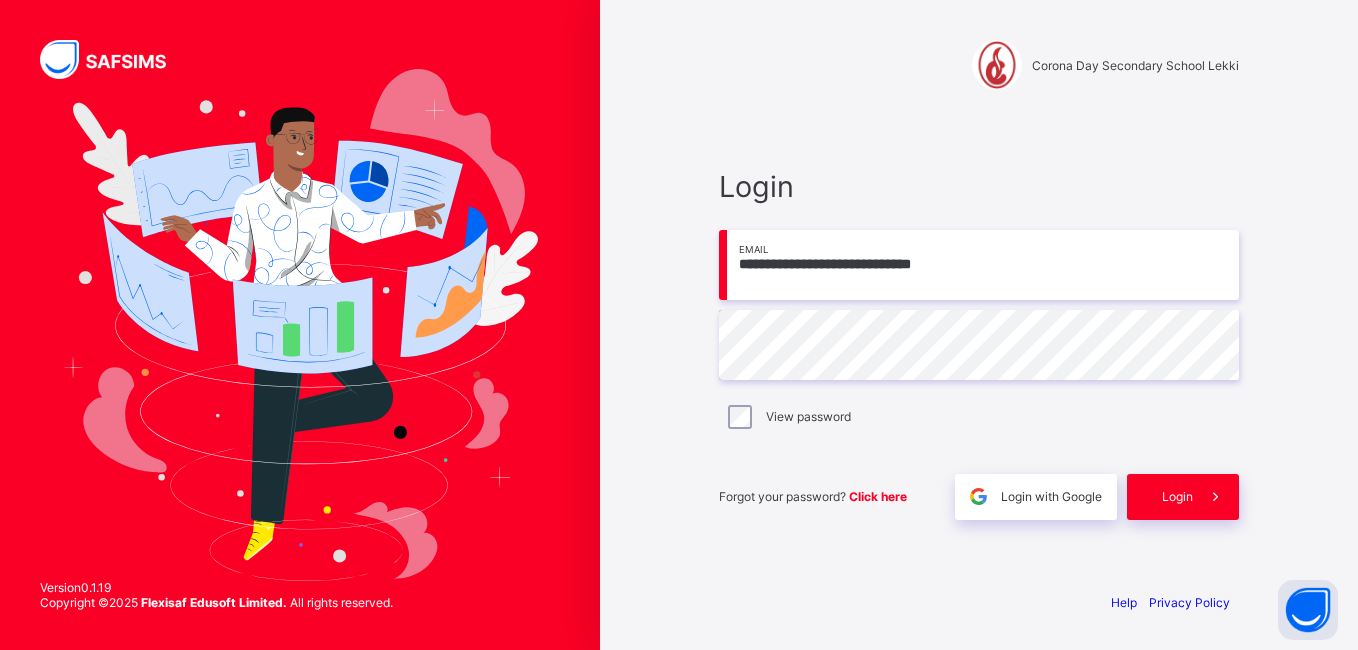 scroll, scrollTop: 0, scrollLeft: 0, axis: both 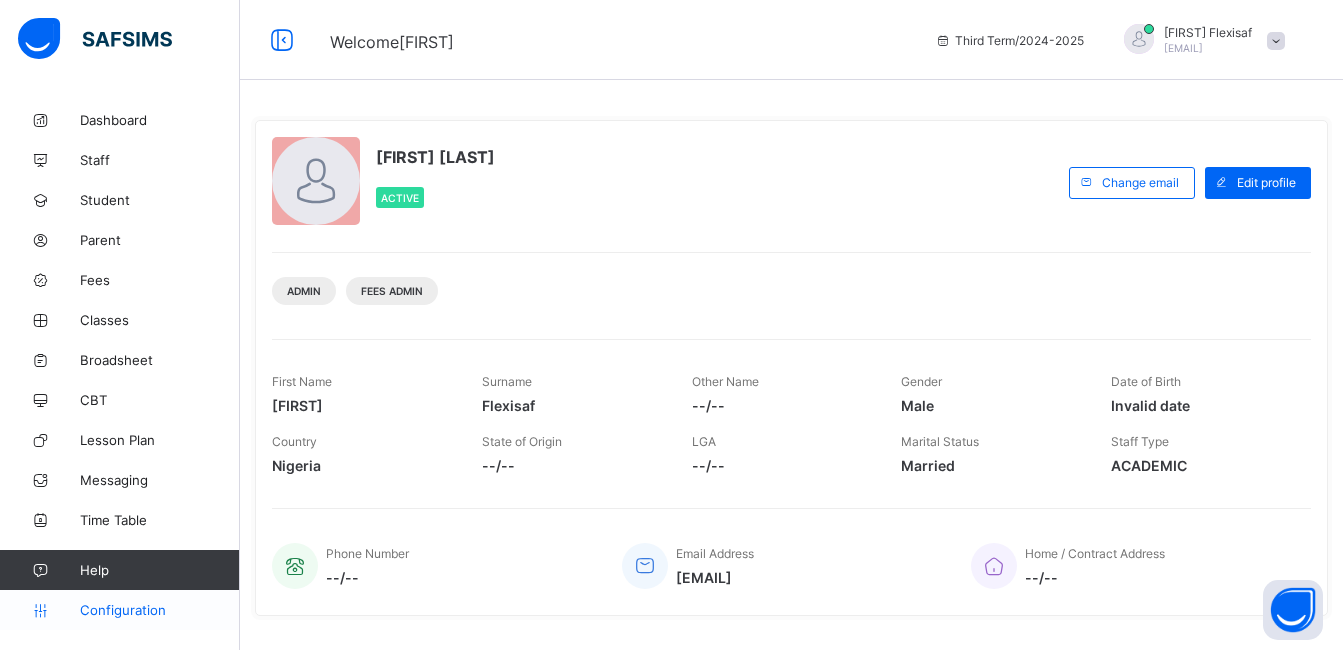click on "Configuration" at bounding box center [159, 610] 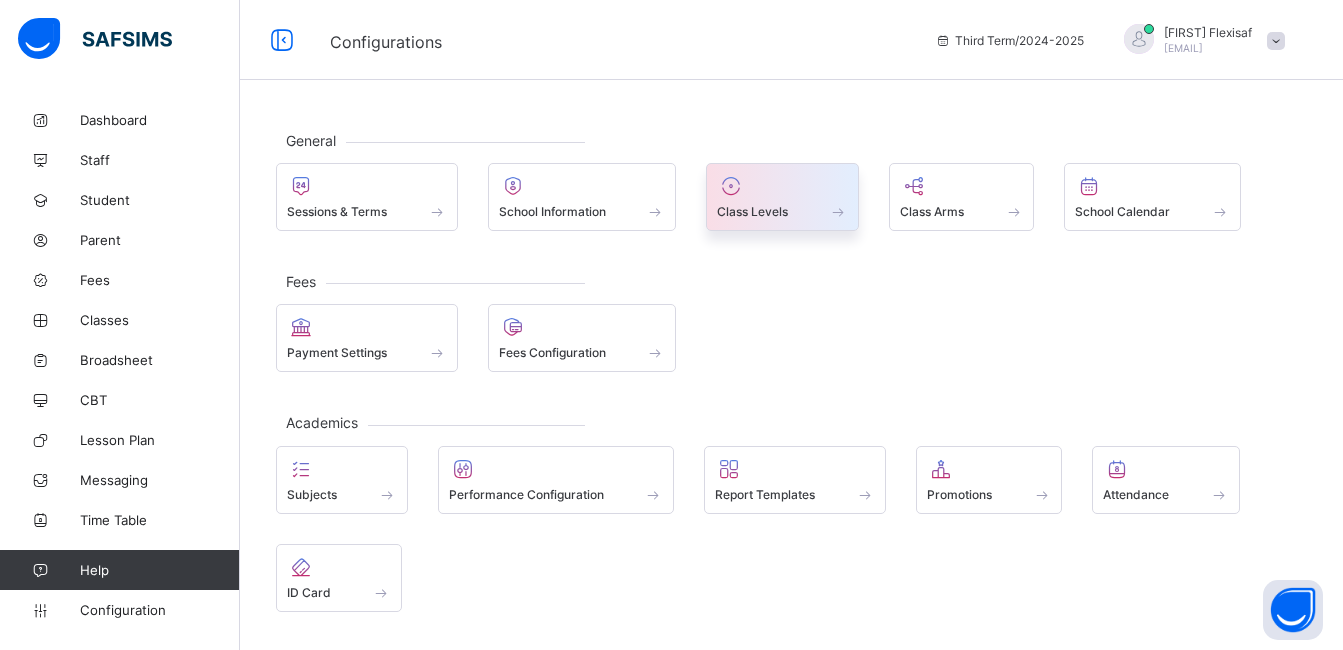 click on "Class Levels" at bounding box center (752, 211) 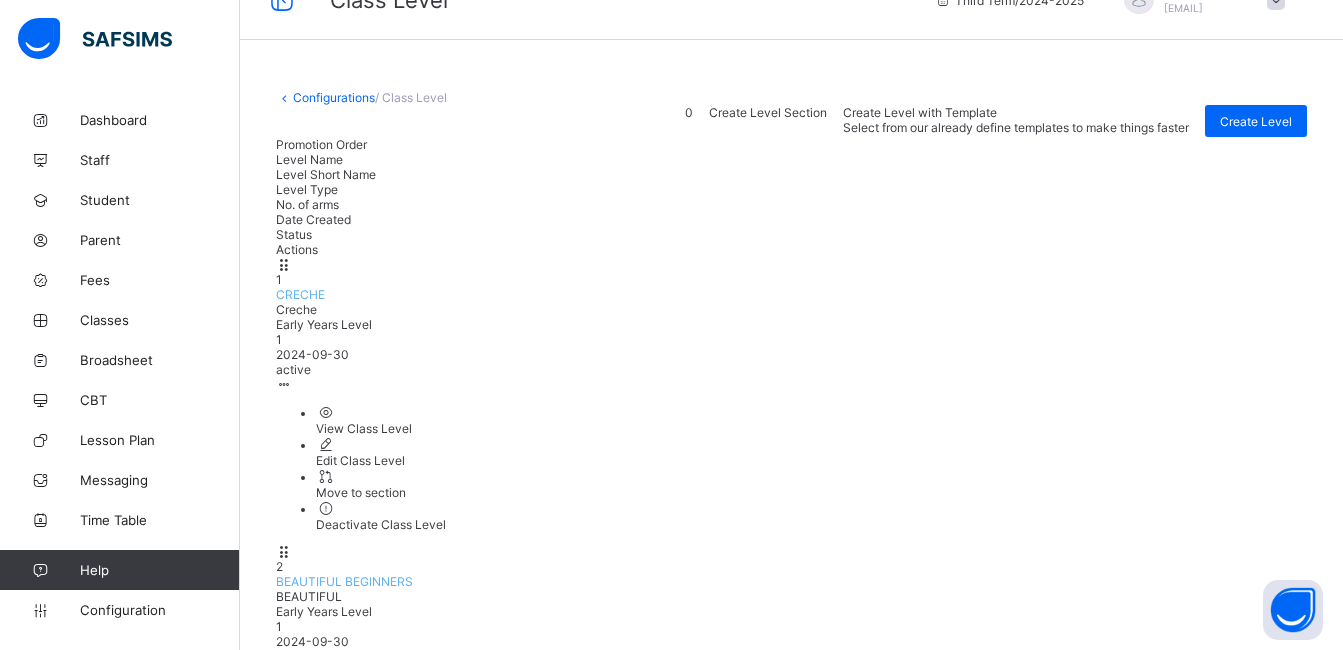 scroll, scrollTop: 80, scrollLeft: 0, axis: vertical 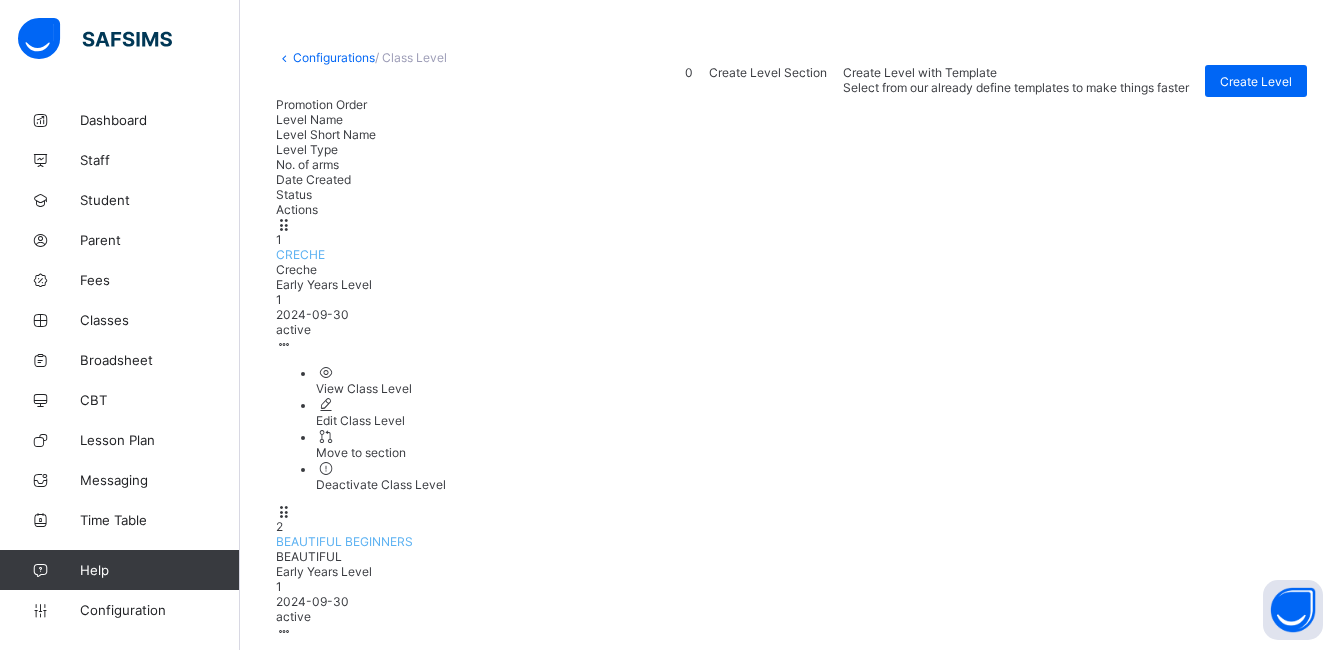 click on "View Class Level" at bounding box center (811, 1823) 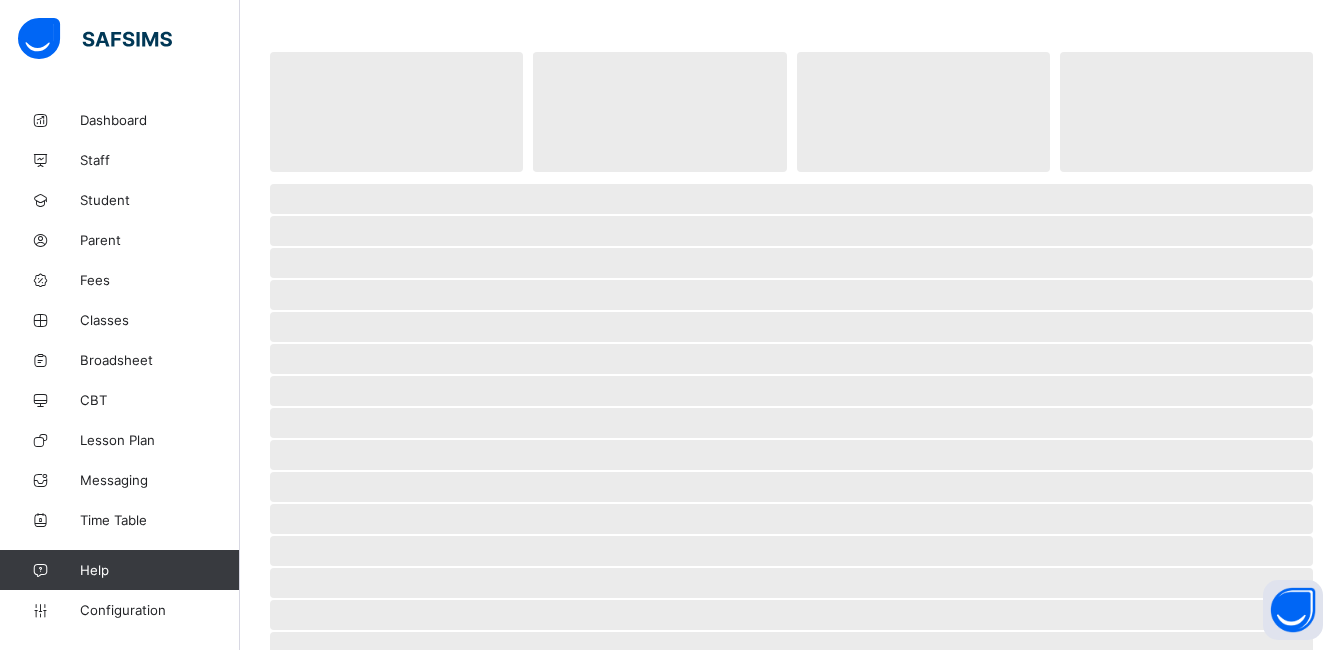 scroll, scrollTop: 0, scrollLeft: 0, axis: both 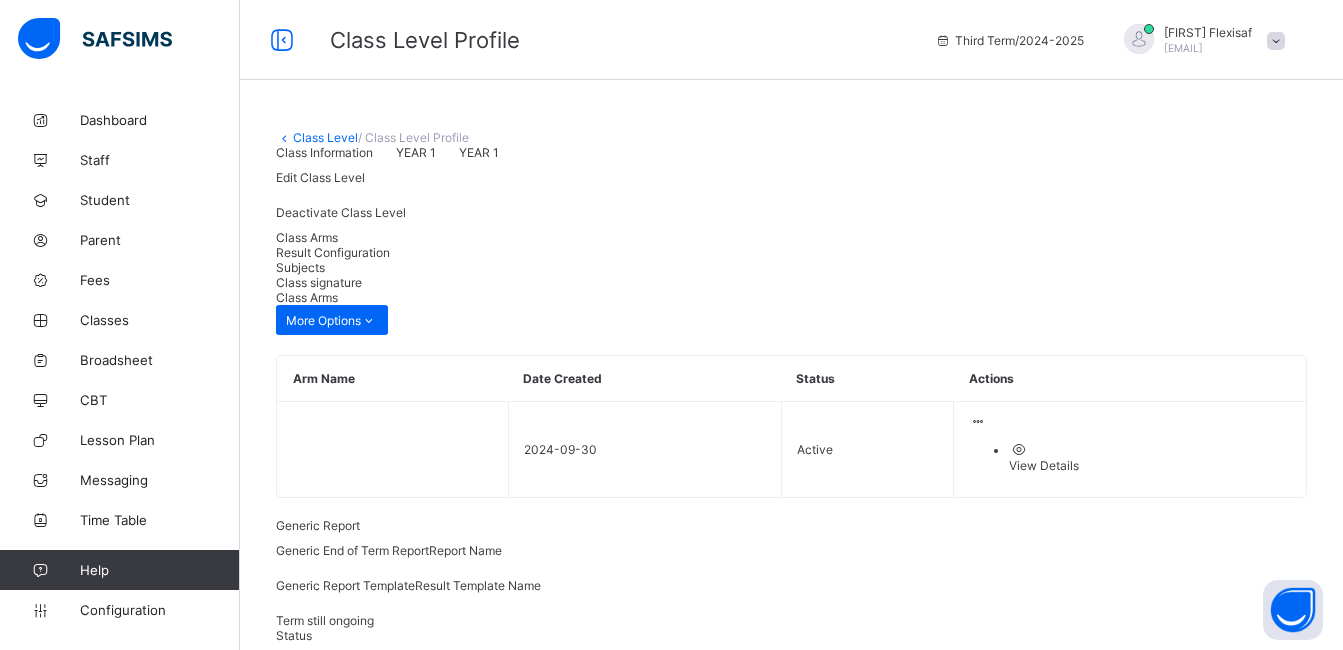 click on "Result Configuration" at bounding box center [333, 252] 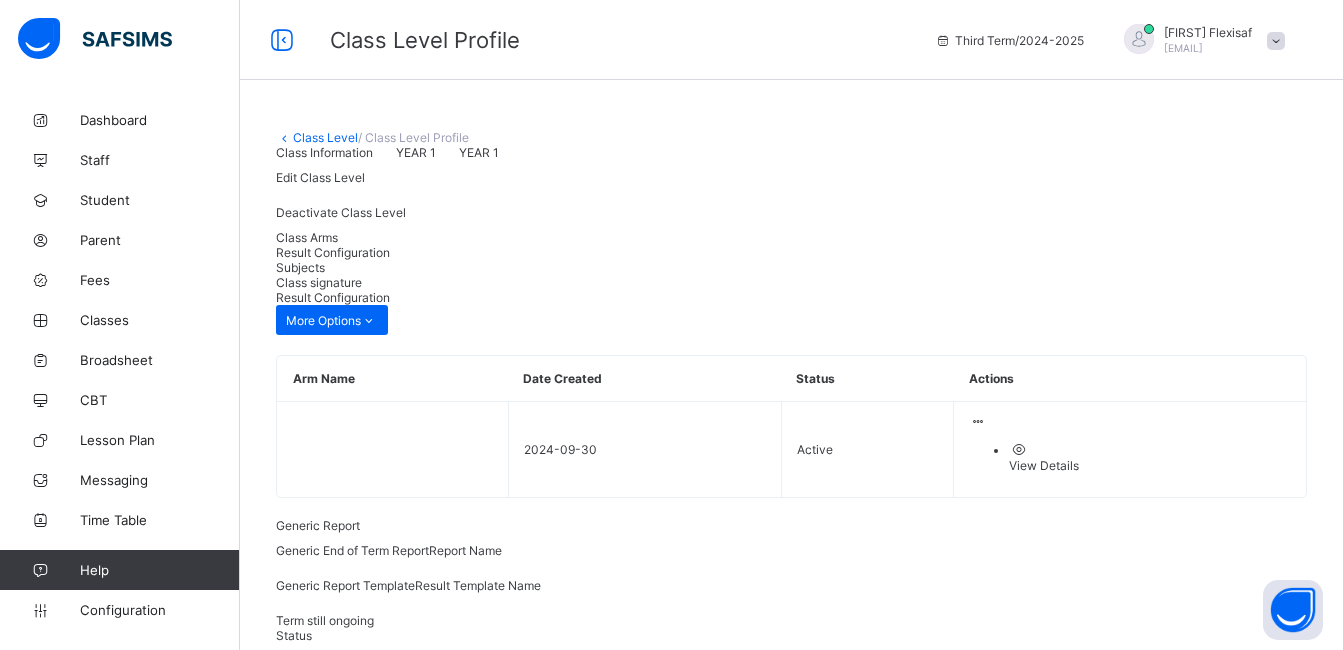 click on "Class Arms Result Configuration Subjects Class signature" at bounding box center [791, 260] 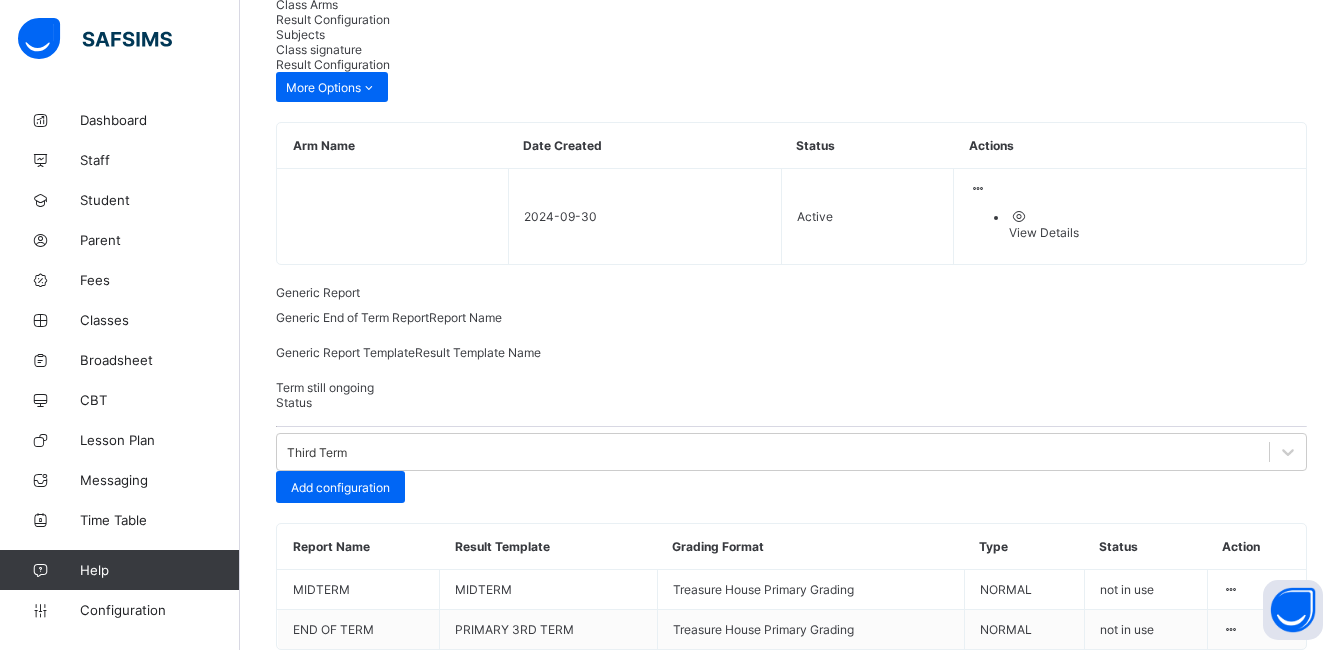 scroll, scrollTop: 347, scrollLeft: 0, axis: vertical 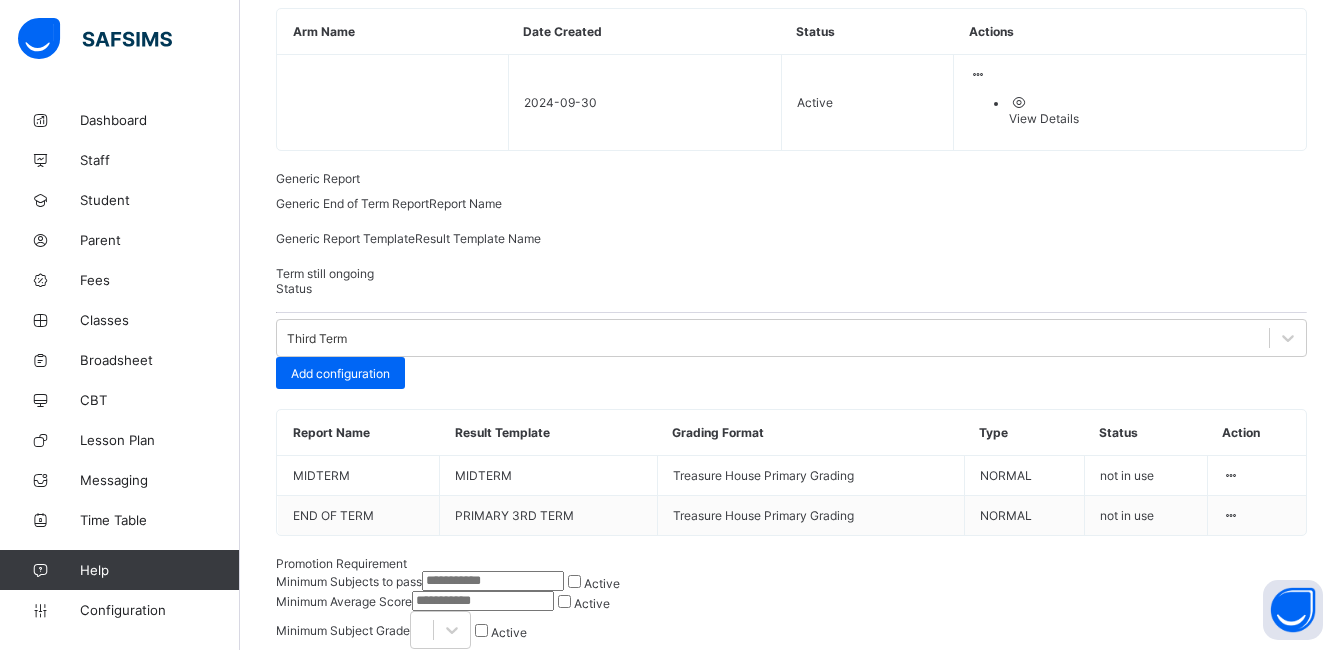 click at bounding box center [276, 319] 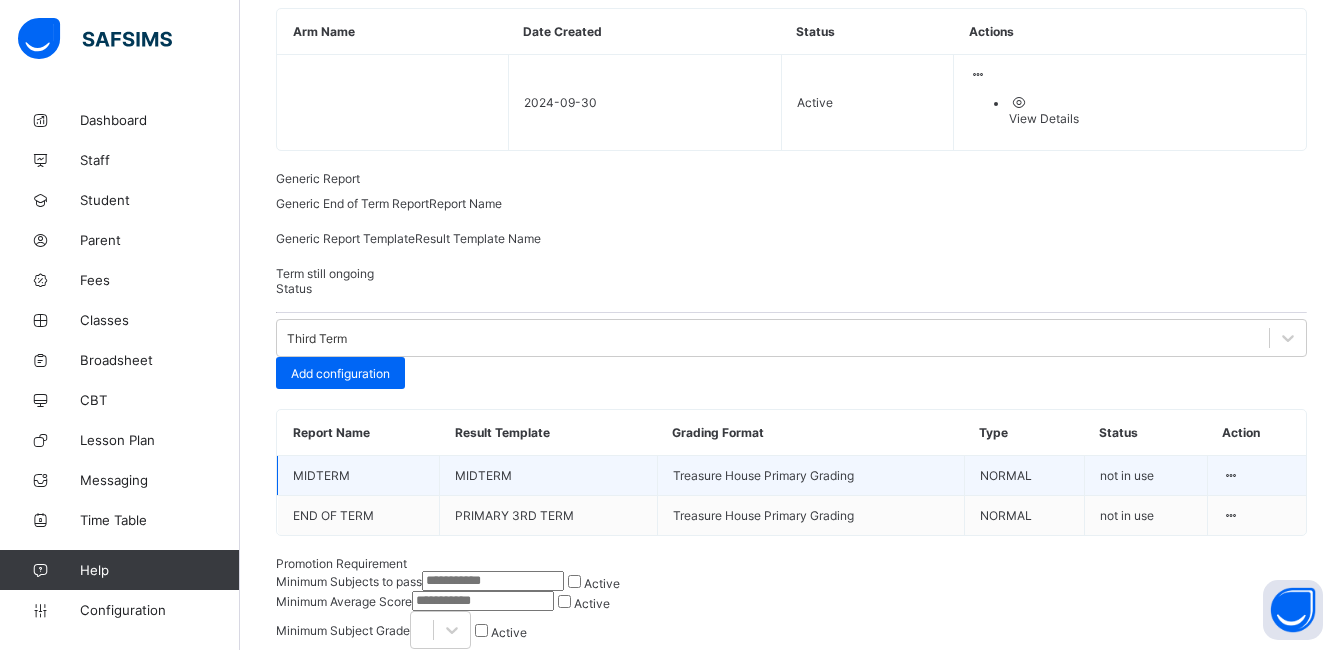 click at bounding box center [1231, 475] 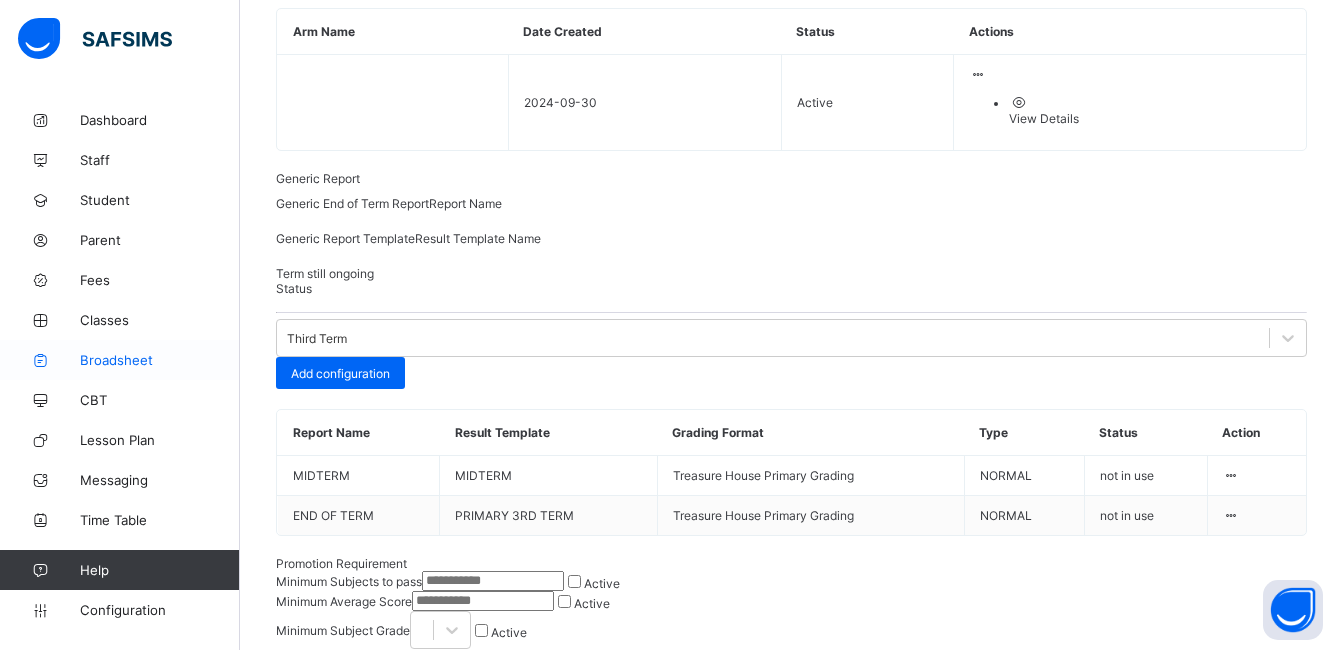 click on "Broadsheet" at bounding box center [160, 360] 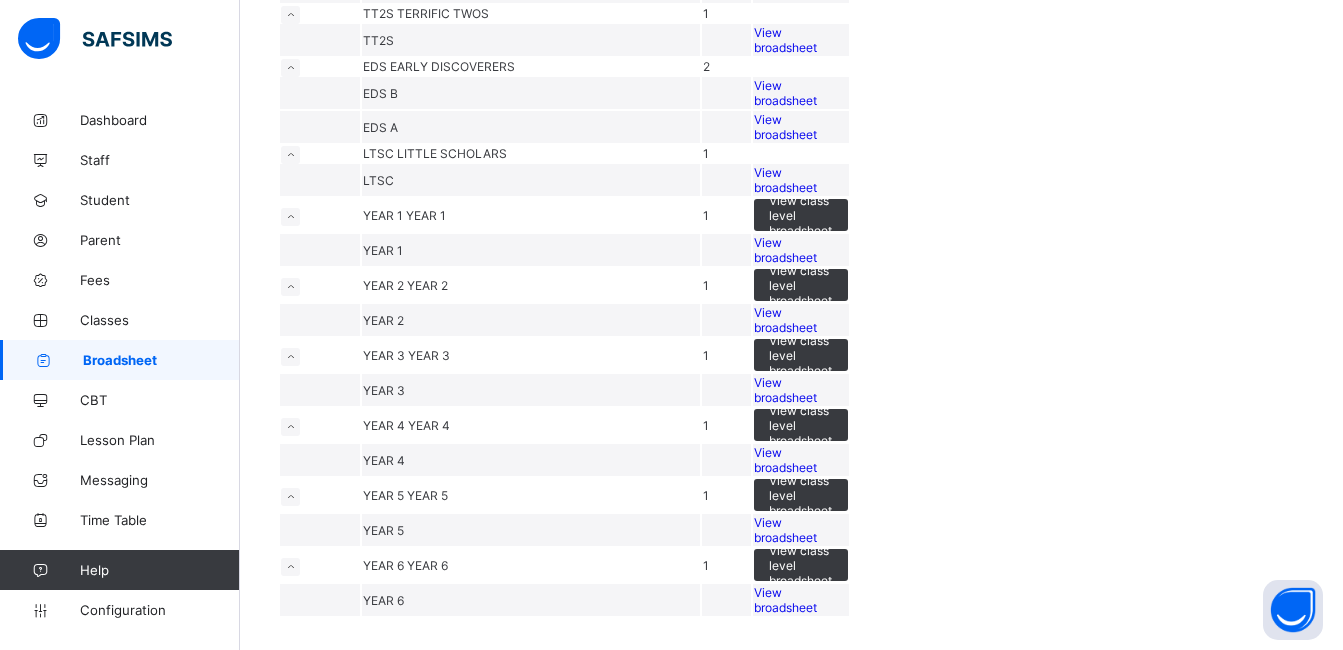 scroll, scrollTop: 440, scrollLeft: 0, axis: vertical 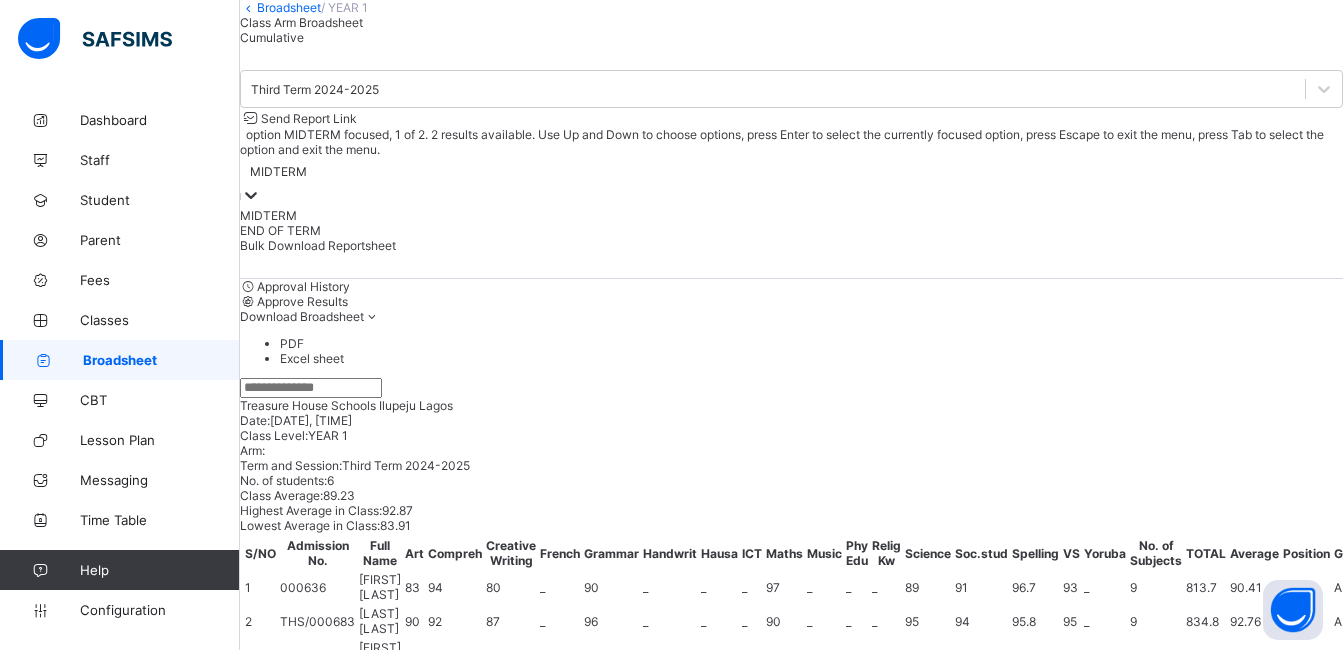 click on "MIDTERM" at bounding box center (278, 171) 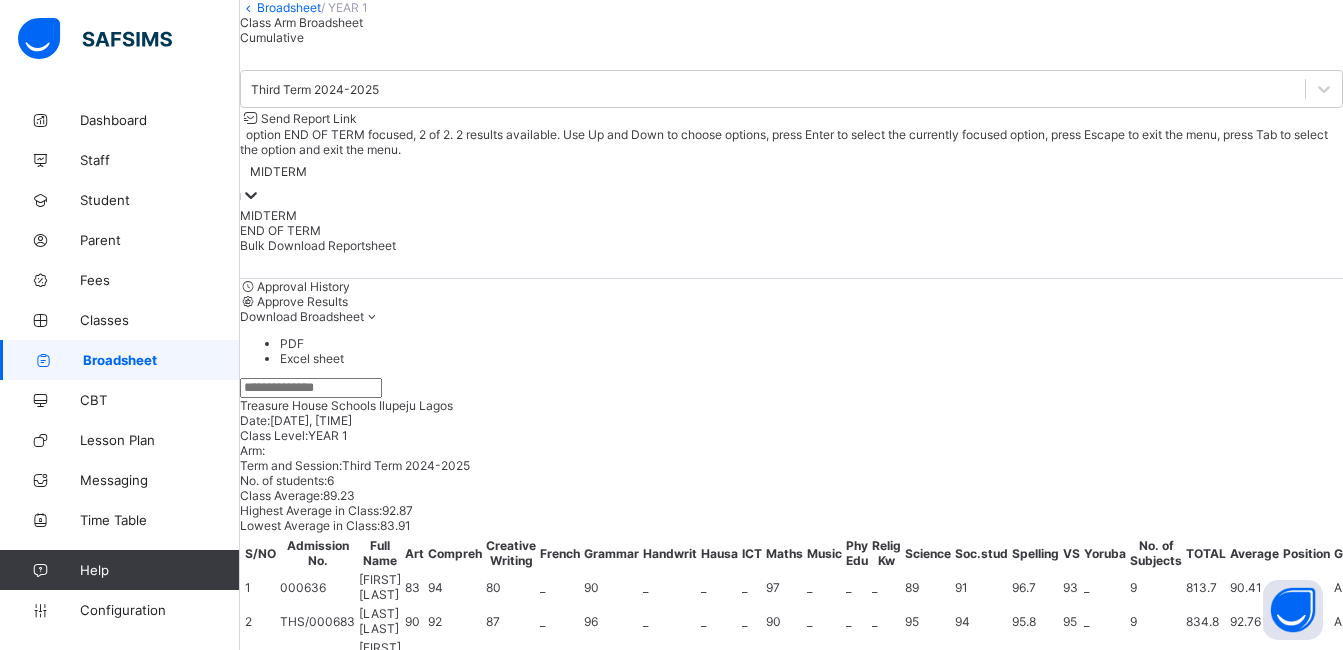 click on "END OF TERM" at bounding box center [791, 230] 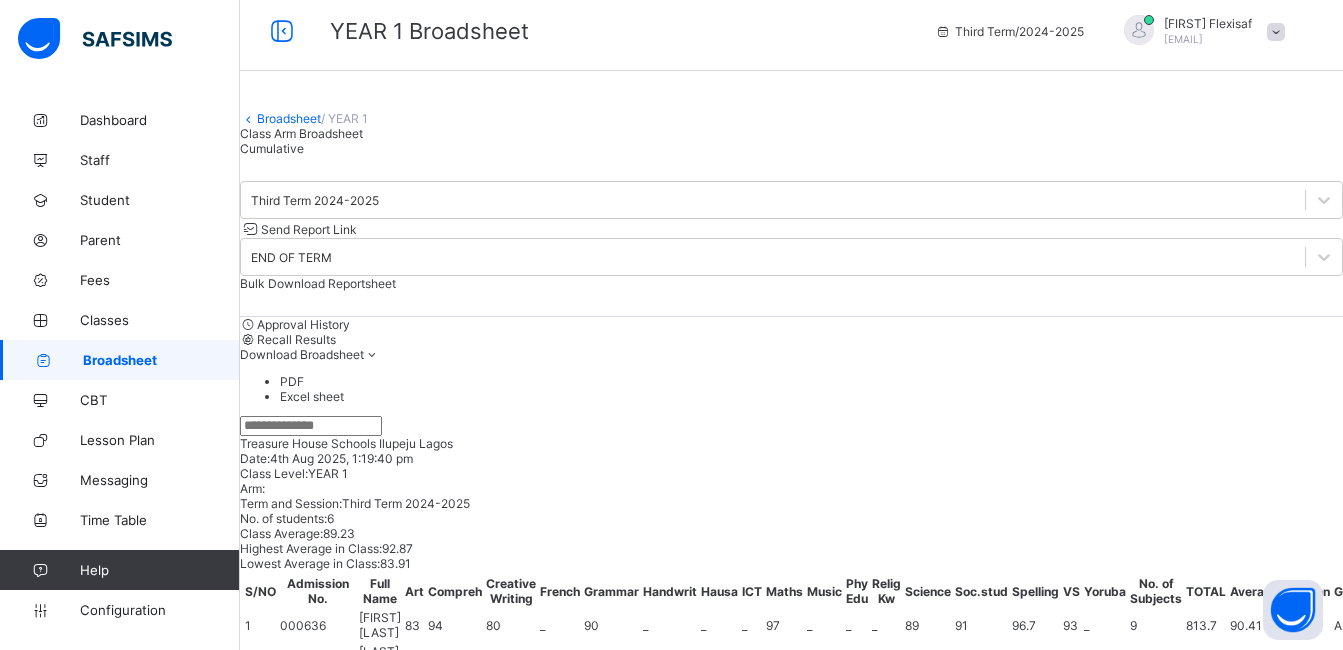 scroll, scrollTop: 0, scrollLeft: 0, axis: both 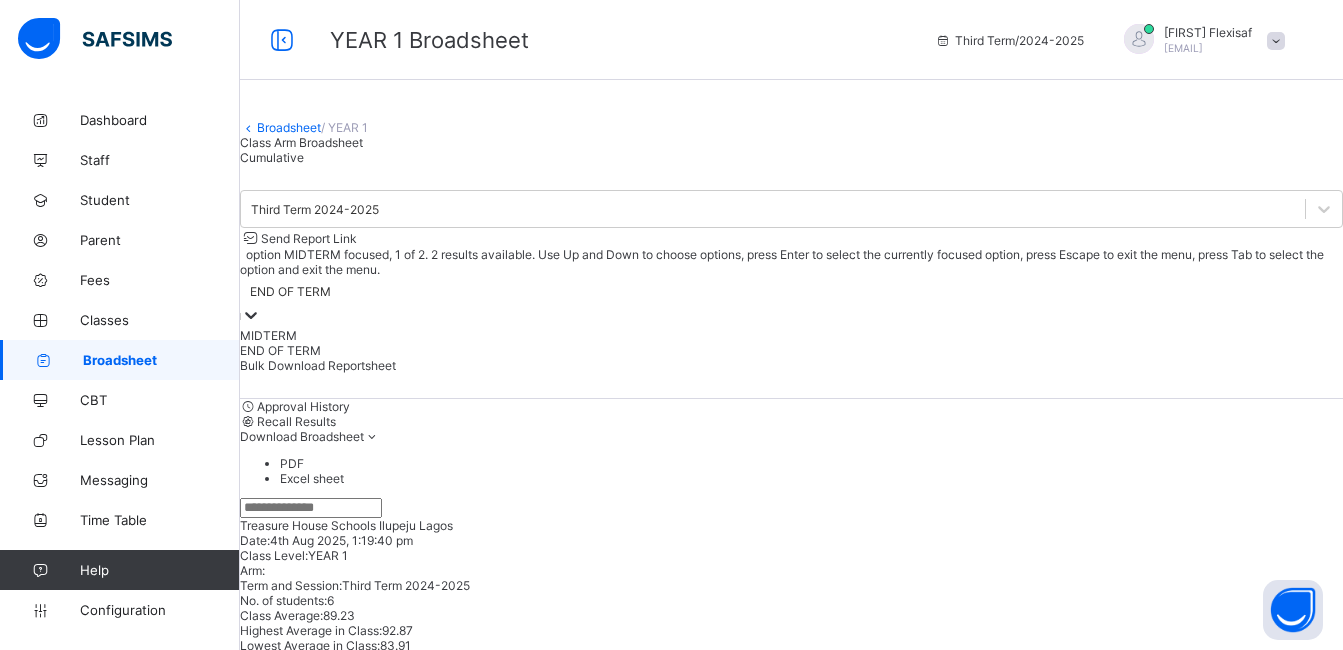click on "END OF TERM" at bounding box center [290, 291] 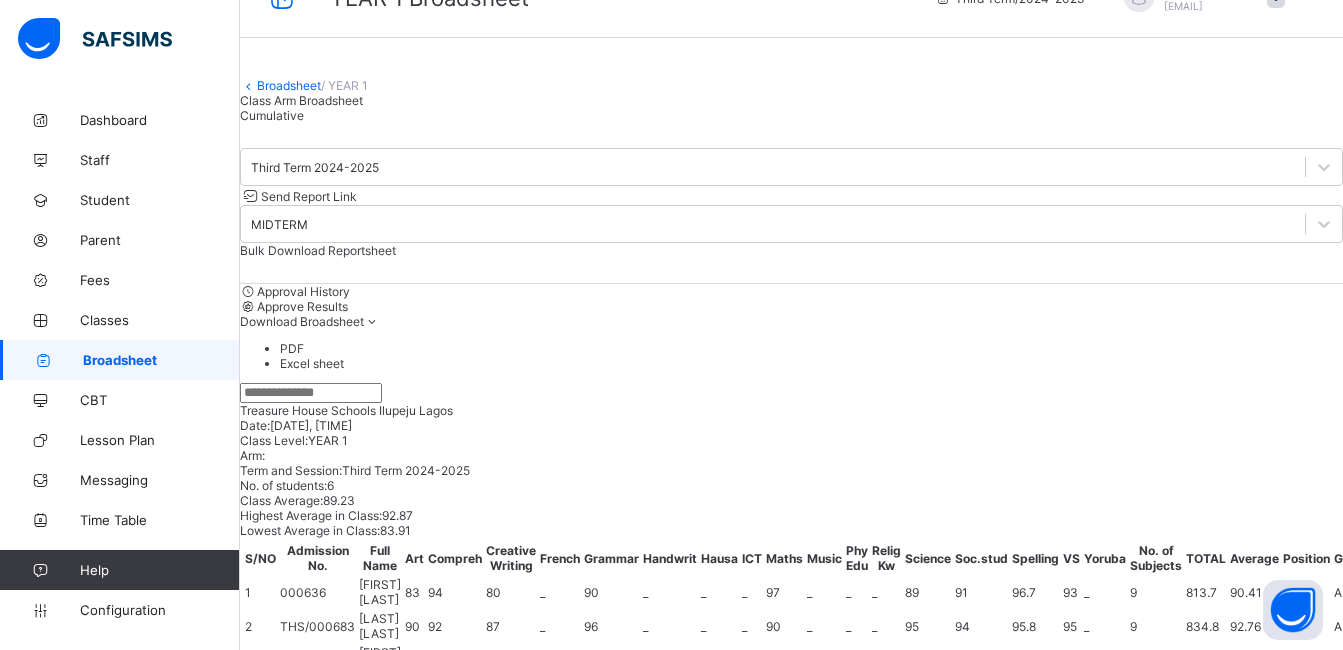 scroll, scrollTop: 40, scrollLeft: 0, axis: vertical 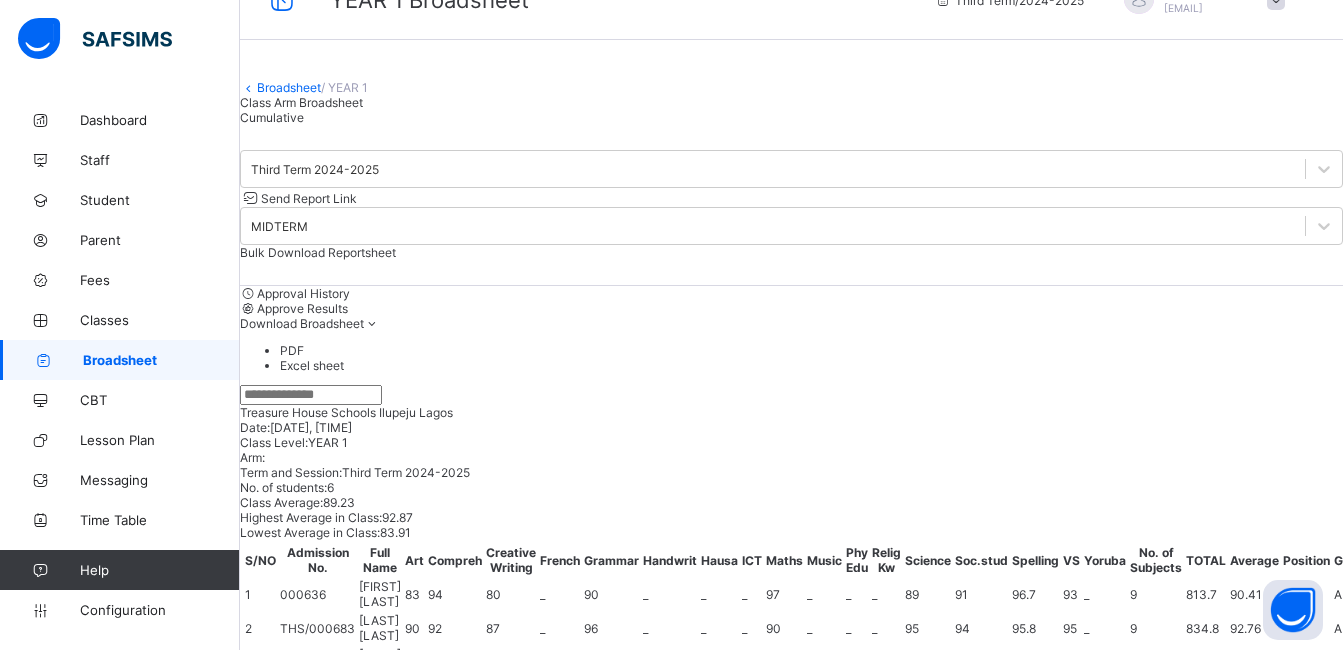 click on "Third Term 2024-2025 Send Report Link MIDTERM Bulk Download Reportsheet" at bounding box center (791, 205) 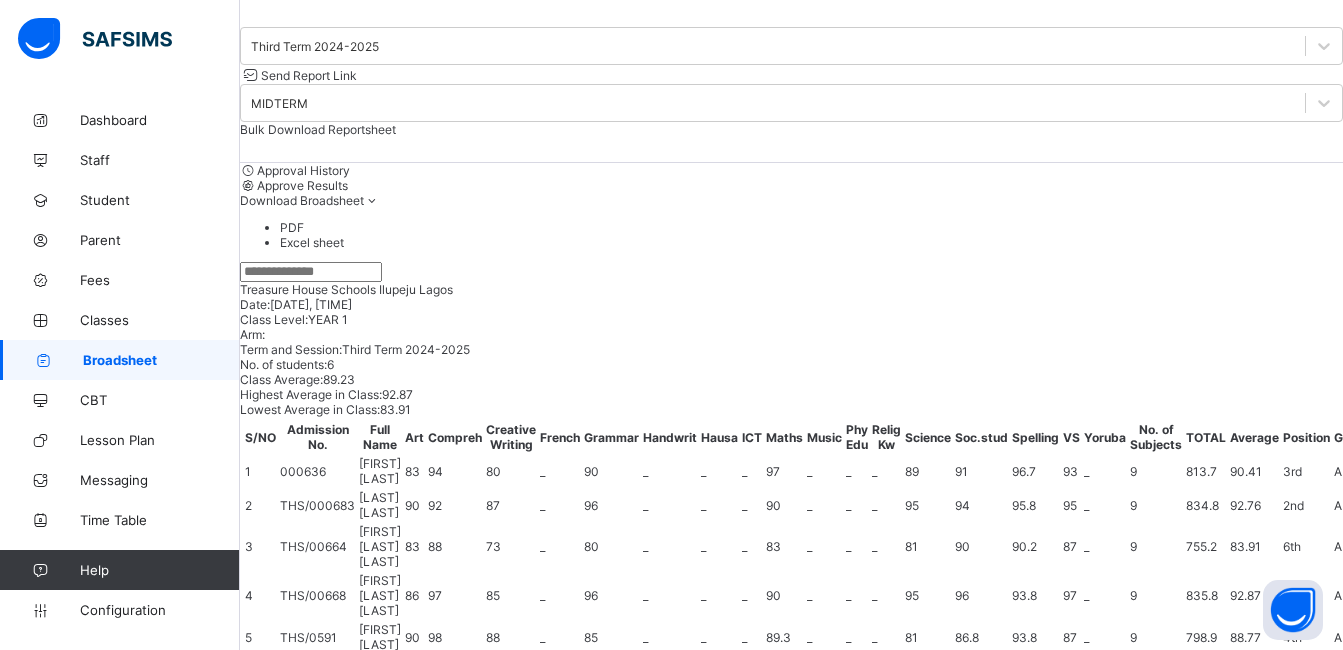 scroll, scrollTop: 160, scrollLeft: 0, axis: vertical 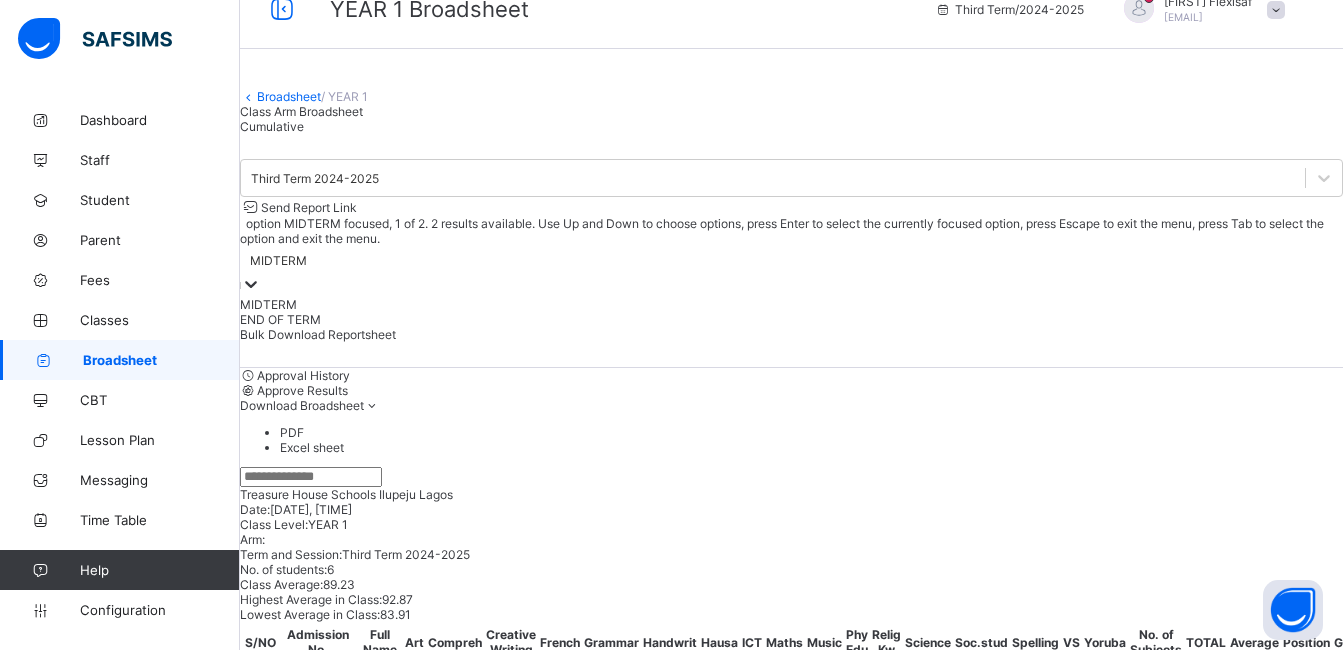 click on "MIDTERM" at bounding box center [278, 260] 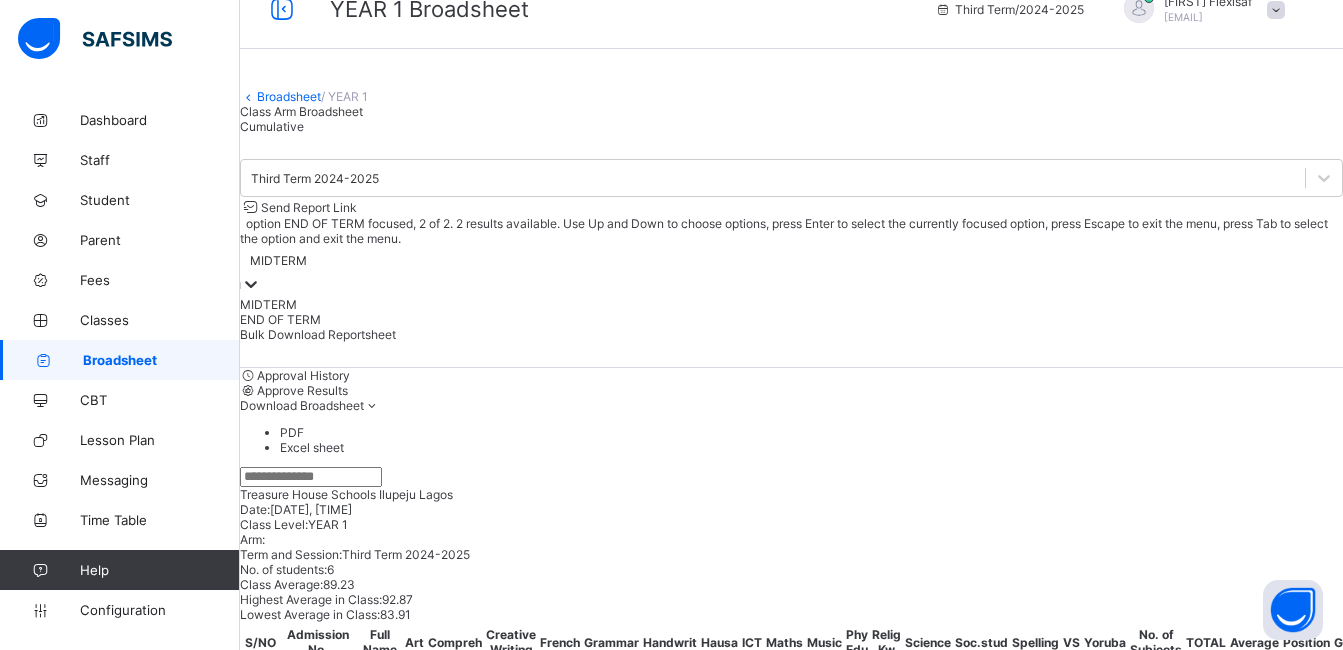 click on "END OF TERM" at bounding box center [791, 319] 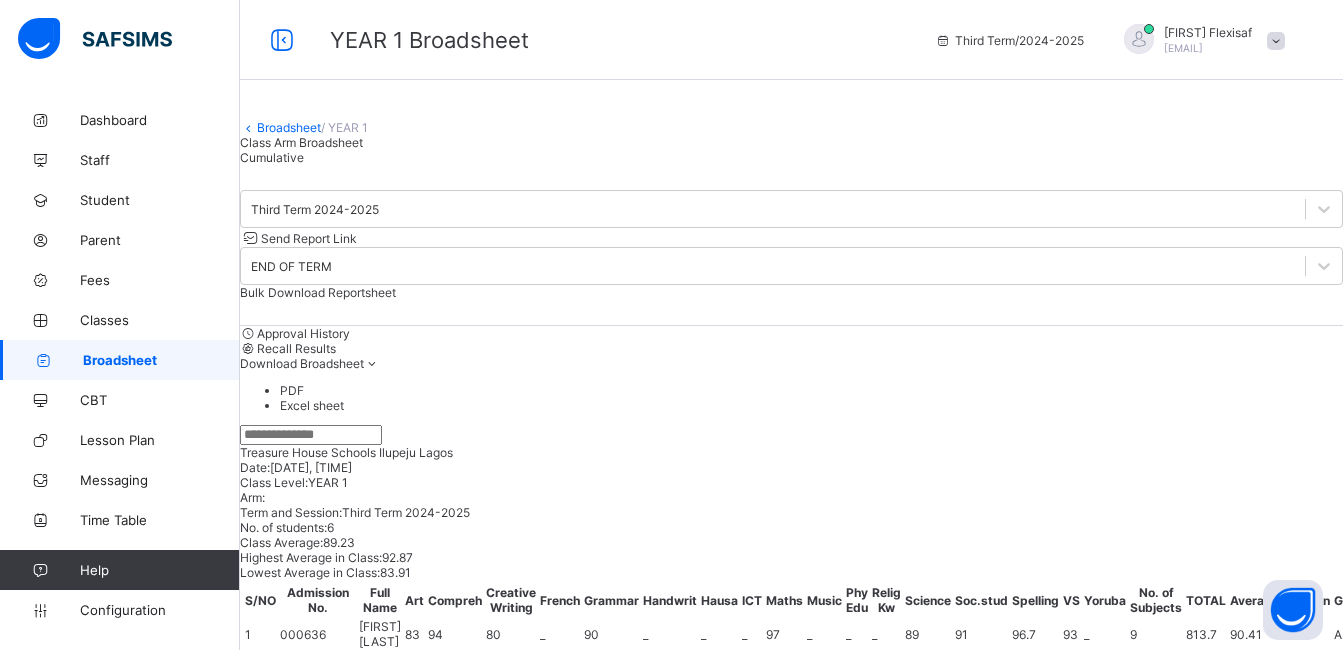click on "Third Term 2024-2025 Send Report Link END OF TERM Bulk Download Reportsheet  Approval History  Recall Results Download Broadsheet PDF Excel sheet" at bounding box center [791, 305] 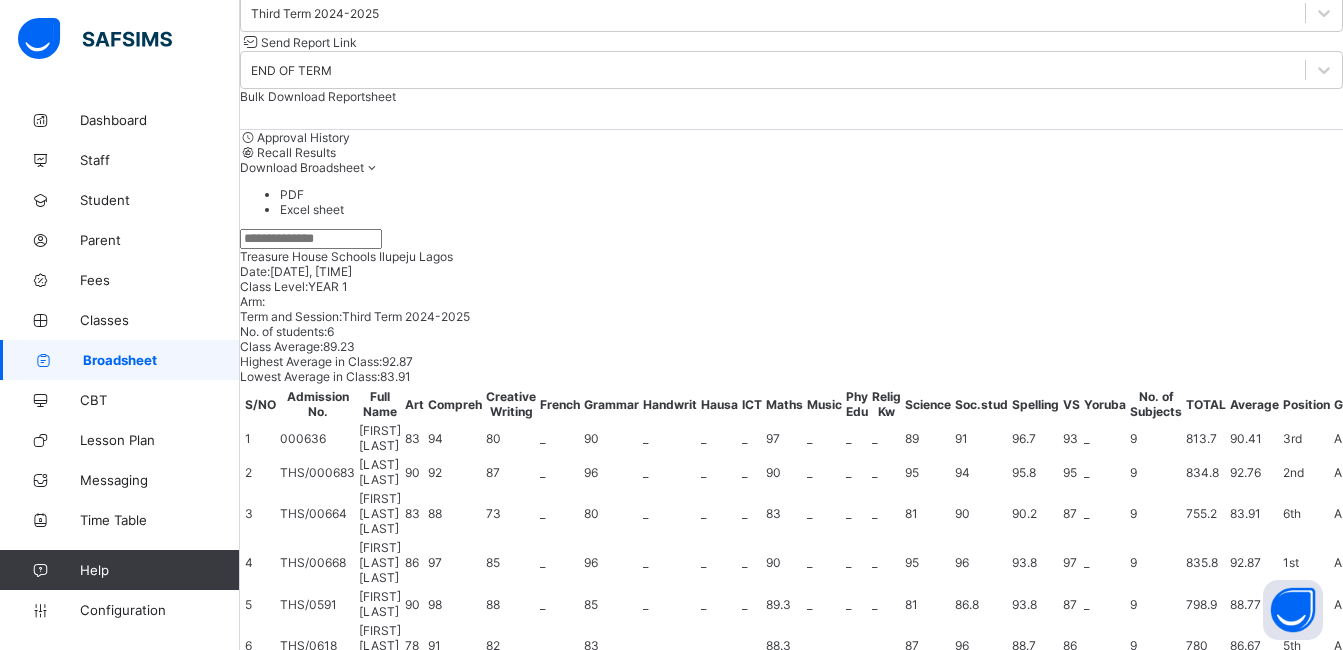 scroll, scrollTop: 191, scrollLeft: 0, axis: vertical 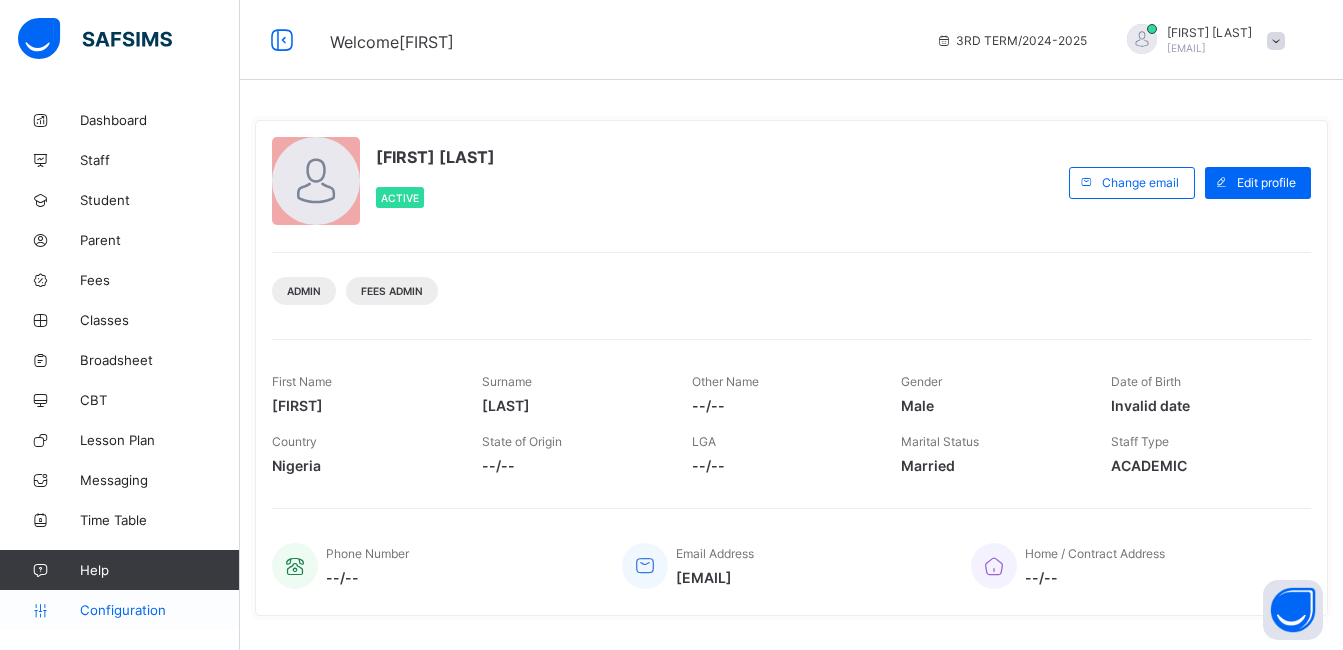 click on "Configuration" at bounding box center (159, 610) 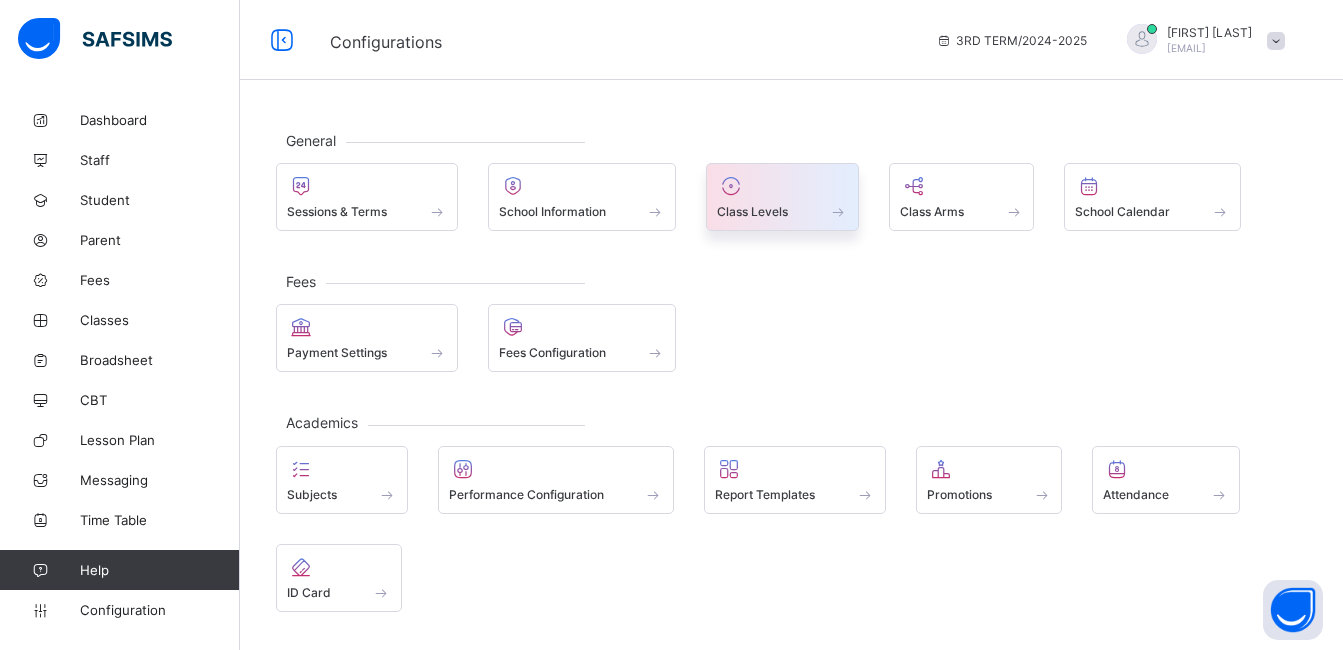 click on "Class Levels" at bounding box center [782, 211] 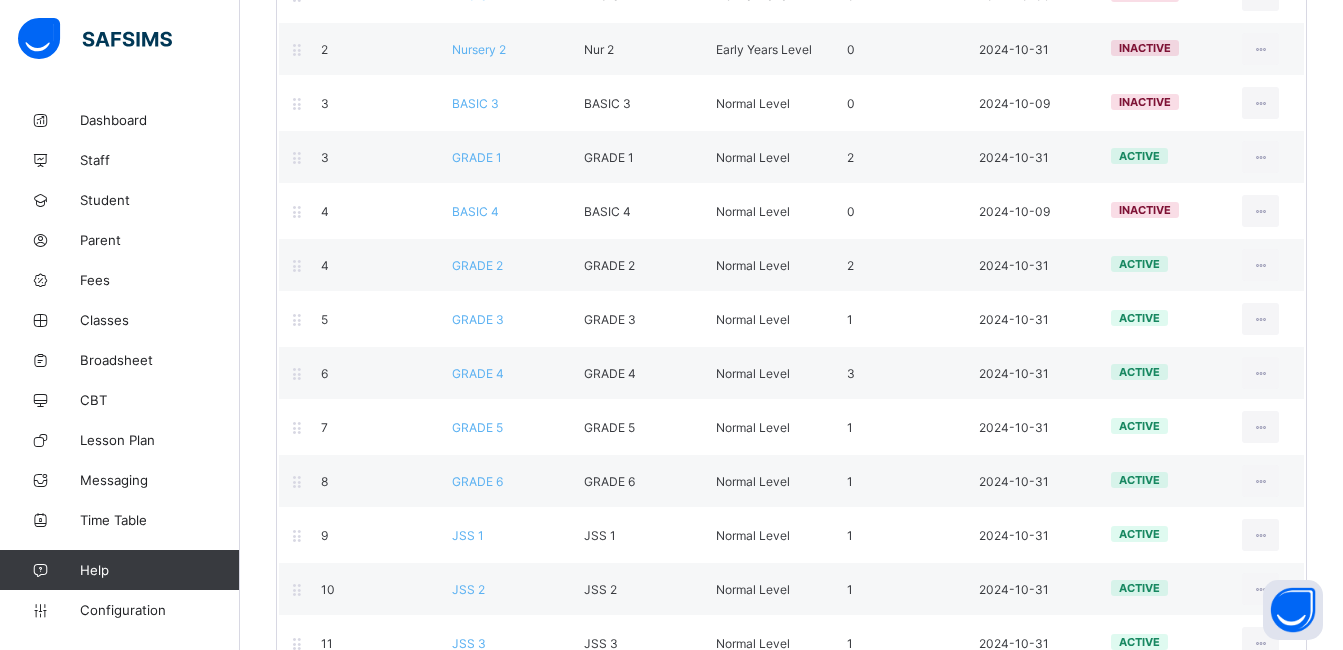 scroll, scrollTop: 440, scrollLeft: 0, axis: vertical 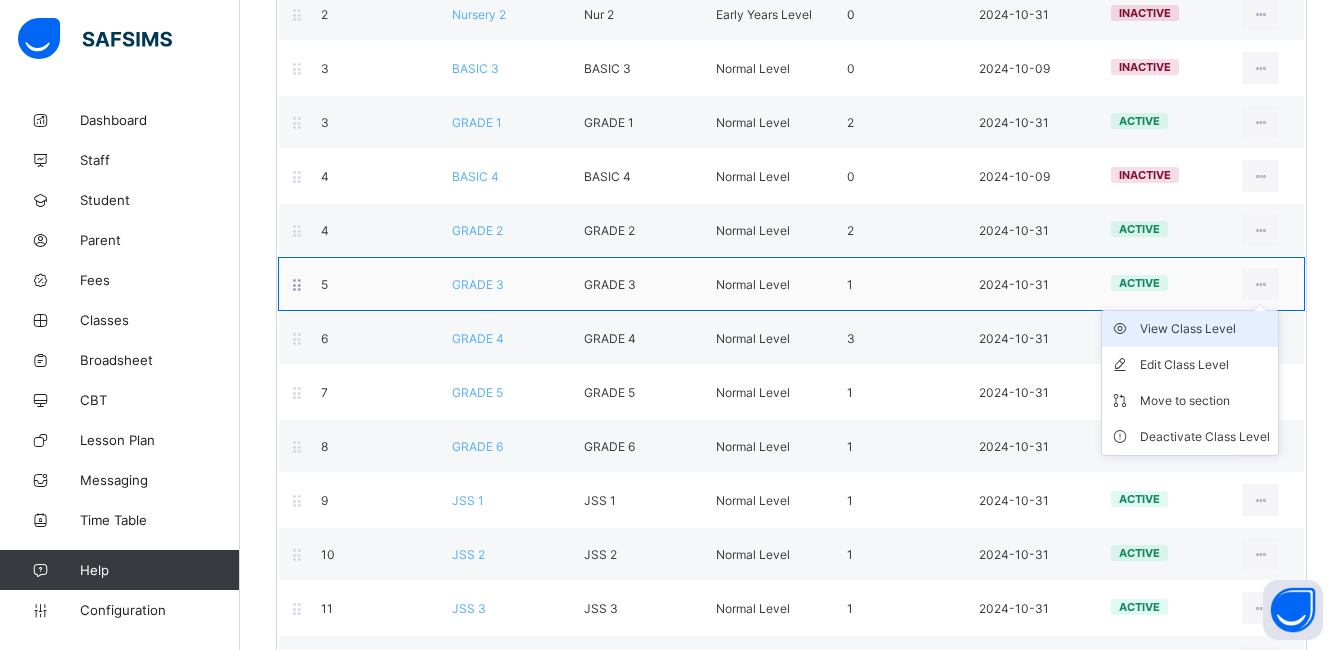 click on "View Class Level" at bounding box center [1205, 329] 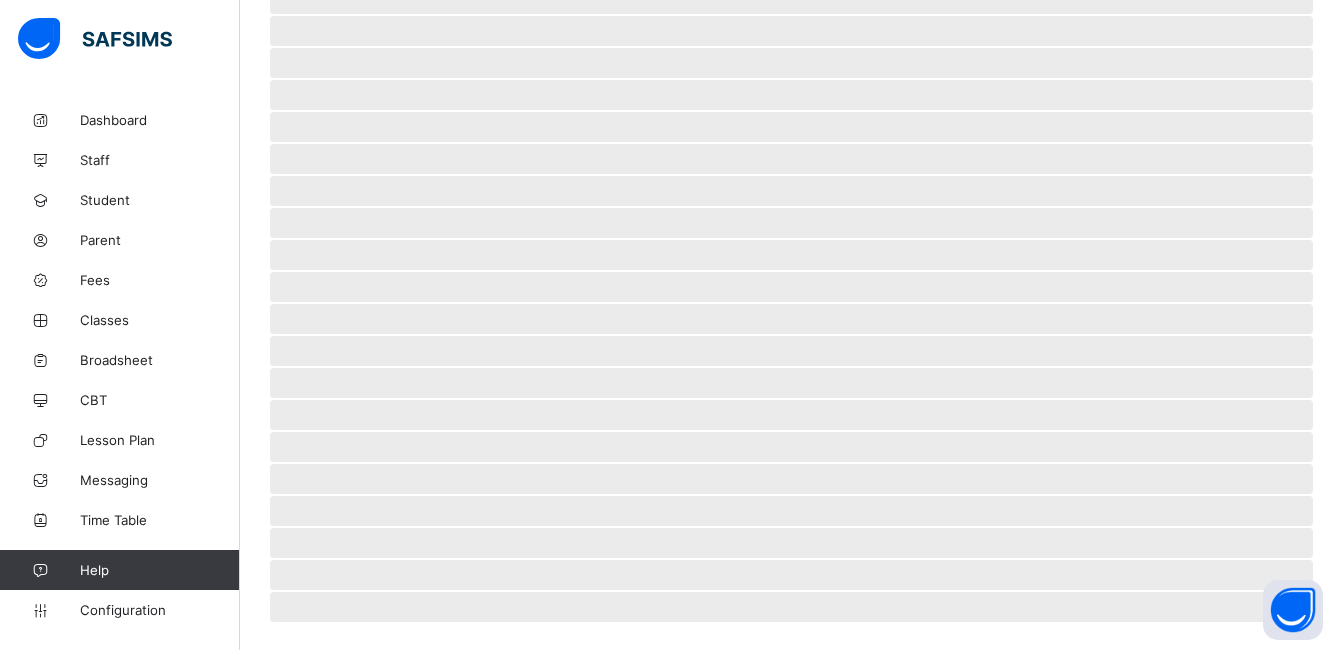 scroll, scrollTop: 0, scrollLeft: 0, axis: both 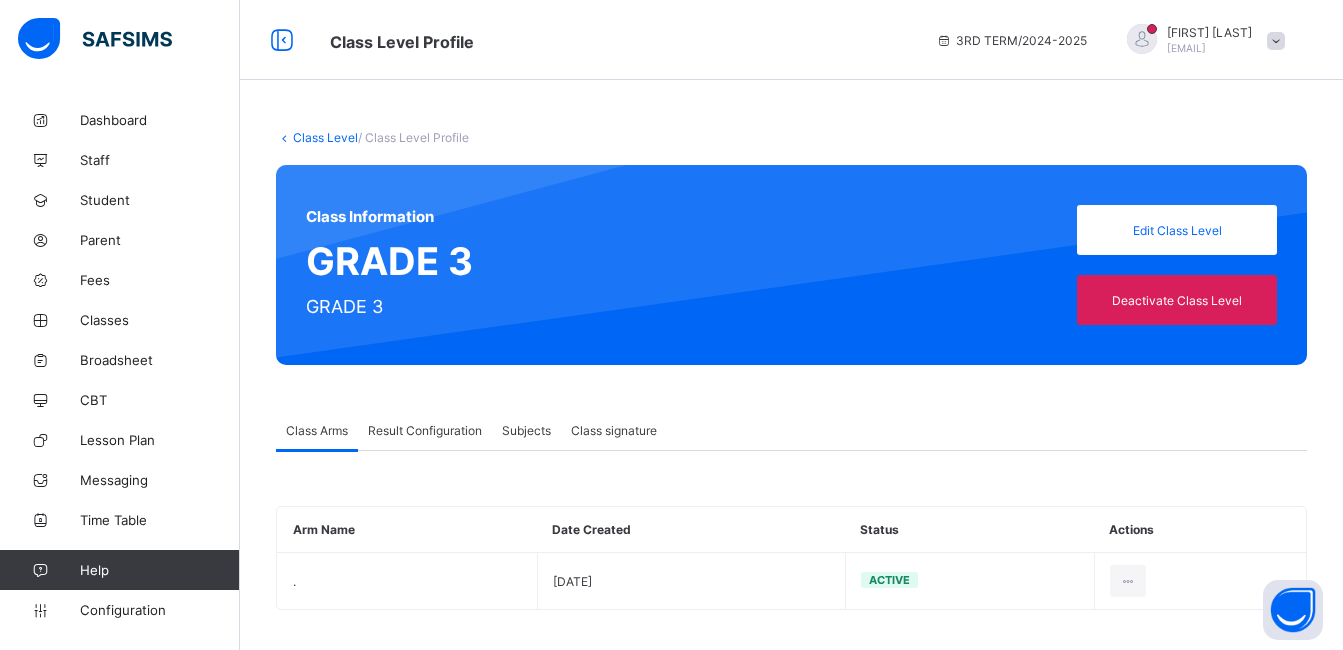click on "Result Configuration" at bounding box center (425, 430) 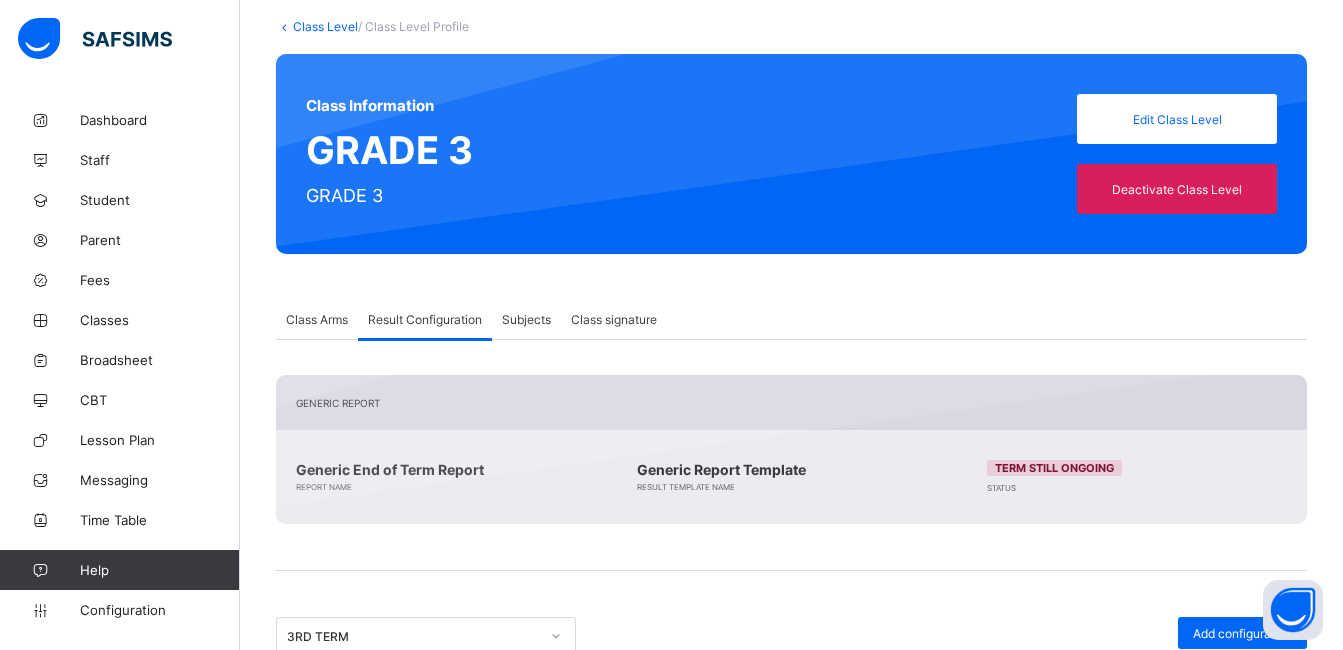 scroll, scrollTop: 347, scrollLeft: 0, axis: vertical 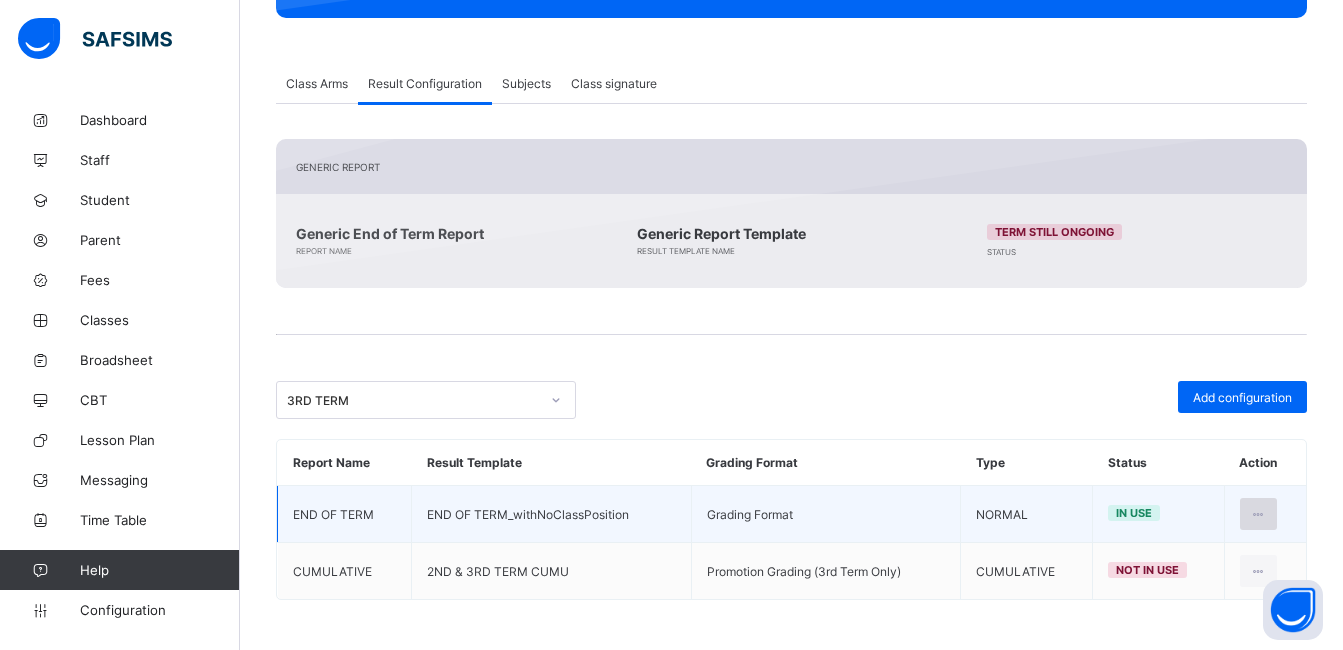 click at bounding box center [1258, 514] 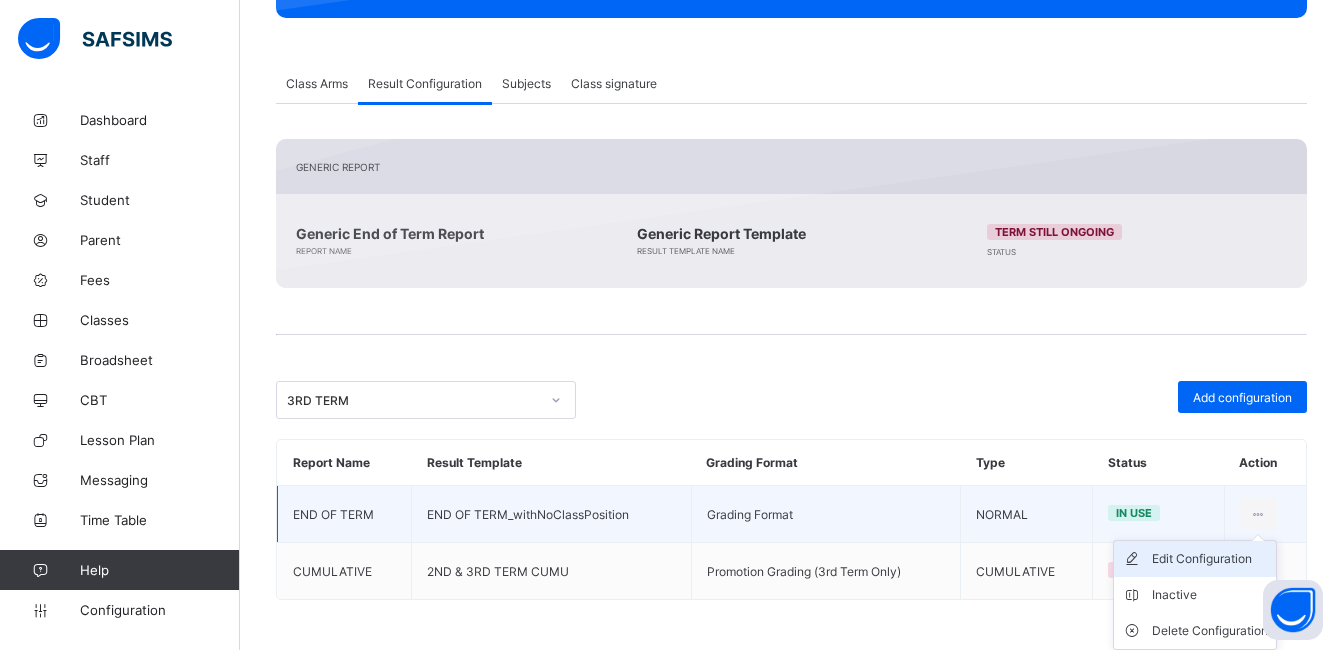 click on "Edit Configuration" at bounding box center (1210, 559) 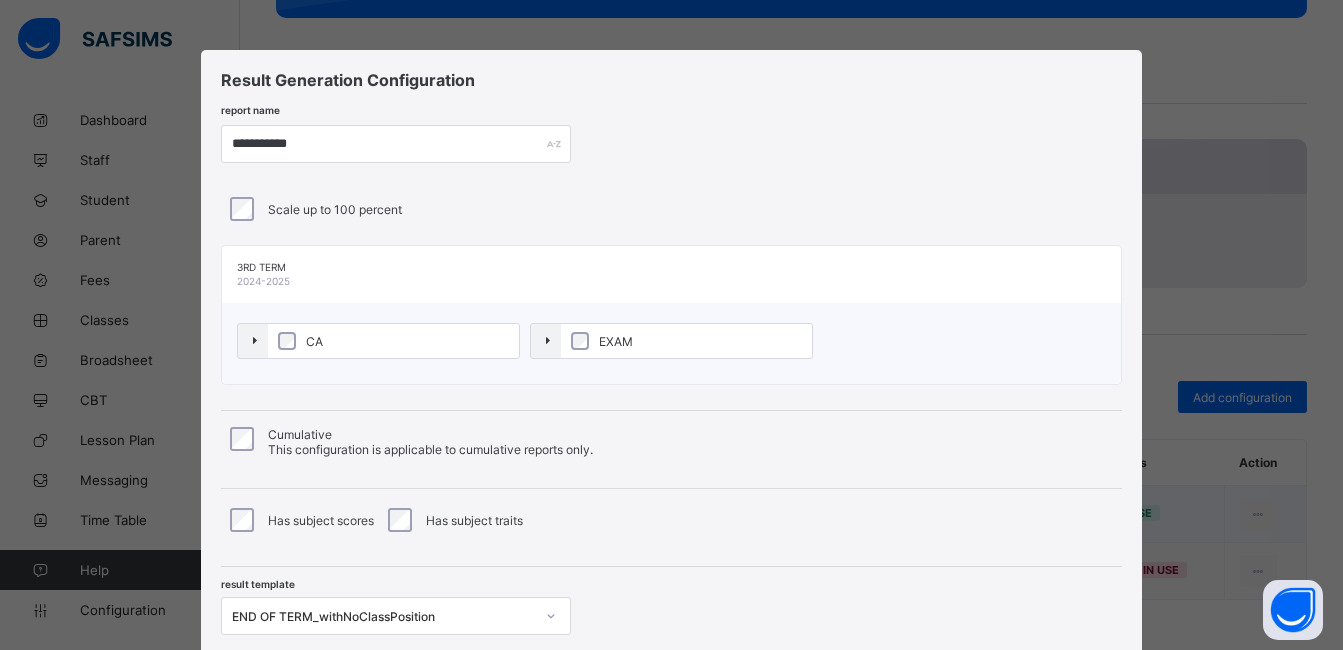 click on "Scale up to 100 percent" at bounding box center [671, 209] 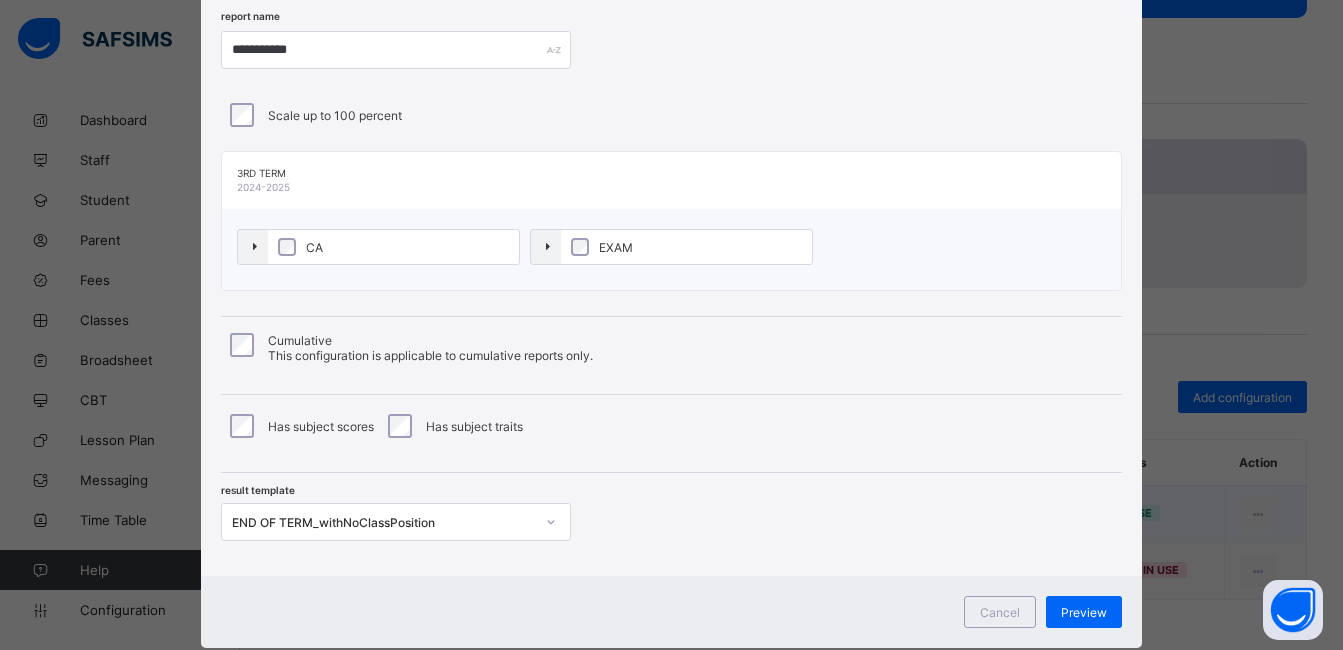 scroll, scrollTop: 142, scrollLeft: 0, axis: vertical 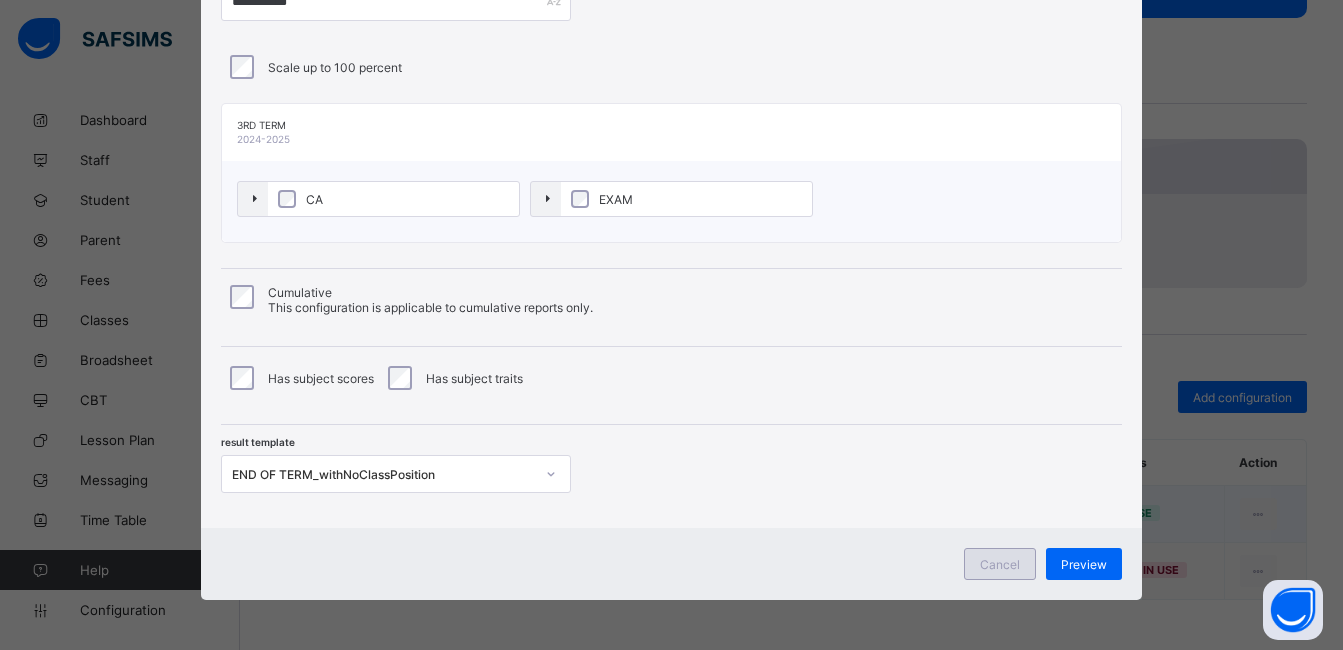 click on "Cancel" at bounding box center (1000, 564) 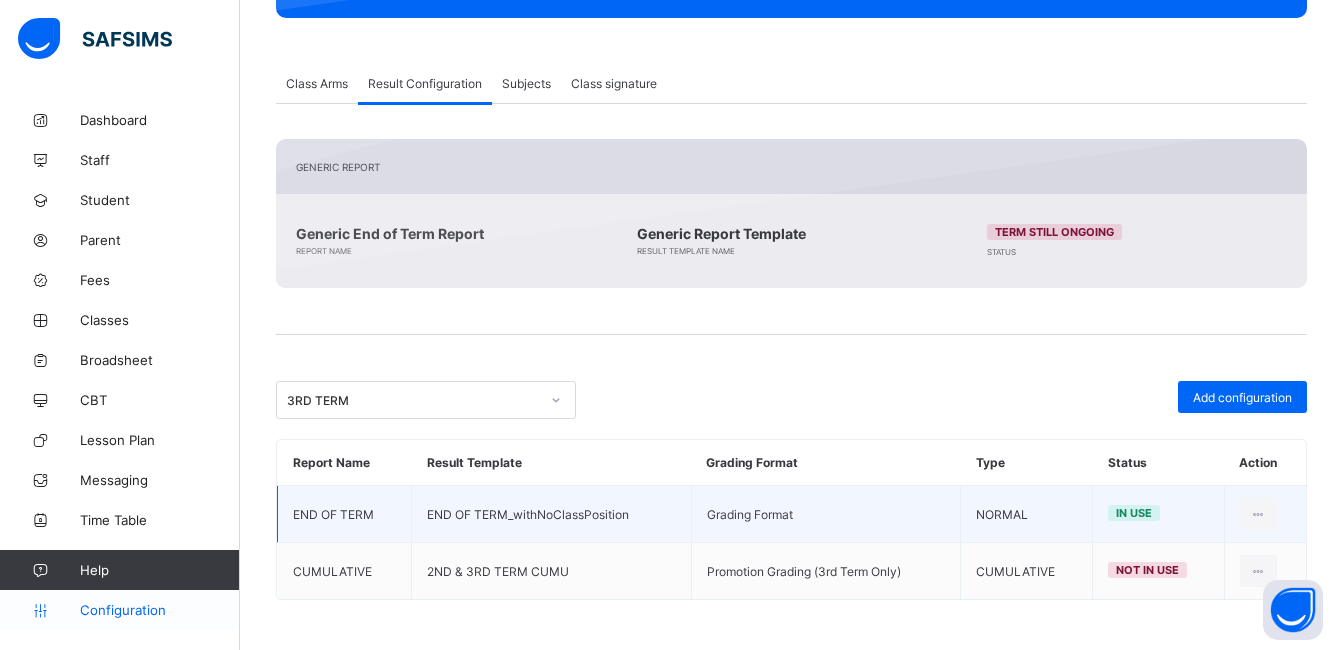 click on "Configuration" at bounding box center [159, 610] 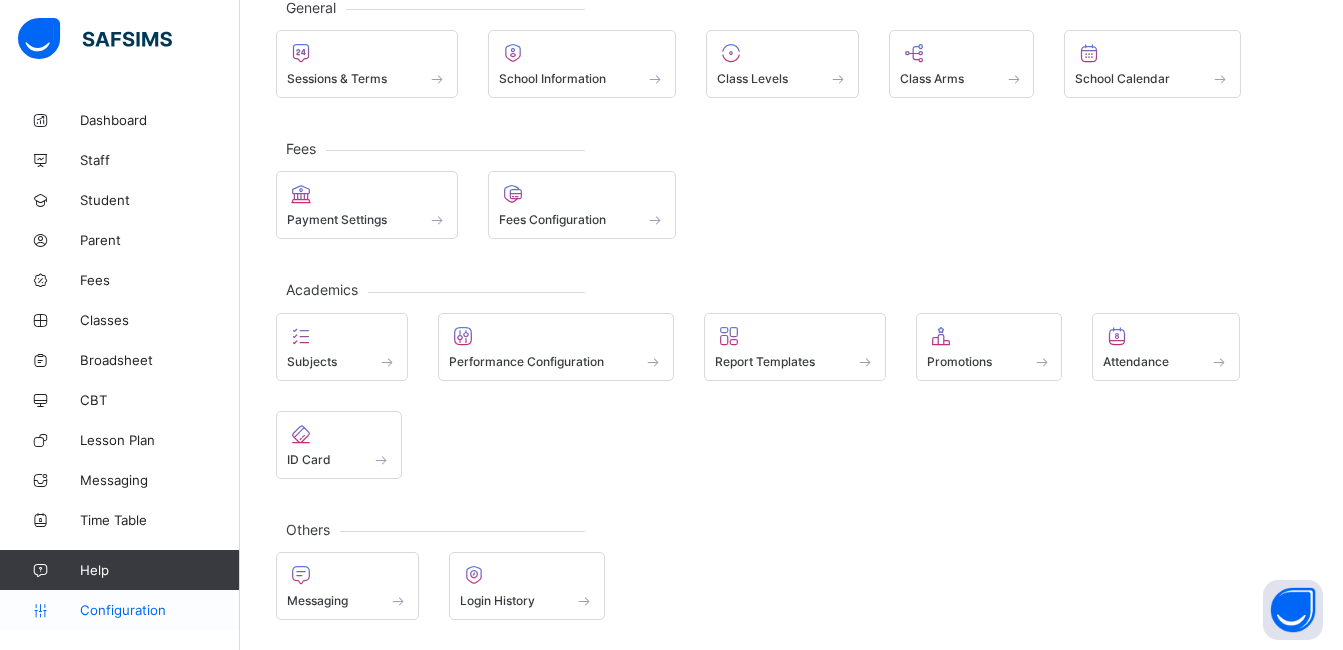 scroll, scrollTop: 133, scrollLeft: 0, axis: vertical 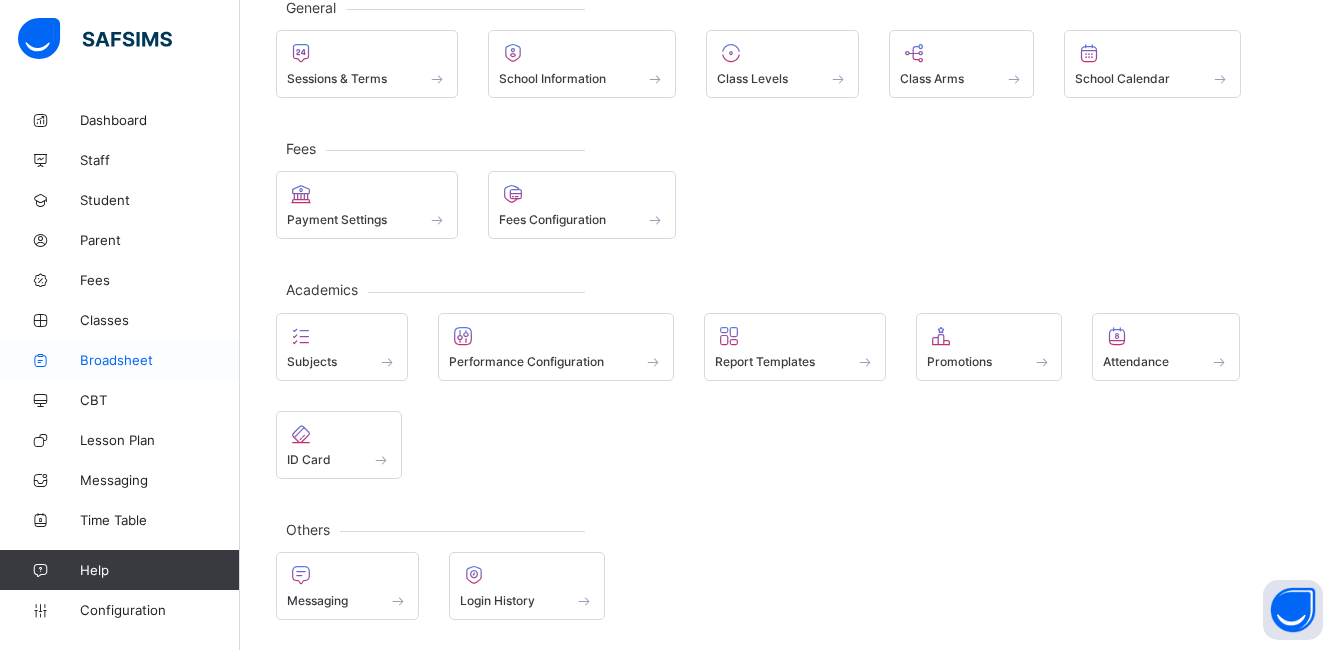 click on "Broadsheet" at bounding box center (160, 360) 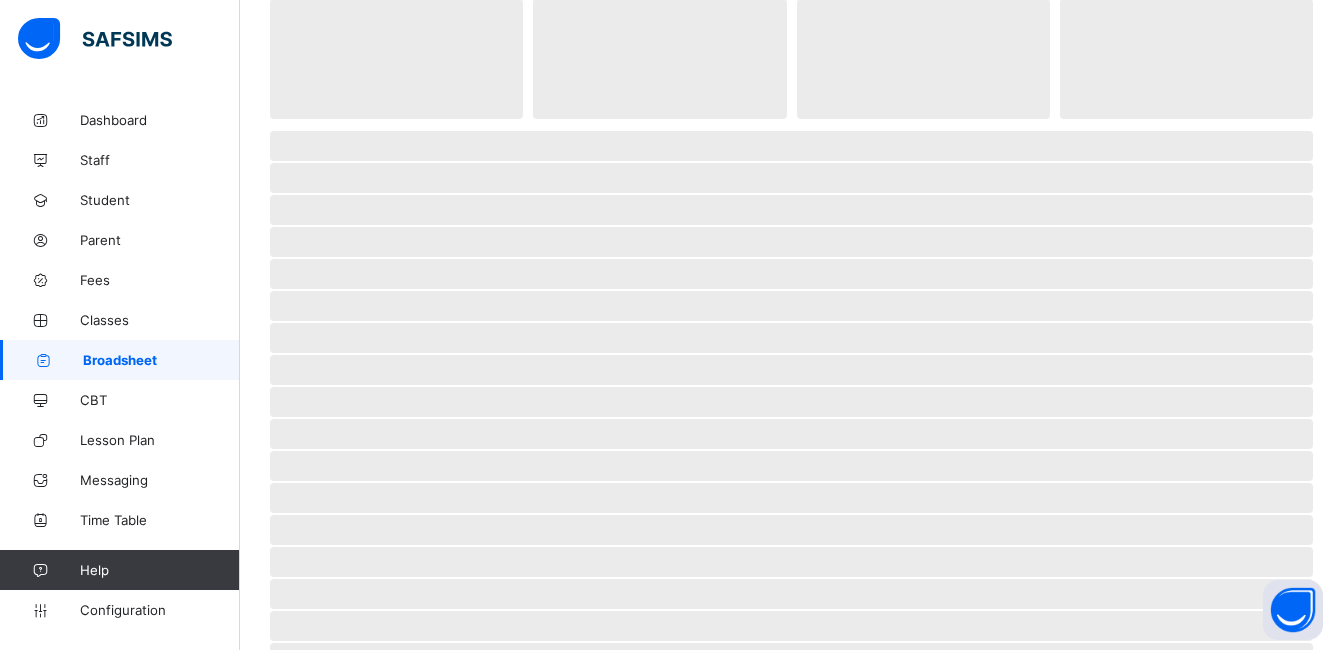 scroll, scrollTop: 0, scrollLeft: 0, axis: both 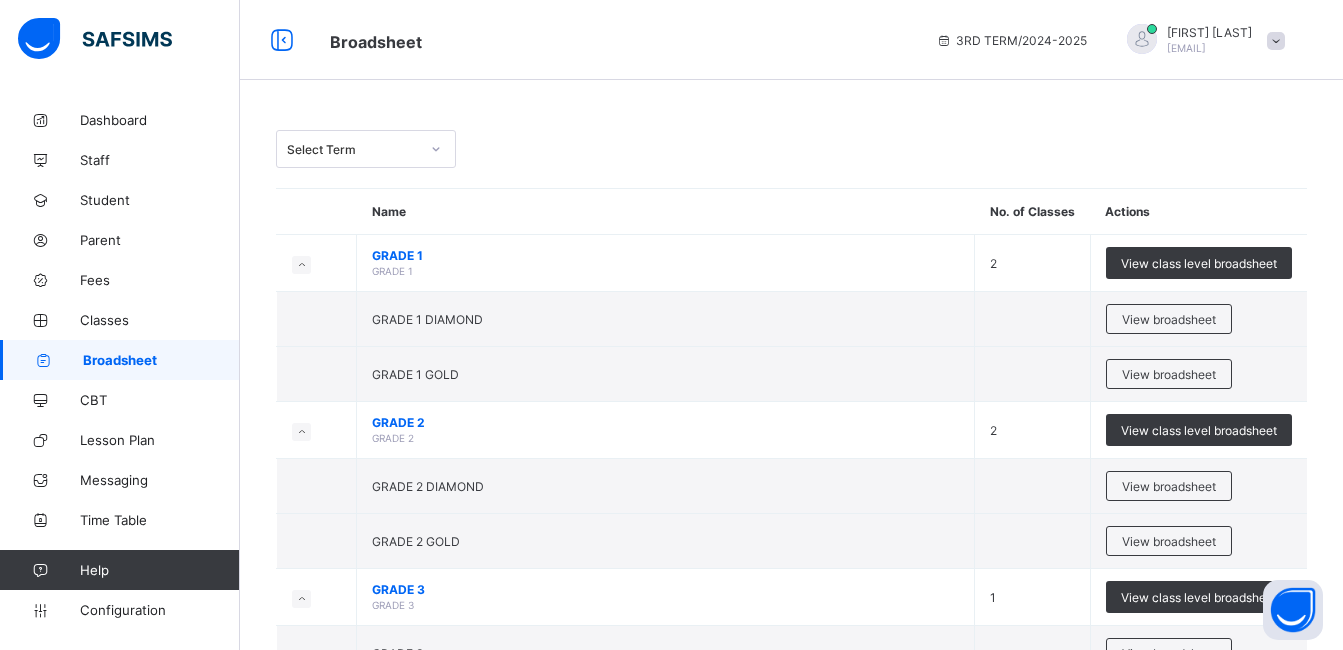 click at bounding box center [436, 149] 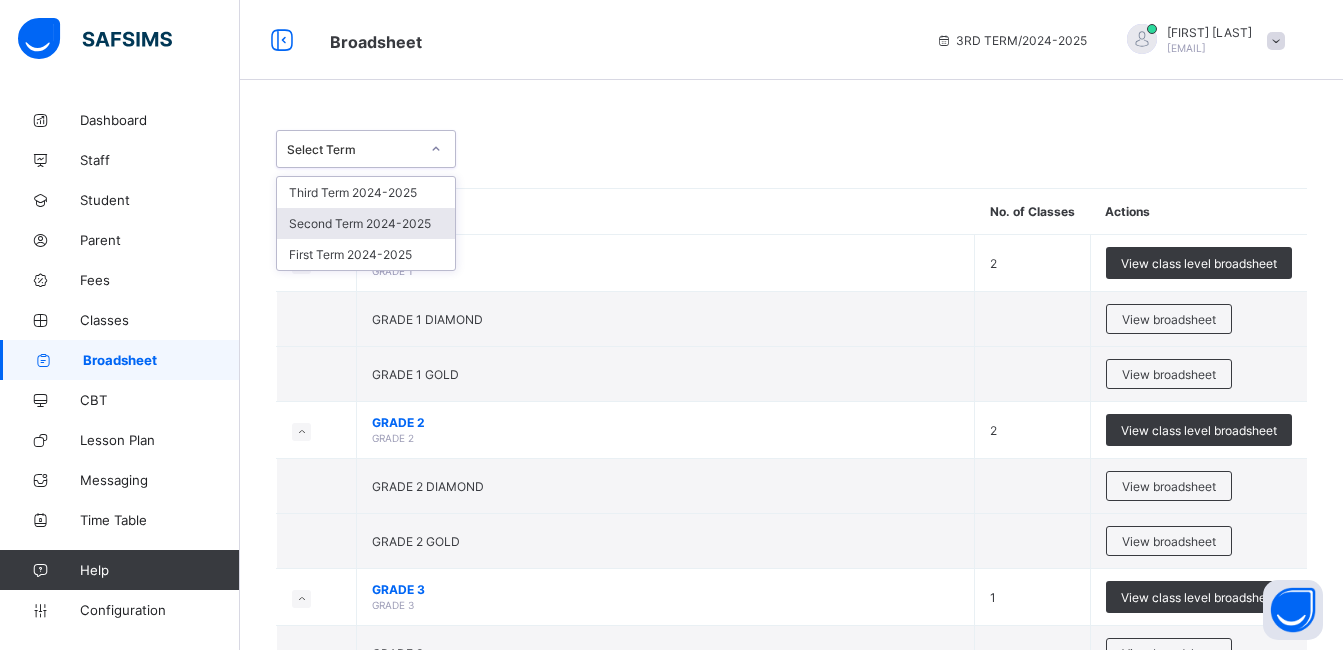 click on "Second Term 2024-2025" at bounding box center [366, 223] 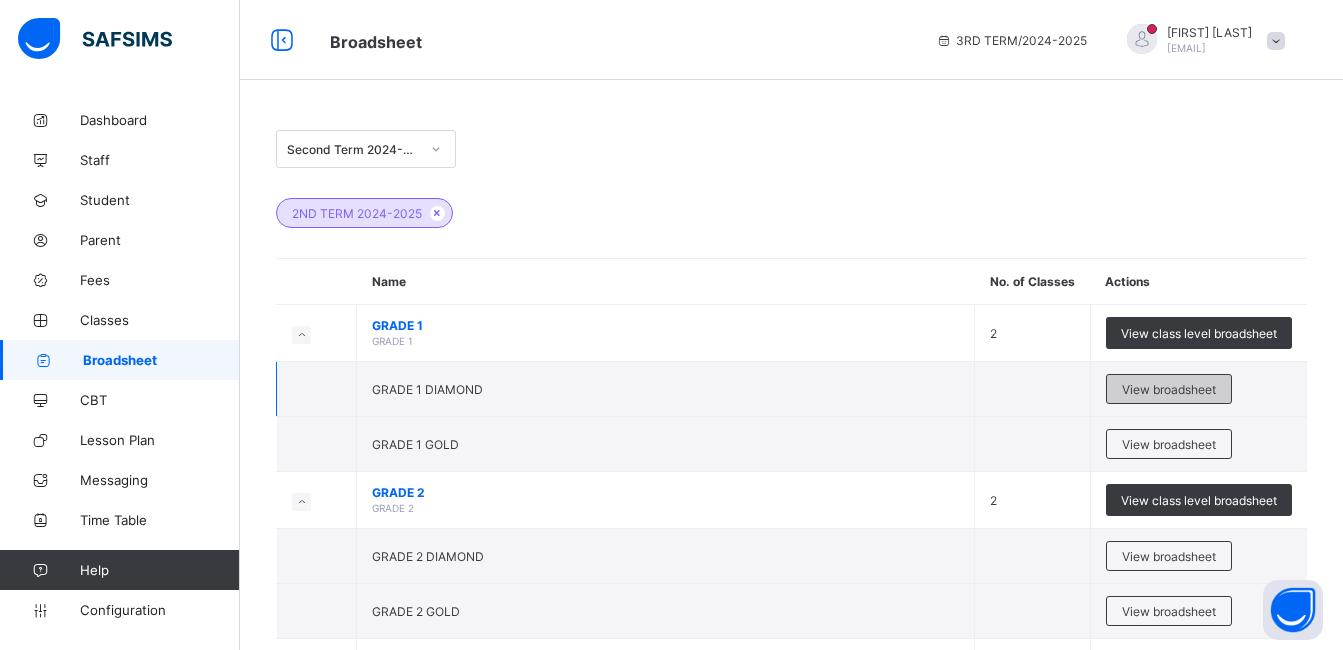 click on "View broadsheet" at bounding box center [1169, 389] 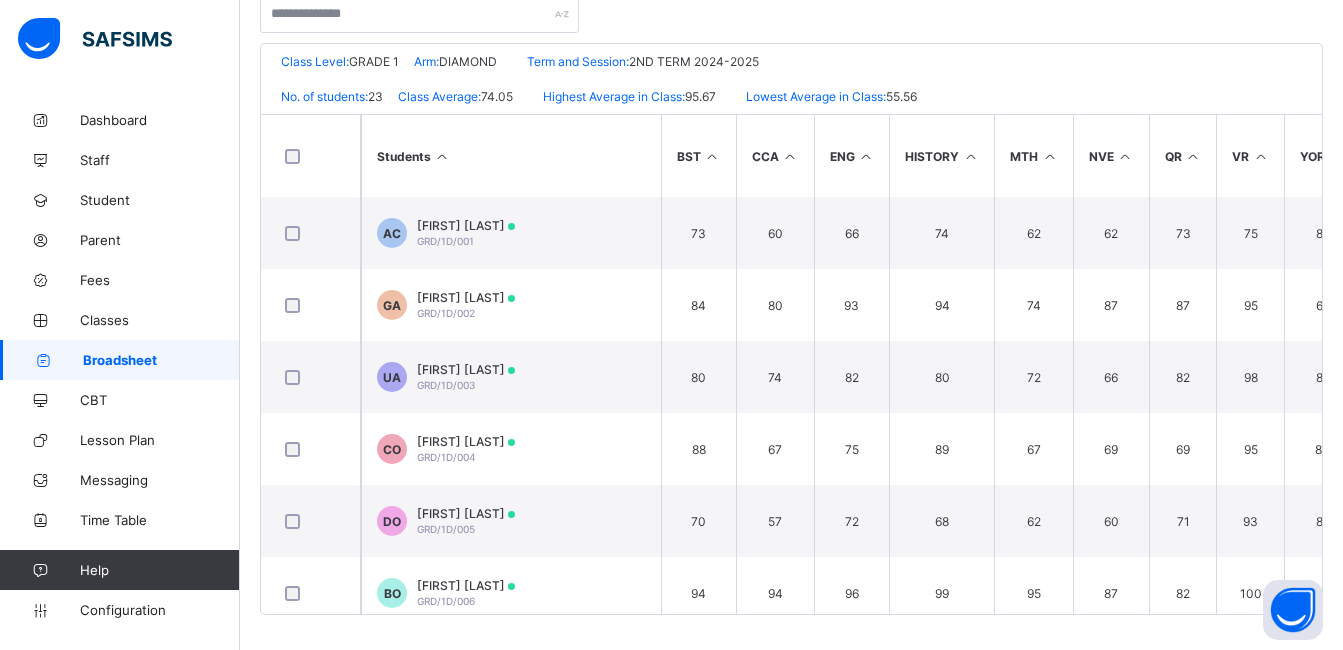 scroll, scrollTop: 431, scrollLeft: 0, axis: vertical 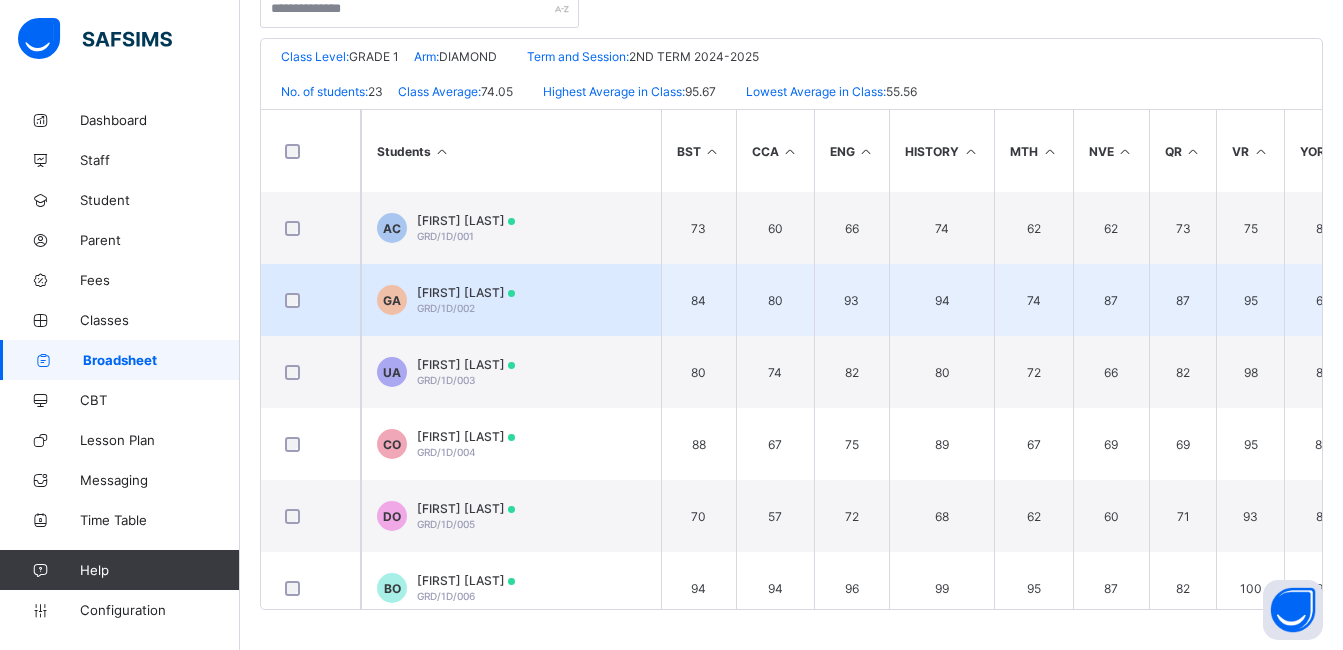 click on "Gladys  Akpan" at bounding box center (466, 292) 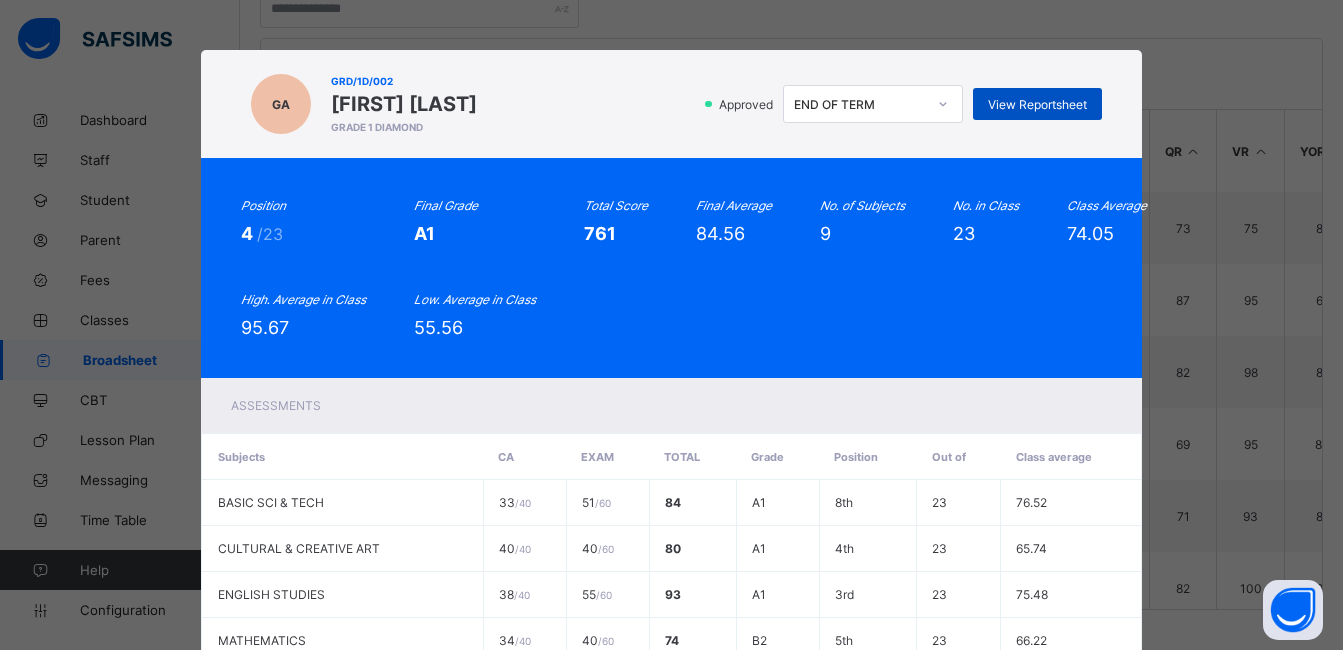click on "View Reportsheet" at bounding box center [1037, 104] 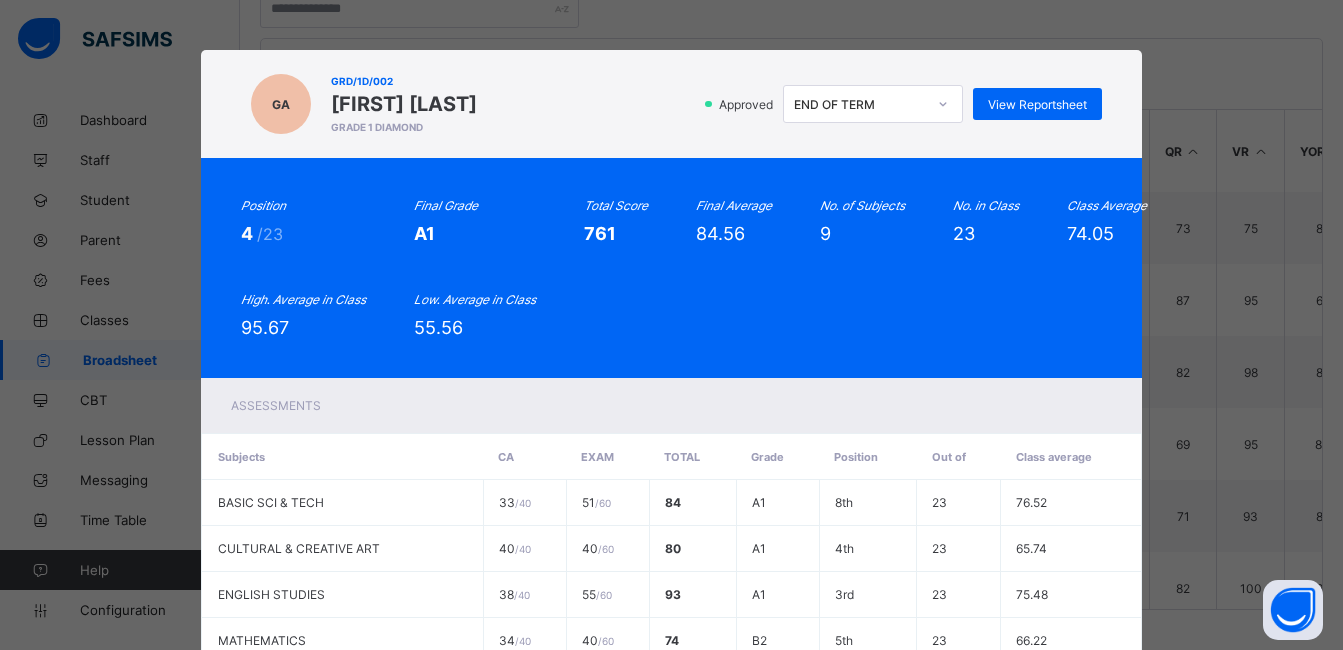 click on "Position         4       /23         Final Grade         A1         Total Score         761         Final Average         84.56         No. of Subjects         9         No. in Class         23         Class Average         74.05         High. Average in Class         95.67         Low. Average in Class         55.56" at bounding box center (671, 268) 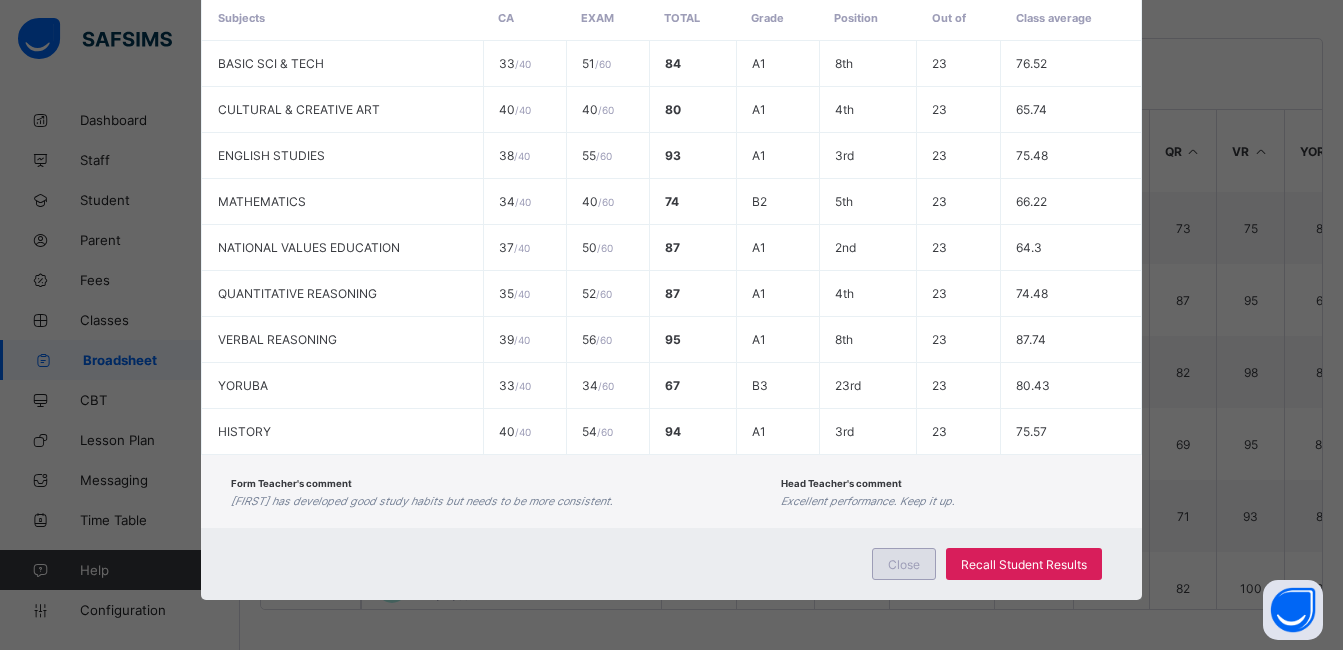 click on "Close" at bounding box center [904, 564] 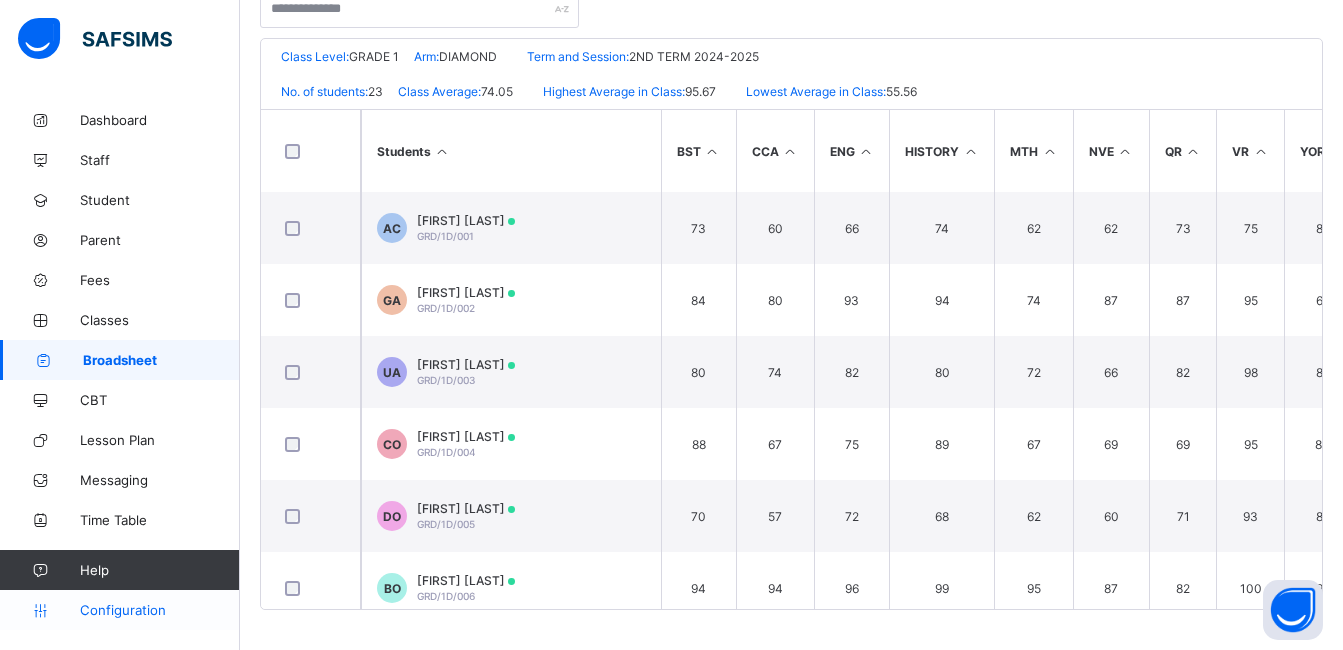 click on "Configuration" at bounding box center [159, 610] 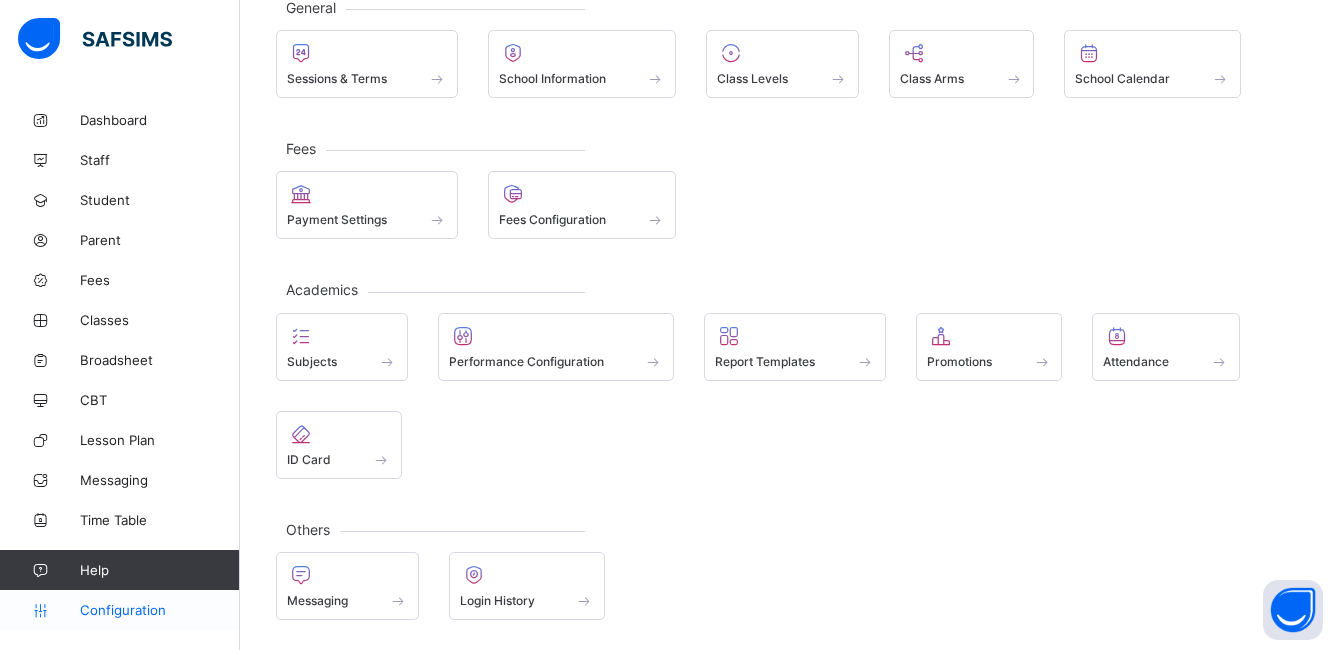 scroll, scrollTop: 133, scrollLeft: 0, axis: vertical 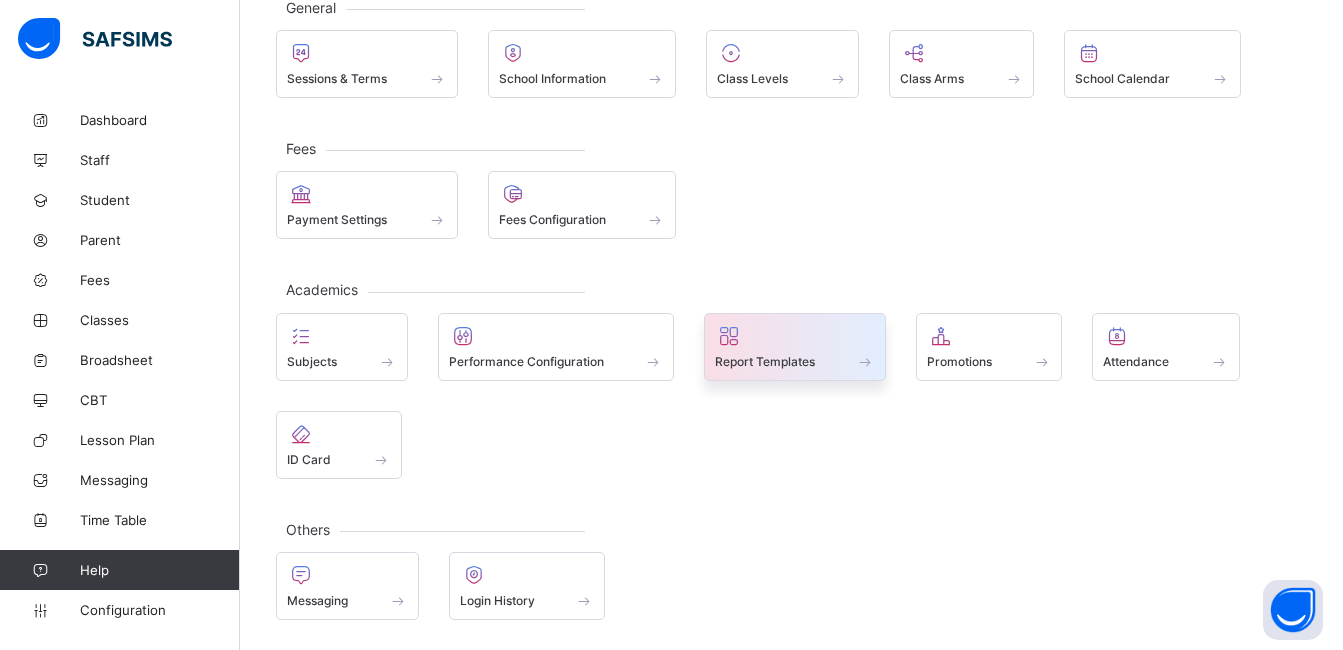 click at bounding box center (795, 350) 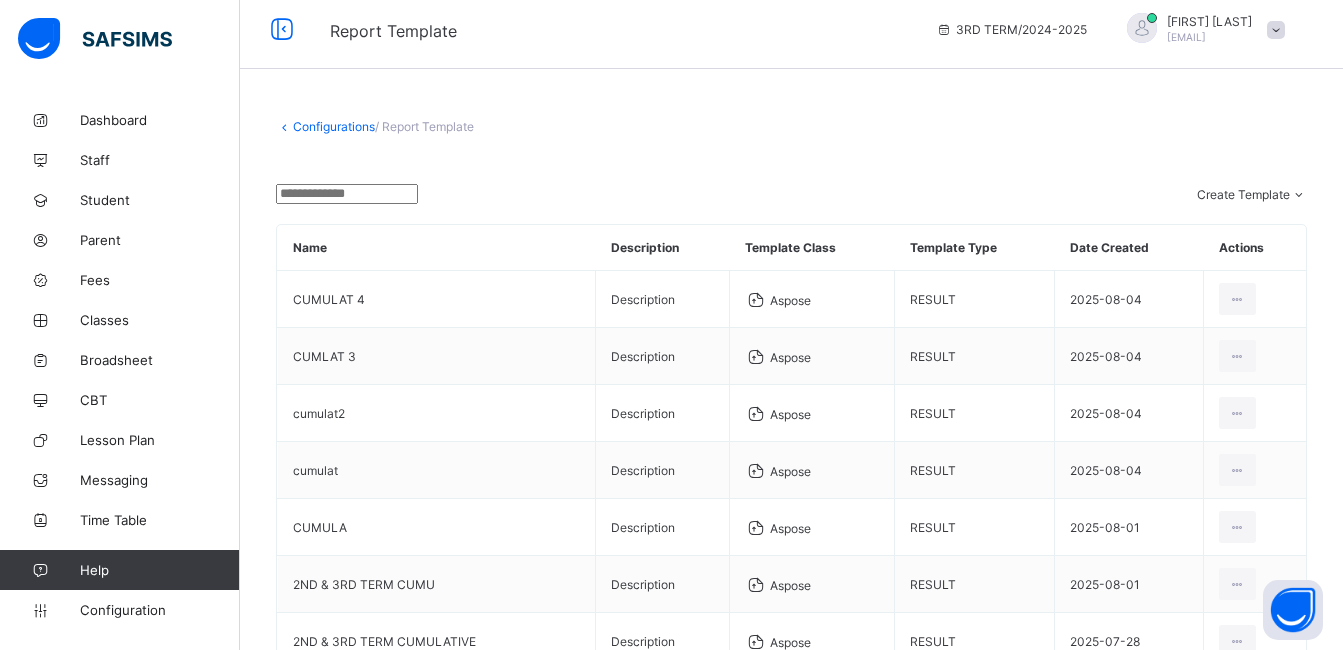scroll, scrollTop: 370, scrollLeft: 0, axis: vertical 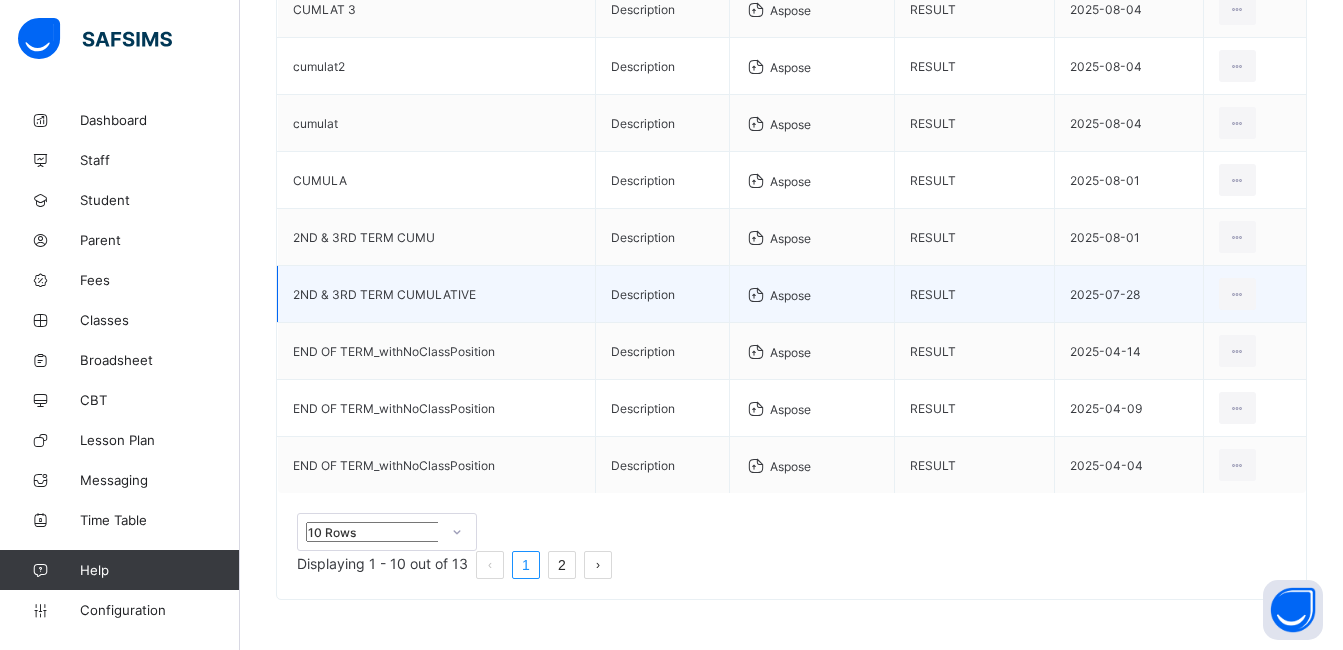 click on "2ND & 3RD TERM CUMULATIVE" at bounding box center [437, 294] 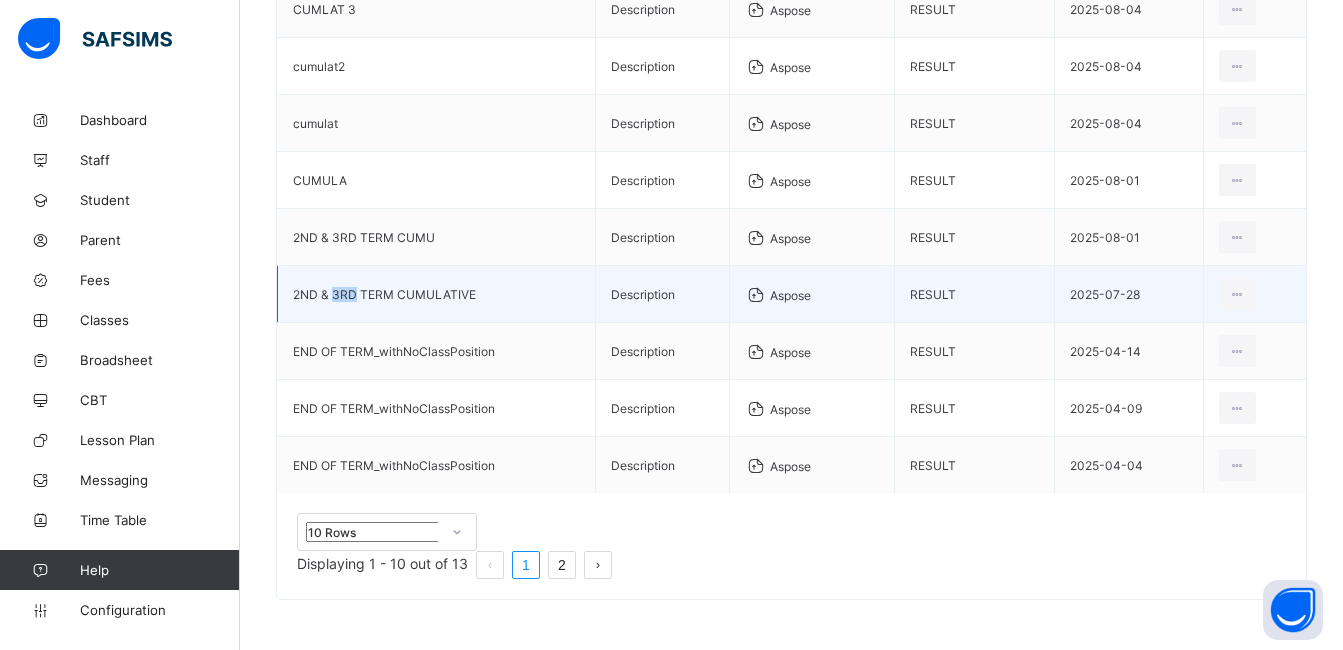 click on "2ND & 3RD TERM CUMULATIVE" at bounding box center (437, 294) 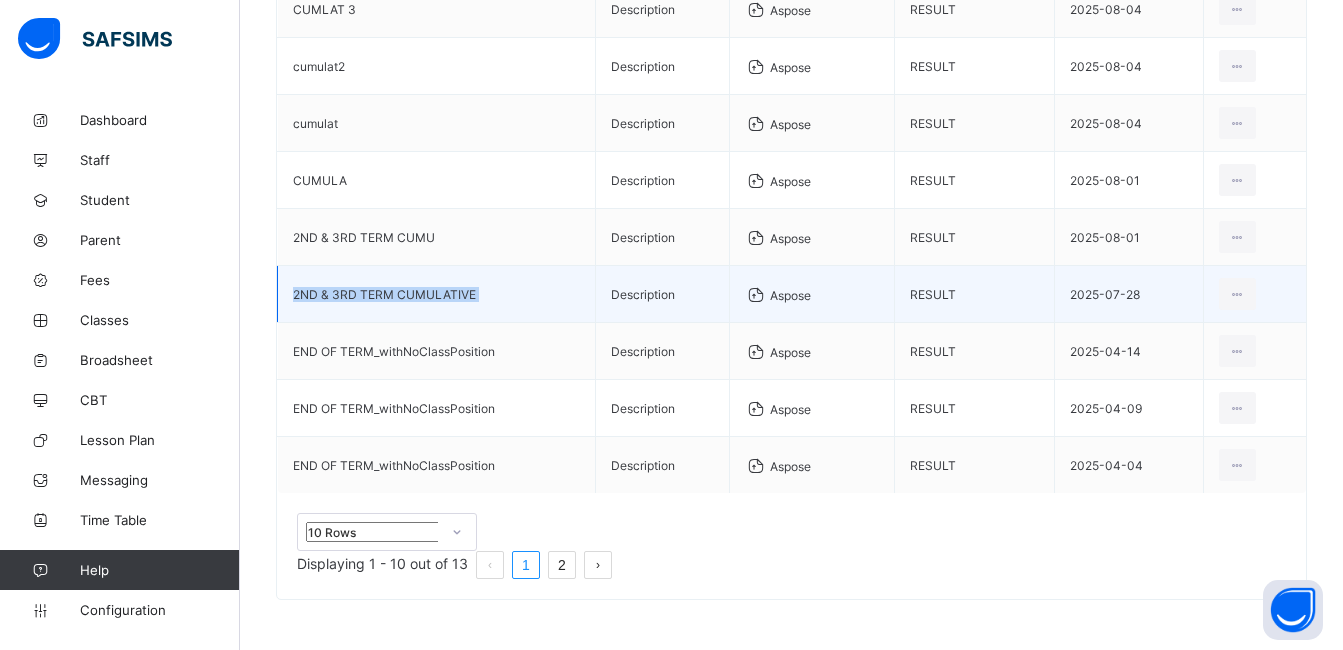 copy on "2ND & 3RD TERM CUMULATIVE" 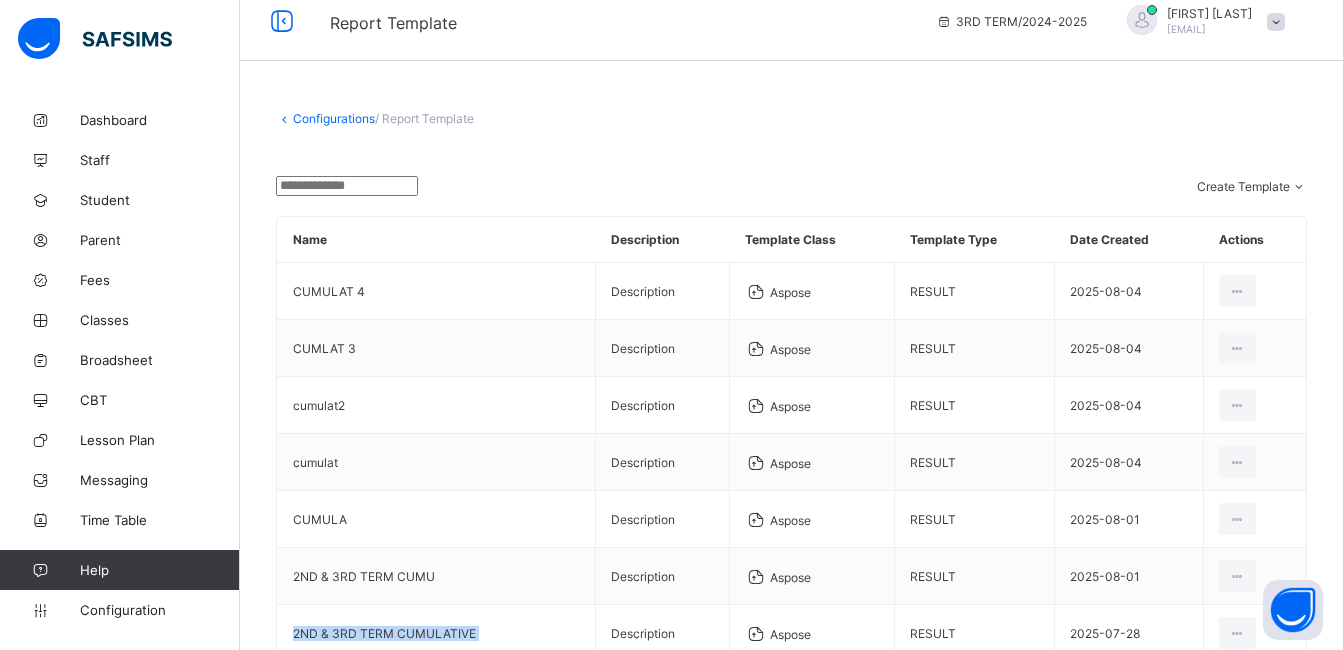 scroll, scrollTop: 10, scrollLeft: 0, axis: vertical 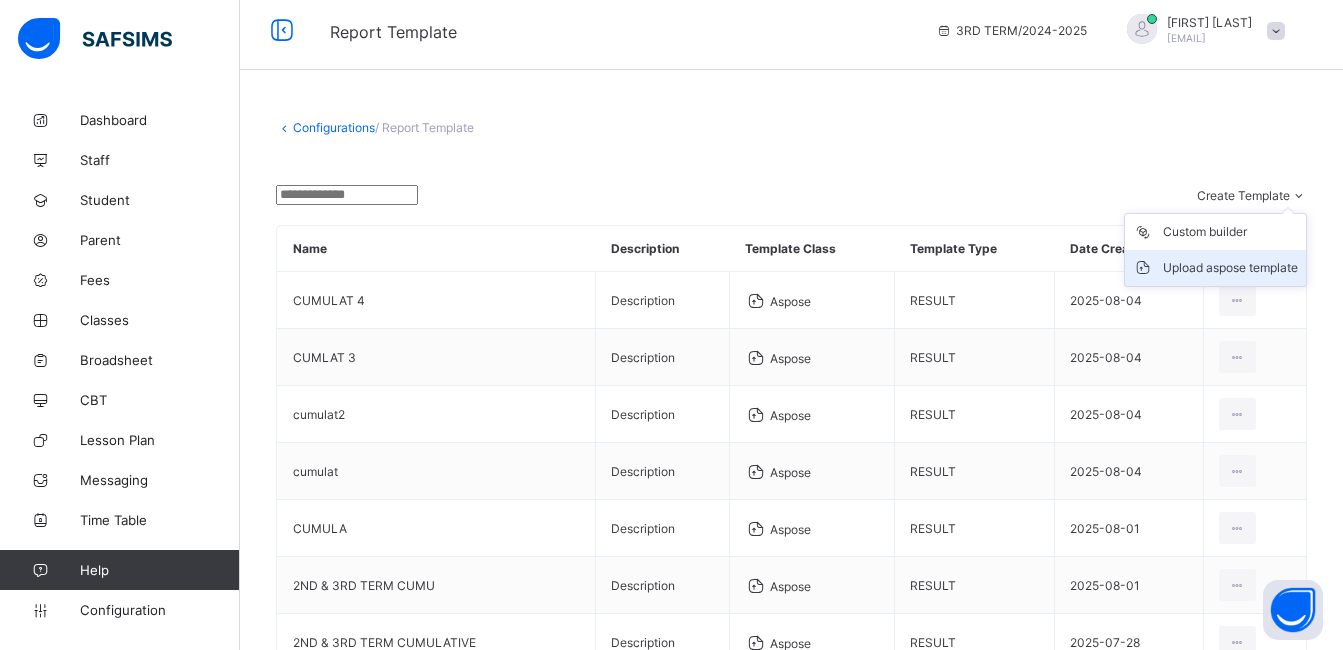 click on "Upload aspose template" at bounding box center [1230, 268] 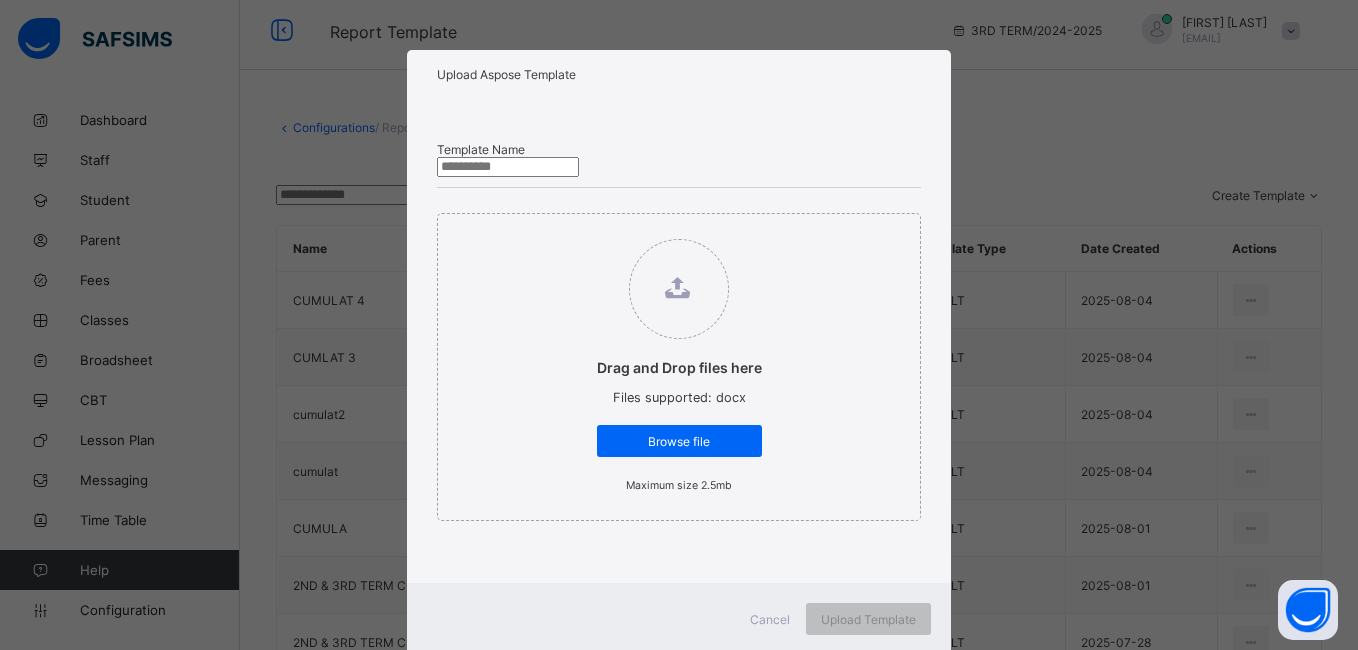 click at bounding box center (508, 167) 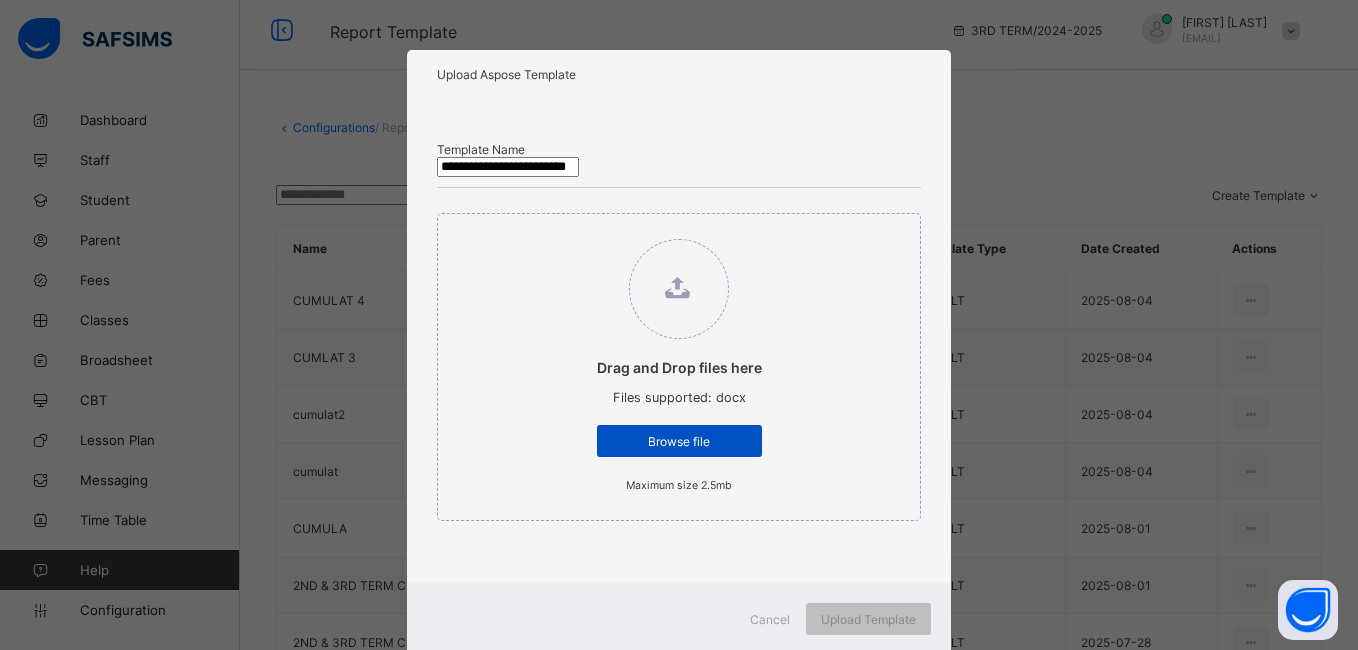 type on "**********" 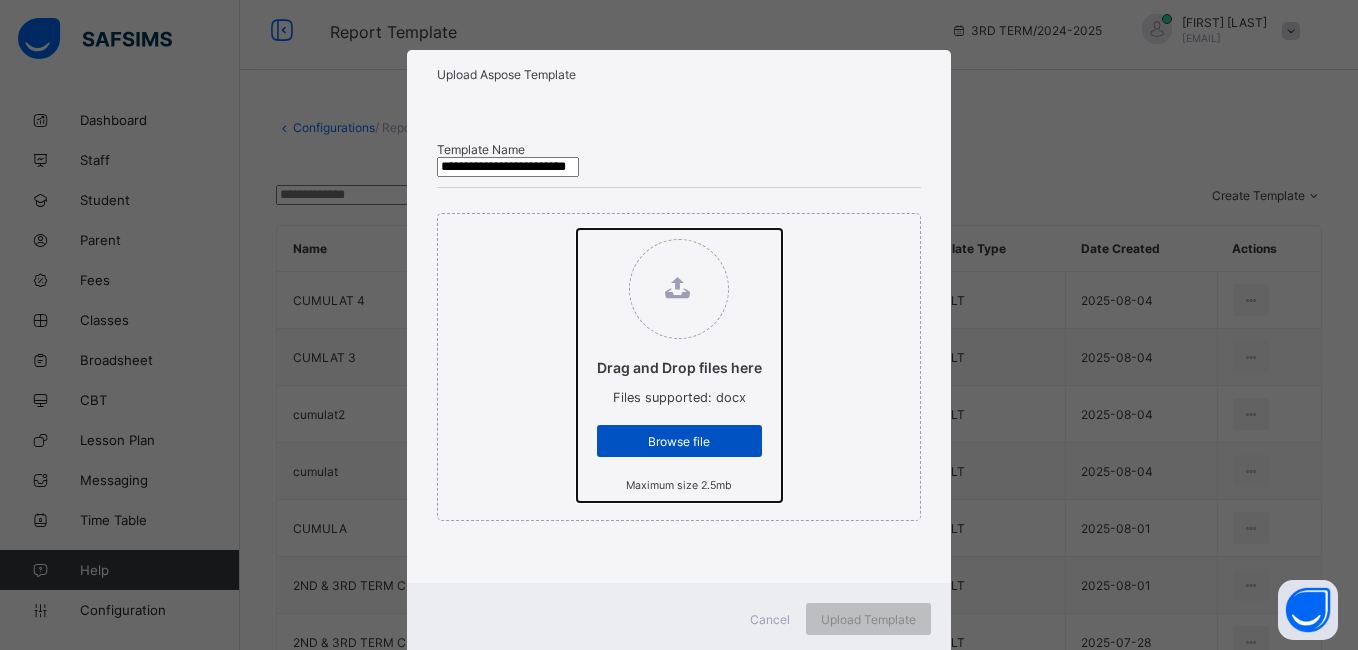 click on "Drag and Drop files here Files supported: docx Browse file Maximum size 2.5mb" at bounding box center [577, 229] 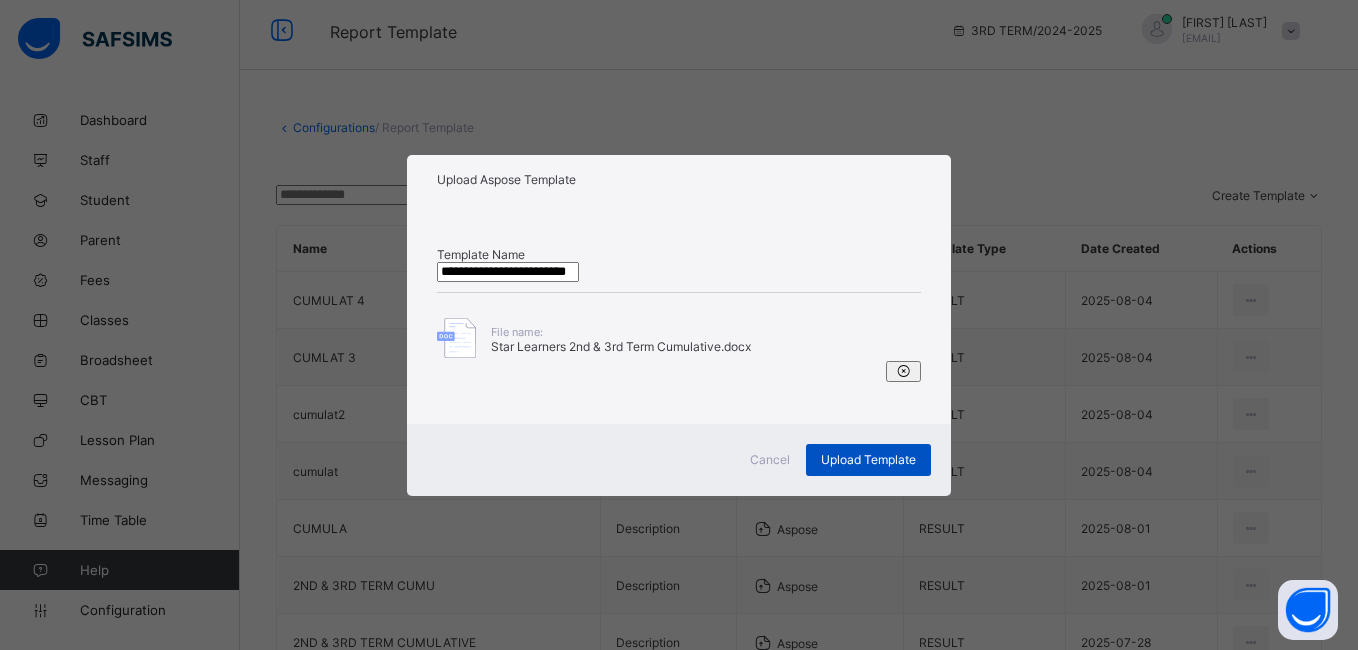 click on "Upload Template" at bounding box center [868, 459] 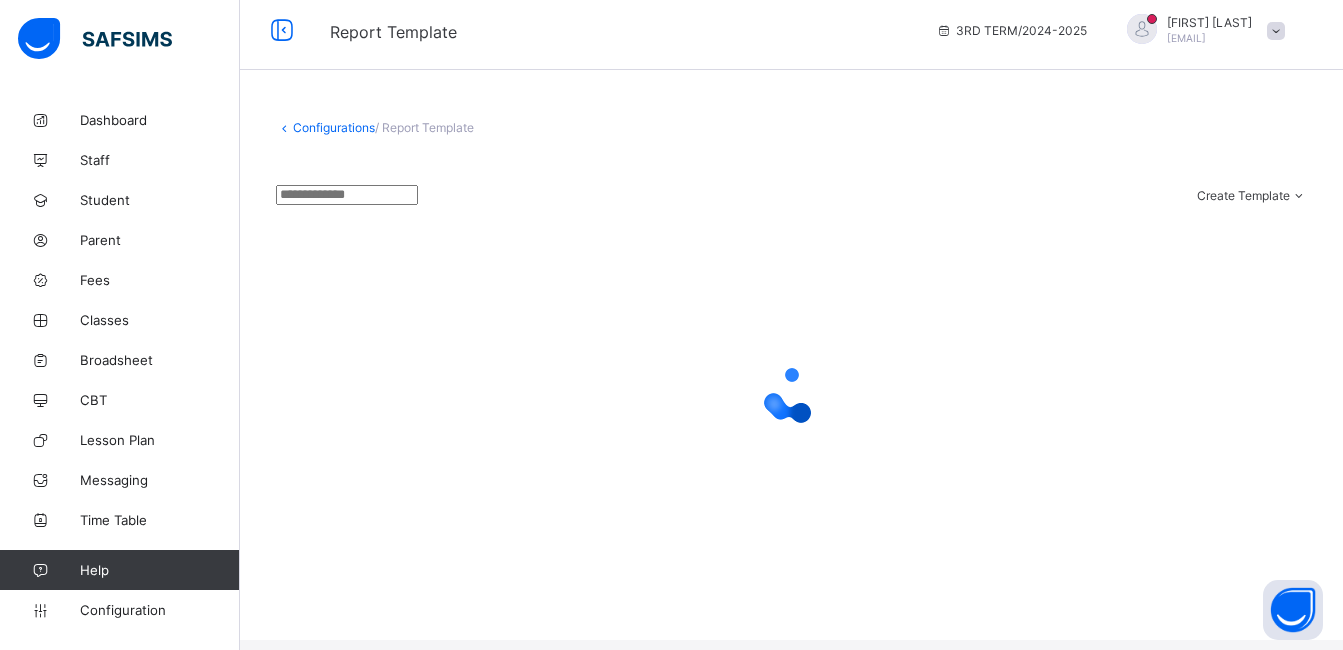 click on "Configurations" at bounding box center (334, 127) 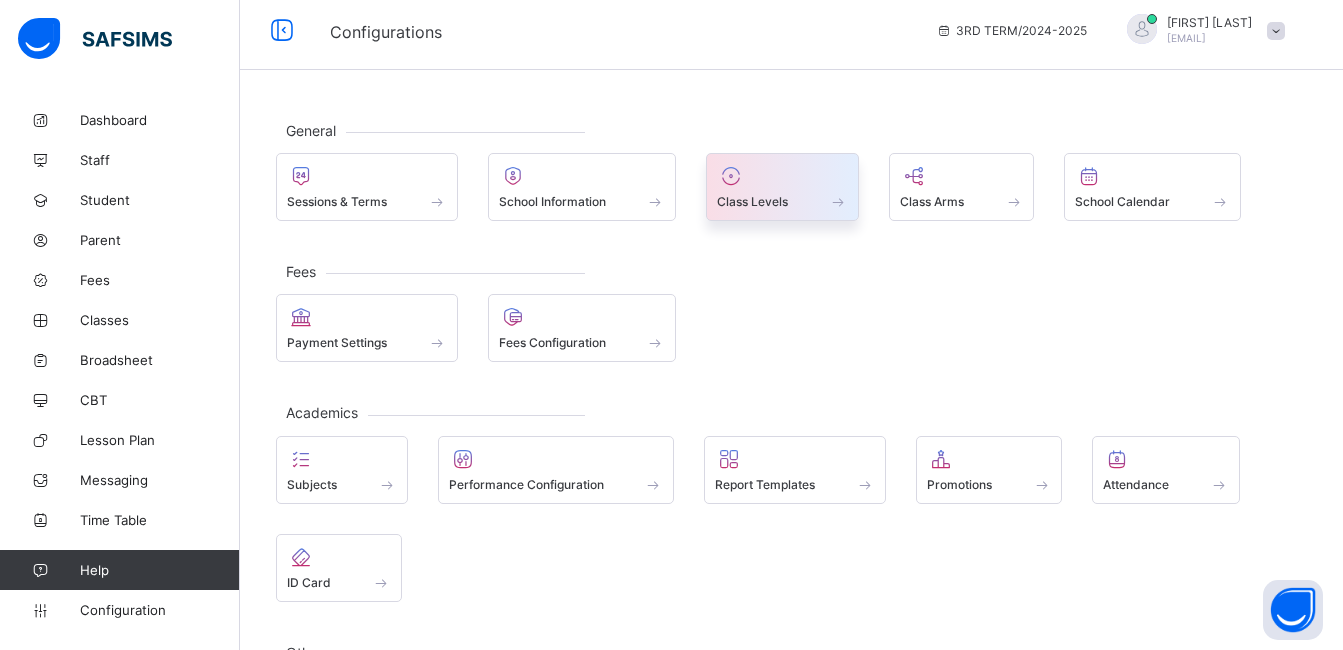 click on "Class Levels" at bounding box center (752, 201) 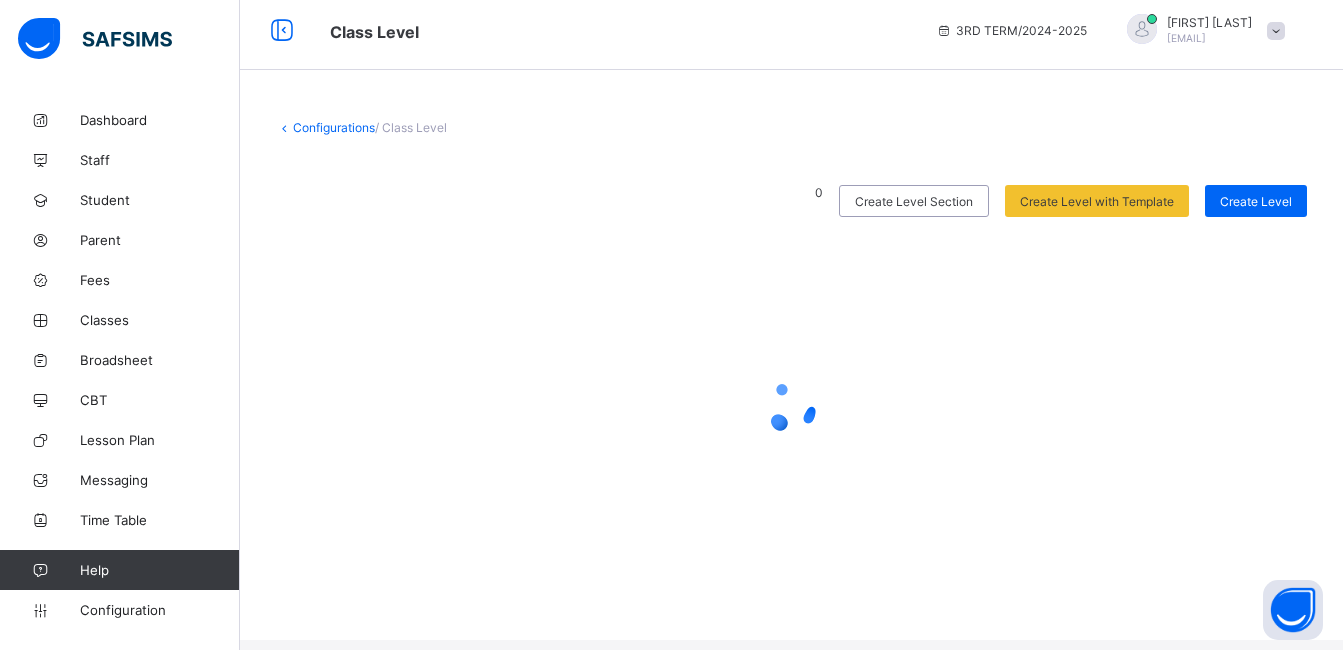 scroll, scrollTop: 0, scrollLeft: 0, axis: both 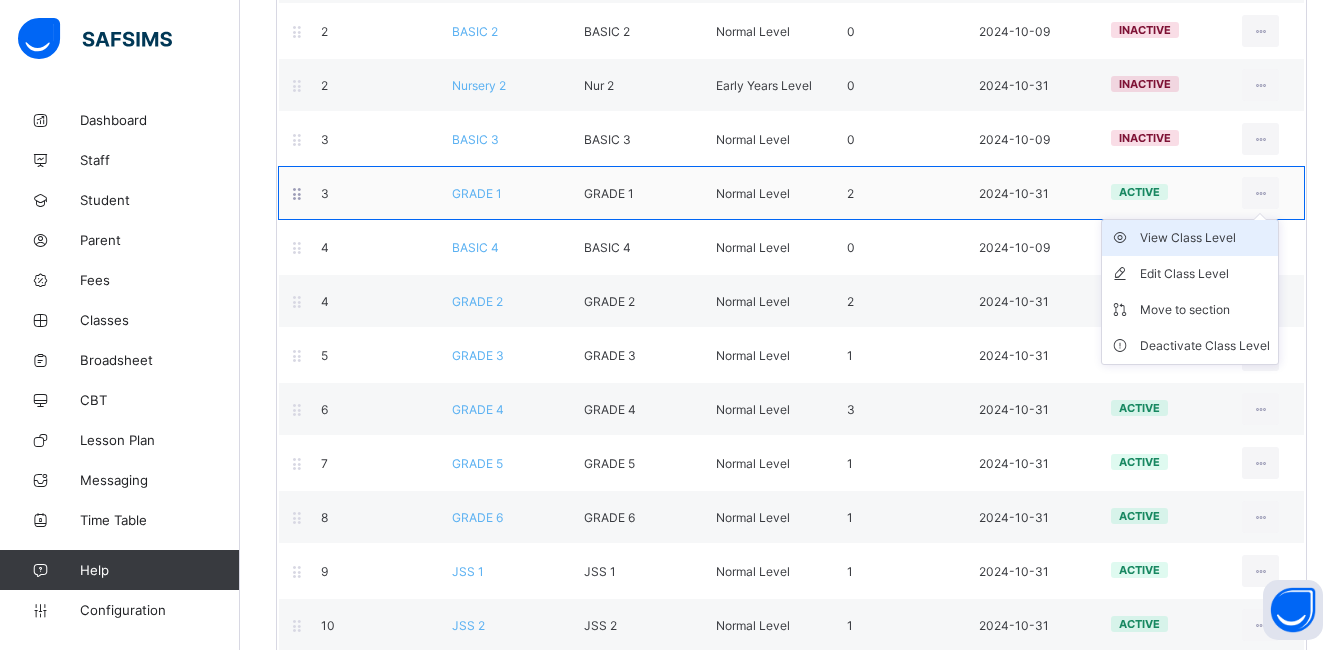click on "View Class Level" at bounding box center (1190, 238) 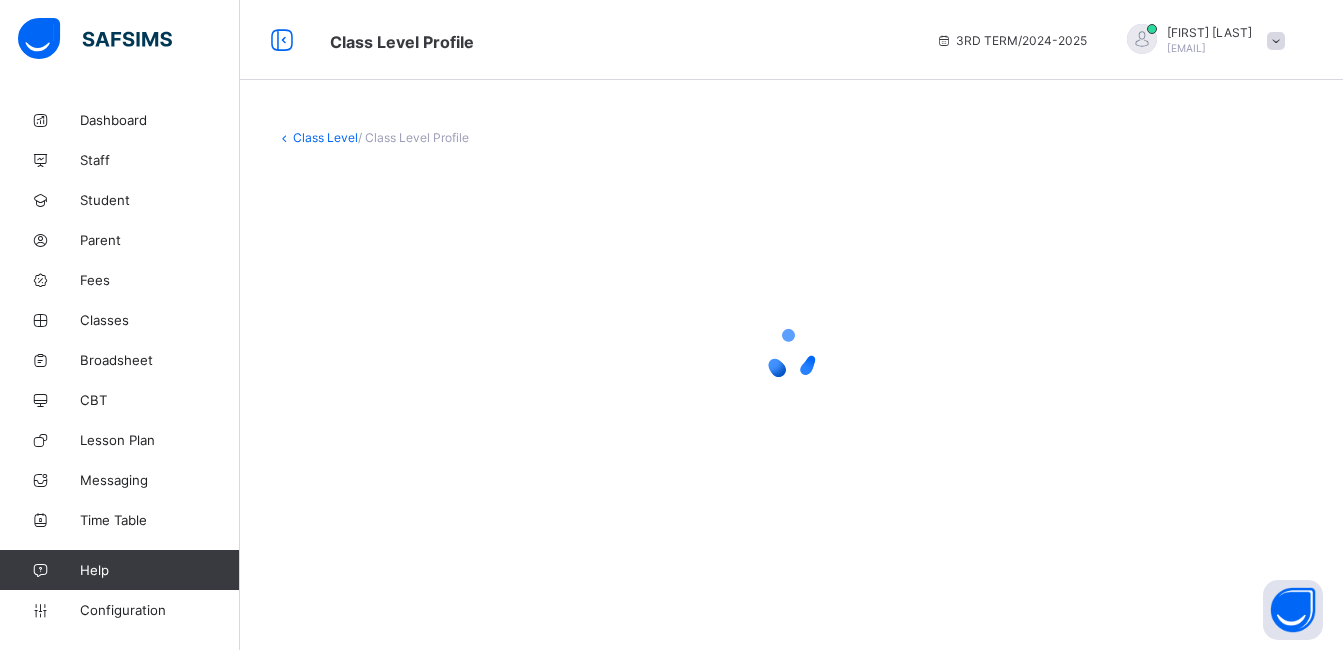 scroll, scrollTop: 0, scrollLeft: 0, axis: both 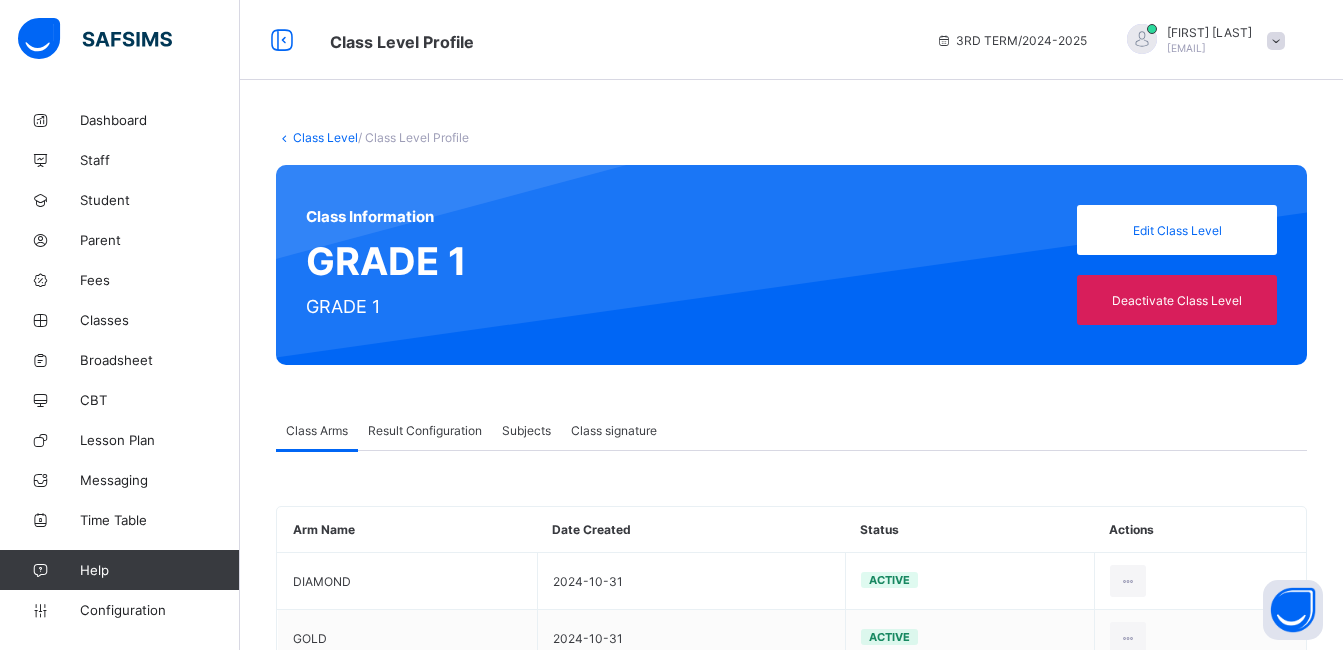 click on "Result Configuration" at bounding box center (425, 430) 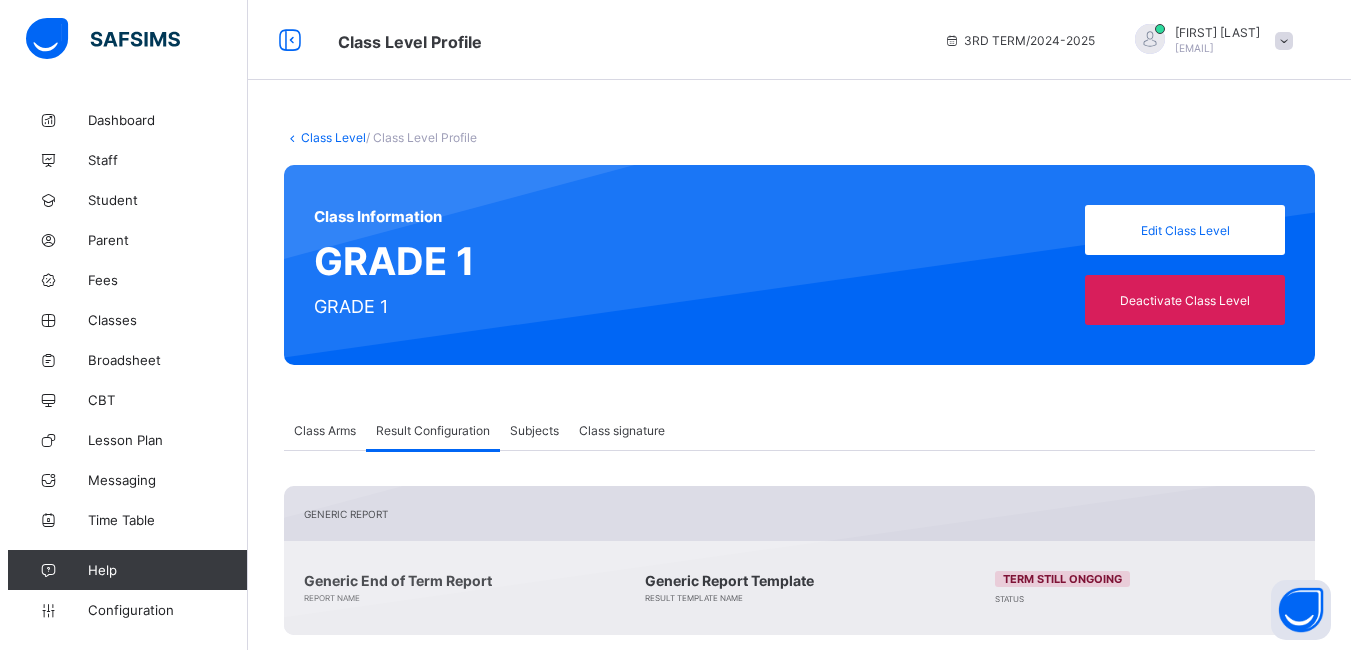 scroll, scrollTop: 347, scrollLeft: 0, axis: vertical 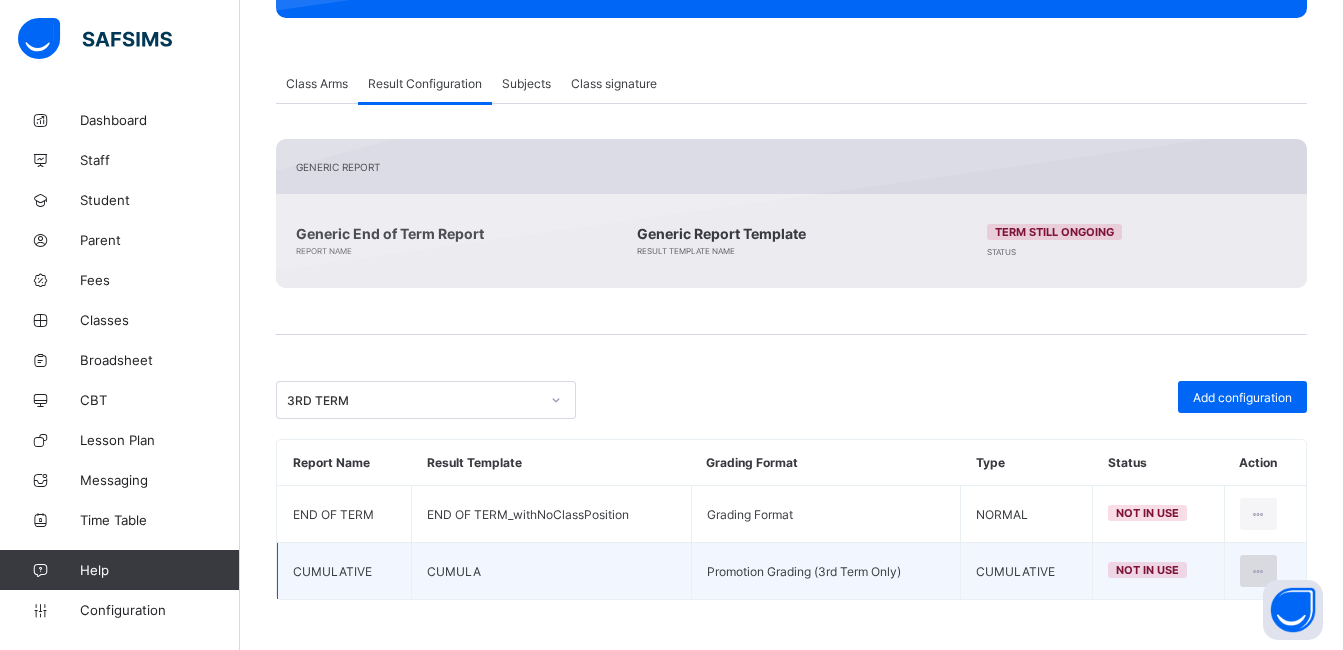 click at bounding box center [1258, 571] 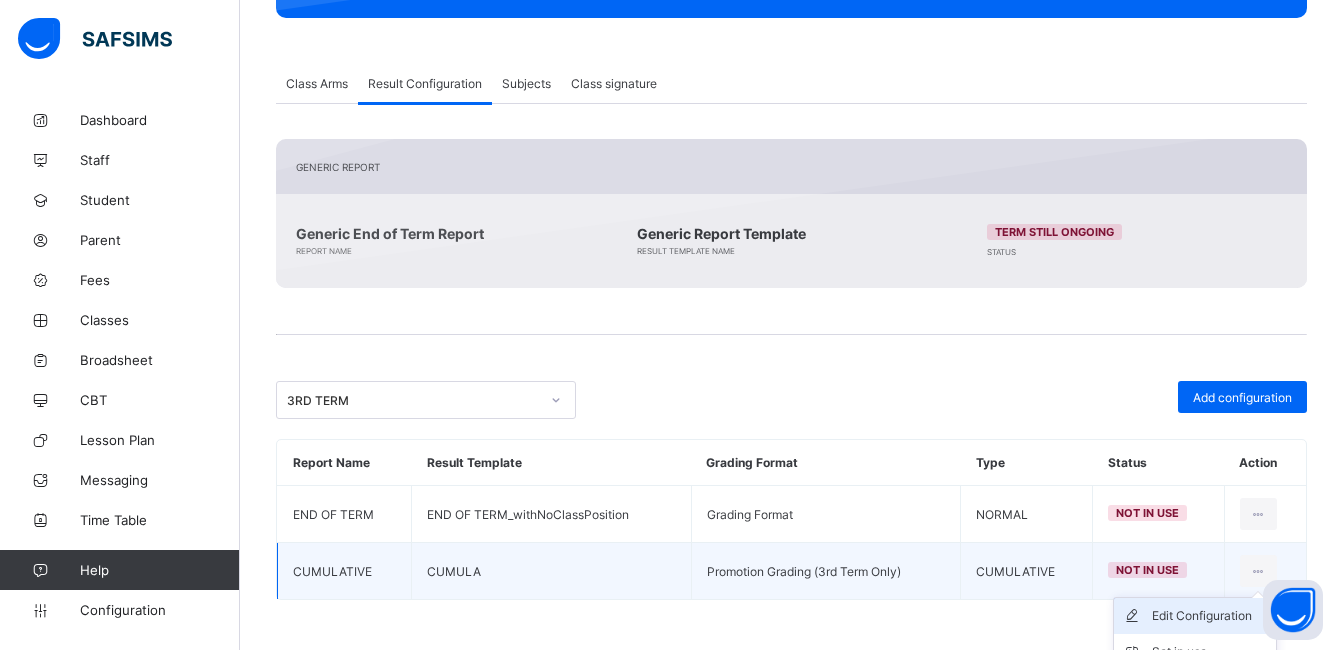 click on "Edit Configuration" at bounding box center (1210, 616) 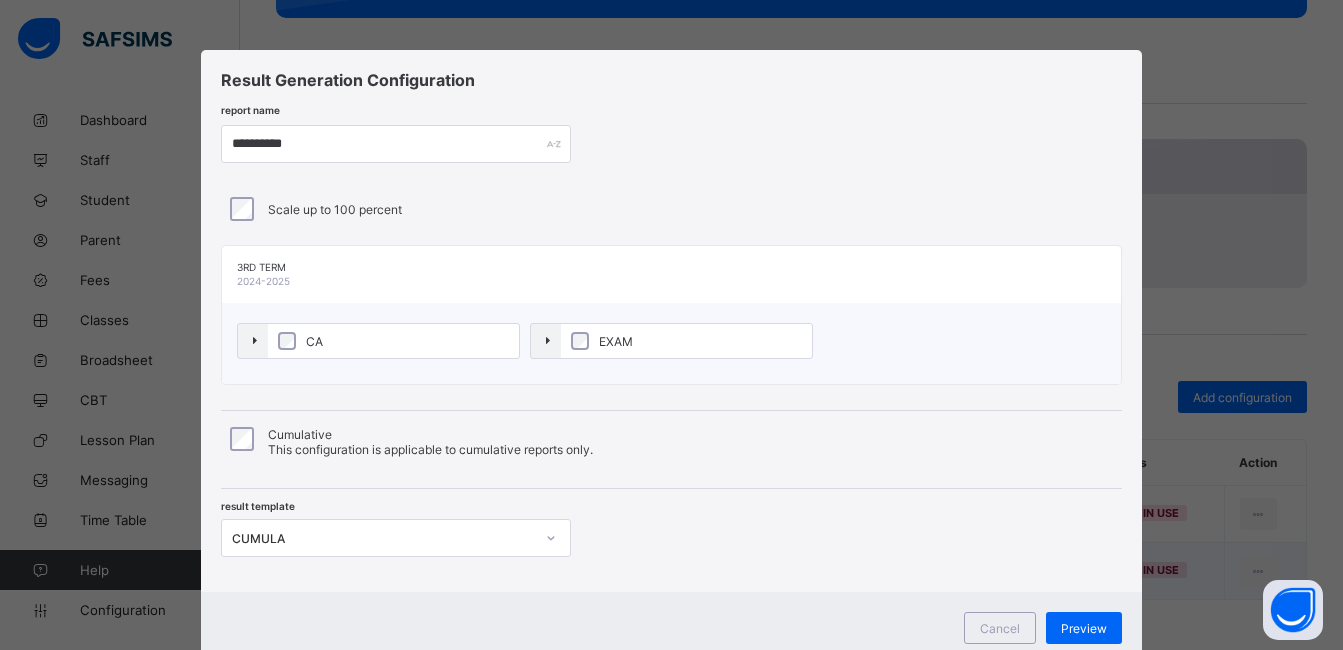 click on "**********" at bounding box center [671, 144] 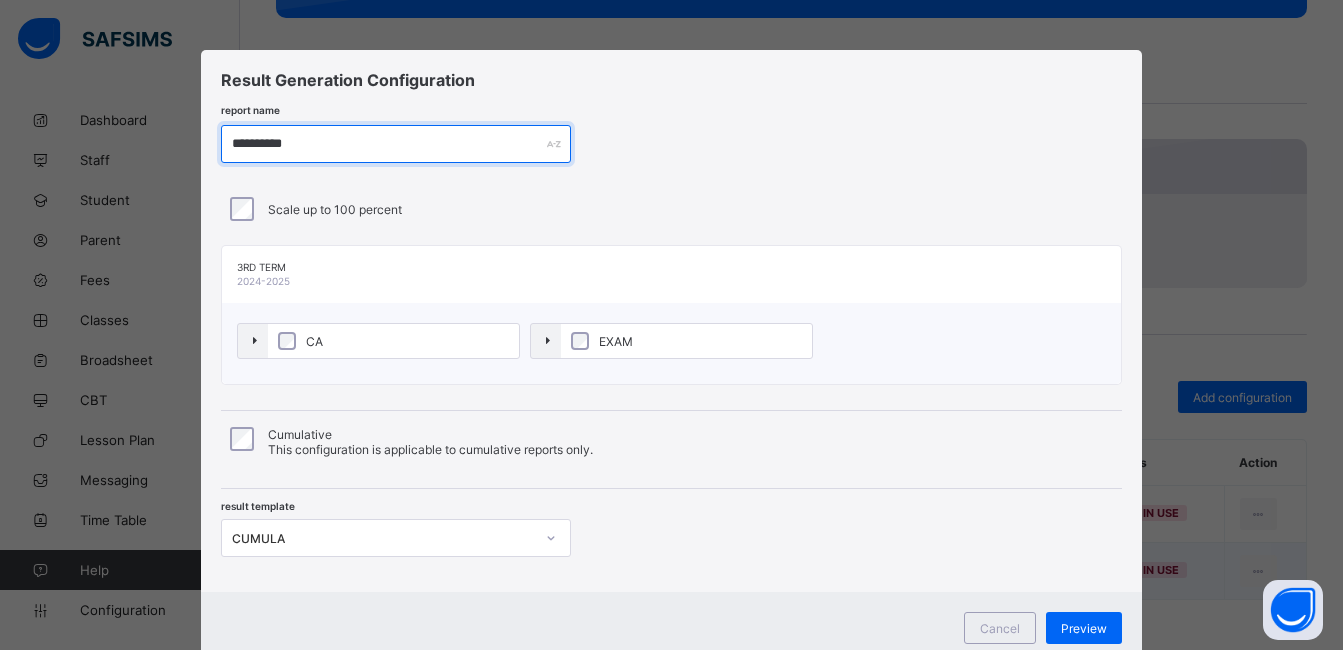 click on "**********" at bounding box center (396, 144) 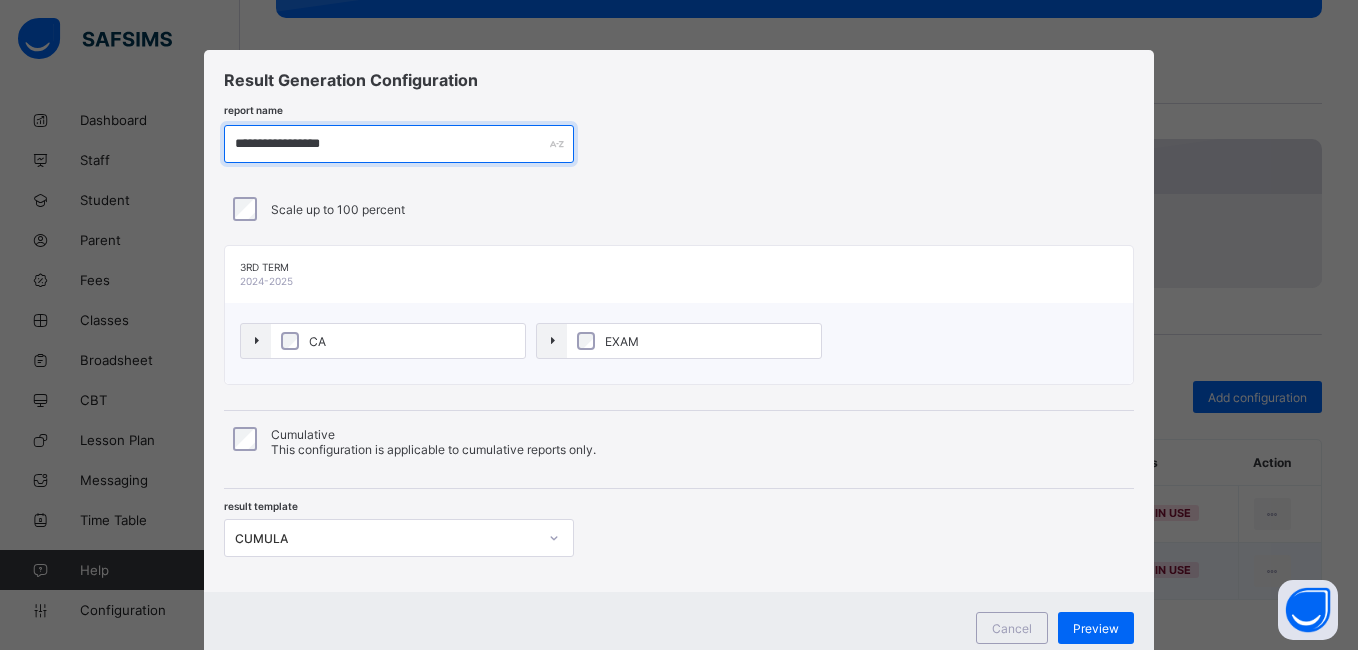 type on "**********" 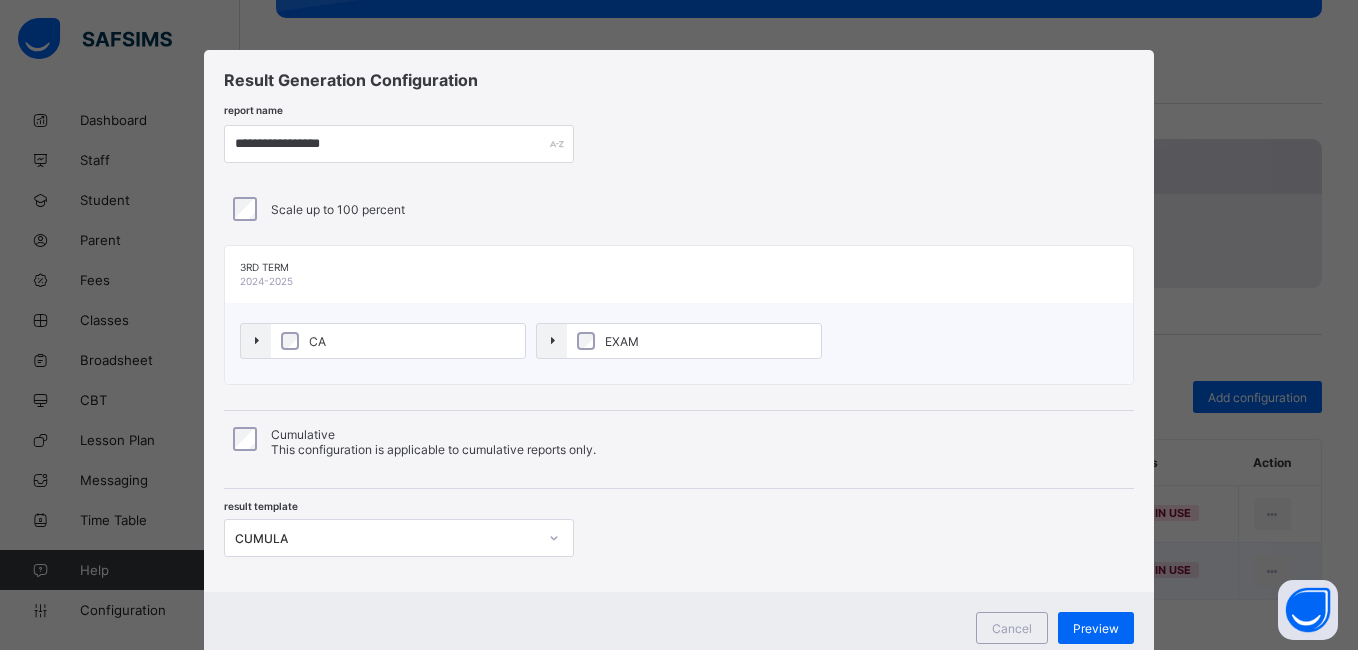 click on "Scale up to 100 percent" at bounding box center (679, 209) 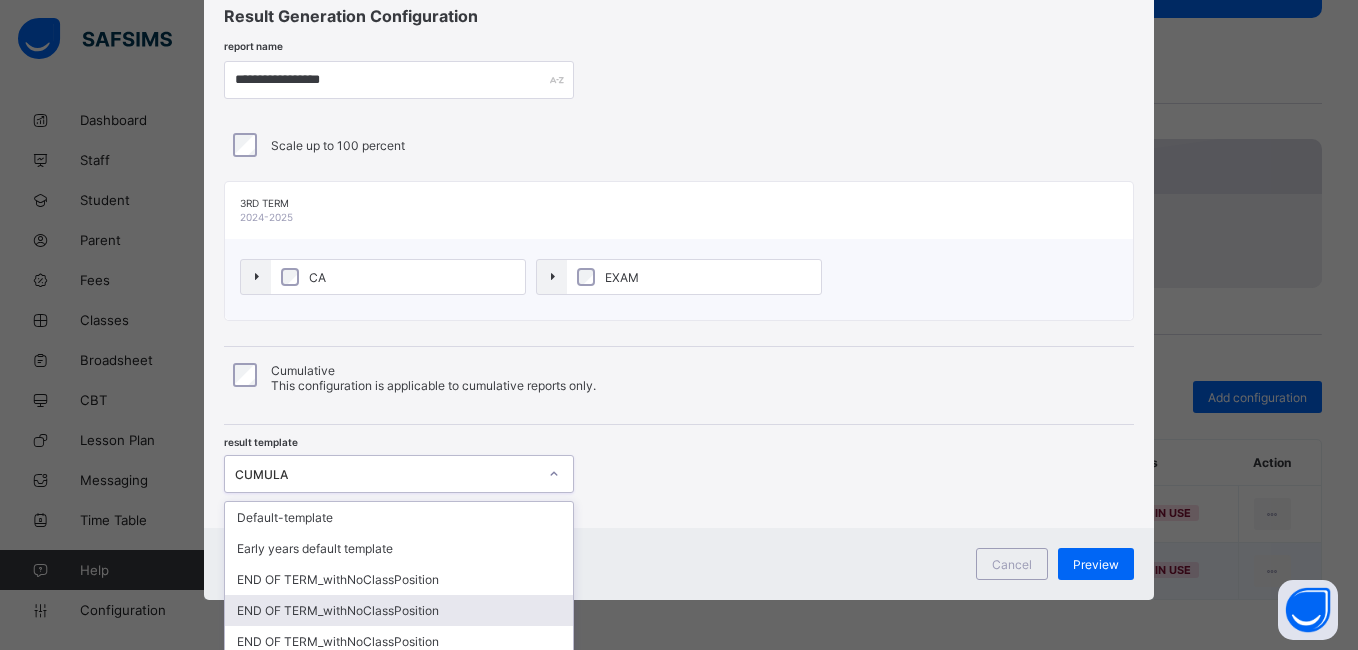 scroll, scrollTop: 217, scrollLeft: 0, axis: vertical 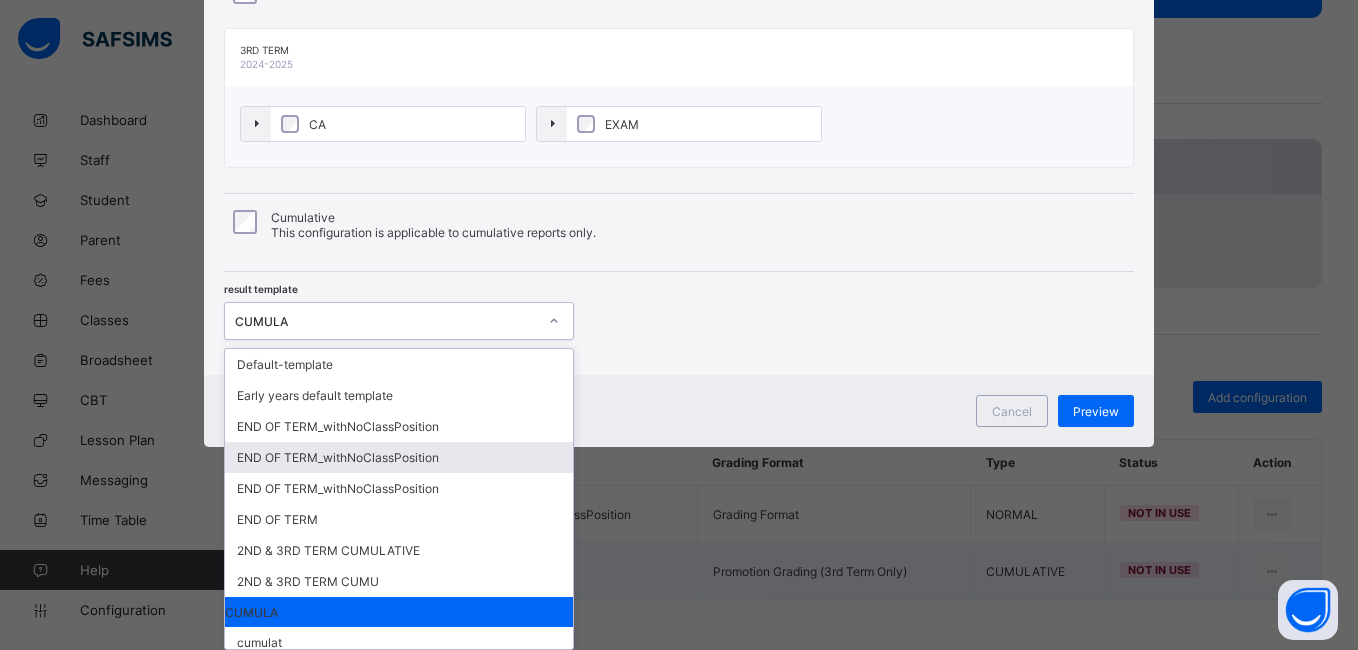 click on "option END OF TERM_withNoClassPosition focused, 4 of 14. 14 results available. Use Up and Down to choose options, press Enter to select the currently focused option, press Escape to exit the menu, press Tab to select the option and exit the menu. CUMULA Default-template Early years default template END OF TERM_withNoClassPosition END OF TERM_withNoClassPosition END OF TERM_withNoClassPosition END OF TERM 2ND & 3RD TERM CUMULATIVE 2ND & 3RD TERM CUMU CUMULA cumulat cumulat2 CUMLAT 3 CUMULAT 4 2ND & 3RD TERM CUMULATIVE" at bounding box center [399, 321] 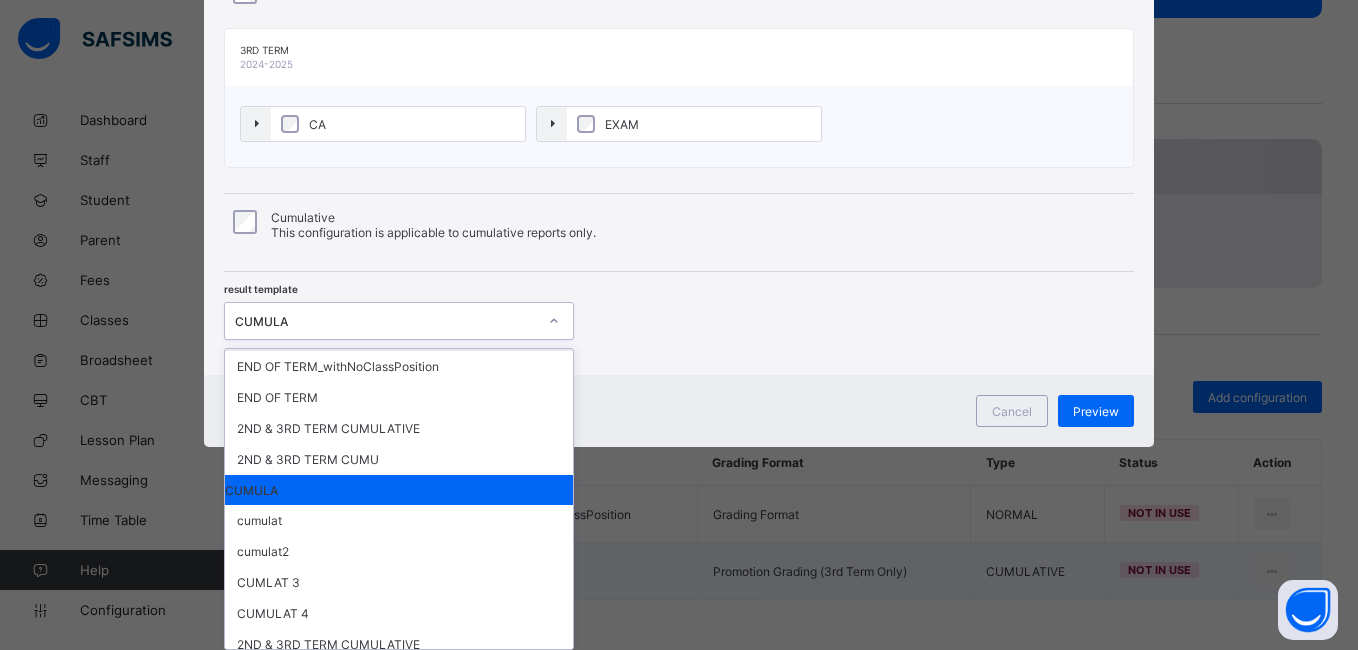 scroll, scrollTop: 134, scrollLeft: 0, axis: vertical 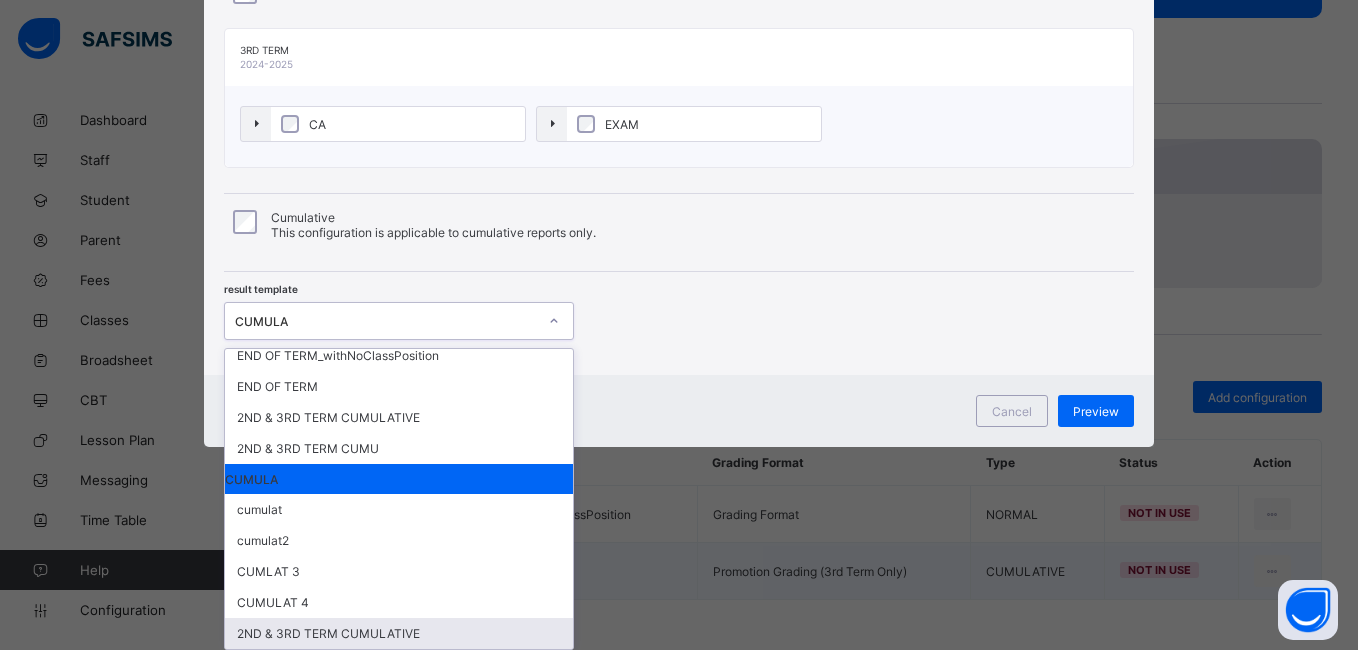 click on "2ND & 3RD TERM CUMULATIVE" at bounding box center [399, 633] 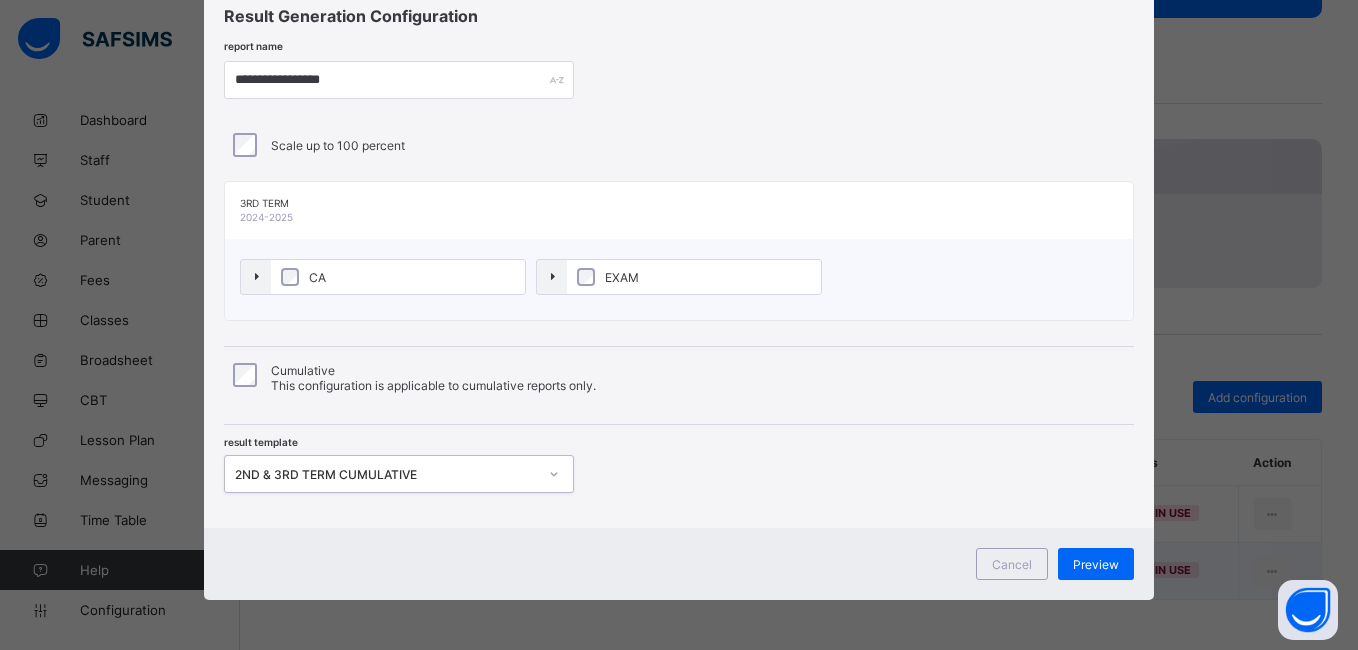 scroll, scrollTop: 64, scrollLeft: 0, axis: vertical 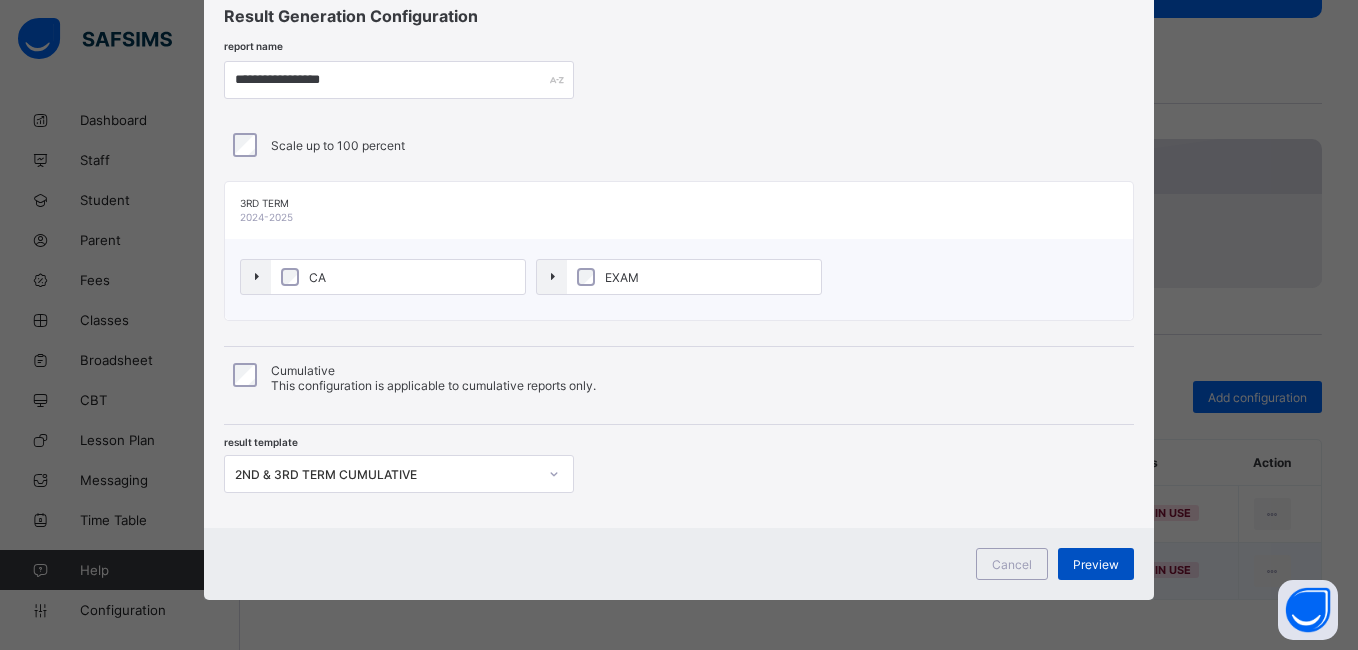 click on "Preview" at bounding box center (1096, 564) 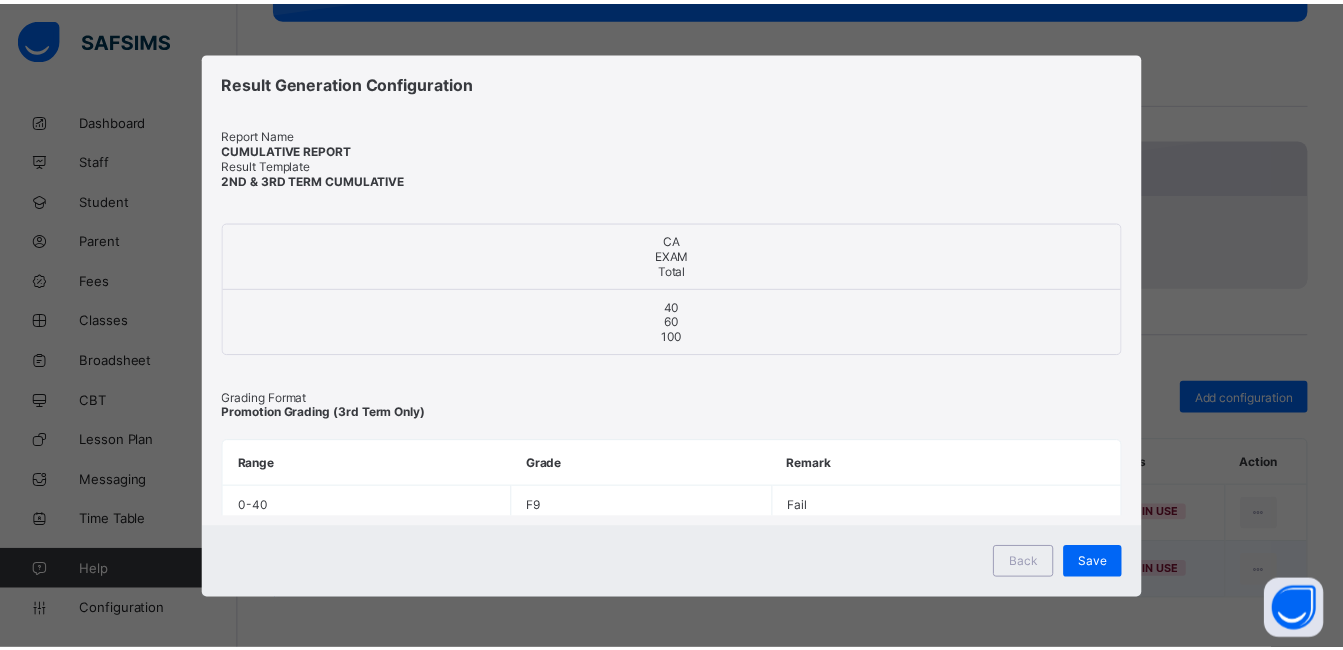 scroll, scrollTop: 0, scrollLeft: 0, axis: both 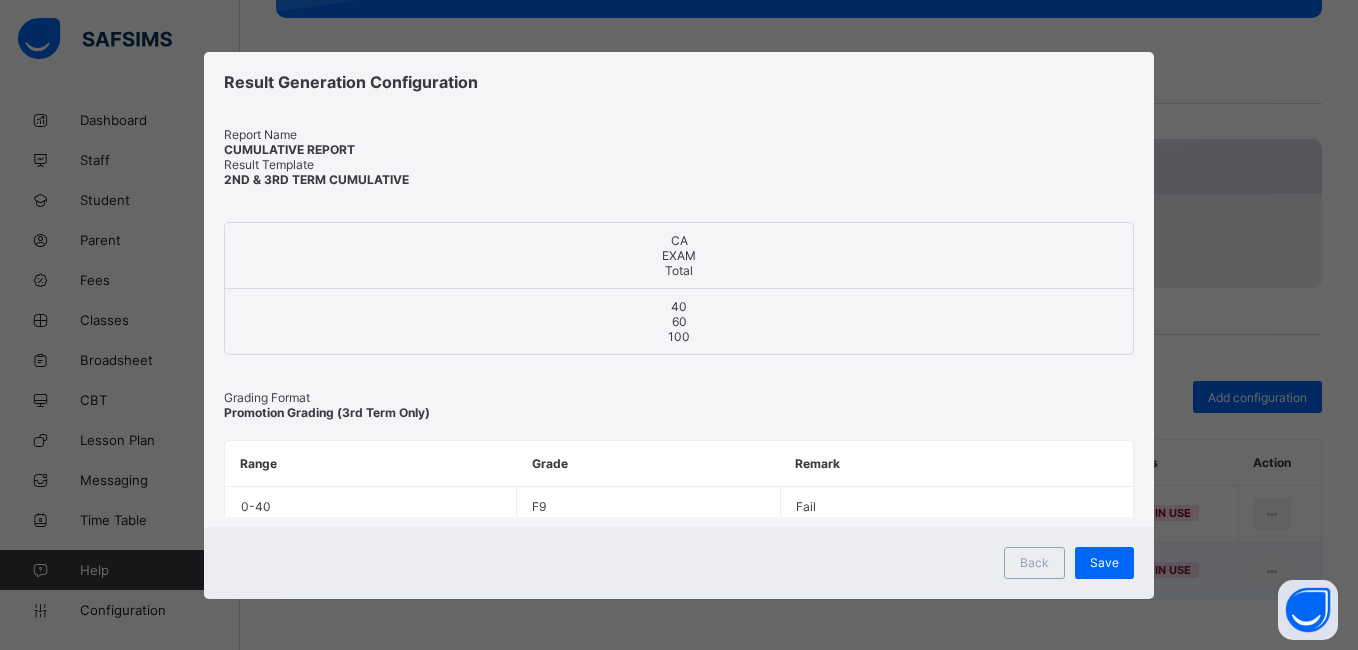 click on "Save" at bounding box center [1104, 563] 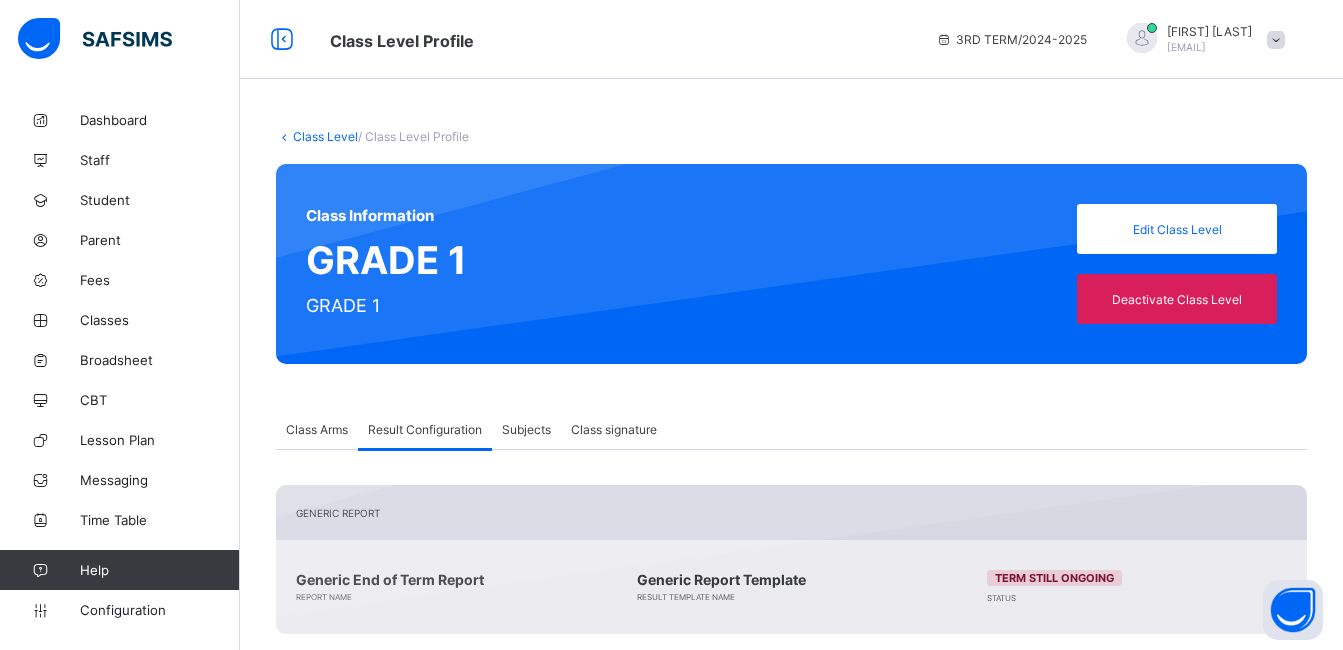 scroll, scrollTop: 0, scrollLeft: 0, axis: both 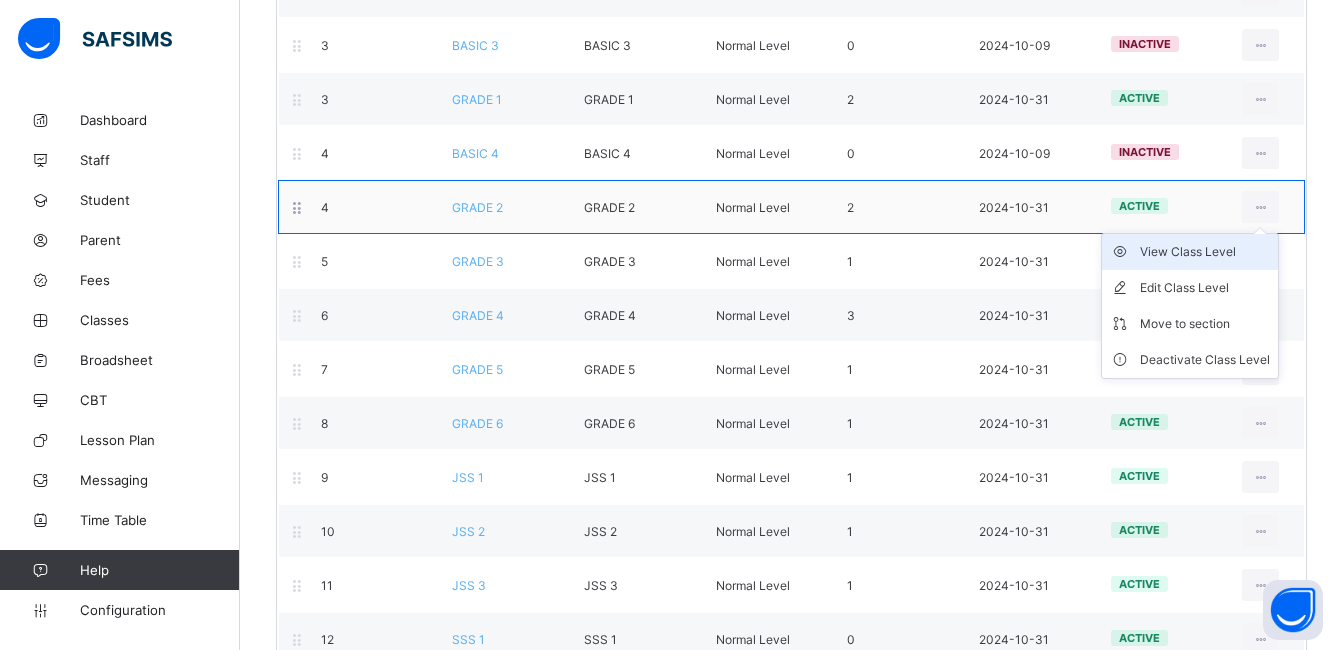 click on "View Class Level" at bounding box center [1205, 252] 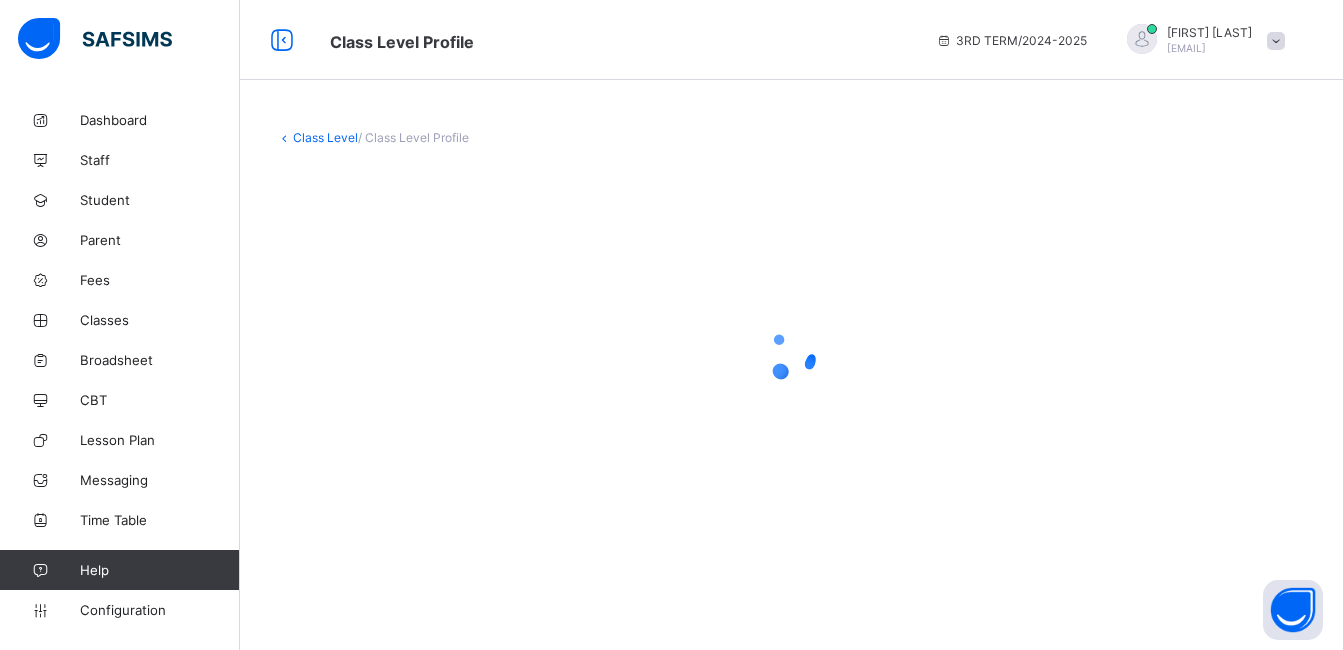 scroll, scrollTop: 0, scrollLeft: 0, axis: both 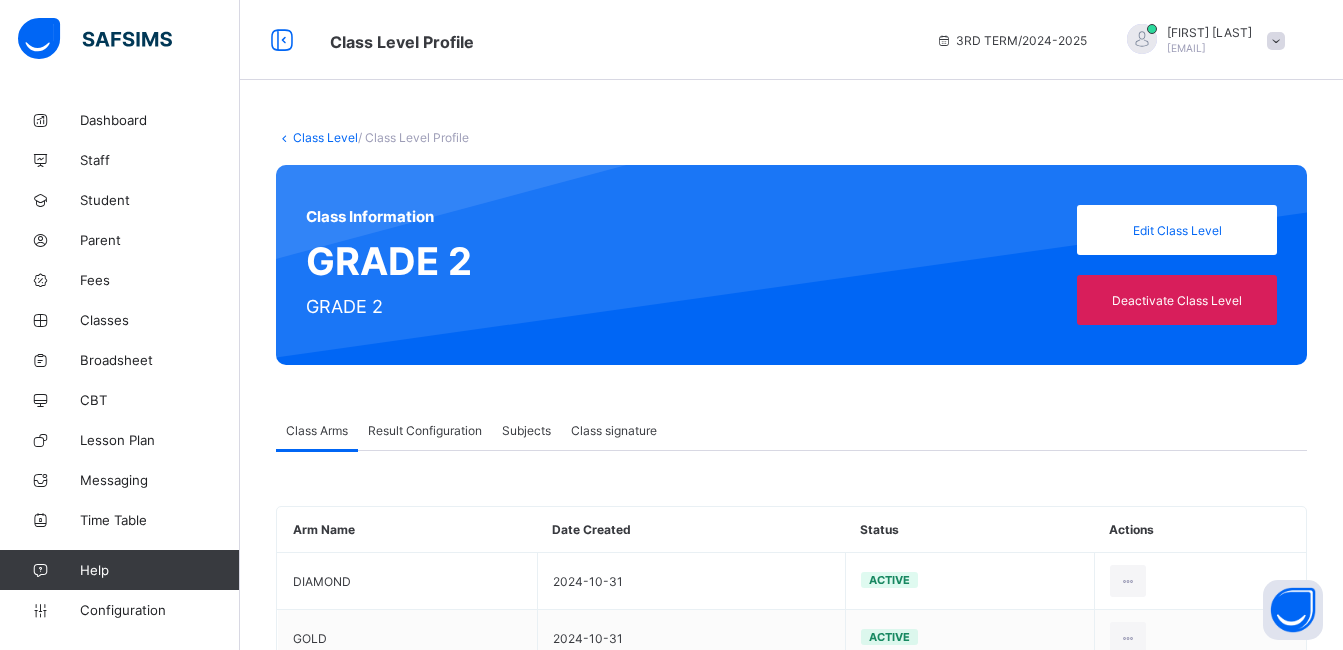 click on "Result Configuration" at bounding box center (425, 430) 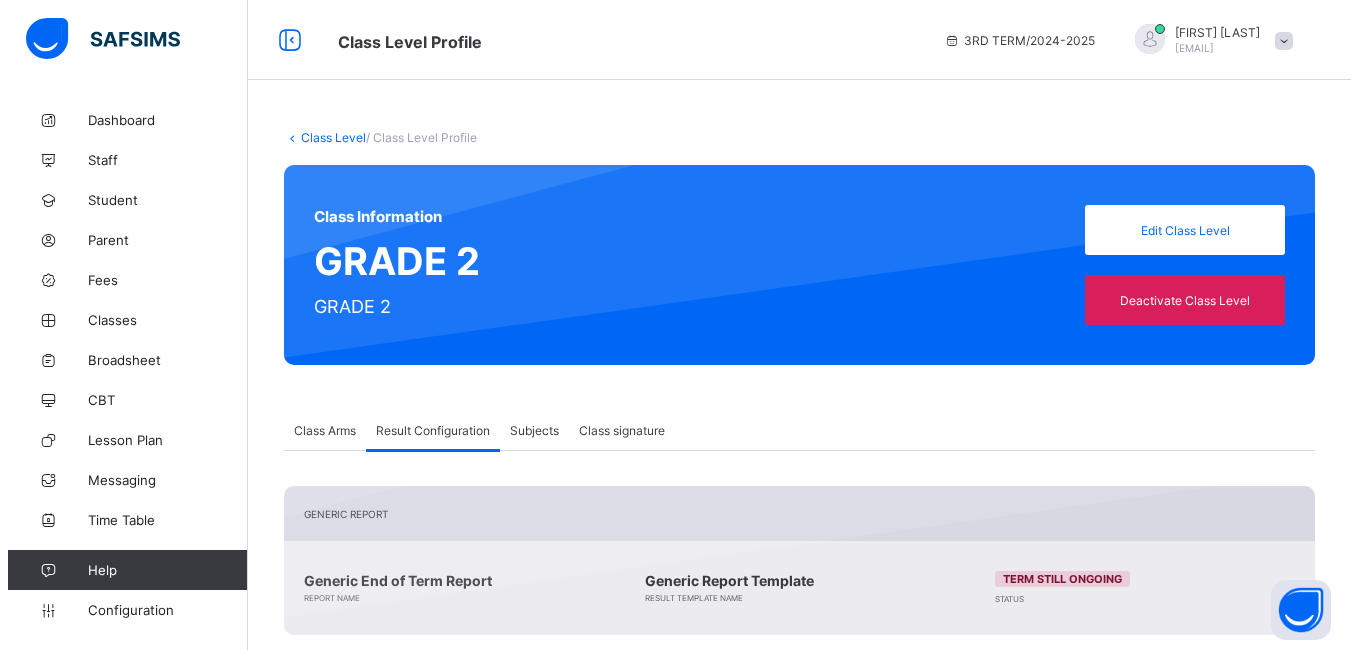 scroll, scrollTop: 347, scrollLeft: 0, axis: vertical 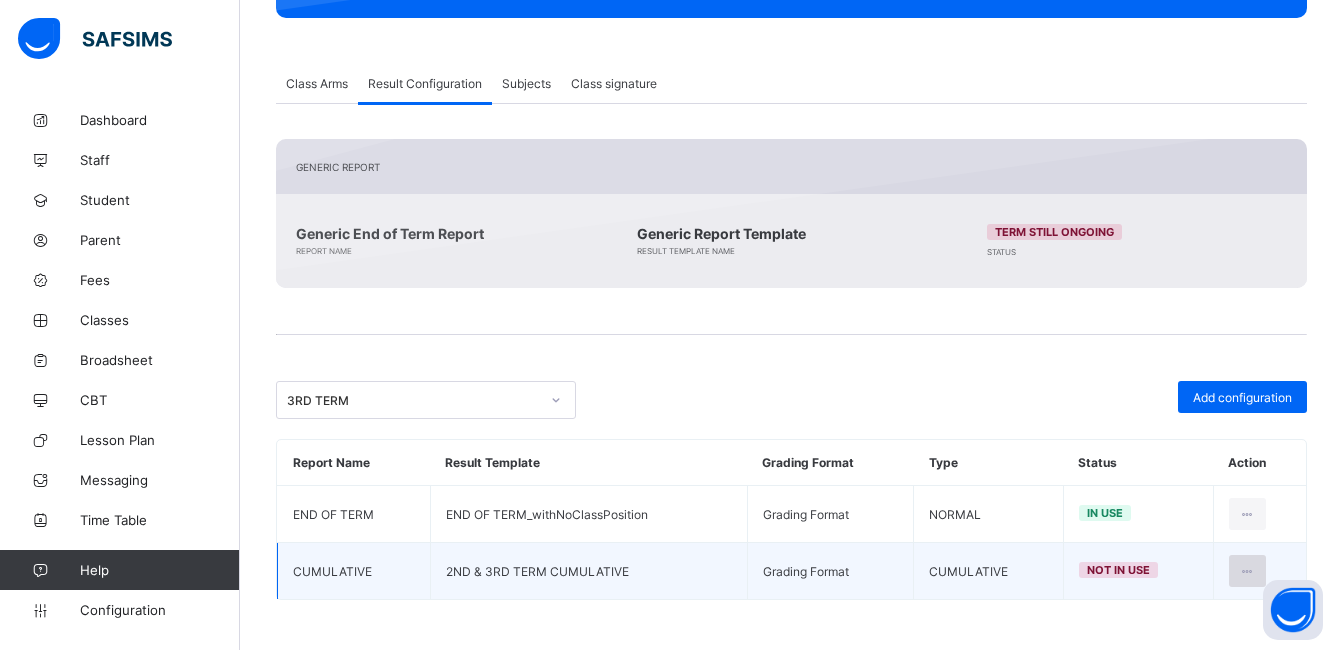 click at bounding box center [1247, 571] 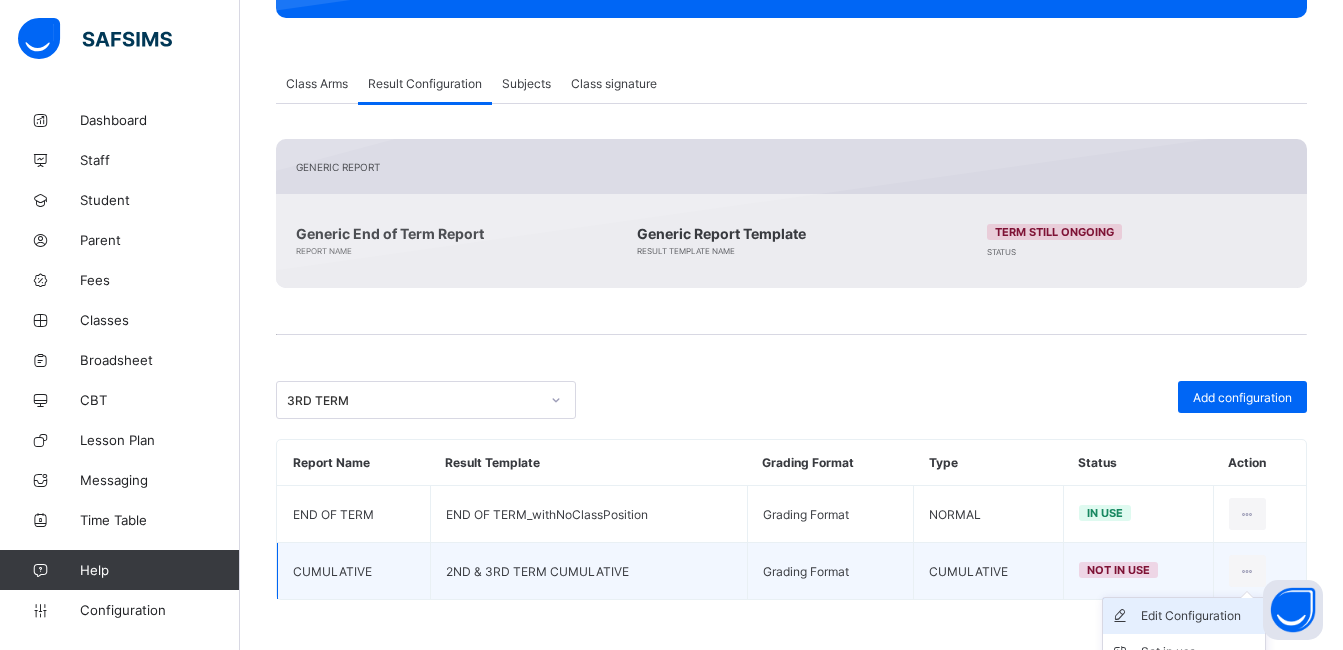click on "Edit Configuration" at bounding box center [1199, 616] 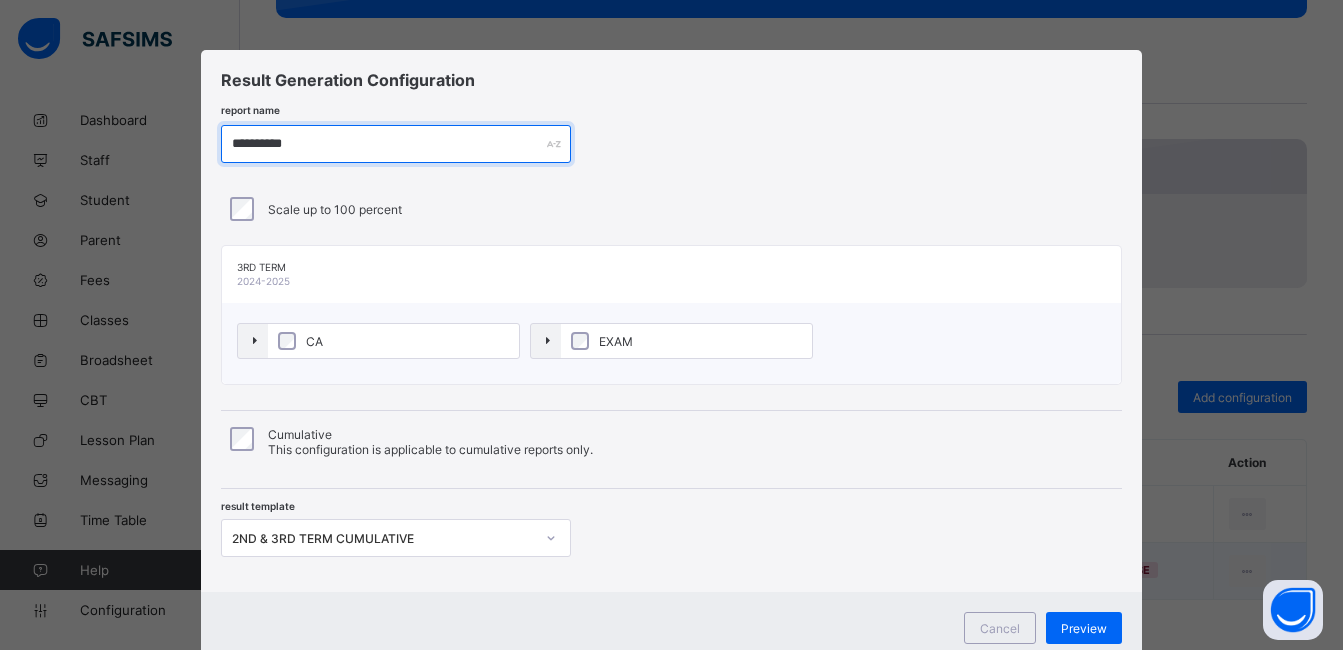 click on "**********" at bounding box center (396, 144) 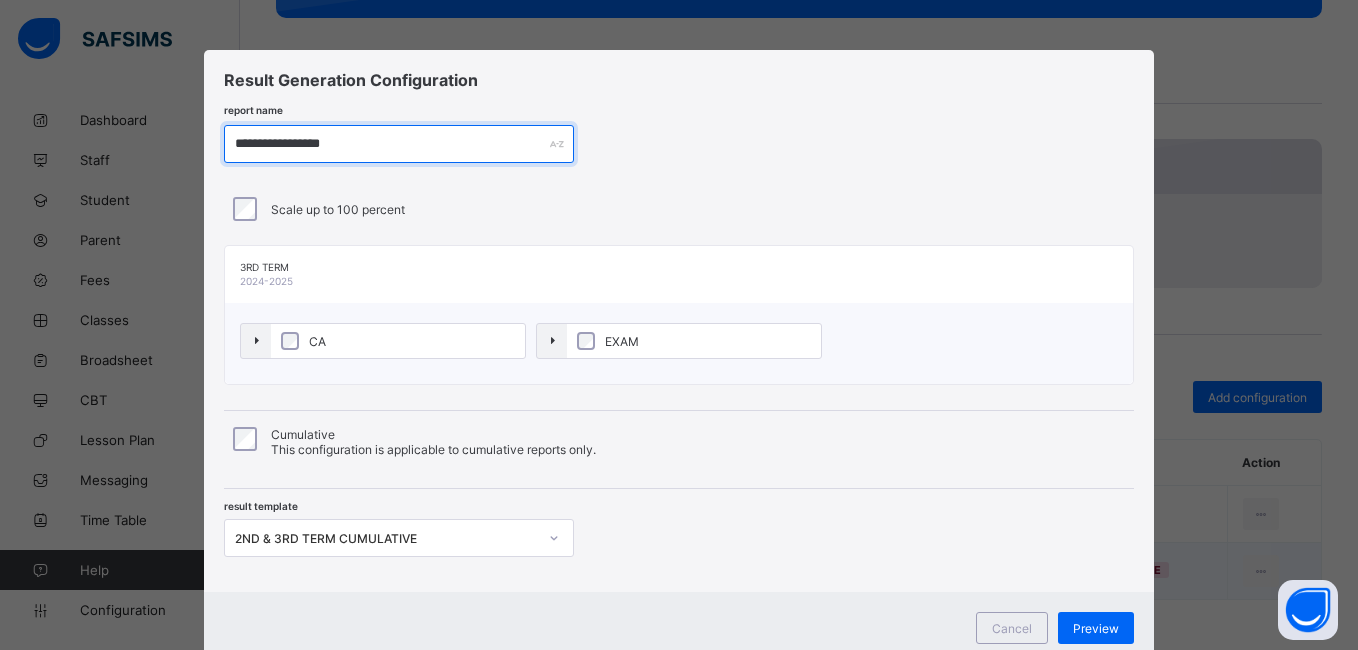 type on "**********" 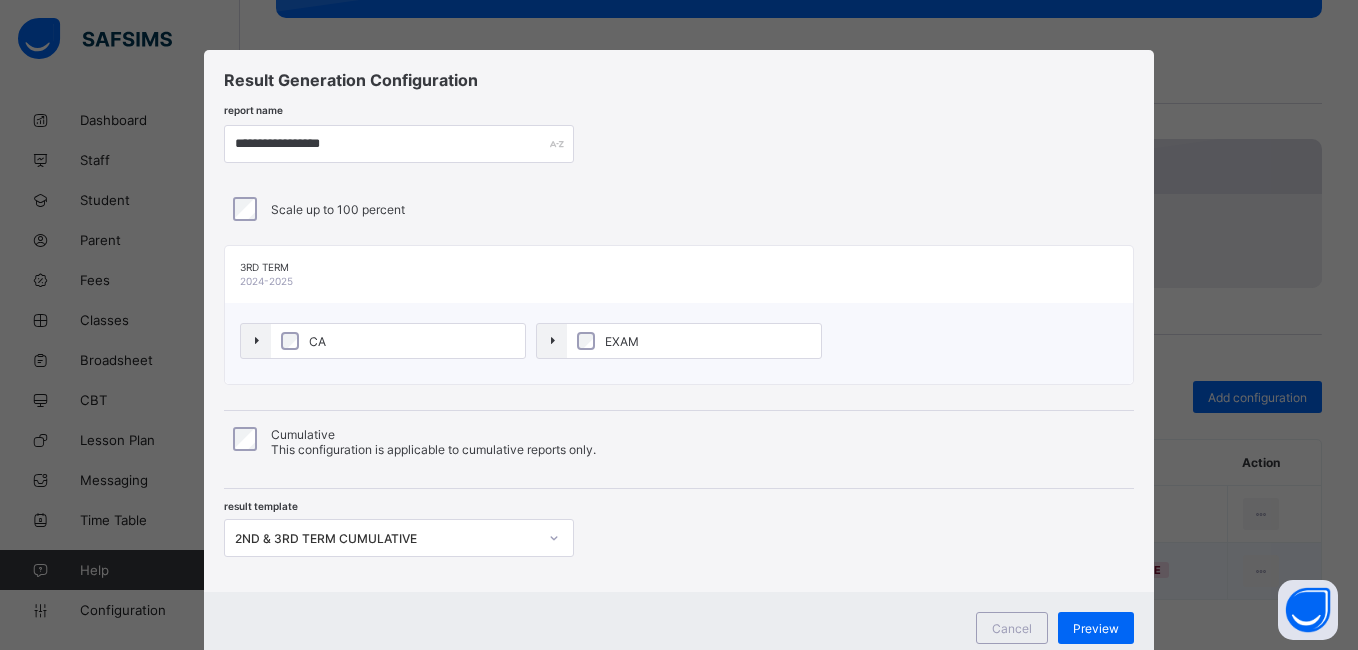 click on "Scale up to 100 percent" at bounding box center (679, 209) 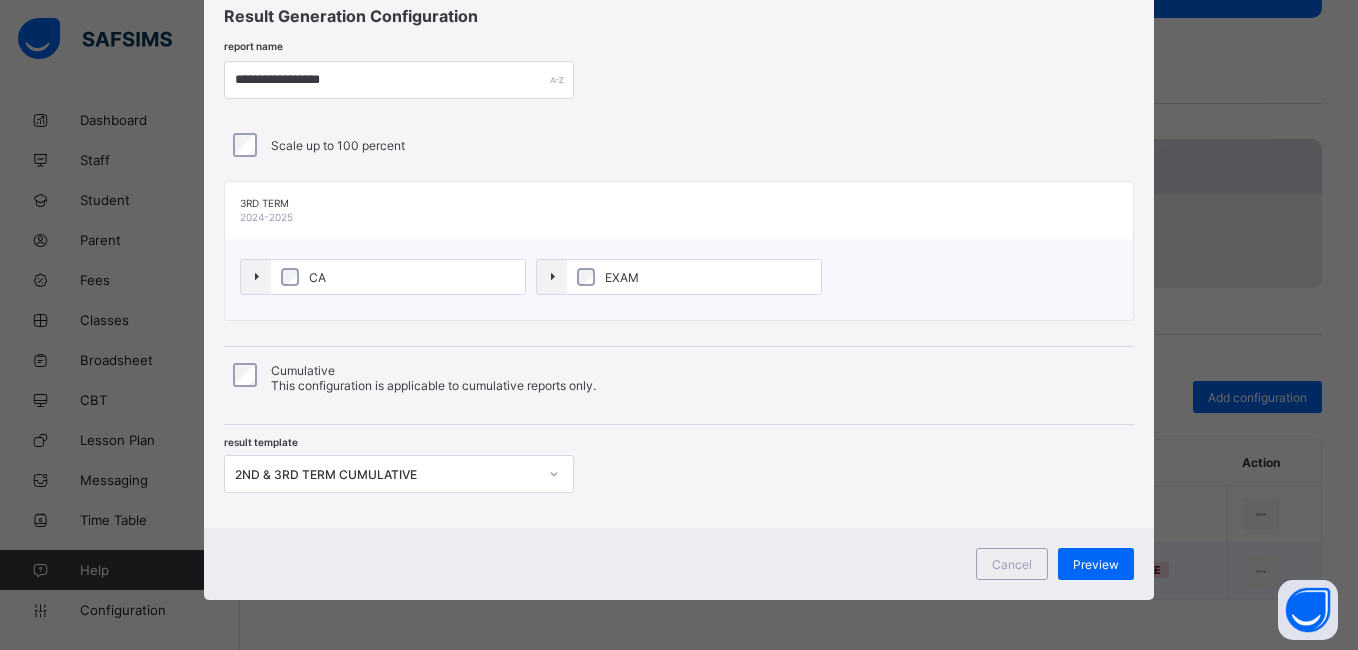 scroll, scrollTop: 217, scrollLeft: 0, axis: vertical 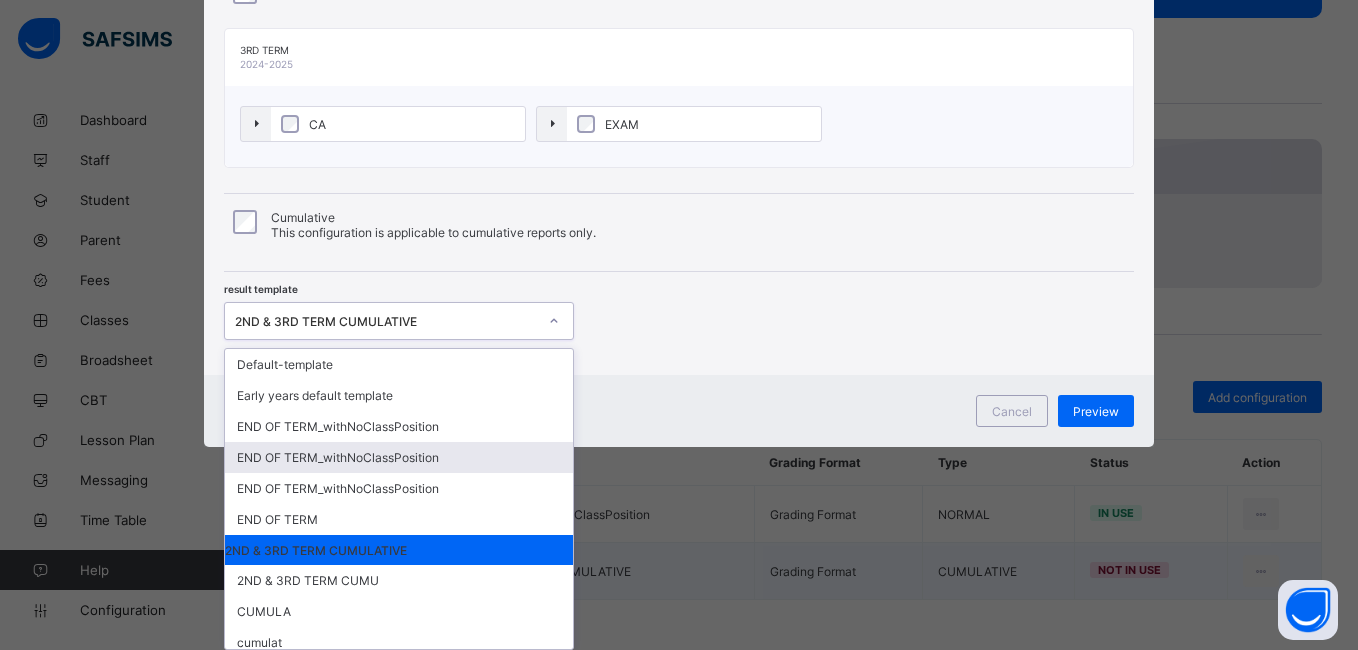 click on "option END OF TERM_withNoClassPosition focused, 4 of 14. 14 results available. Use Up and Down to choose options, press Enter to select the currently focused option, press Escape to exit the menu, press Tab to select the option and exit the menu. 2ND & 3RD TERM CUMULATIVE Default-template Early years default template END OF TERM_withNoClassPosition END OF TERM_withNoClassPosition END OF TERM_withNoClassPosition END OF TERM 2ND & 3RD TERM CUMULATIVE 2ND & 3RD TERM CUMU CUMULA cumulat cumulat2 CUMLAT 3 CUMULAT 4 2ND & 3RD TERM CUMULATIVE" at bounding box center (399, 321) 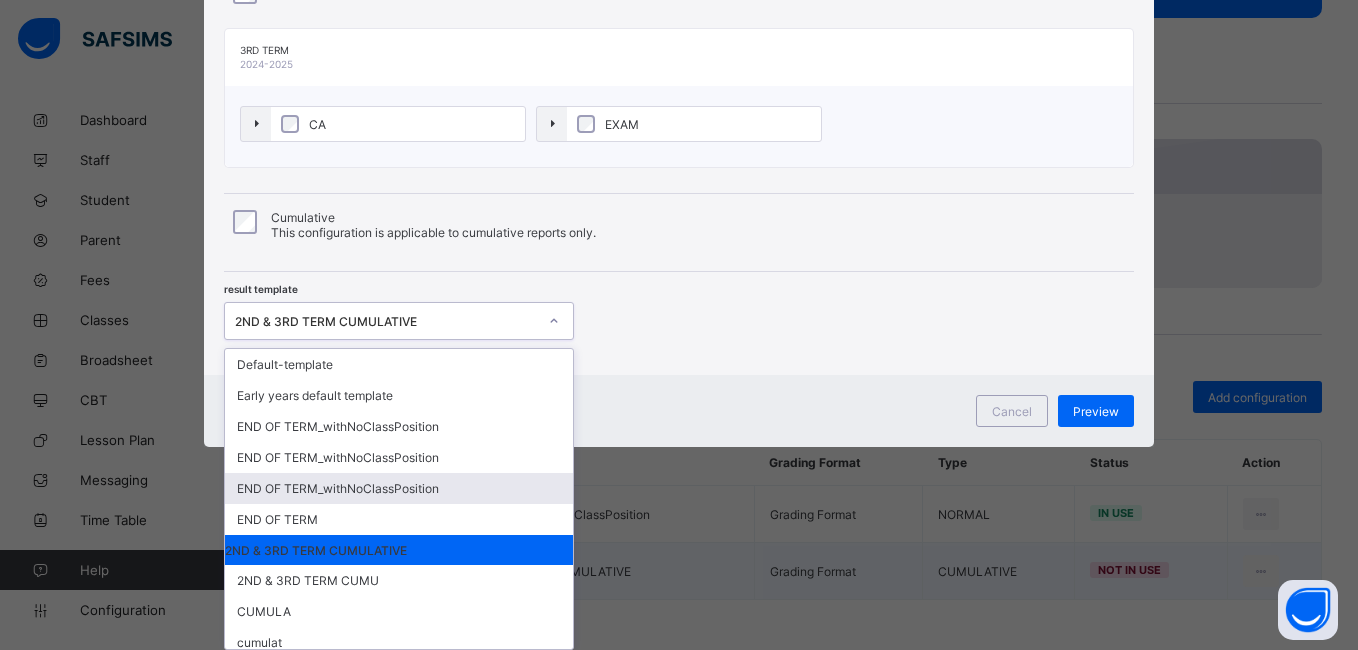 scroll, scrollTop: 134, scrollLeft: 0, axis: vertical 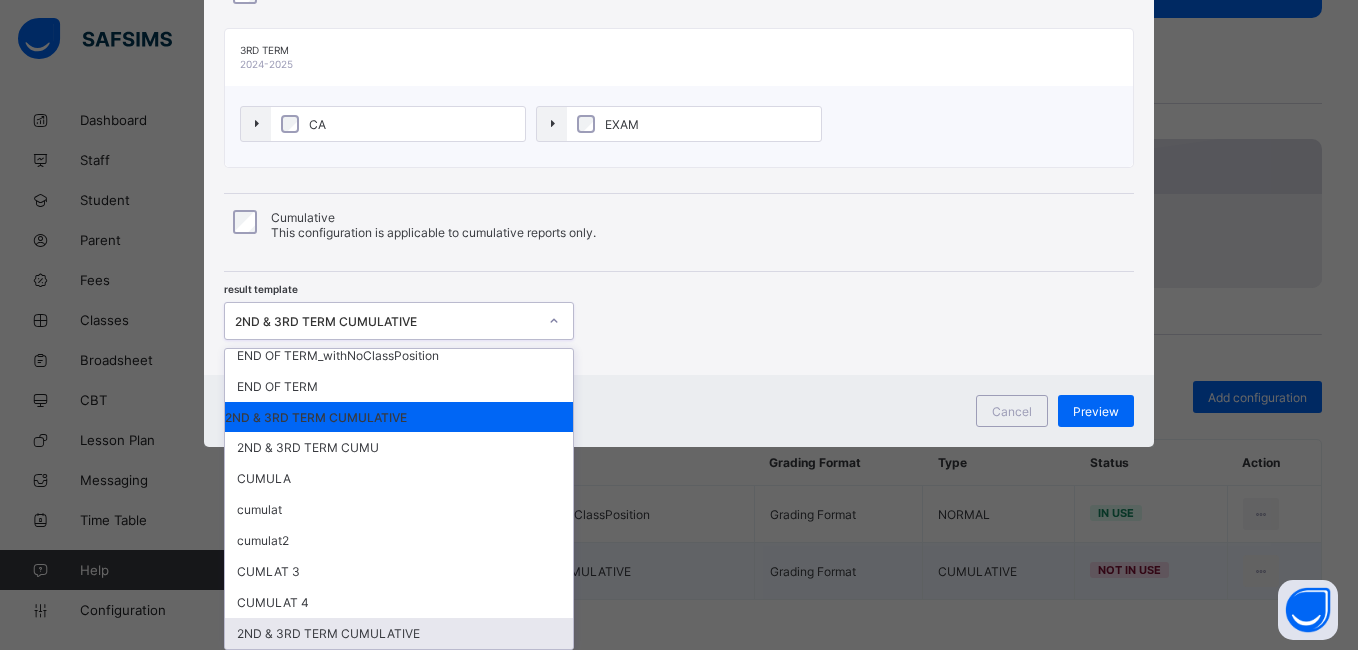 click on "2ND & 3RD TERM CUMULATIVE" at bounding box center [399, 633] 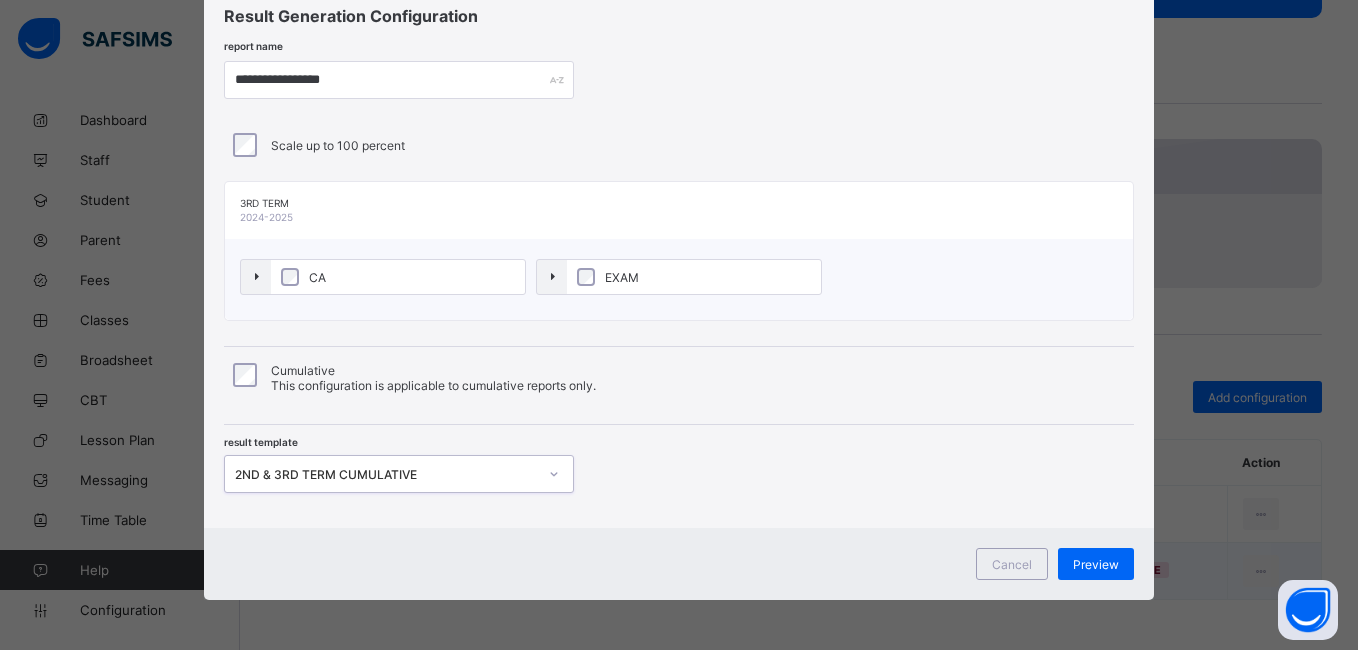 scroll, scrollTop: 64, scrollLeft: 0, axis: vertical 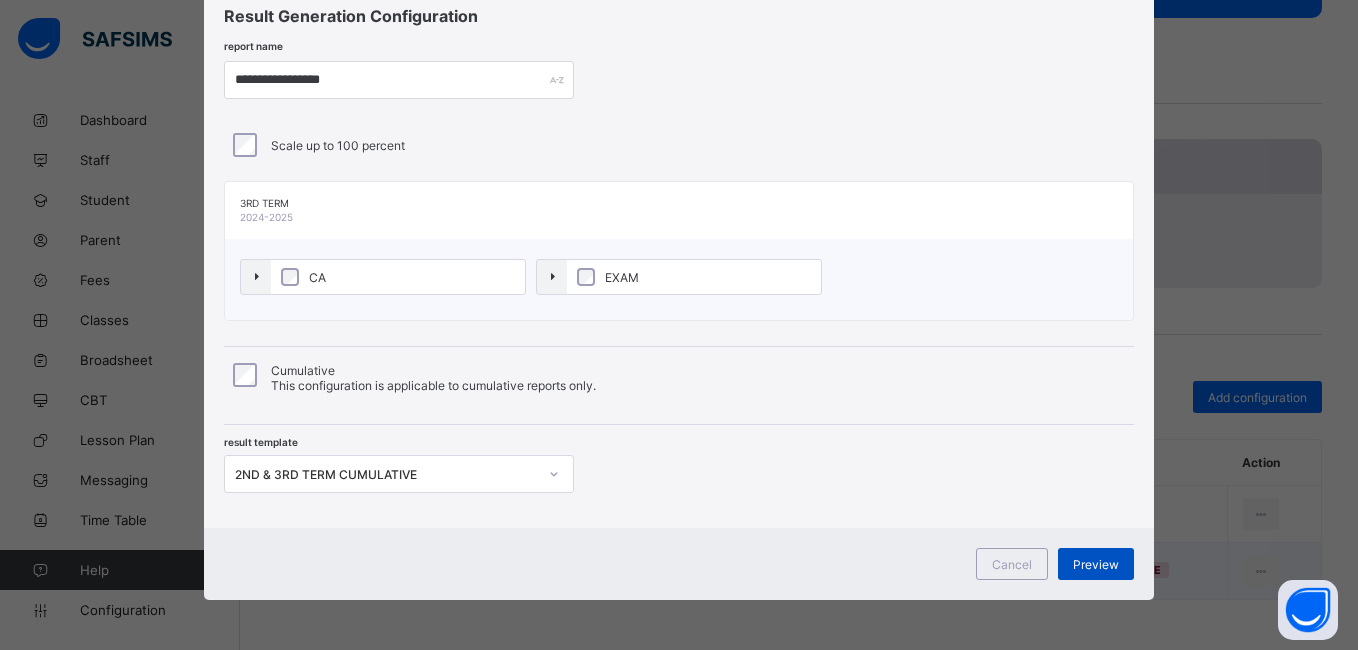 click on "Preview" at bounding box center (1096, 564) 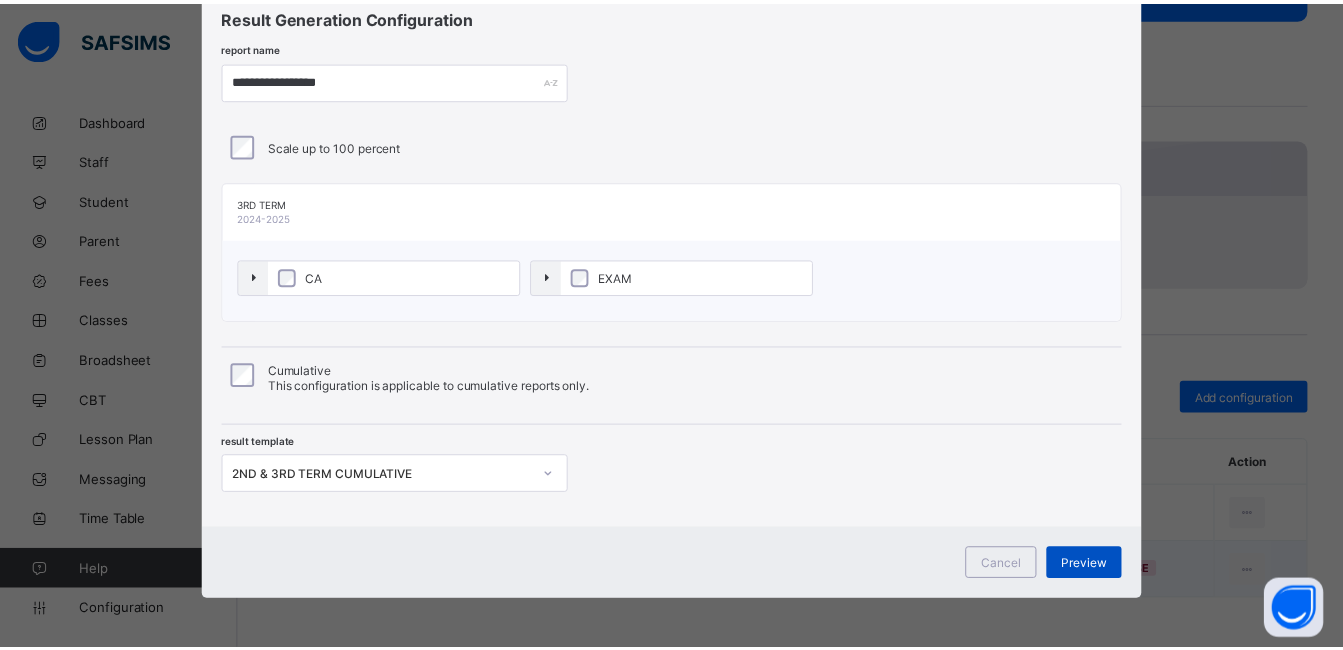 scroll, scrollTop: 0, scrollLeft: 0, axis: both 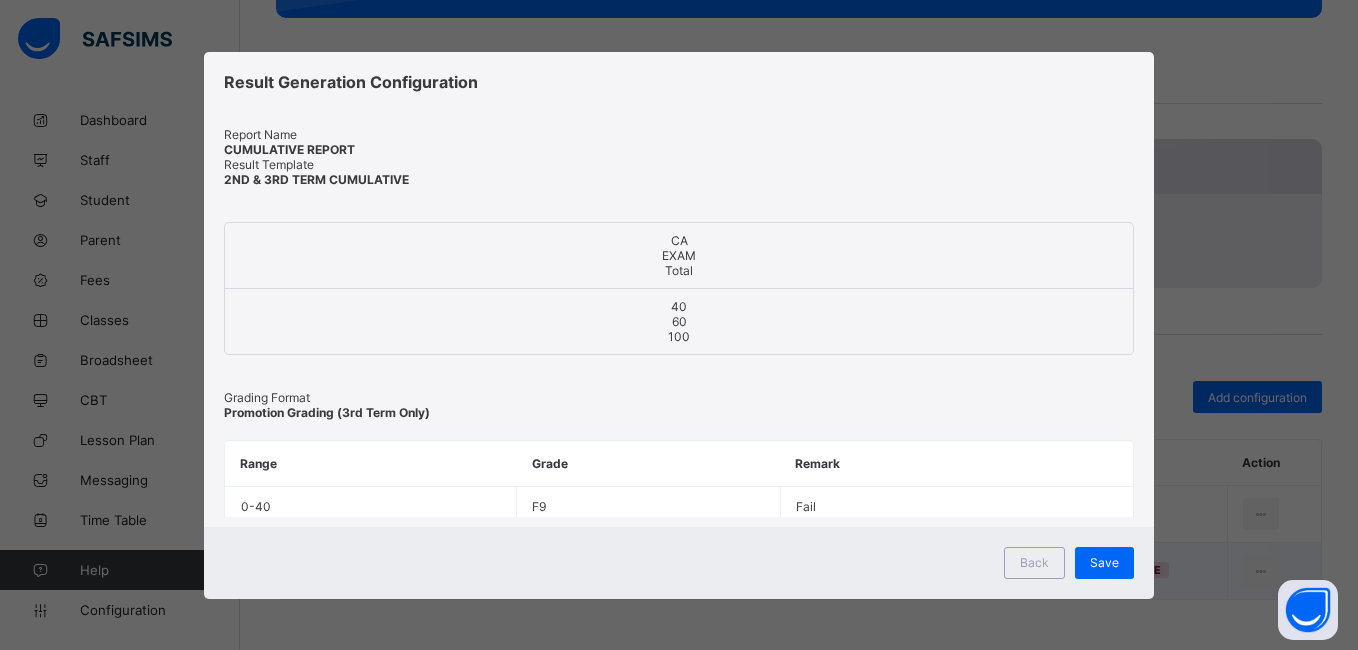click on "Save" at bounding box center [1104, 563] 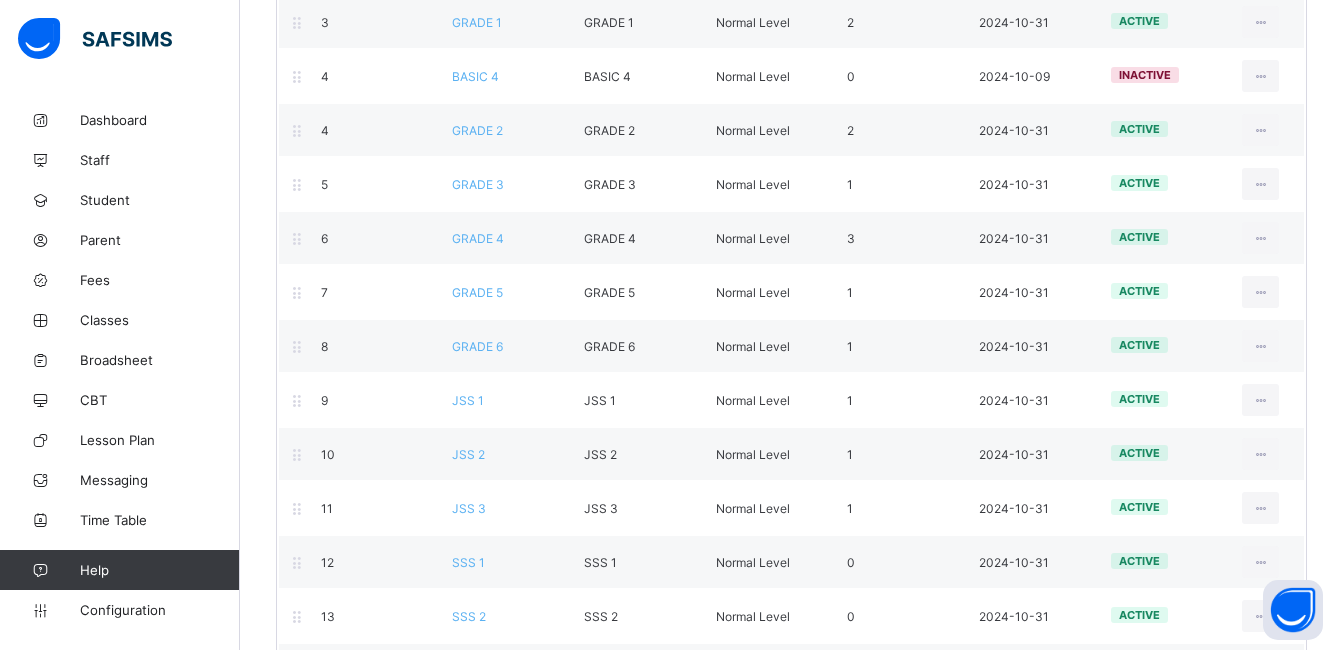 scroll, scrollTop: 600, scrollLeft: 0, axis: vertical 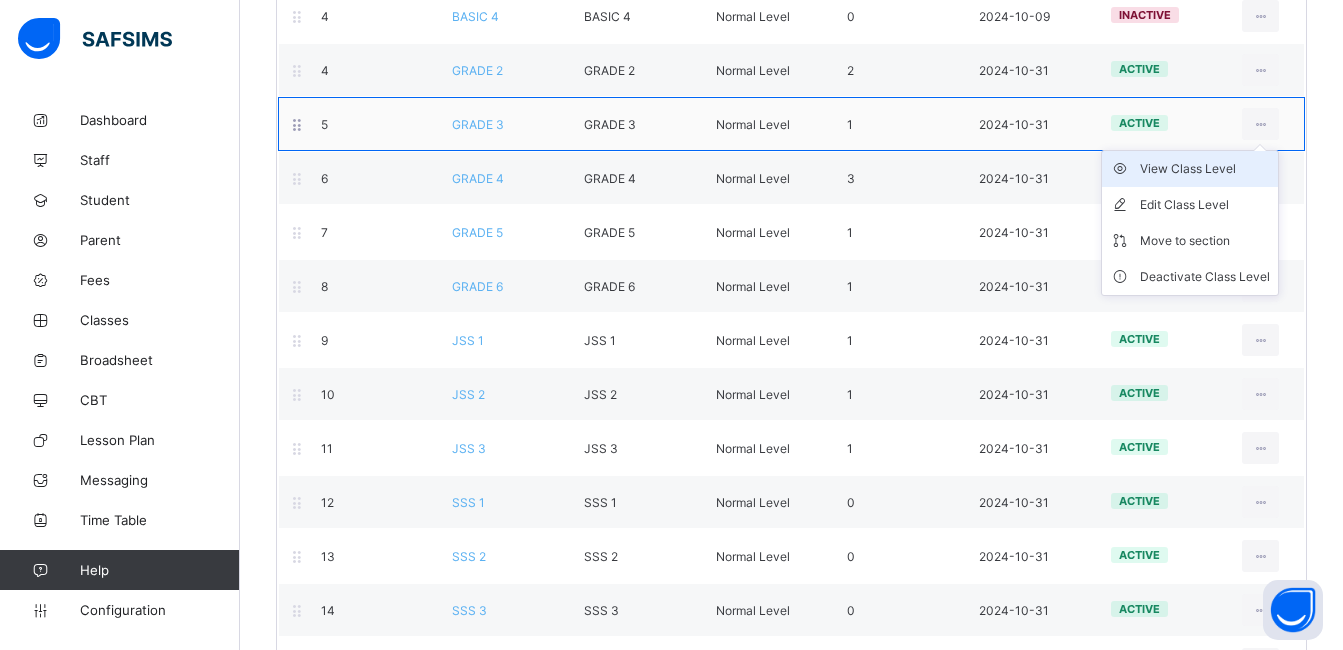 click on "View Class Level" at bounding box center (1205, 169) 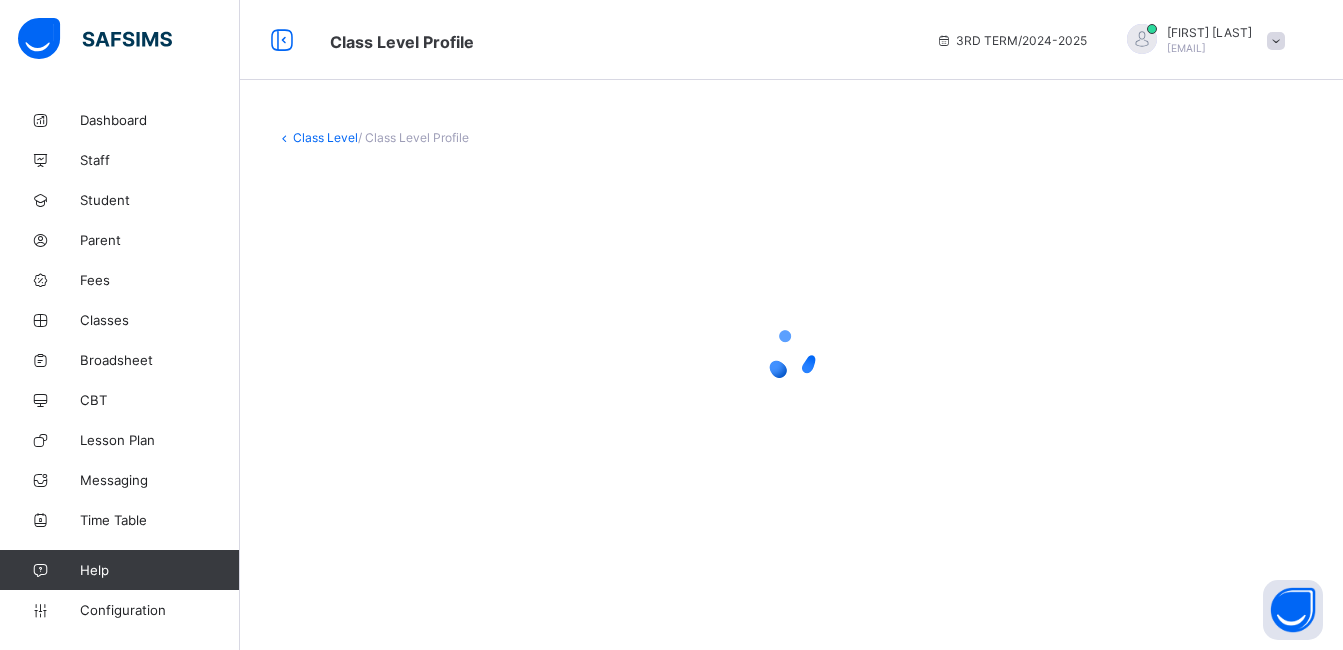 scroll, scrollTop: 0, scrollLeft: 0, axis: both 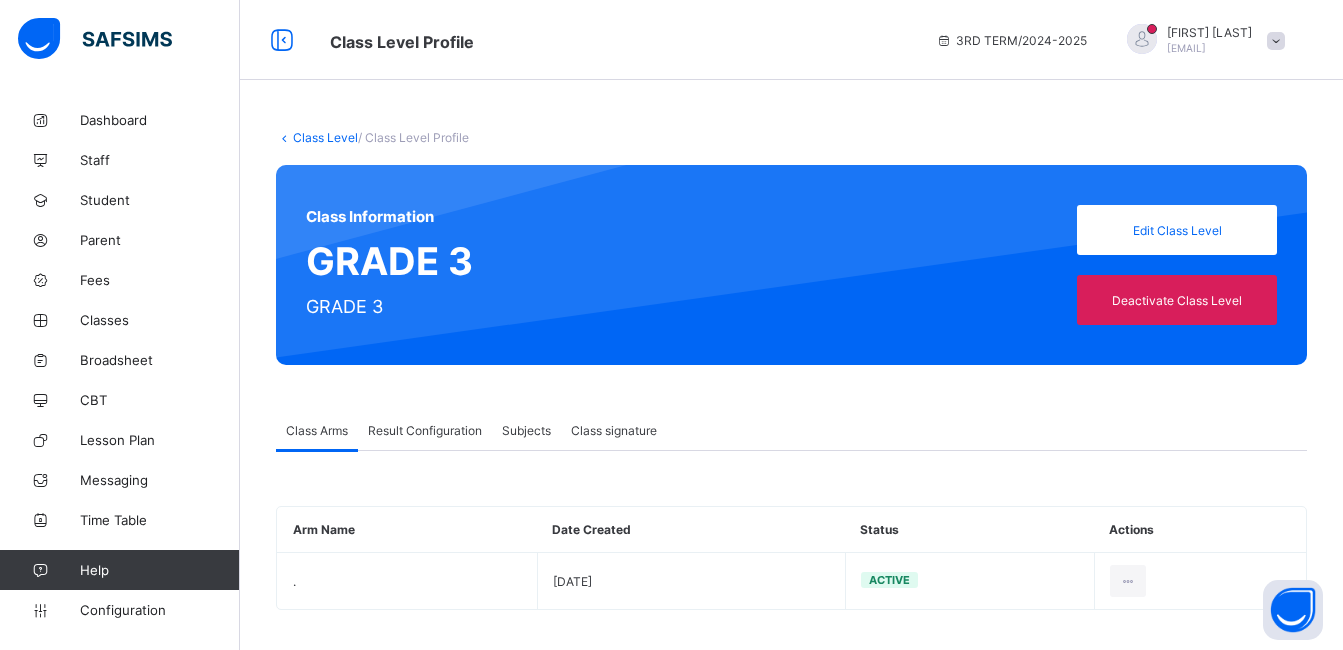 click on "Result Configuration" at bounding box center [425, 430] 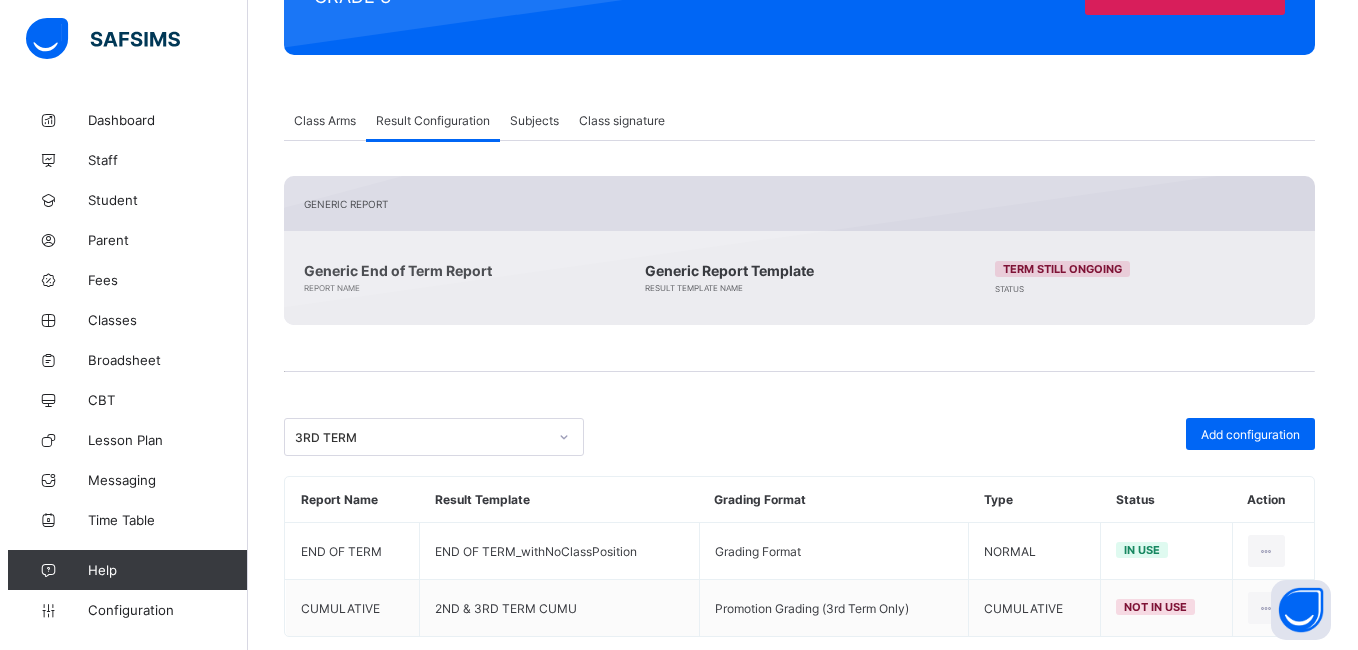 scroll, scrollTop: 347, scrollLeft: 0, axis: vertical 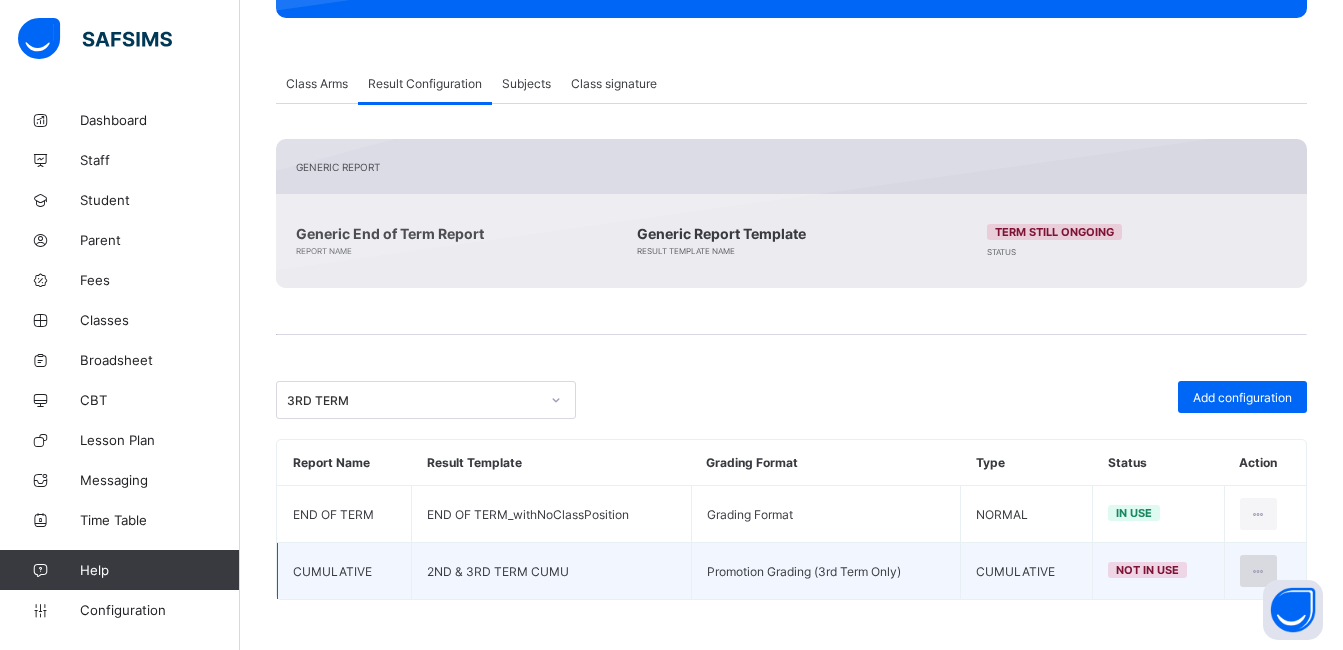 click at bounding box center [1258, 571] 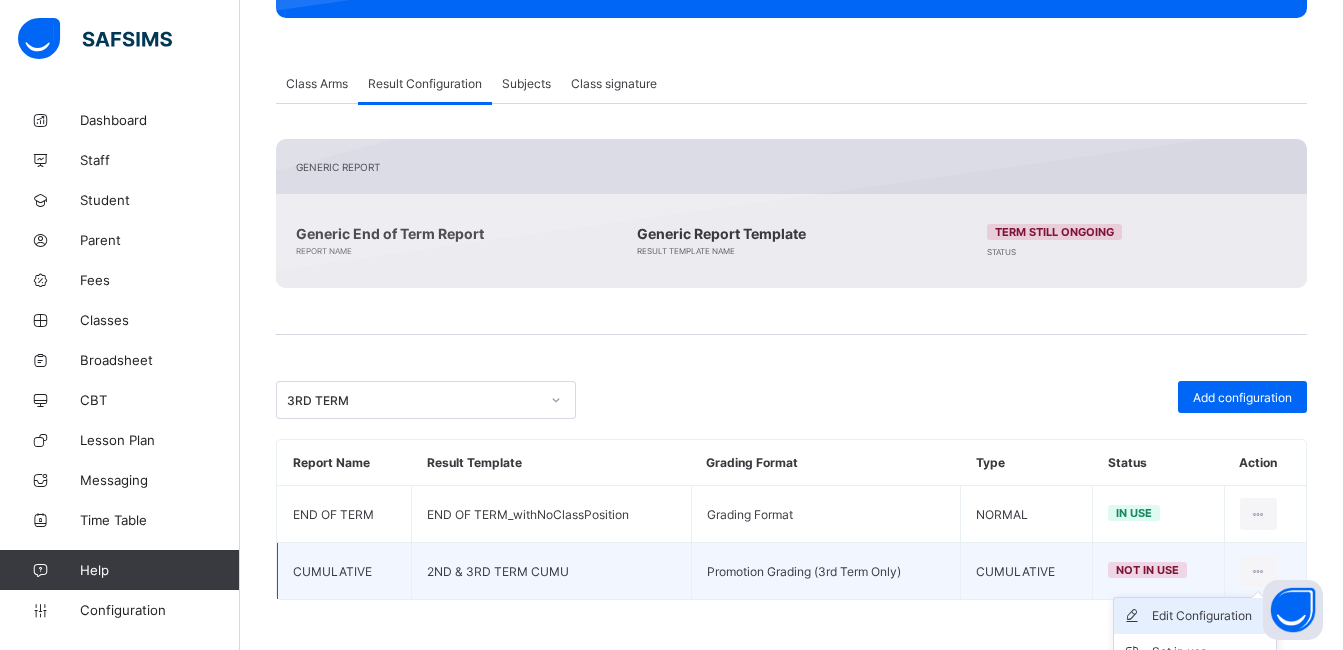 click on "Edit Configuration" at bounding box center [1210, 616] 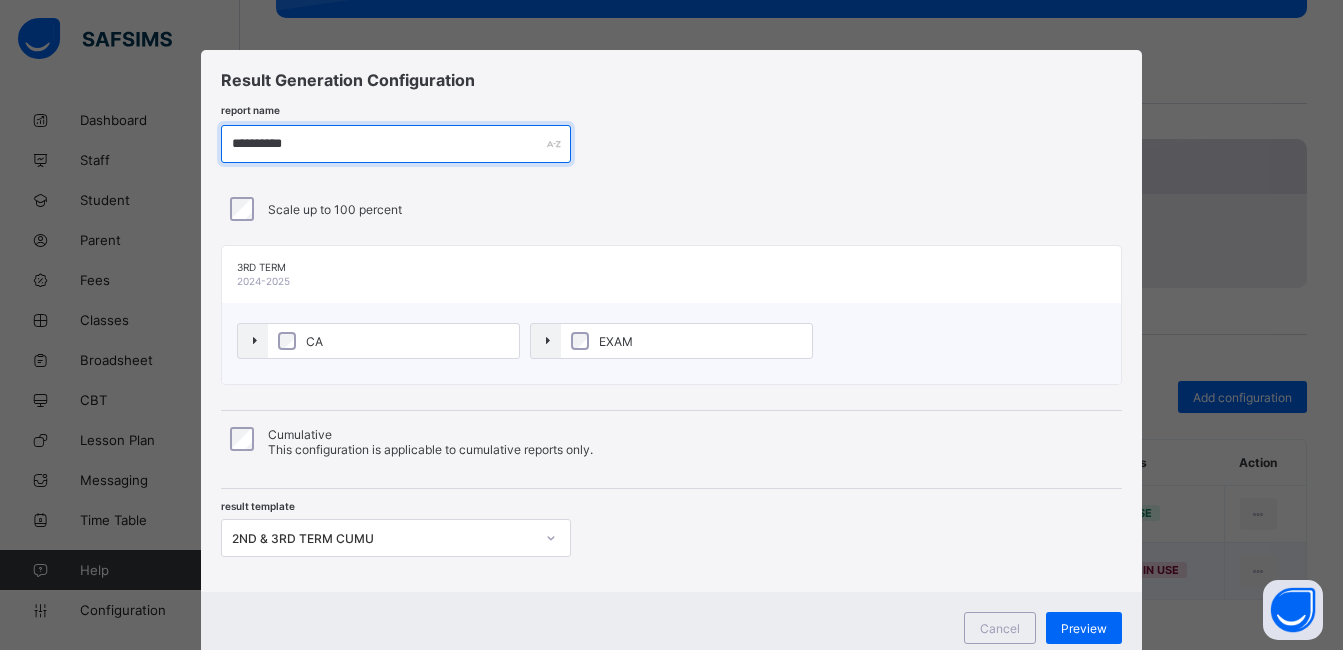 click on "**********" at bounding box center [396, 144] 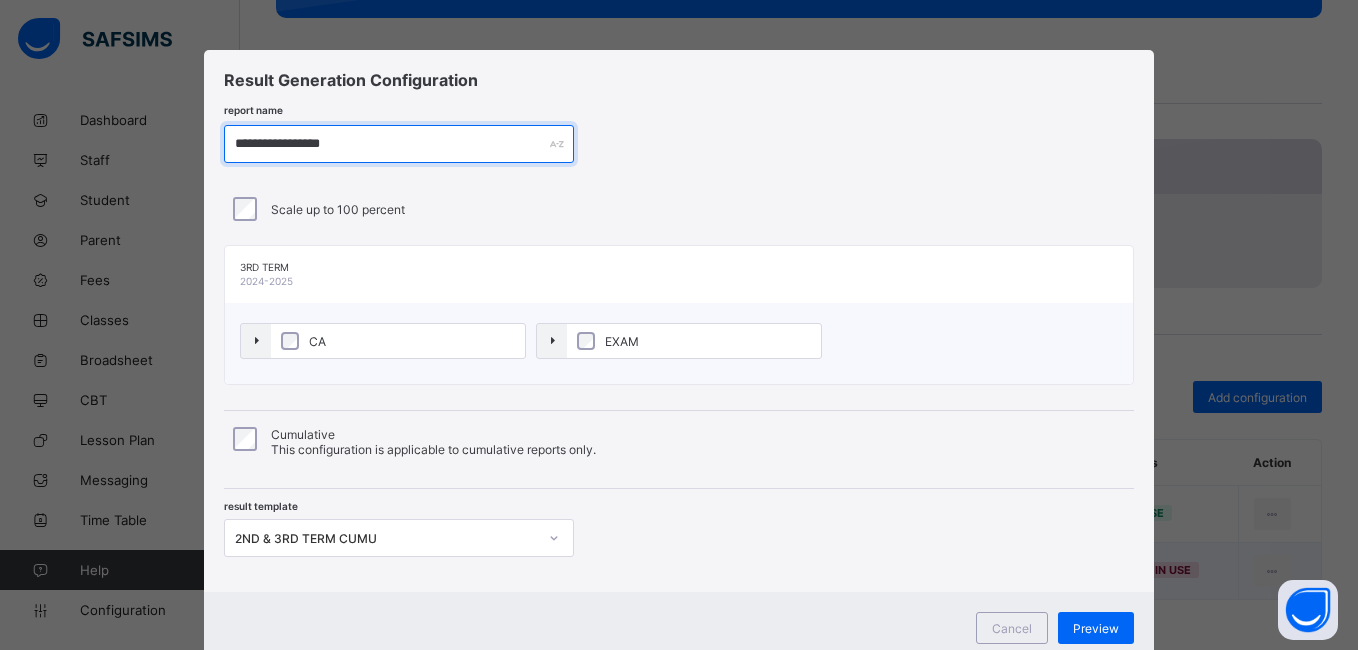 type on "**********" 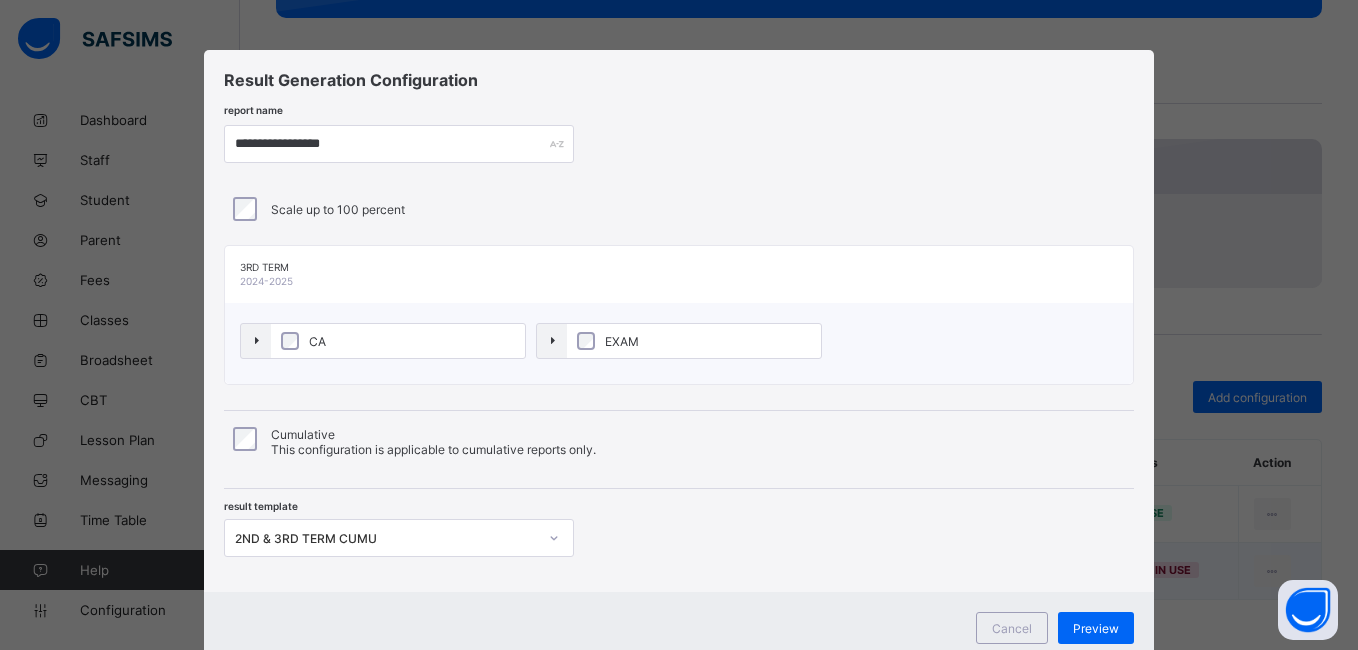 click on "**********" at bounding box center [679, 144] 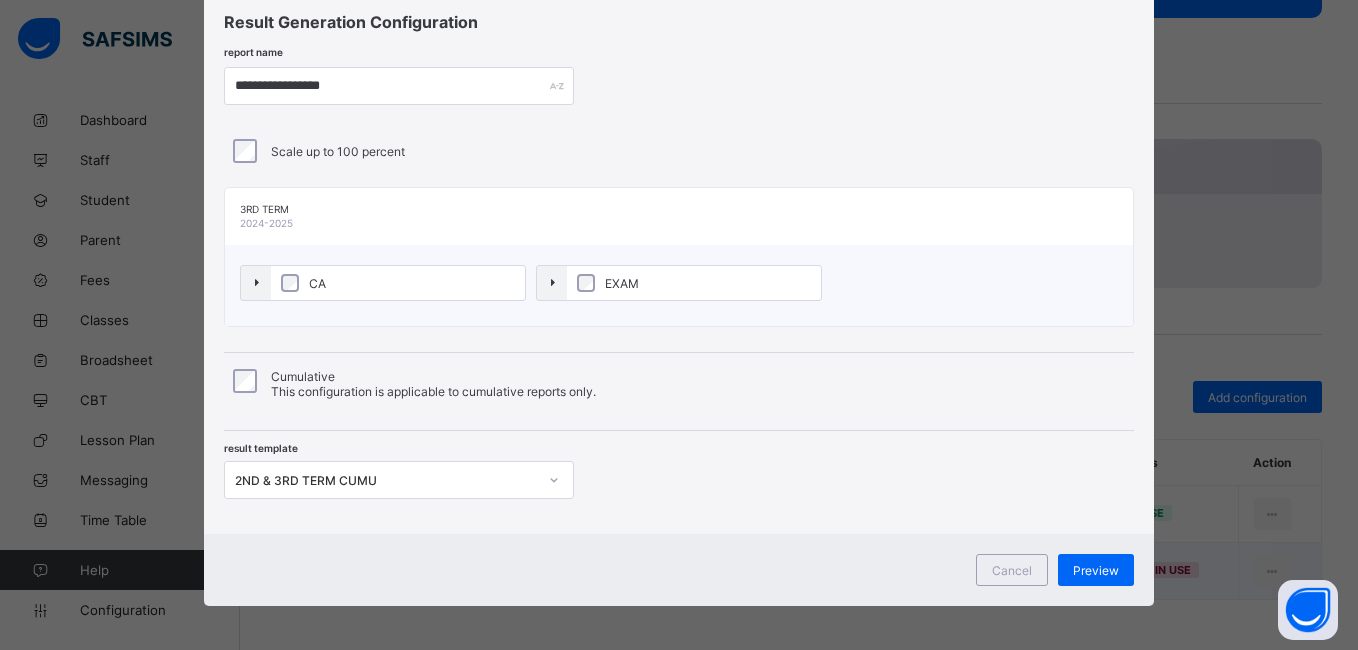 scroll, scrollTop: 64, scrollLeft: 0, axis: vertical 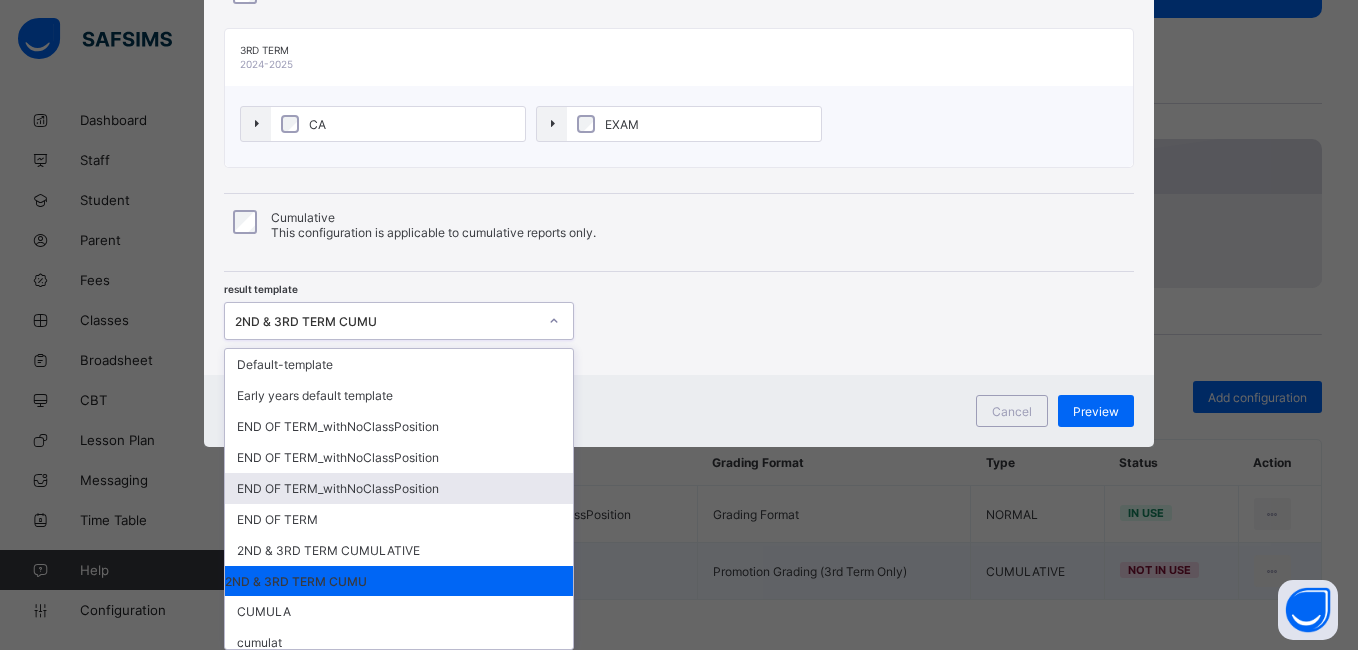 click on "option END OF TERM_withNoClassPosition focused, 5 of 14. 14 results available. Use Up and Down to choose options, press Enter to select the currently focused option, press Escape to exit the menu, press Tab to select the option and exit the menu. 2ND & 3RD TERM CUMU Default-template Early years default template END OF TERM_withNoClassPosition END OF TERM_withNoClassPosition END OF TERM_withNoClassPosition END OF TERM 2ND & 3RD TERM CUMULATIVE 2ND & 3RD TERM CUMU CUMULA cumulat cumulat2 CUMLAT 3 CUMULAT 4 2ND & 3RD TERM CUMULATIVE" at bounding box center [399, 321] 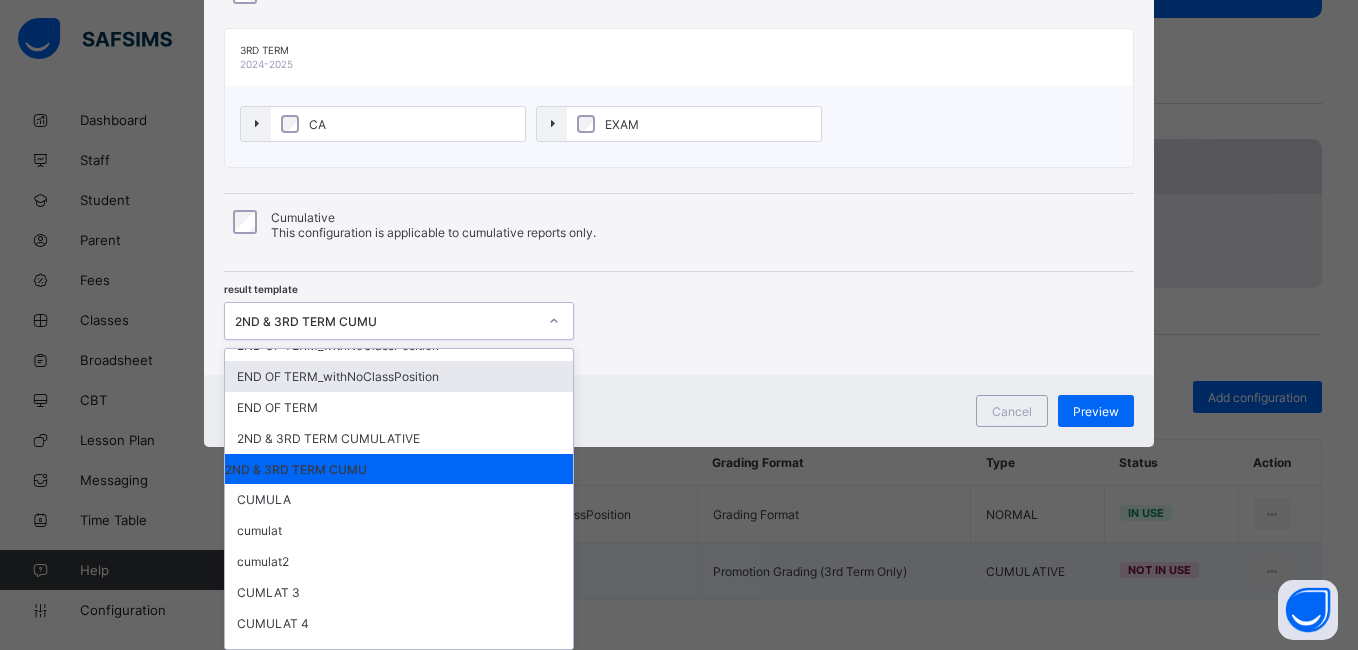 scroll, scrollTop: 134, scrollLeft: 0, axis: vertical 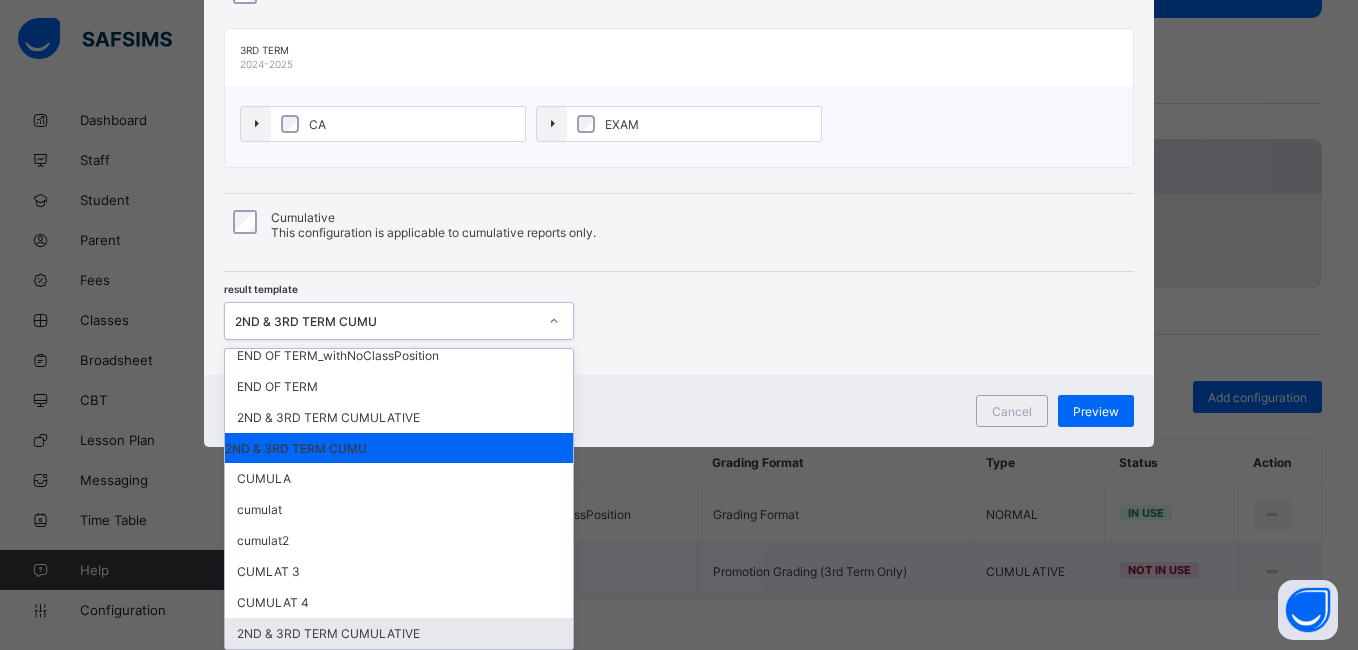 click on "2ND & 3RD TERM CUMULATIVE" at bounding box center [399, 633] 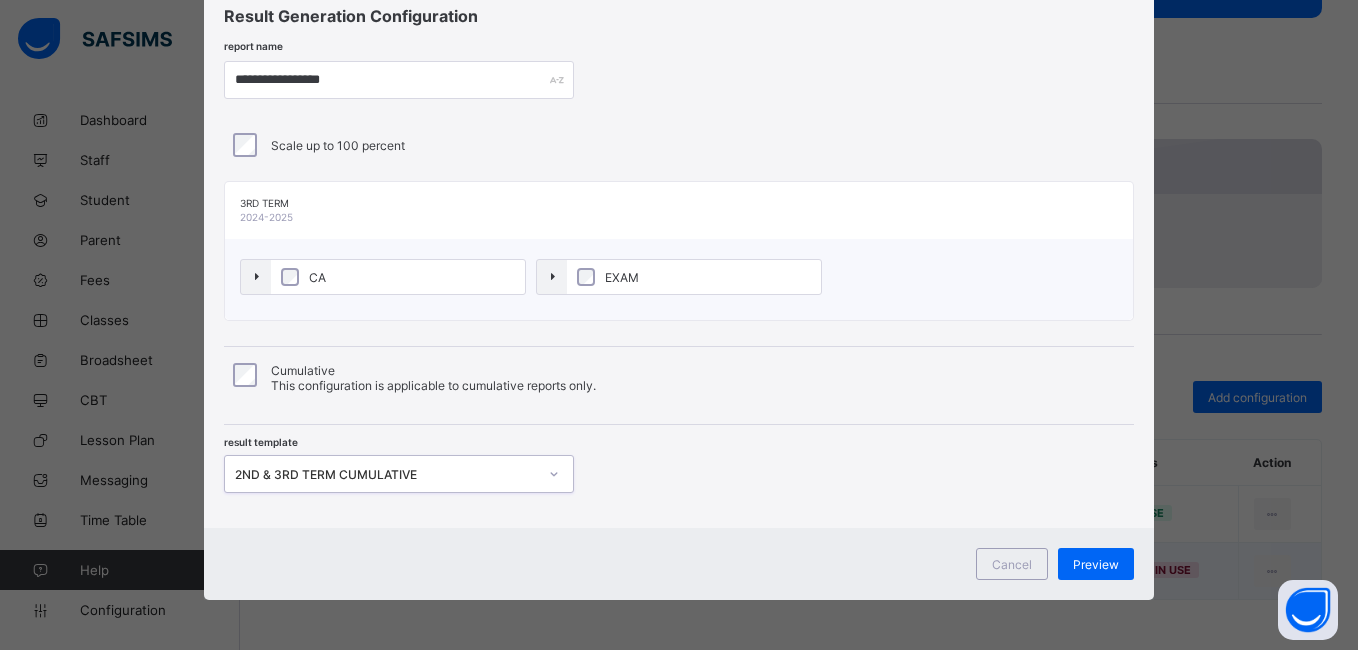 scroll, scrollTop: 64, scrollLeft: 0, axis: vertical 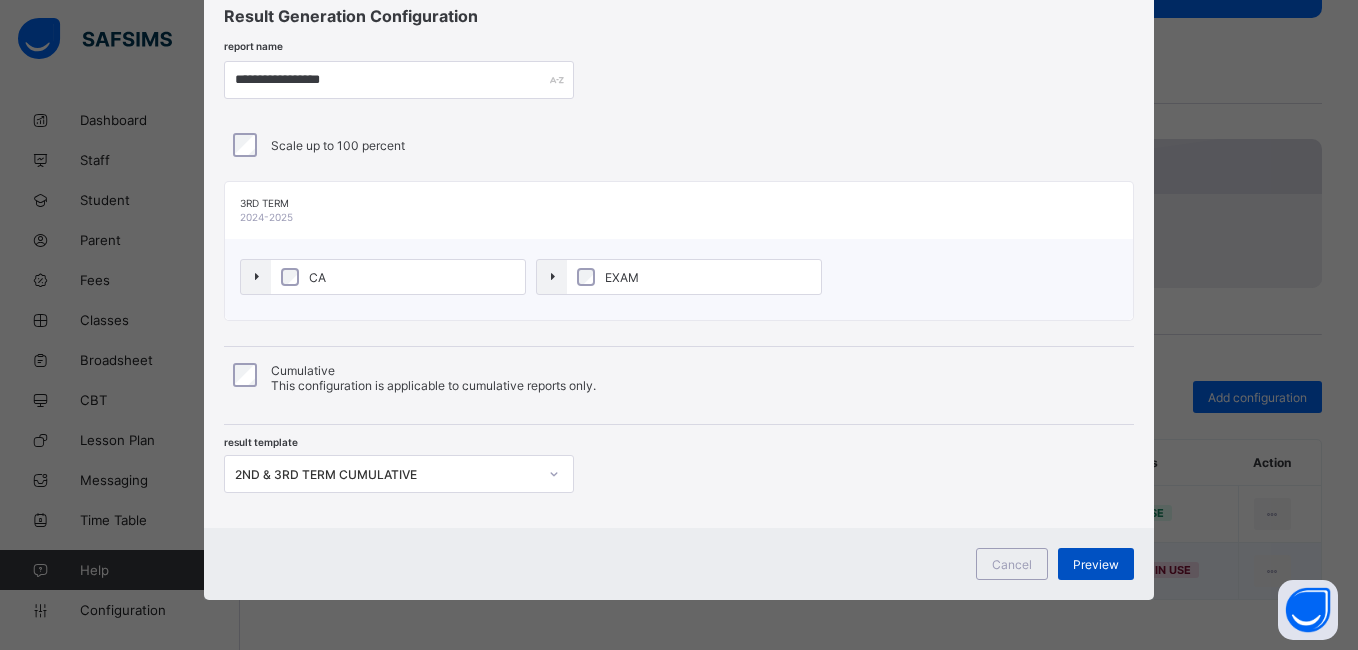 click on "Preview" at bounding box center (1096, 564) 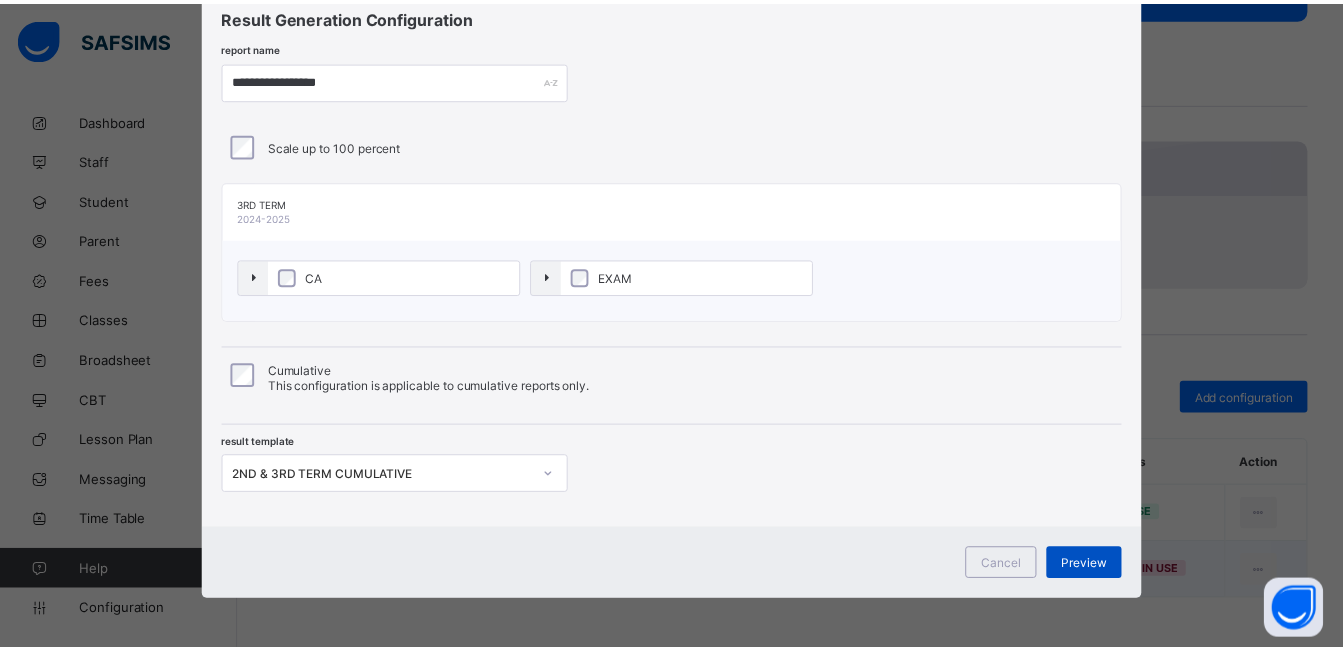 scroll, scrollTop: 0, scrollLeft: 0, axis: both 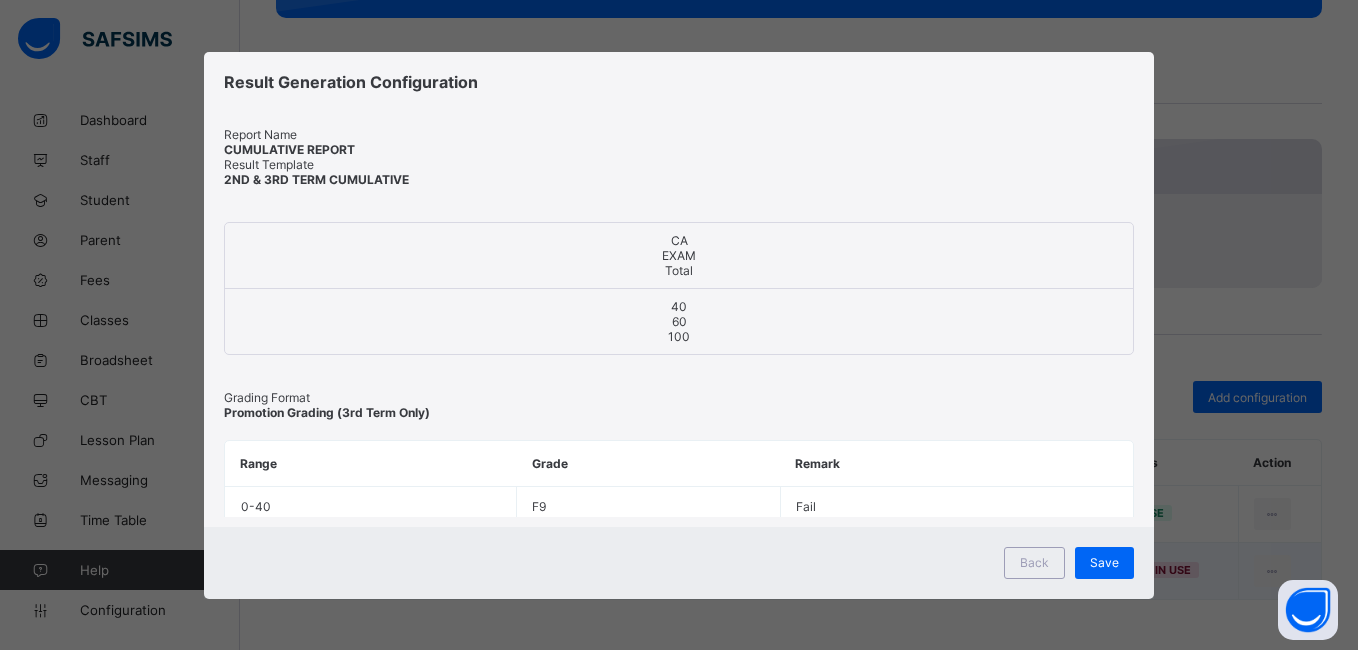 click on "Save" at bounding box center [1104, 562] 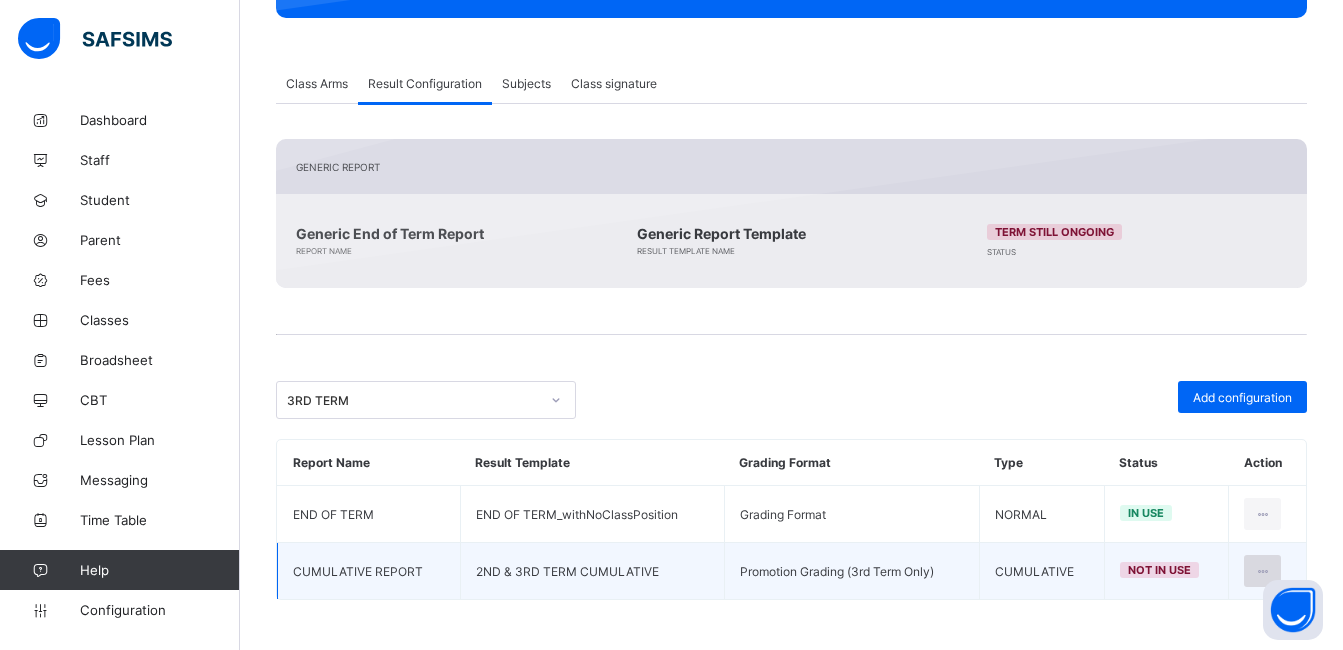 click at bounding box center (1262, 571) 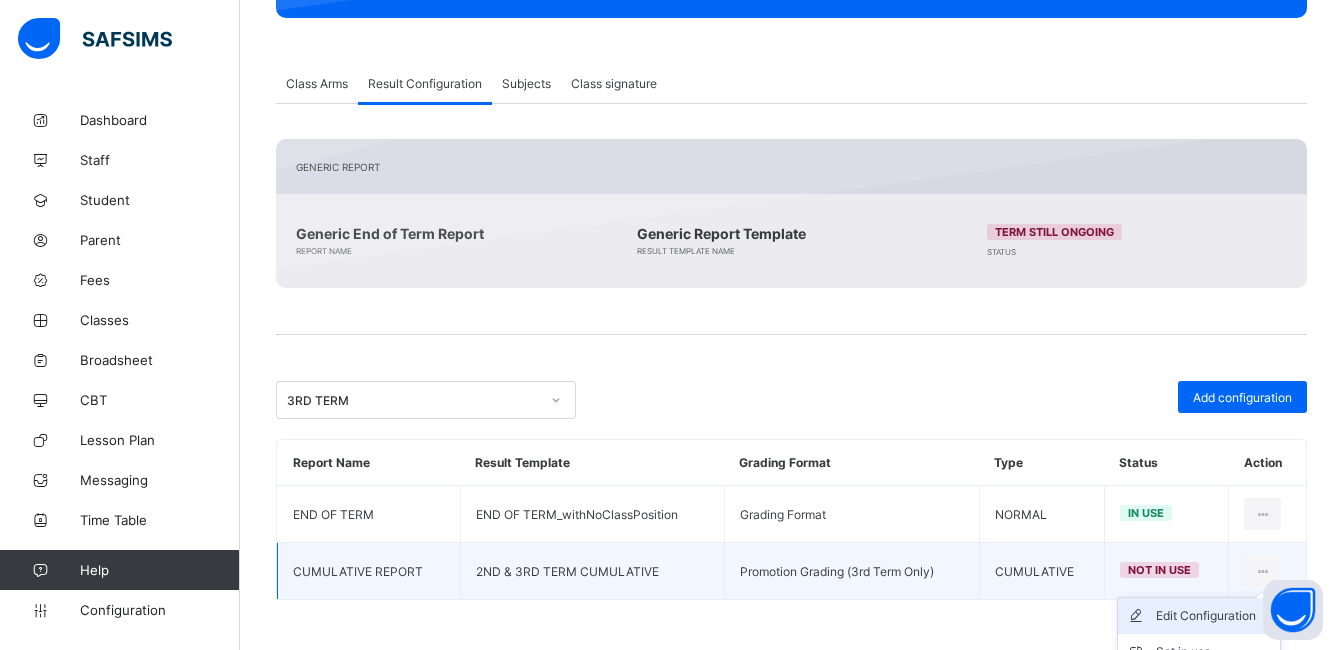 click on "Edit Configuration" at bounding box center [1214, 616] 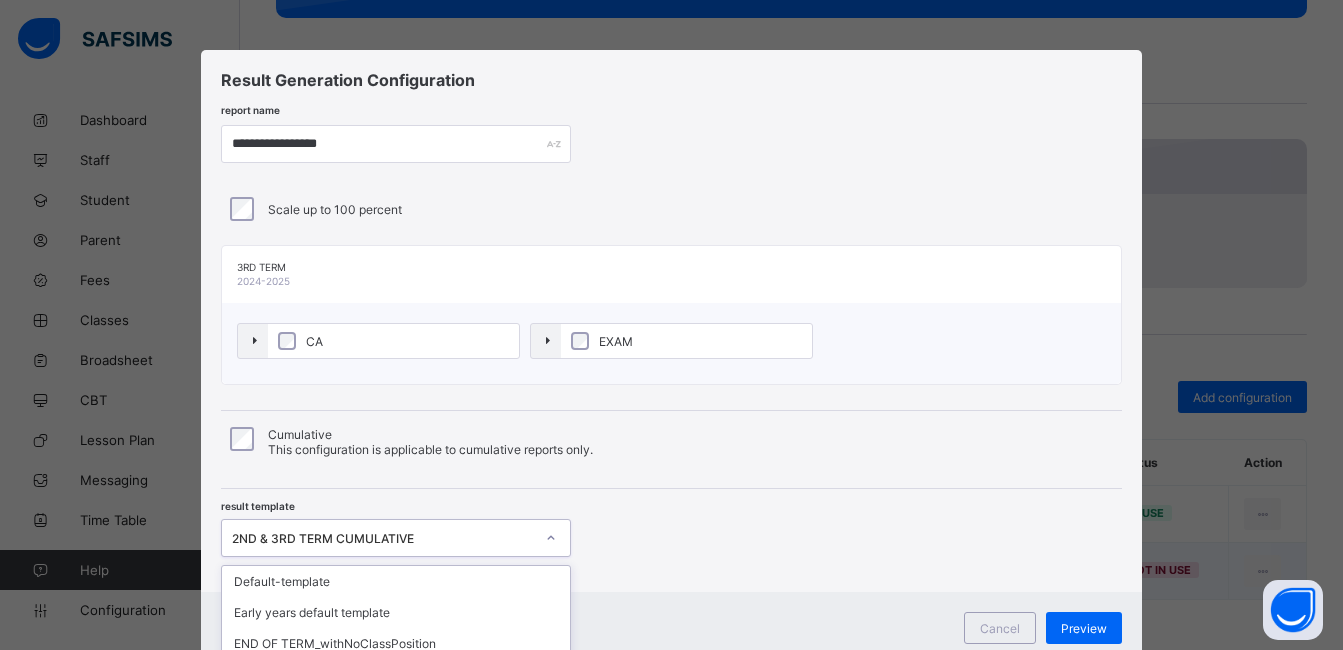 scroll, scrollTop: 217, scrollLeft: 0, axis: vertical 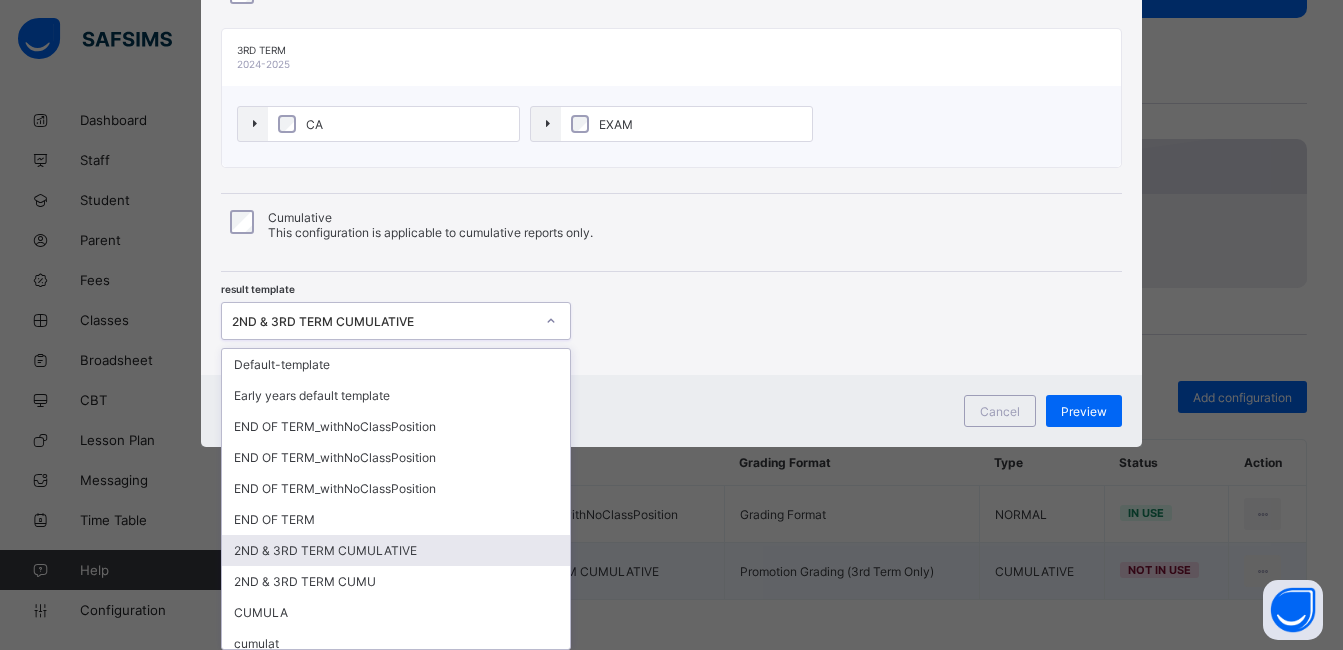 click on "option 2ND & 3RD TERM CUMULATIVE focused, 7 of 14. 14 results available. Use Up and Down to choose options, press Enter to select the currently focused option, press Escape to exit the menu, press Tab to select the option and exit the menu. 2ND & 3RD TERM CUMULATIVE Default-template Early years default template END OF TERM_withNoClassPosition END OF TERM_withNoClassPosition END OF TERM_withNoClassPosition END OF TERM 2ND & 3RD TERM CUMULATIVE 2ND & 3RD TERM CUMU CUMULA cumulat cumulat2 CUMLAT 3 CUMULAT 4 2ND & 3RD TERM CUMULATIVE" at bounding box center [396, 321] 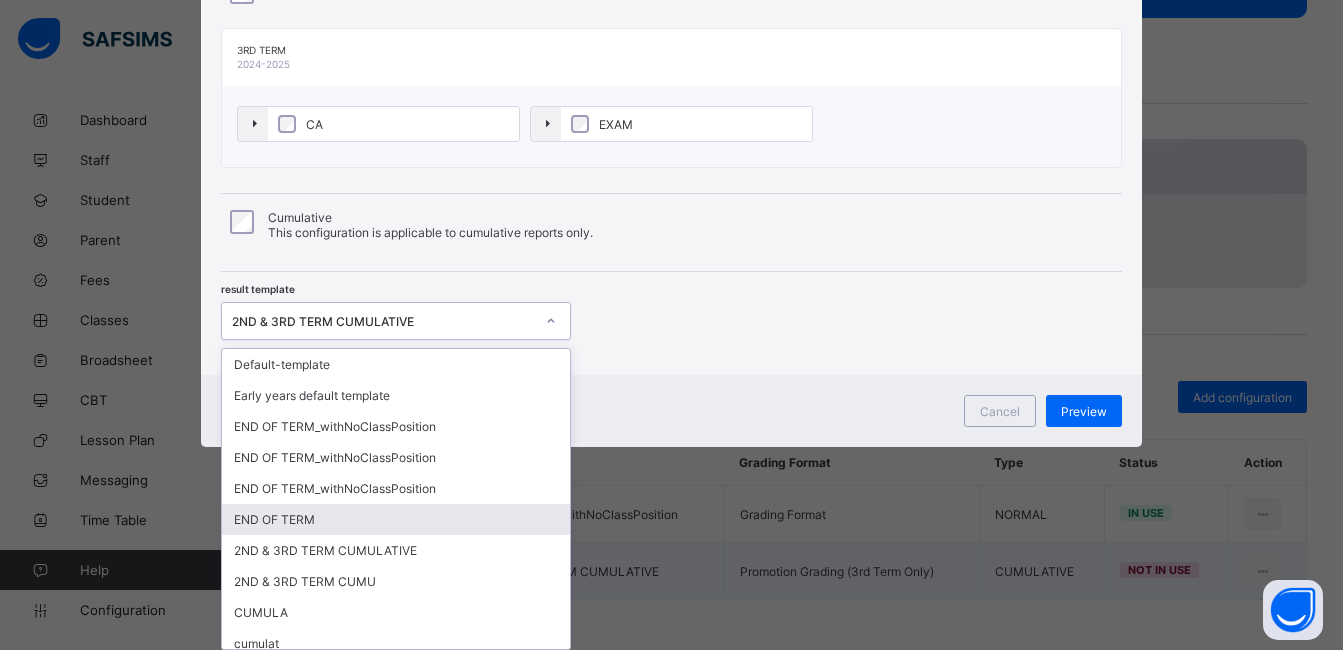 scroll, scrollTop: 134, scrollLeft: 0, axis: vertical 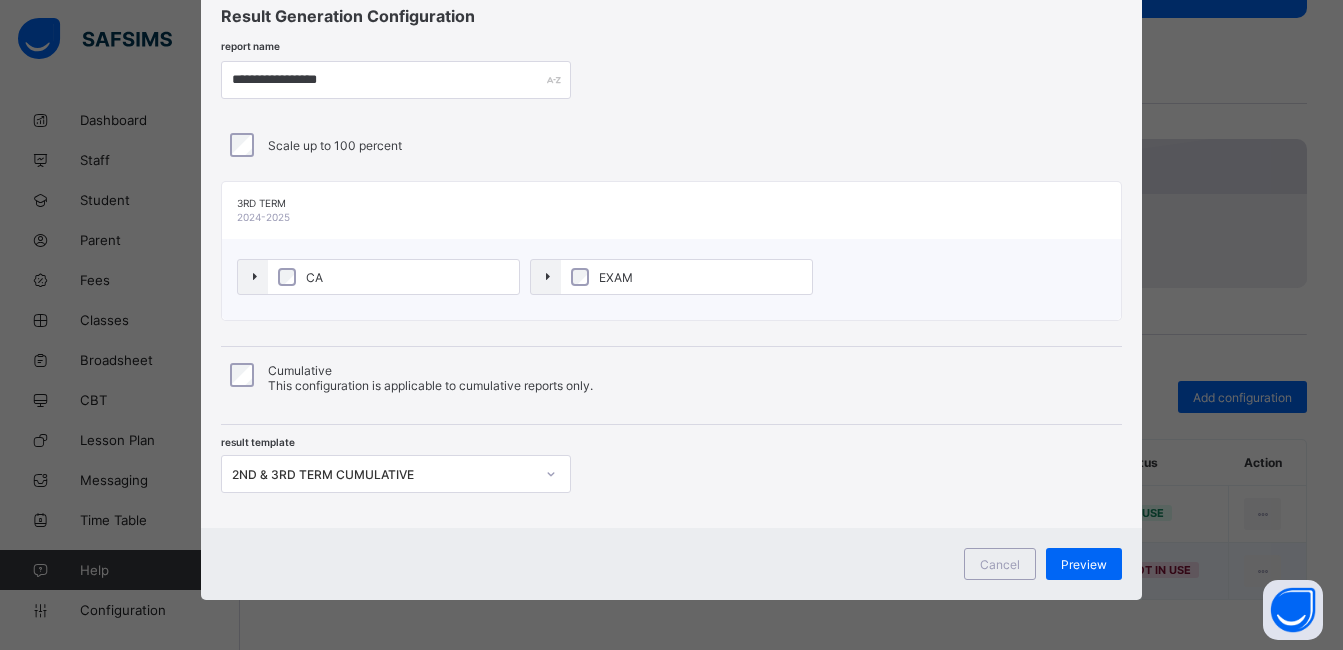 click on "**********" at bounding box center (671, 257) 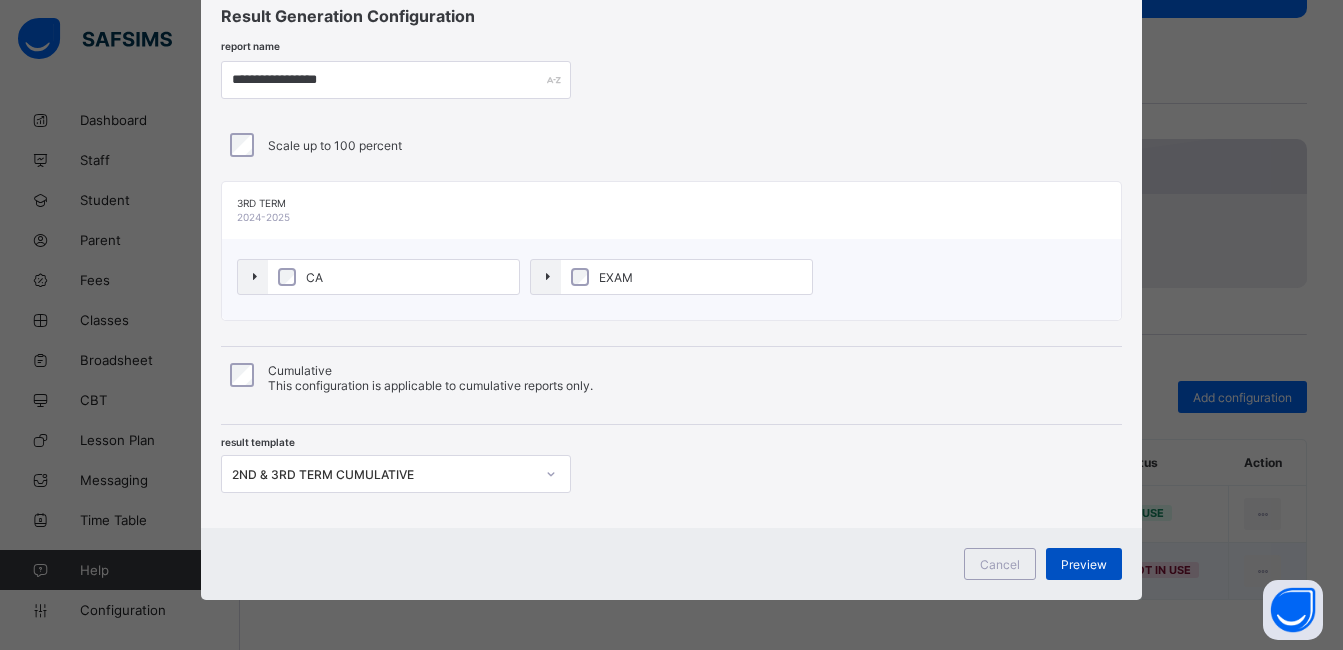 click on "Preview" at bounding box center [1084, 564] 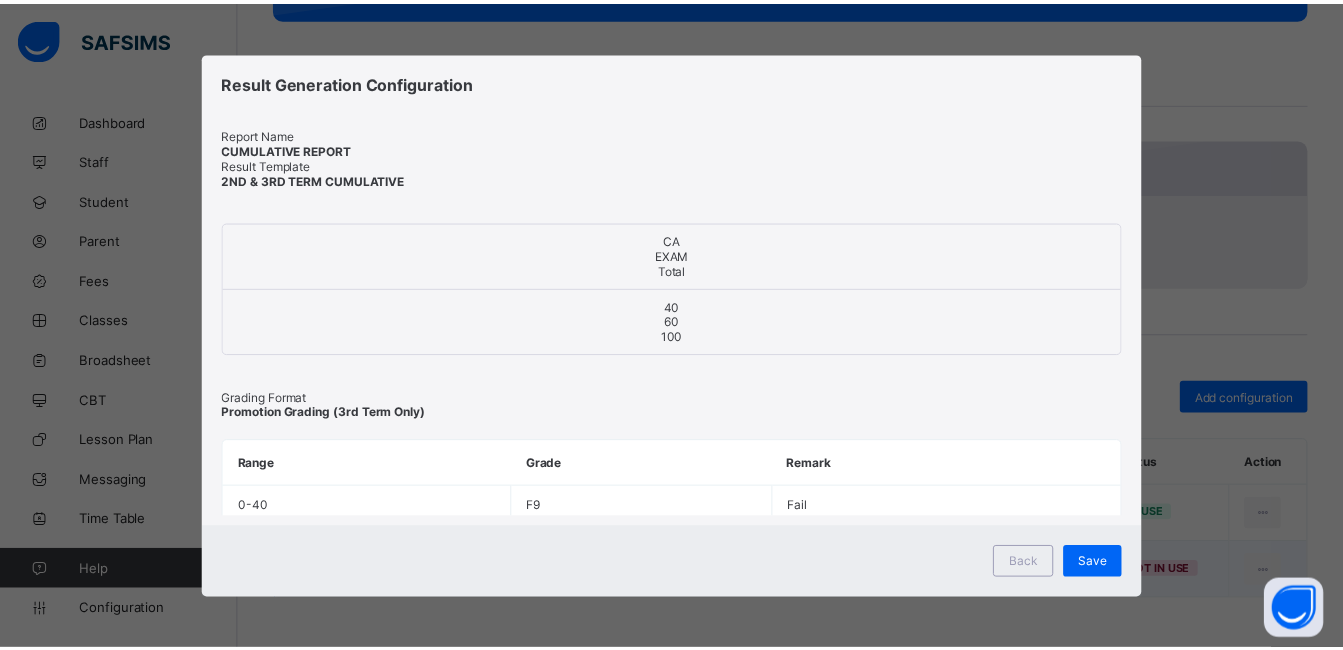 scroll, scrollTop: 0, scrollLeft: 0, axis: both 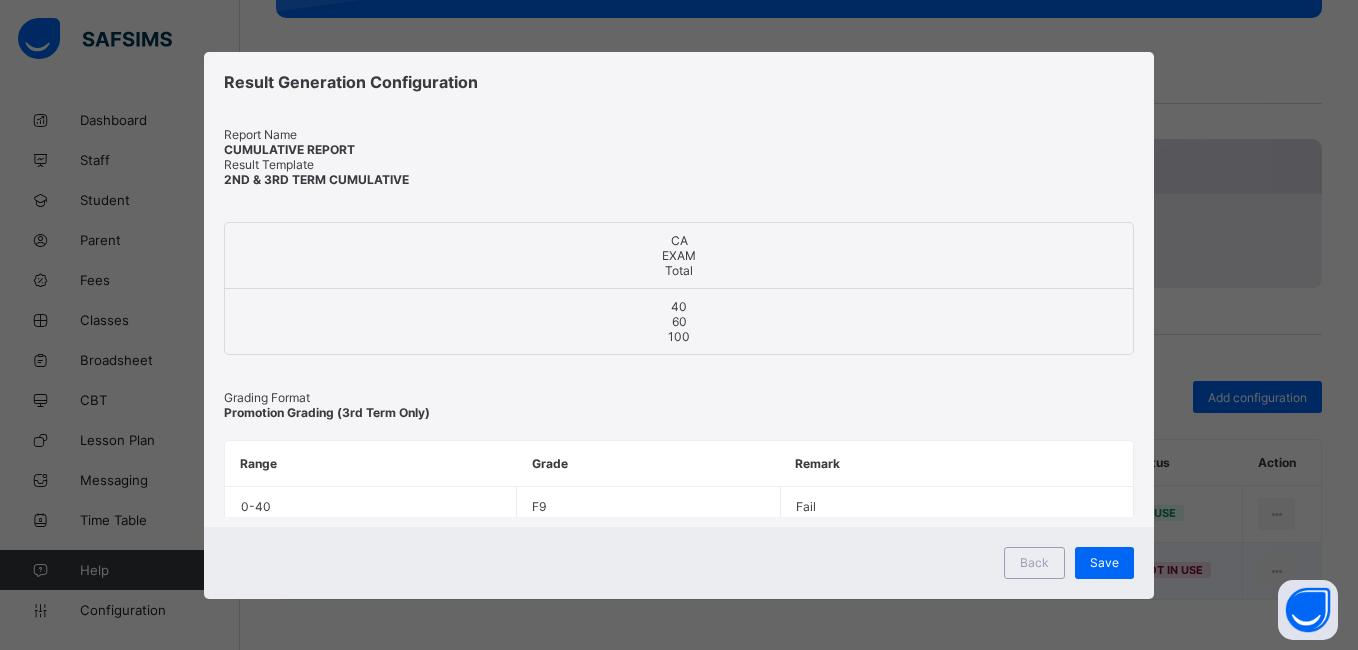 click on "Save" at bounding box center (1104, 563) 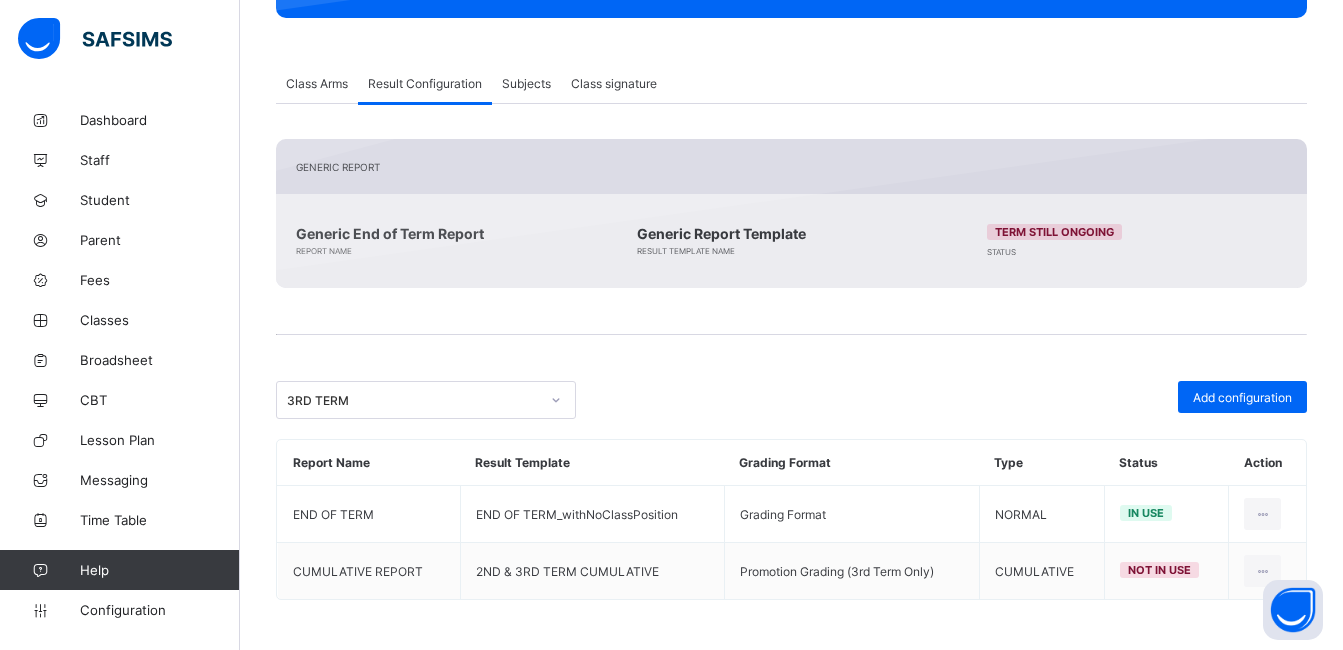 scroll, scrollTop: 0, scrollLeft: 0, axis: both 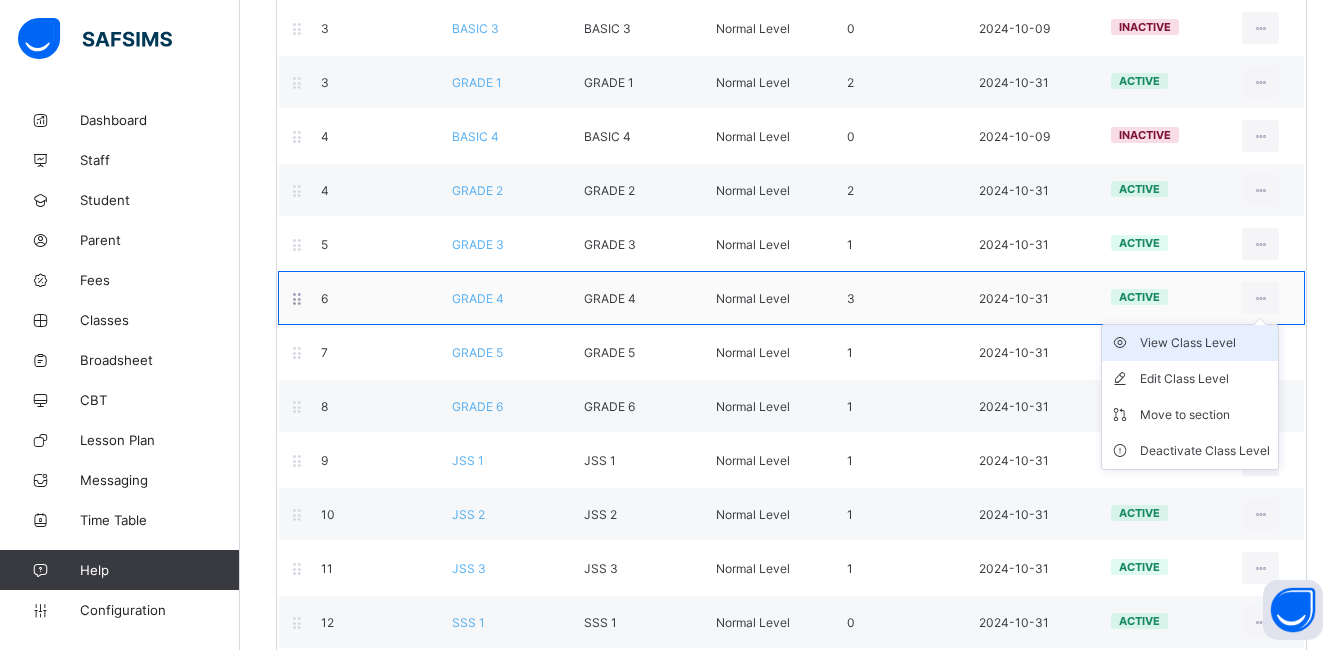 click on "View Class Level" at bounding box center [1205, 343] 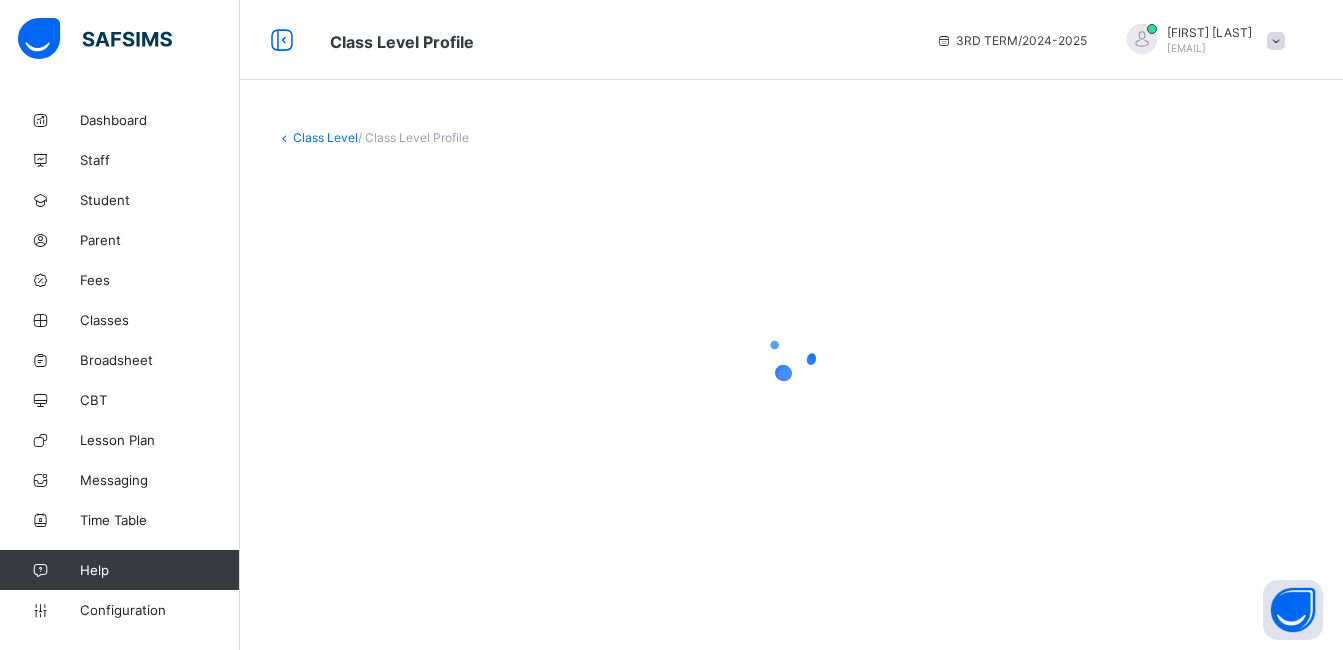 scroll, scrollTop: 0, scrollLeft: 0, axis: both 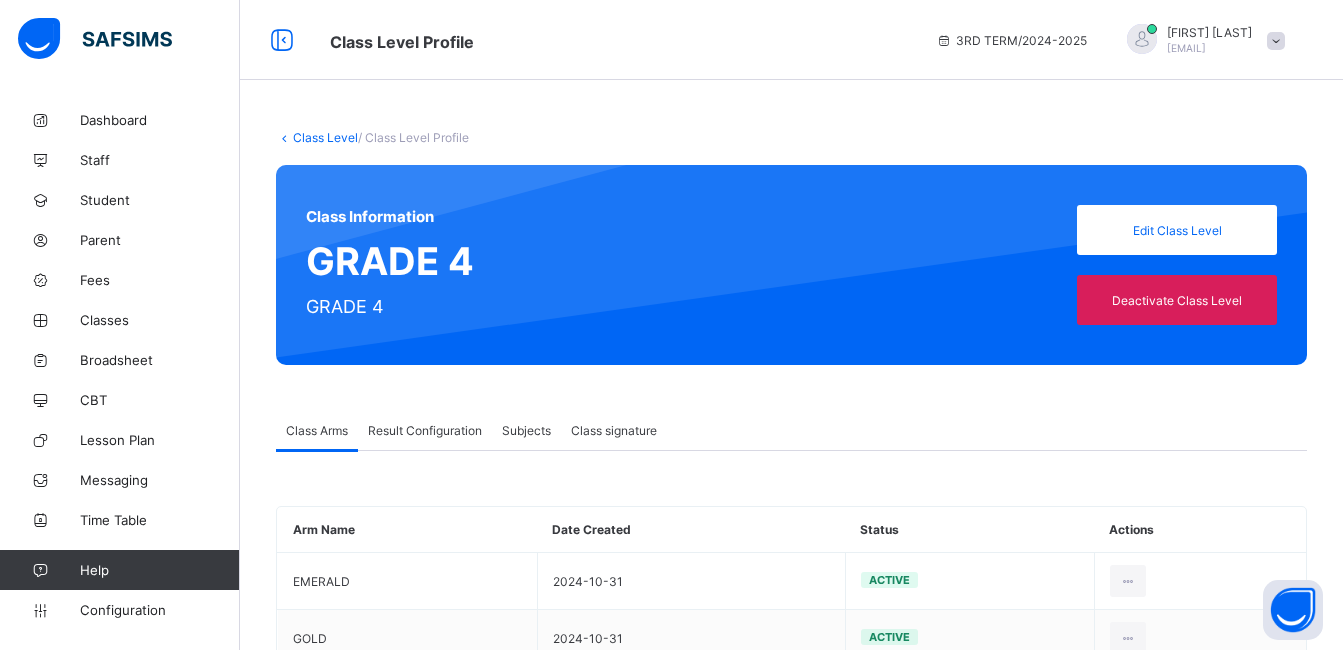 click on "Result Configuration" at bounding box center [425, 430] 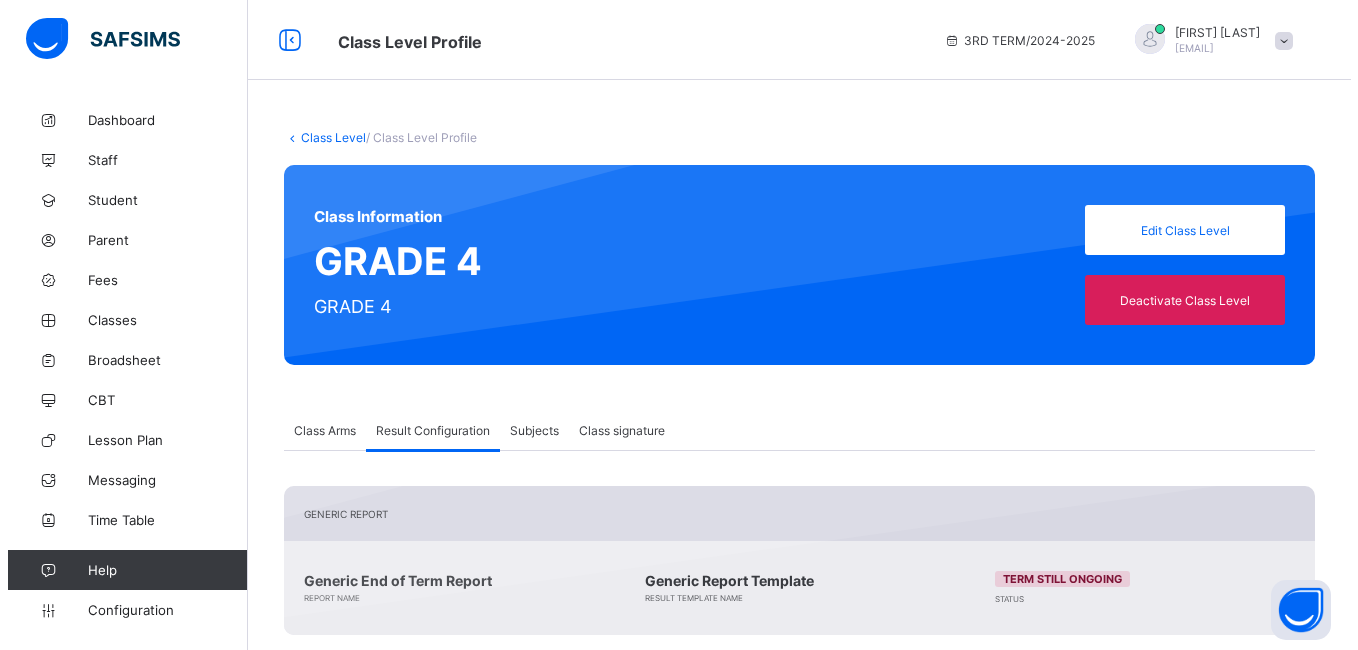 scroll, scrollTop: 290, scrollLeft: 0, axis: vertical 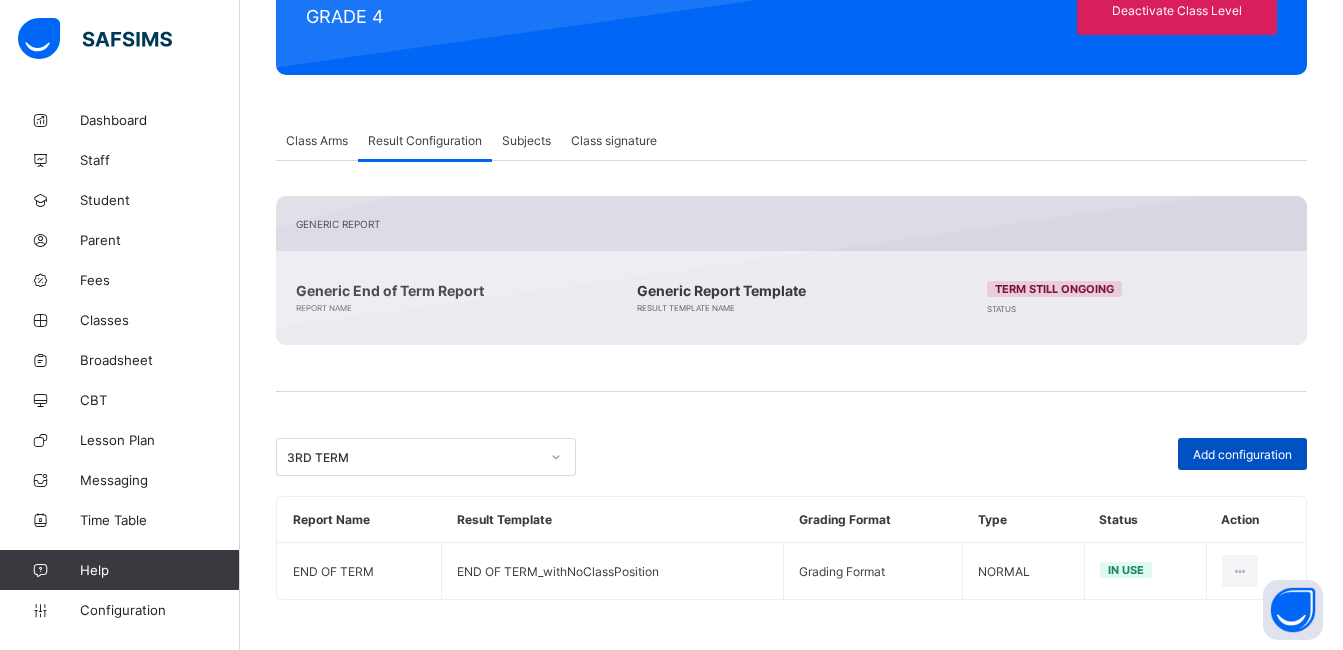 click on "Add configuration" at bounding box center (1242, 454) 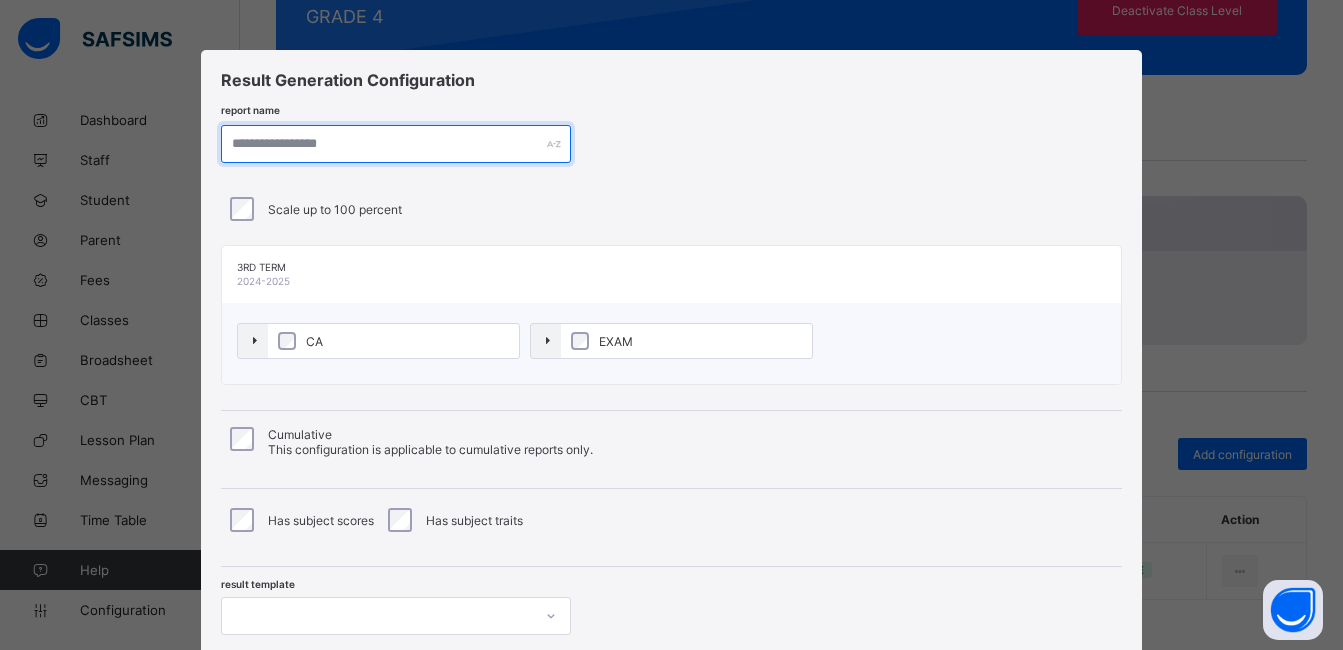 click at bounding box center [396, 144] 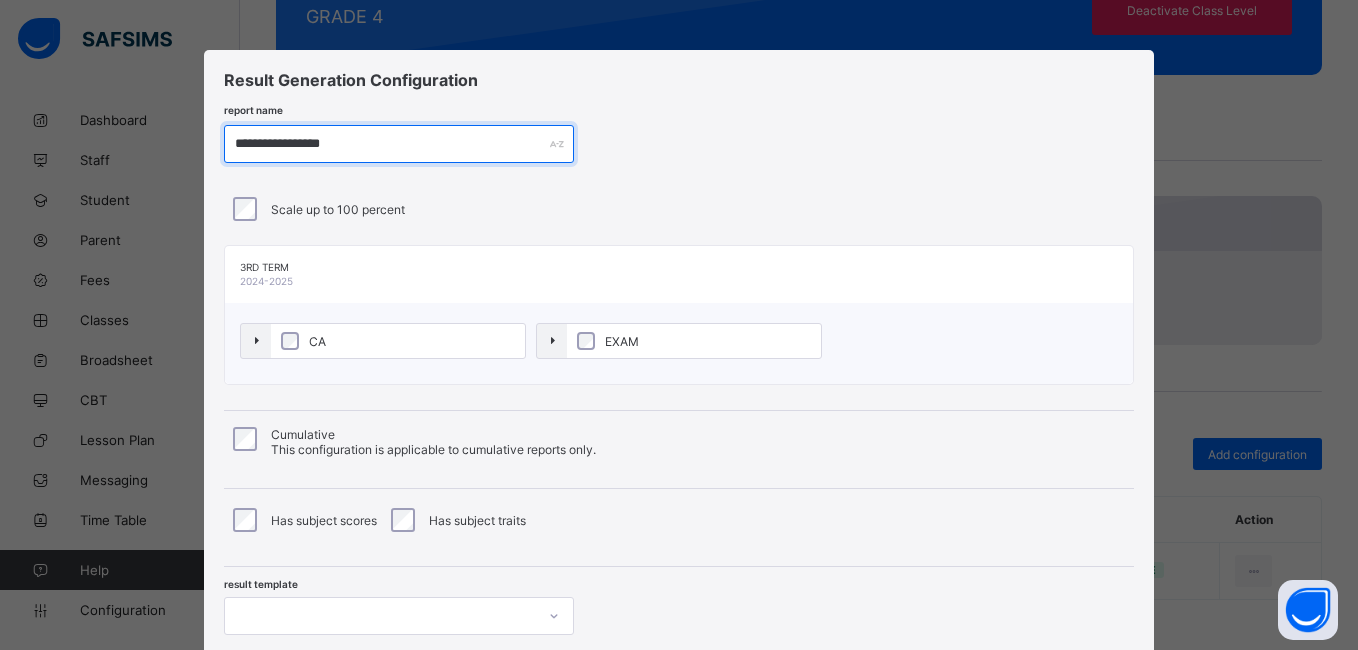 type on "**********" 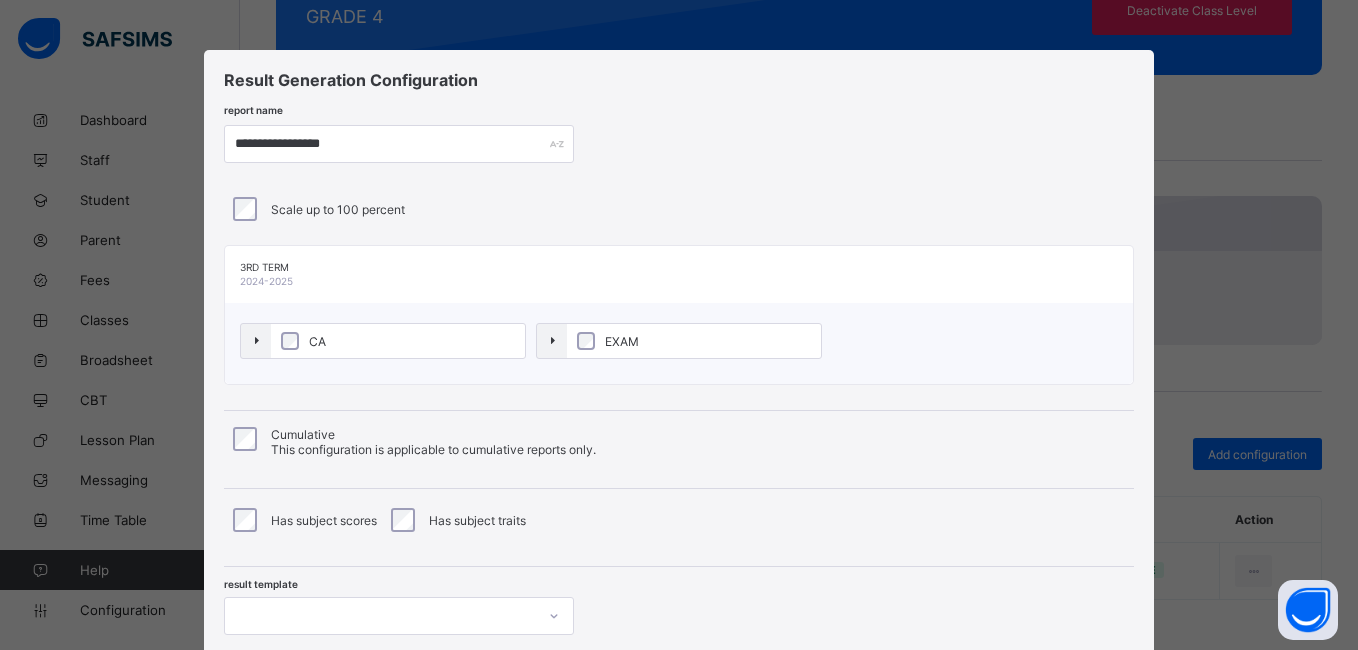 click on "Scale up to 100 percent" at bounding box center (679, 209) 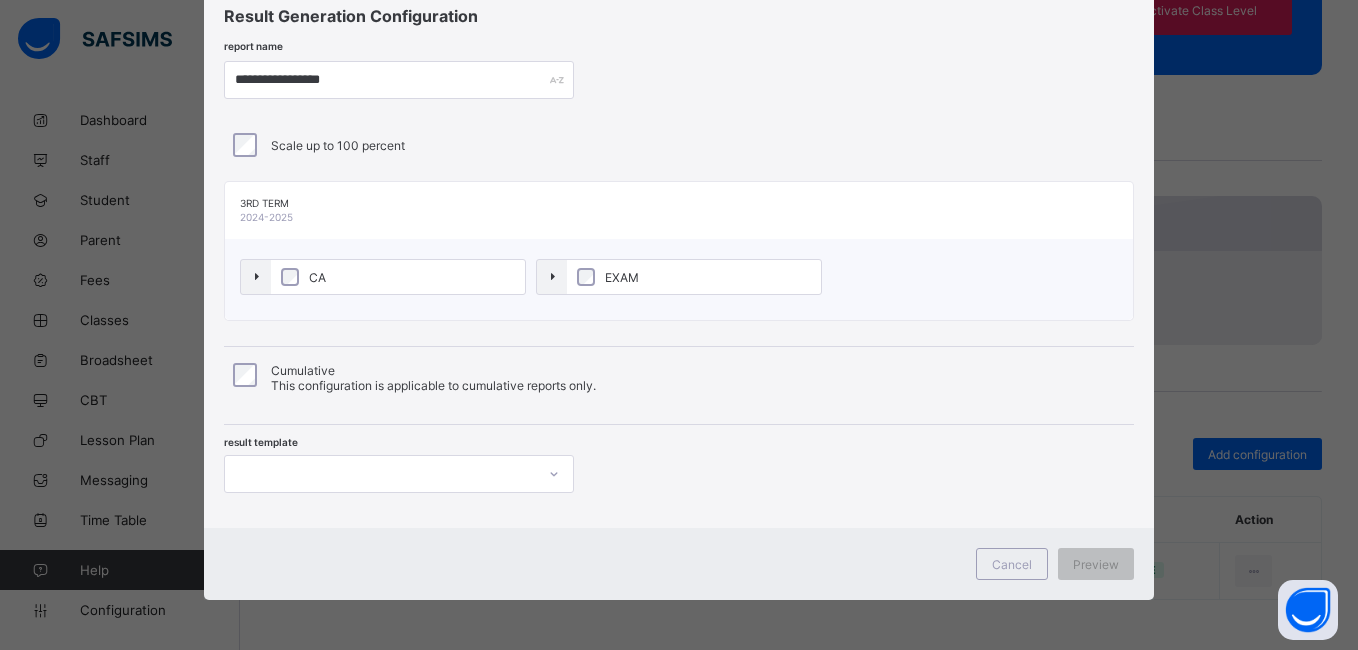scroll, scrollTop: 217, scrollLeft: 0, axis: vertical 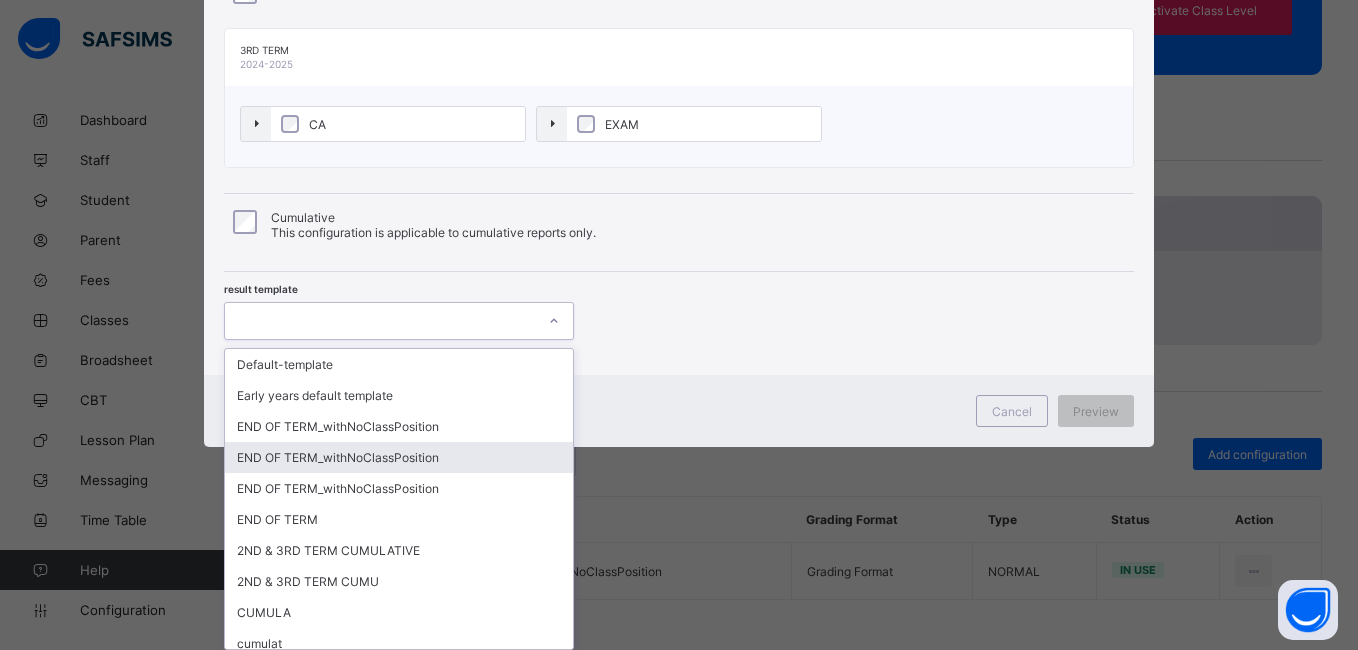 click on "option END OF TERM_withNoClassPosition focused, 4 of 14. 14 results available. Use Up and Down to choose options, press Enter to select the currently focused option, press Escape to exit the menu, press Tab to select the option and exit the menu. Default-template Early years default template END OF TERM_withNoClassPosition END OF TERM_withNoClassPosition END OF TERM_withNoClassPosition END OF TERM 2ND & 3RD TERM CUMULATIVE 2ND & 3RD TERM CUMU CUMULA cumulat cumulat2 CUMLAT 3 CUMULAT 4 2ND & 3RD TERM CUMULATIVE" at bounding box center [399, 321] 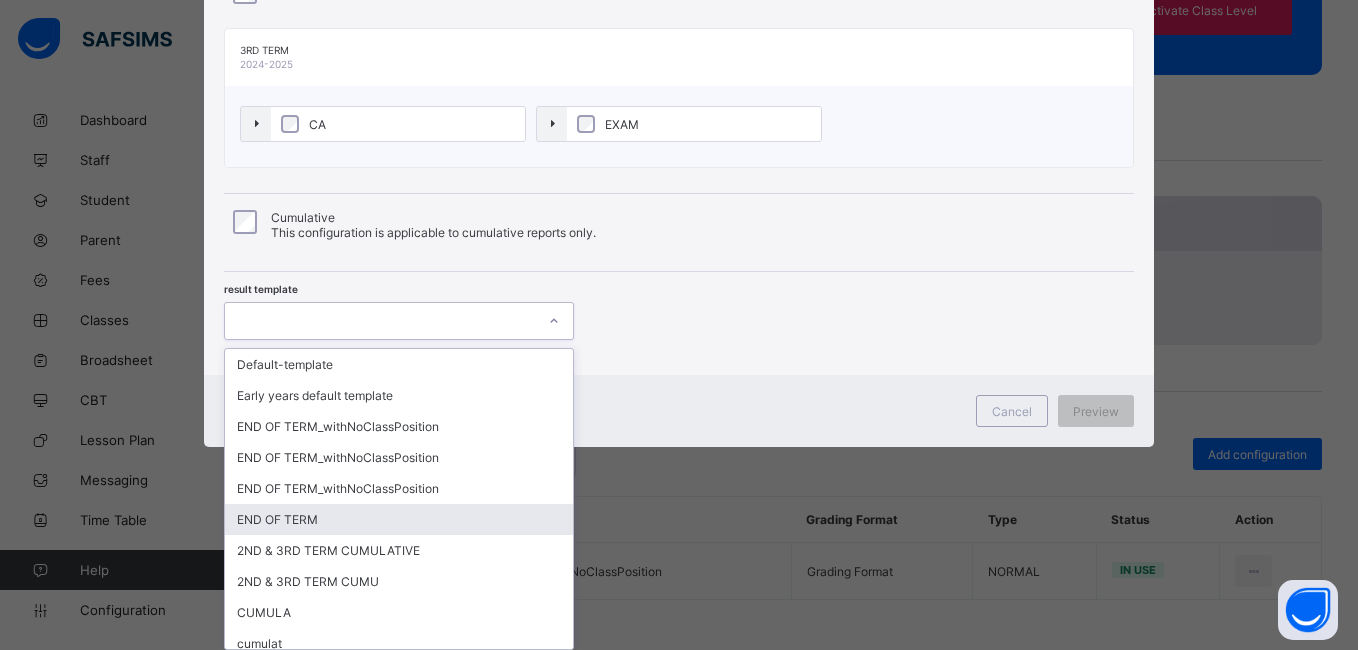 scroll, scrollTop: 134, scrollLeft: 0, axis: vertical 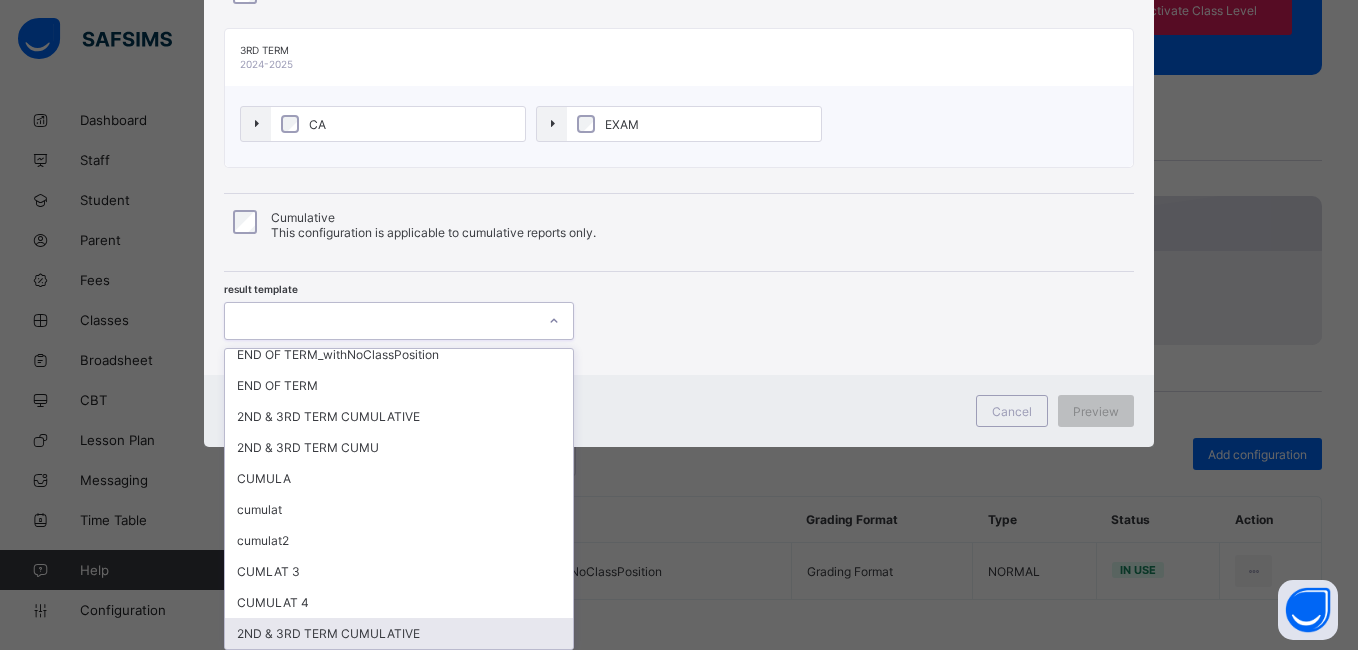 click on "2ND & 3RD TERM CUMULATIVE" at bounding box center (399, 633) 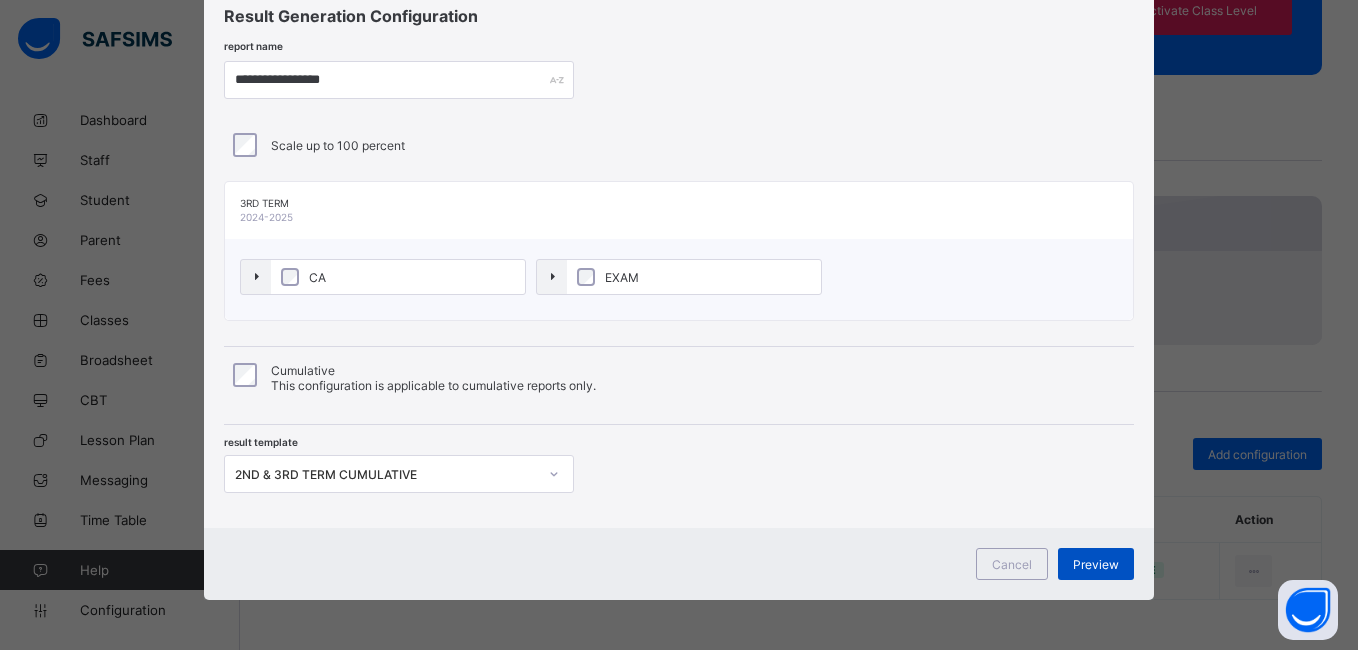 click on "Preview" at bounding box center (1096, 564) 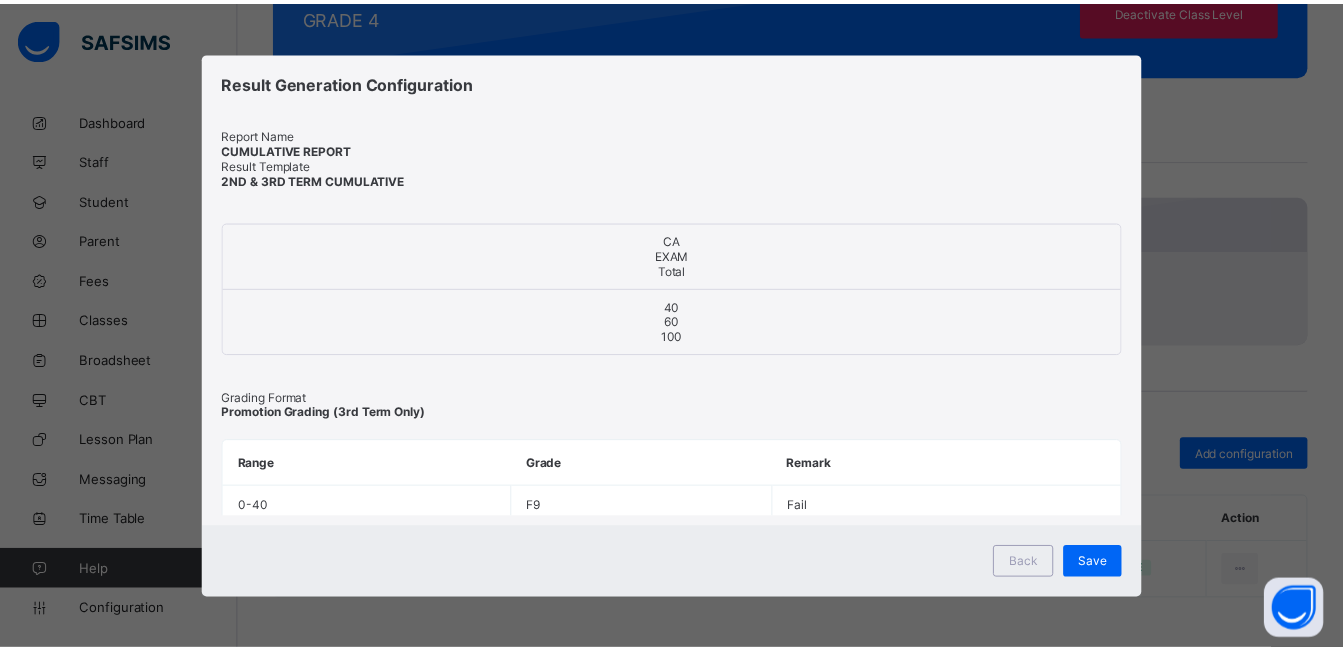 scroll, scrollTop: 0, scrollLeft: 0, axis: both 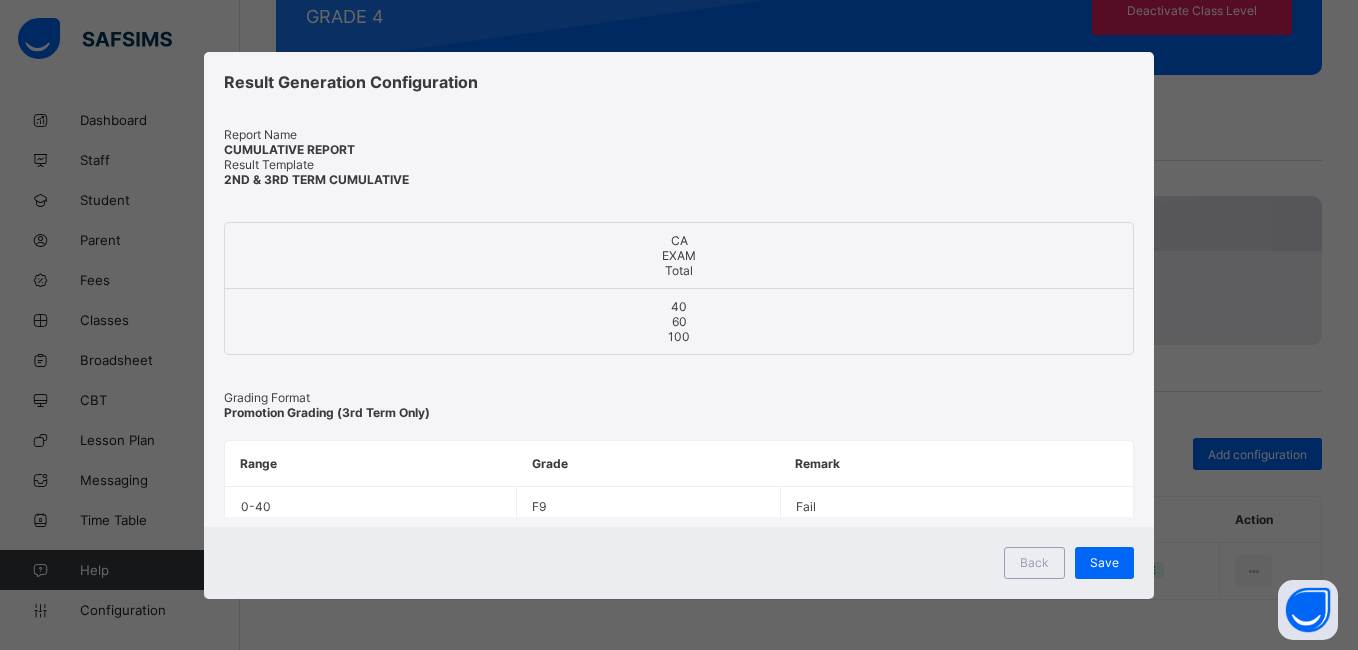 click on "Save" at bounding box center (1104, 562) 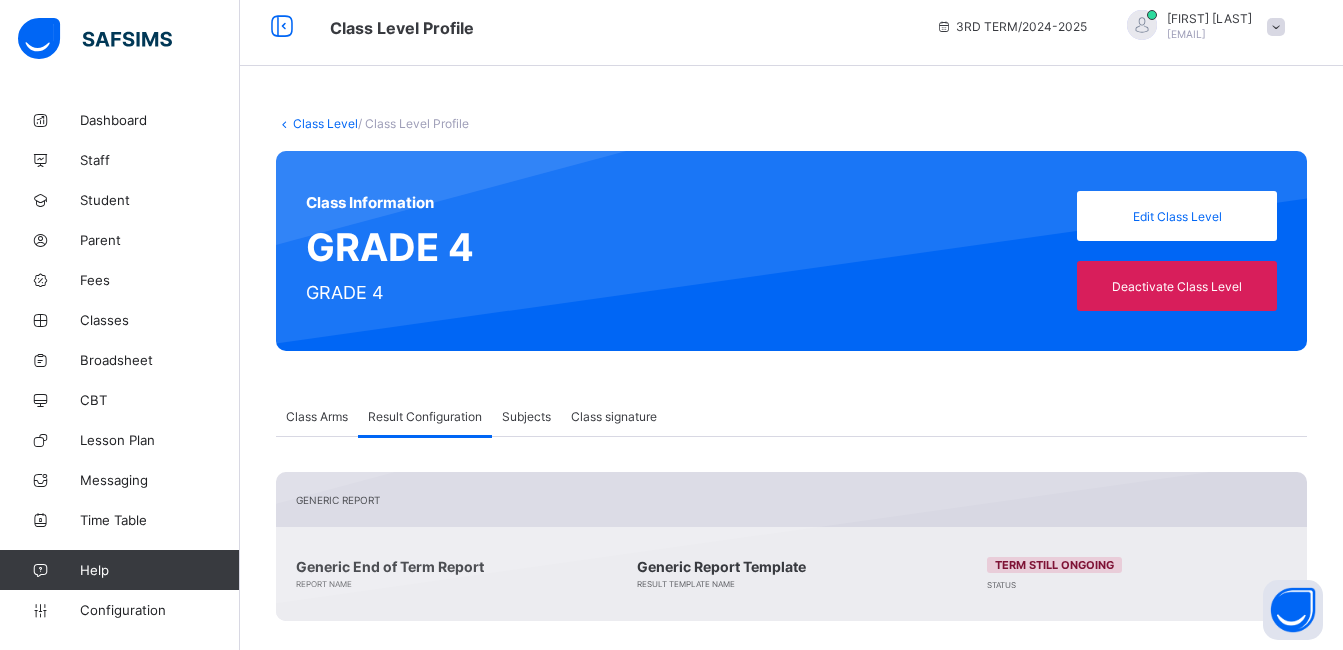 scroll, scrollTop: 0, scrollLeft: 0, axis: both 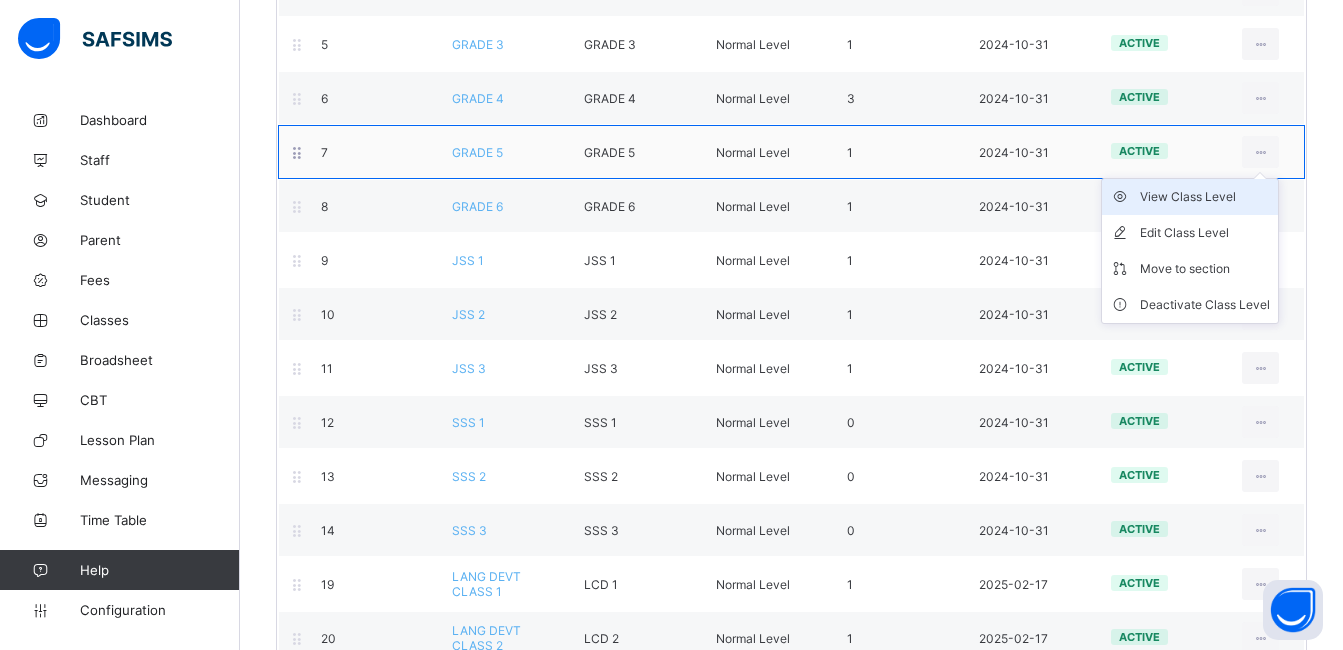 click on "View Class Level" at bounding box center (1205, 197) 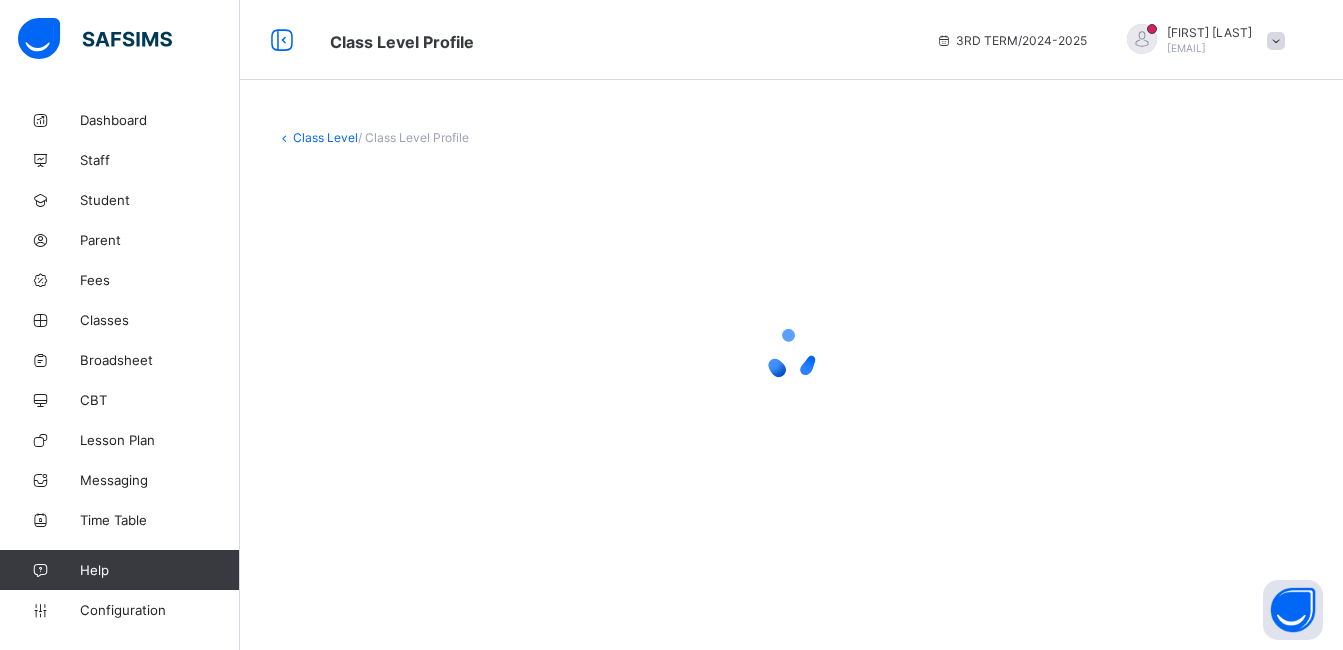 scroll, scrollTop: 0, scrollLeft: 0, axis: both 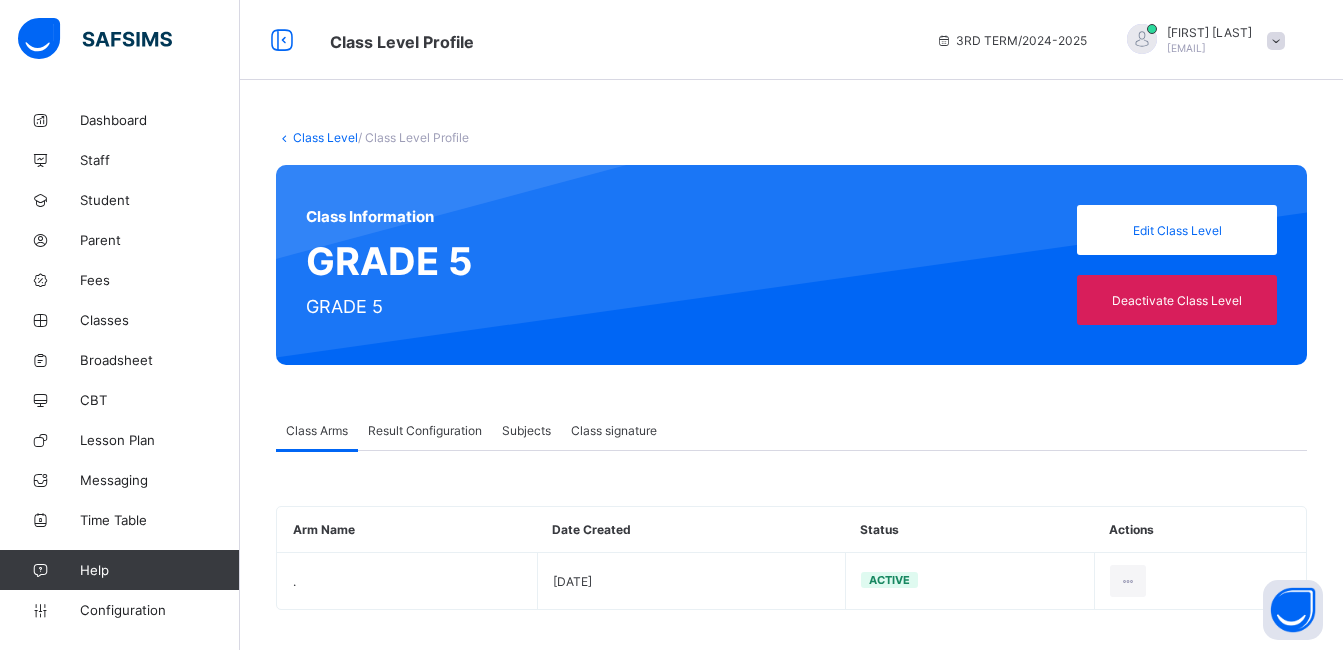 click on "Result Configuration" at bounding box center [425, 430] 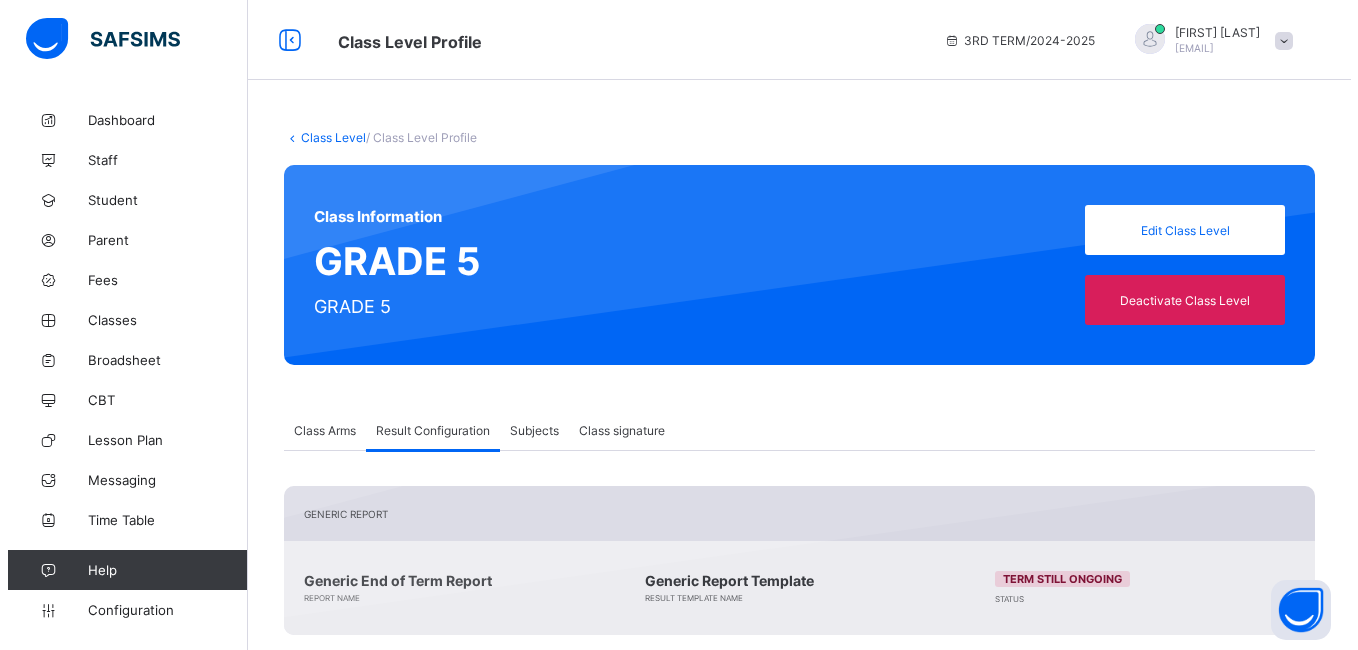 scroll, scrollTop: 290, scrollLeft: 0, axis: vertical 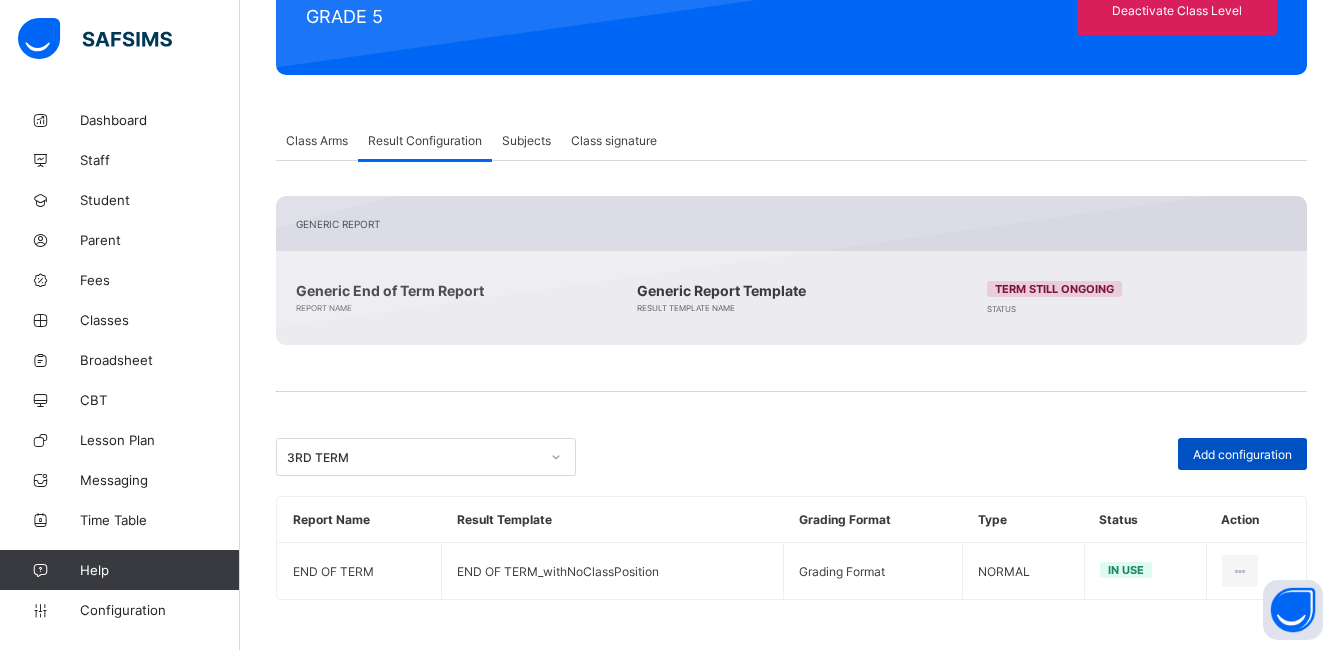 click on "Add configuration" at bounding box center [1242, 454] 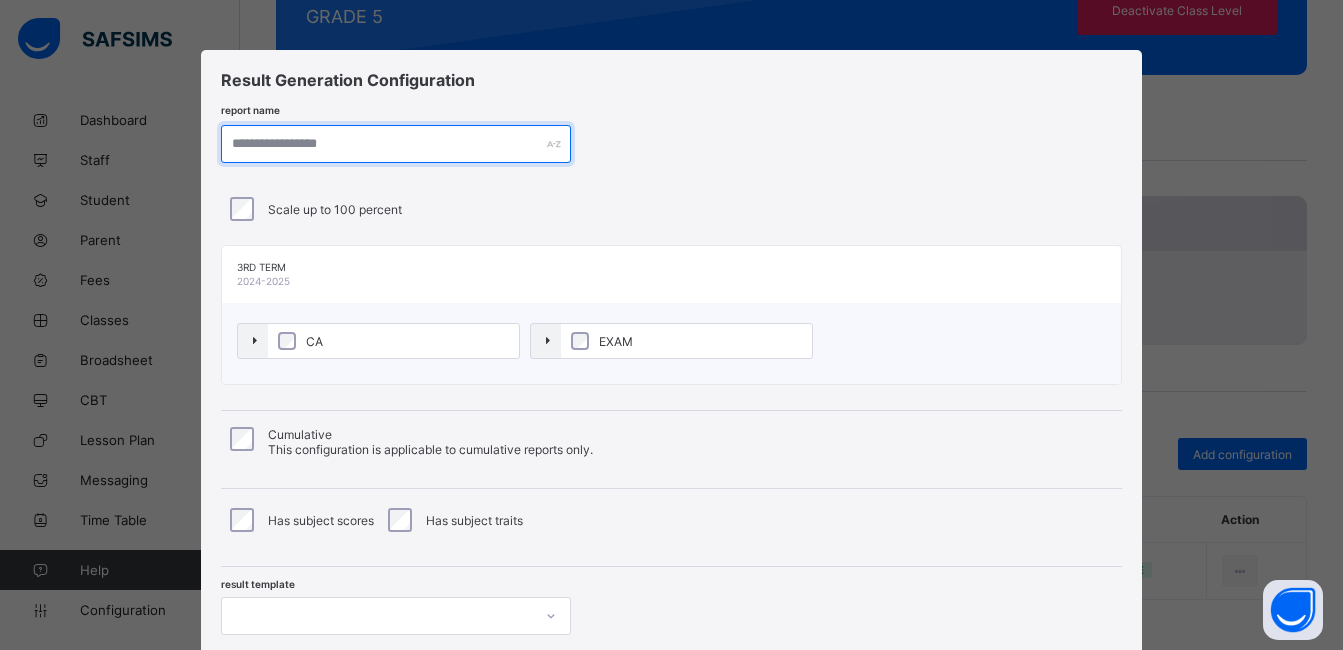 click at bounding box center [396, 144] 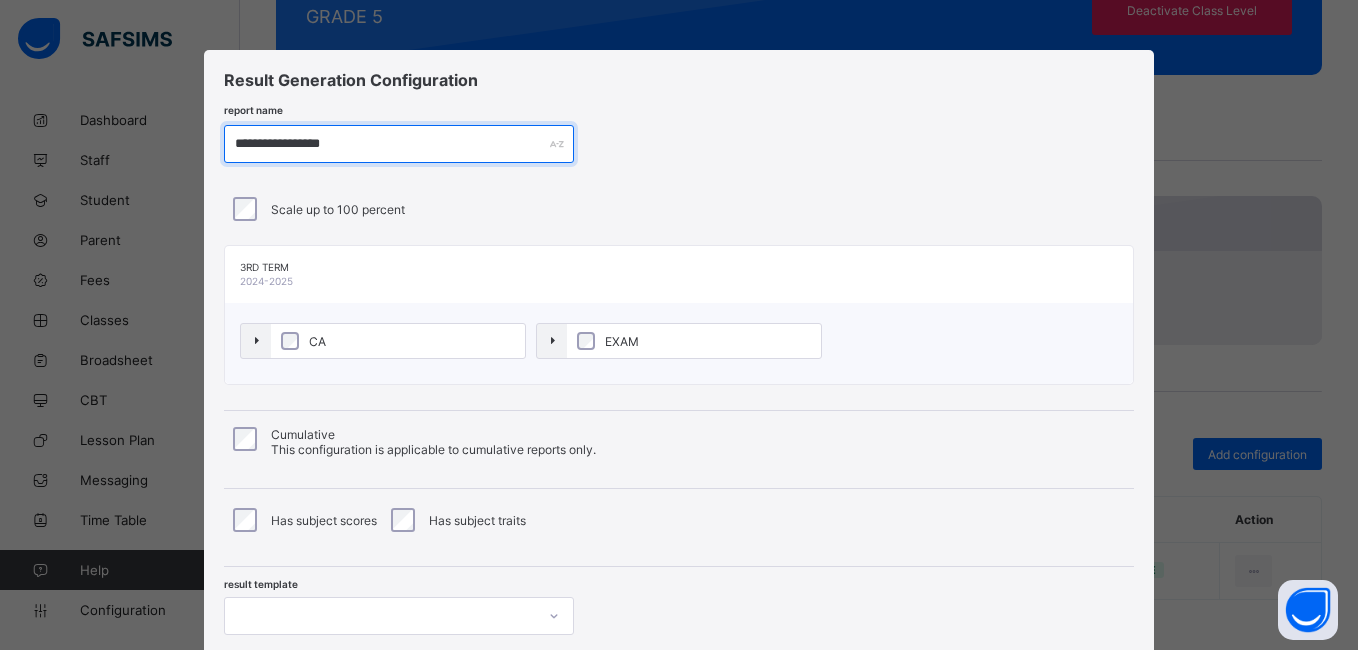type on "**********" 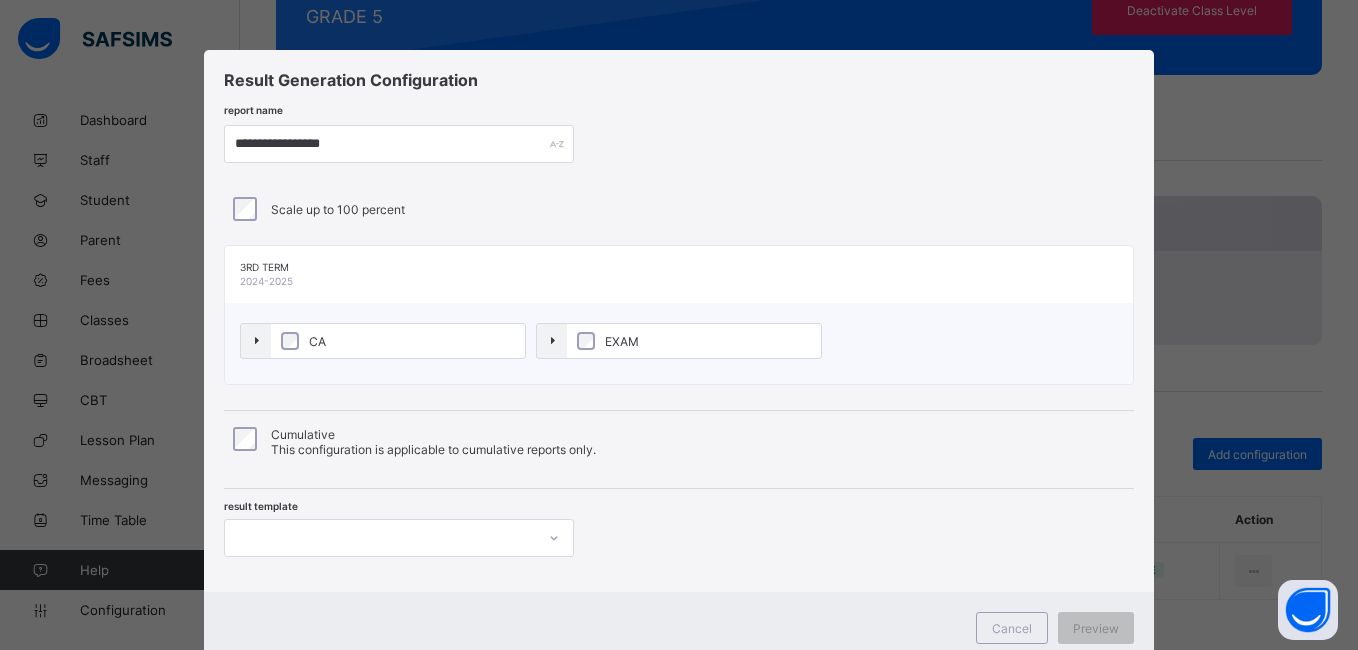 click on "Scale up to 100 percent" at bounding box center [679, 209] 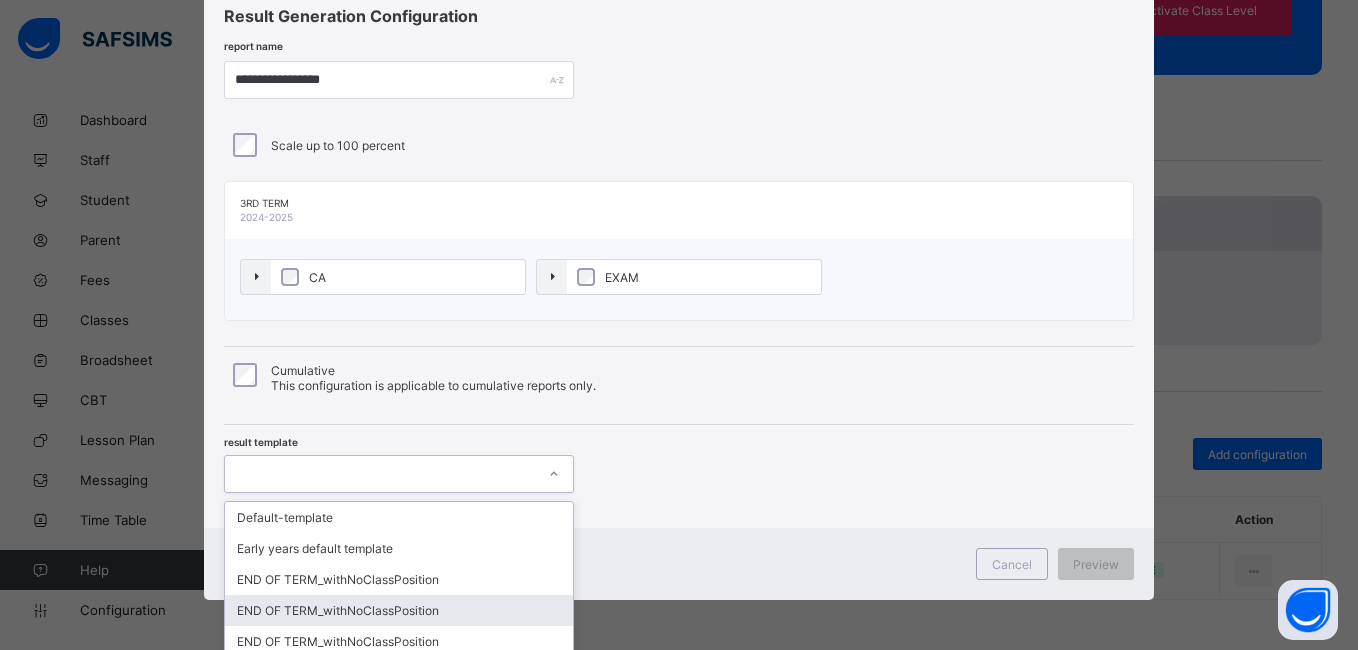 scroll, scrollTop: 217, scrollLeft: 0, axis: vertical 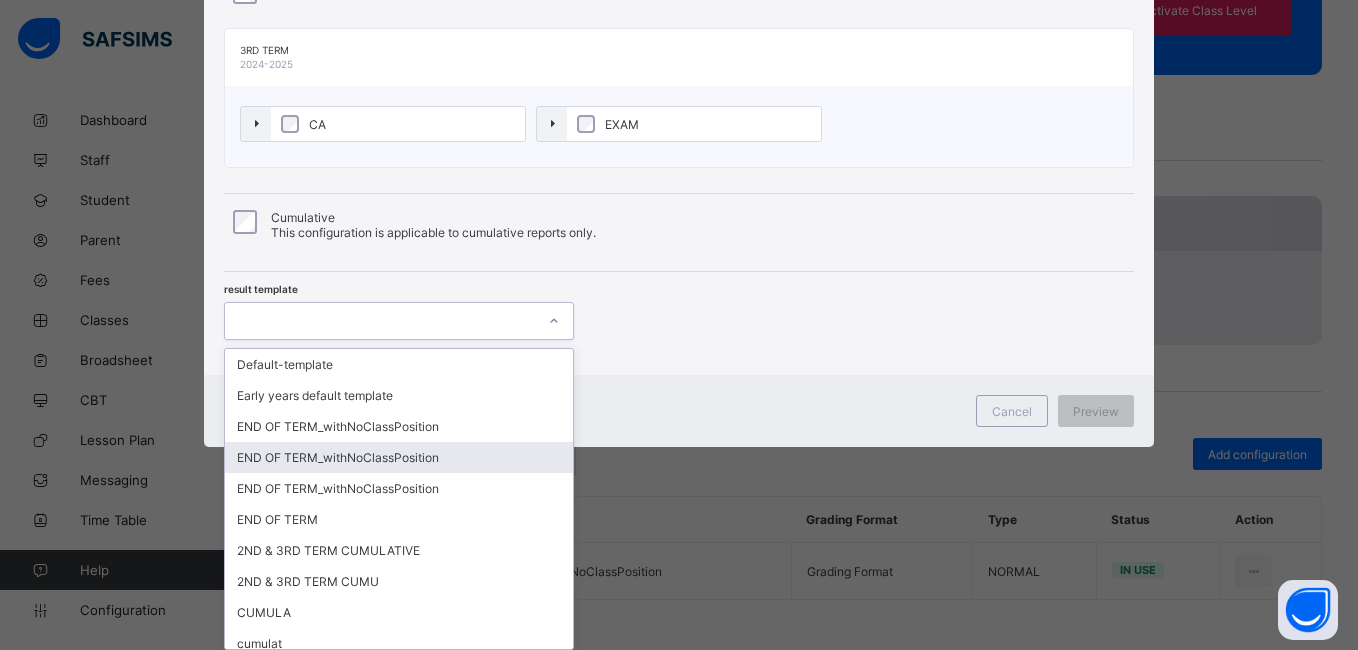 click on "option END OF TERM_withNoClassPosition focused, 4 of 14. 14 results available. Use Up and Down to choose options, press Enter to select the currently focused option, press Escape to exit the menu, press Tab to select the option and exit the menu. Default-template Early years default template END OF TERM_withNoClassPosition END OF TERM_withNoClassPosition END OF TERM_withNoClassPosition END OF TERM 2ND & 3RD TERM CUMULATIVE 2ND & 3RD TERM CUMU CUMULA cumulat cumulat2 CUMLAT 3 CUMULAT 4 2ND & 3RD TERM CUMULATIVE" at bounding box center [399, 321] 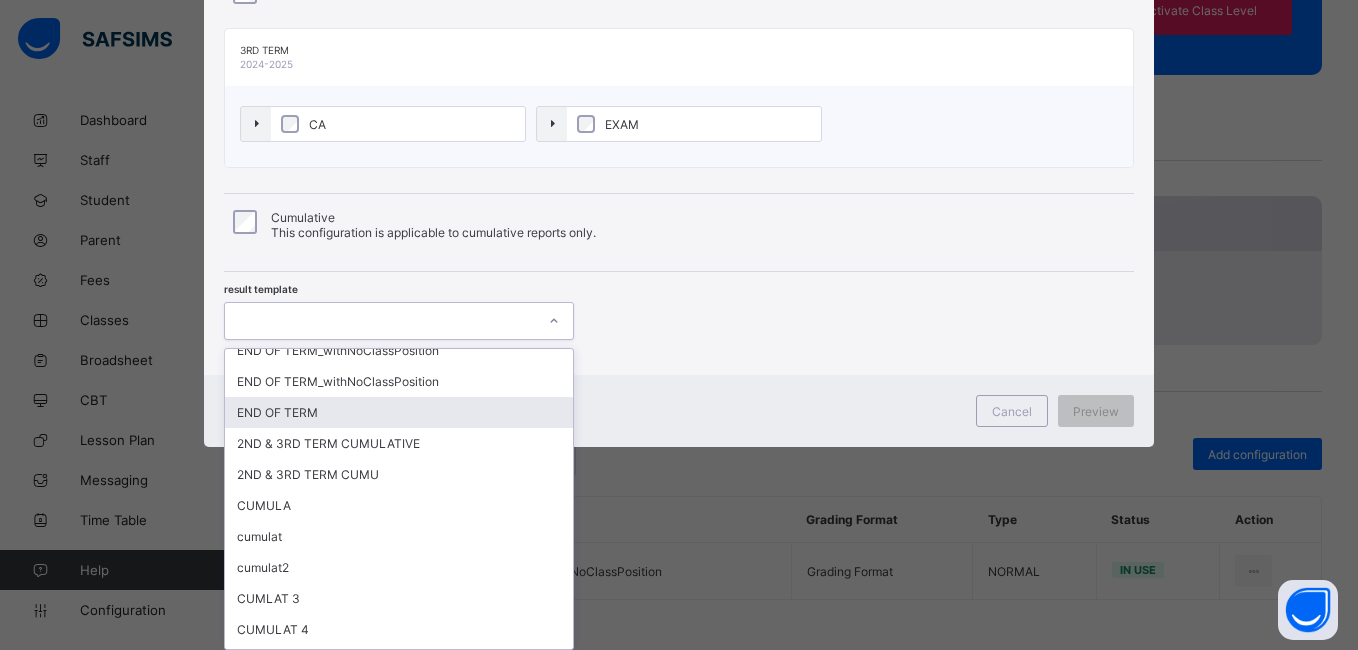 scroll, scrollTop: 134, scrollLeft: 0, axis: vertical 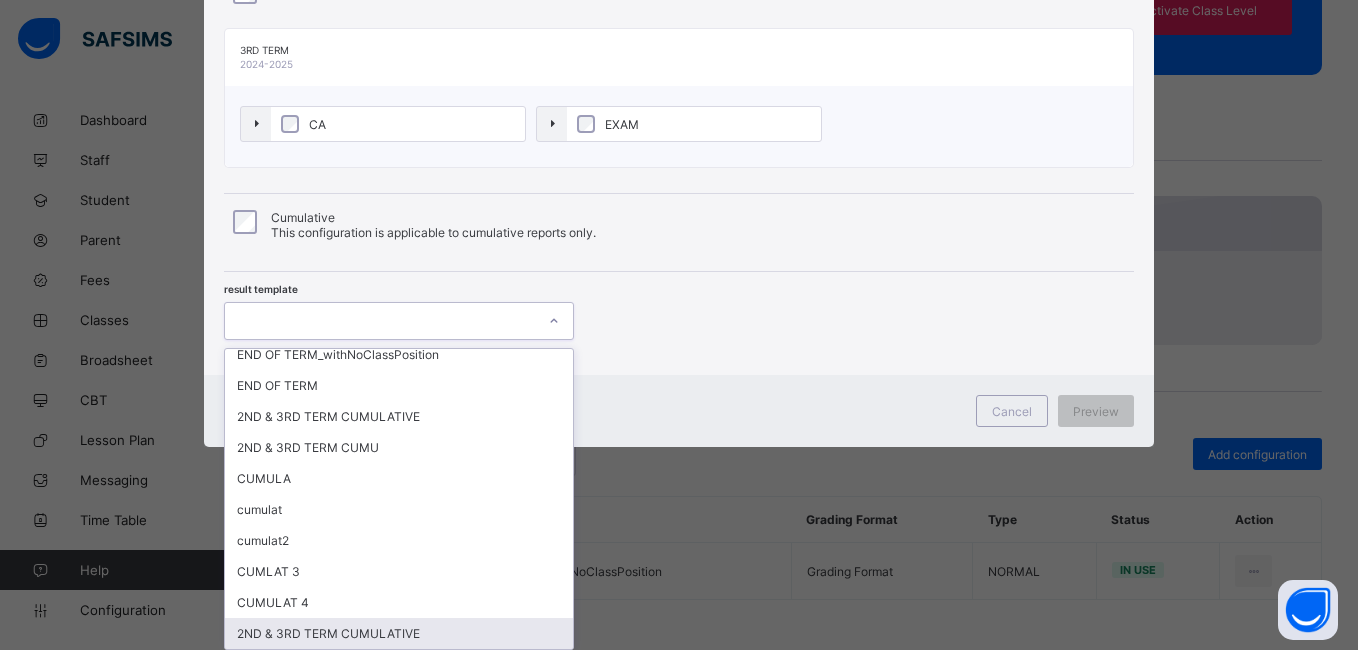 click on "2ND & 3RD TERM CUMULATIVE" at bounding box center [399, 633] 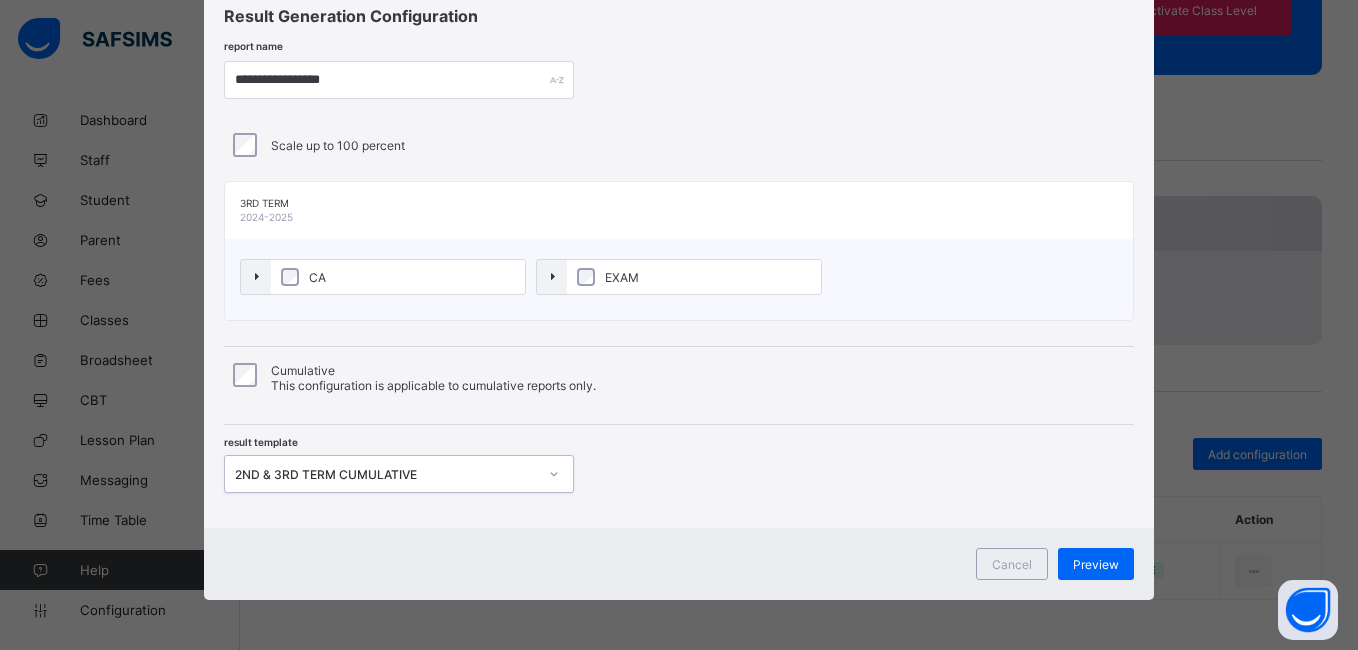 scroll, scrollTop: 64, scrollLeft: 0, axis: vertical 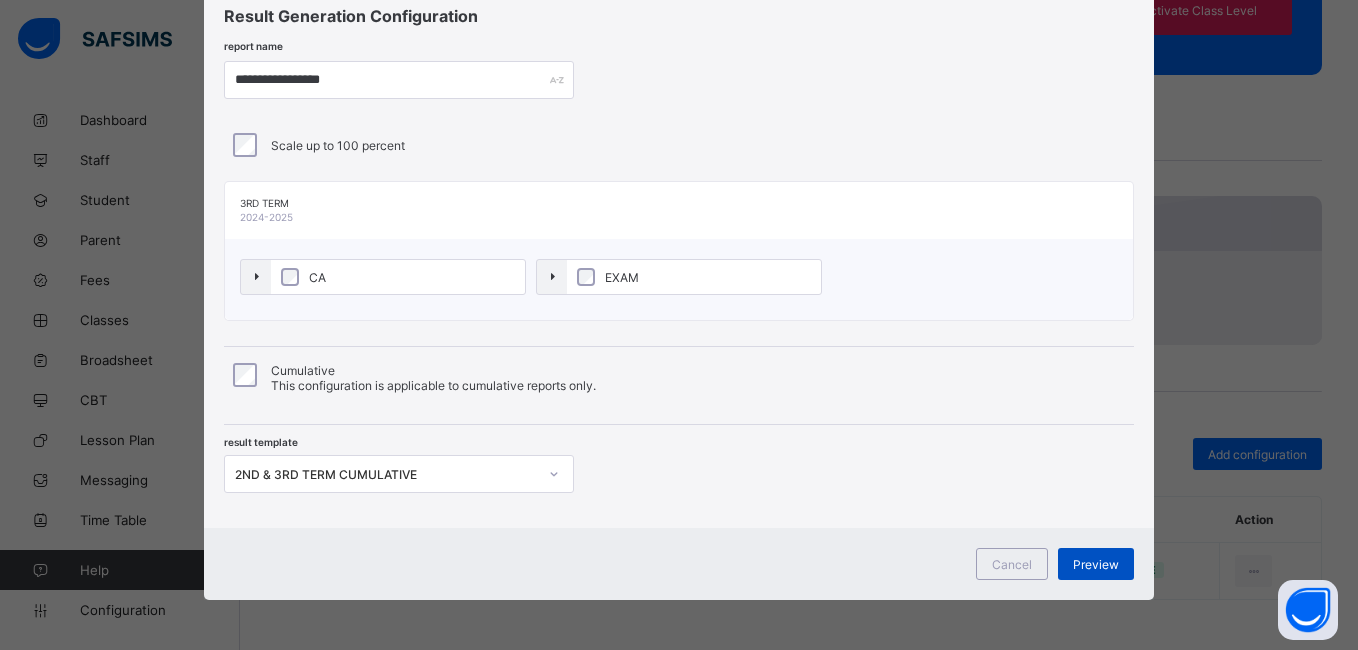 click on "Preview" at bounding box center (1096, 564) 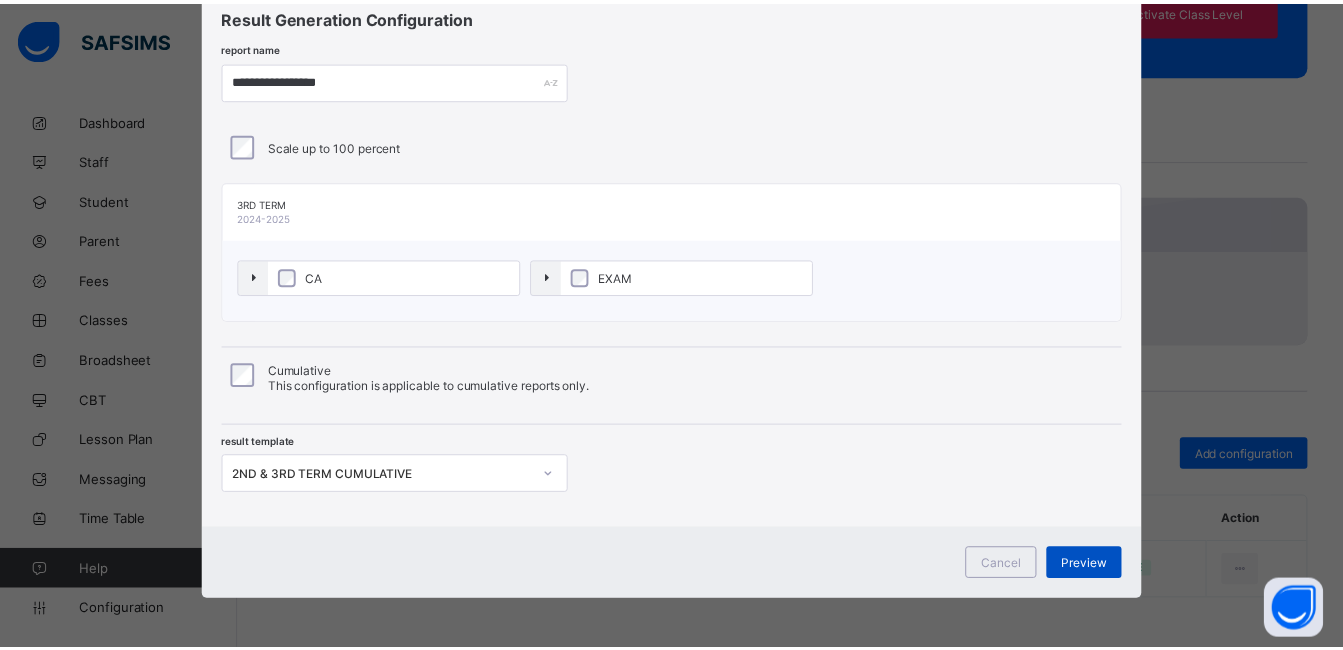 scroll, scrollTop: 0, scrollLeft: 0, axis: both 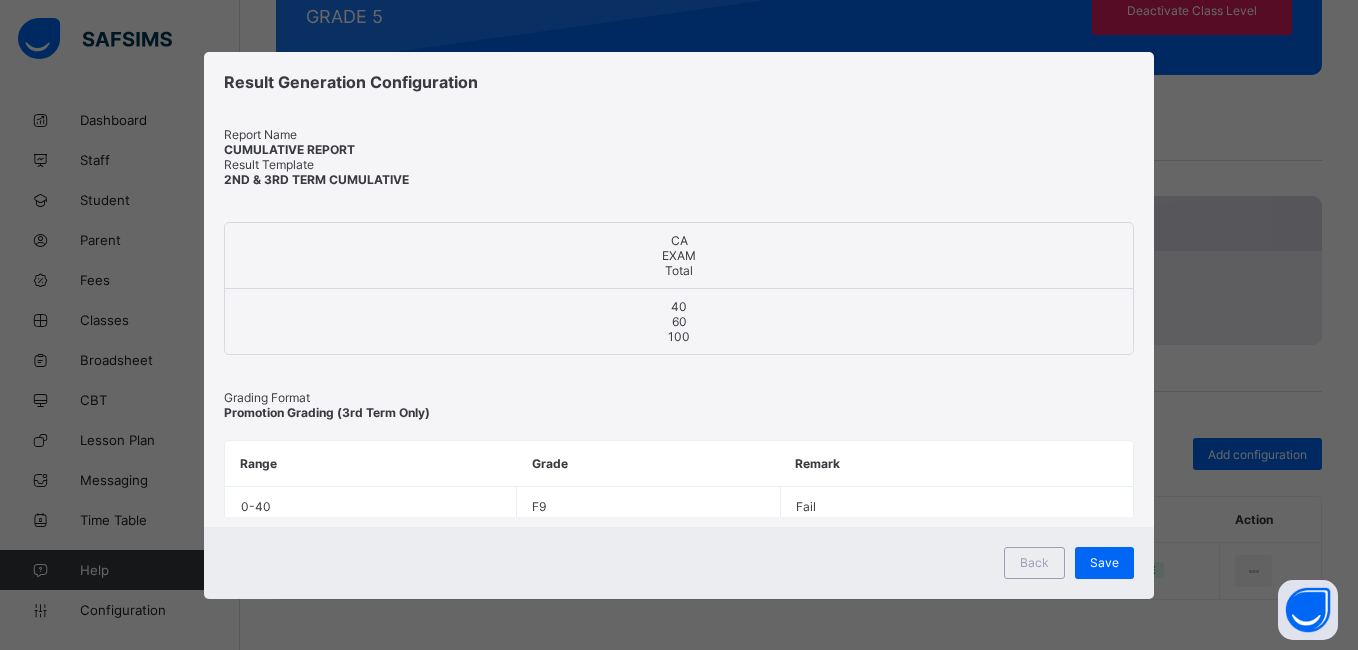 click on "Save" at bounding box center (1104, 562) 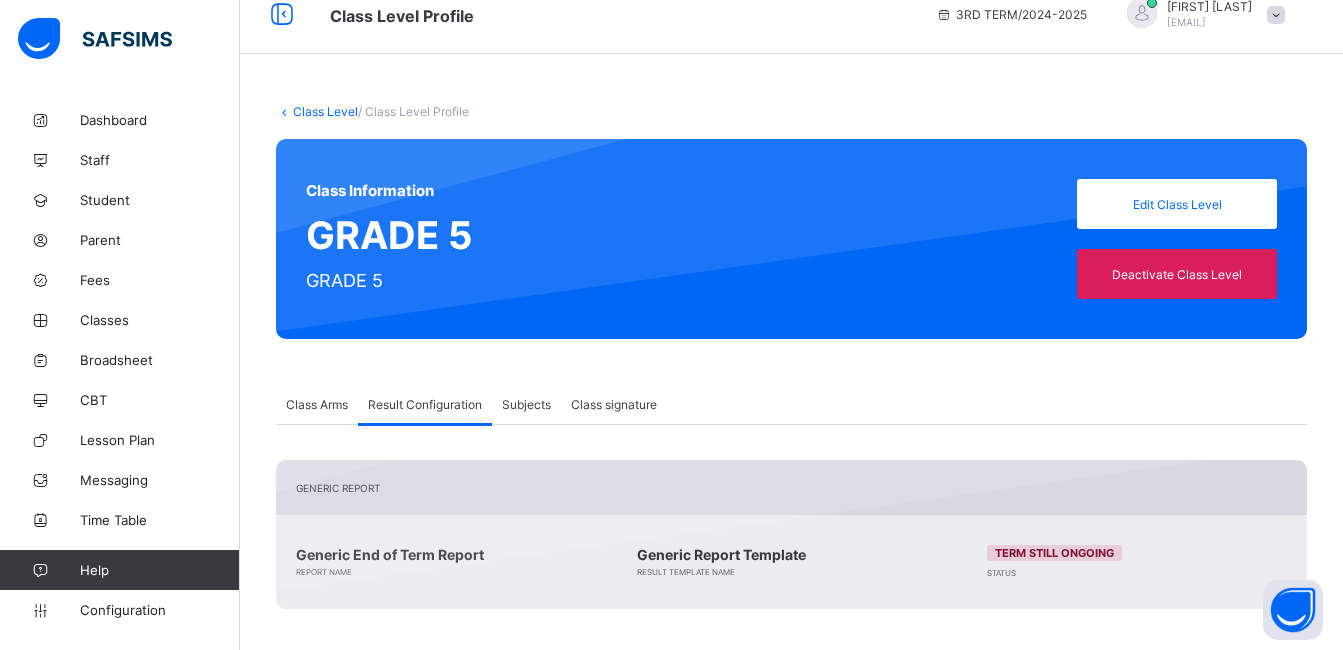 scroll, scrollTop: 0, scrollLeft: 0, axis: both 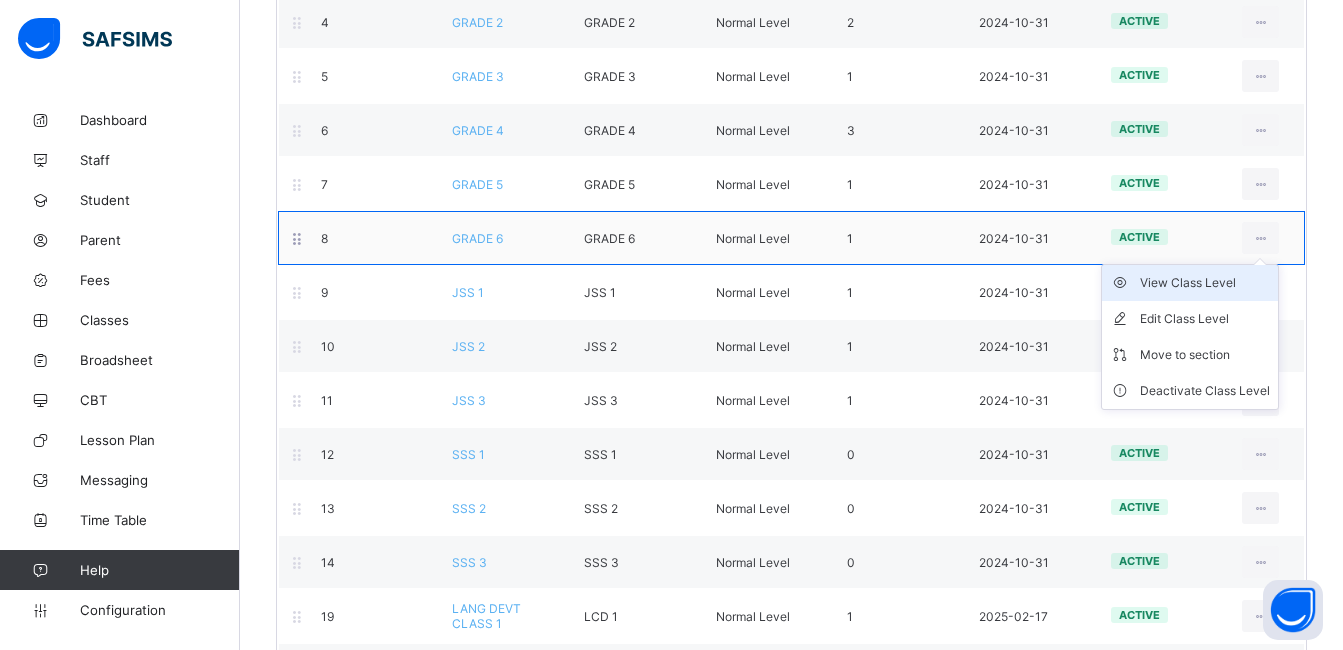 click on "View Class Level" at bounding box center [1205, 283] 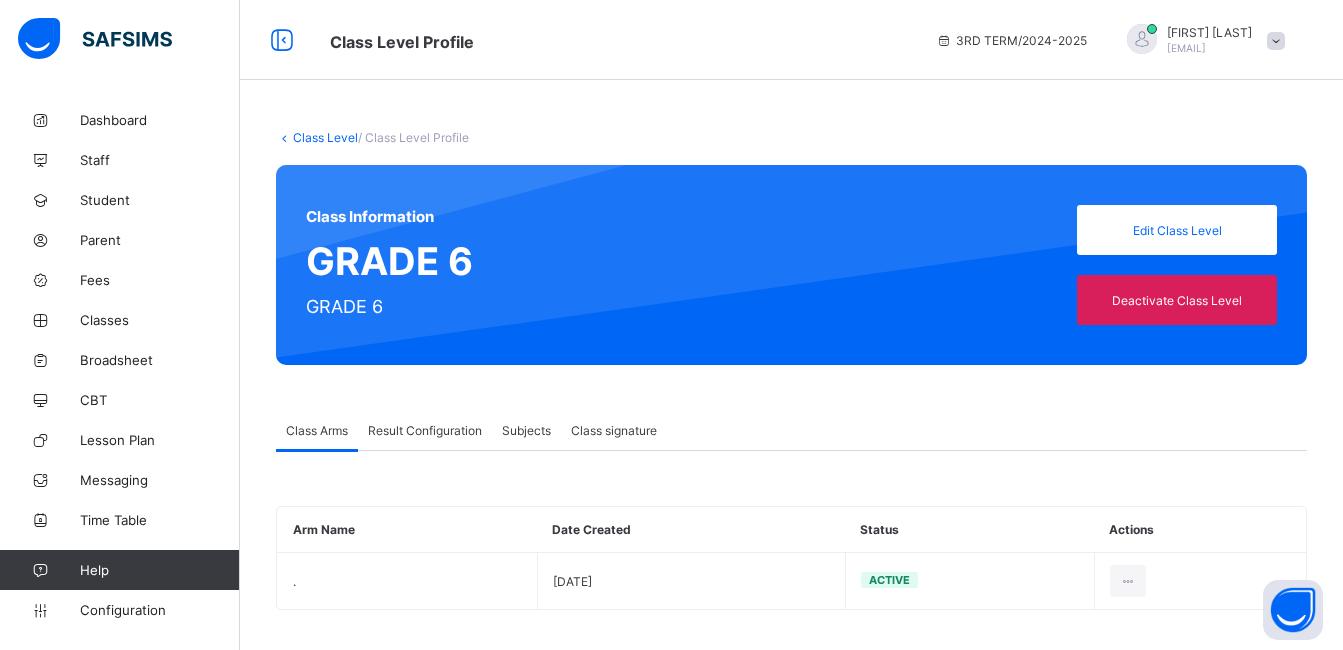 click on "Result Configuration" at bounding box center [425, 430] 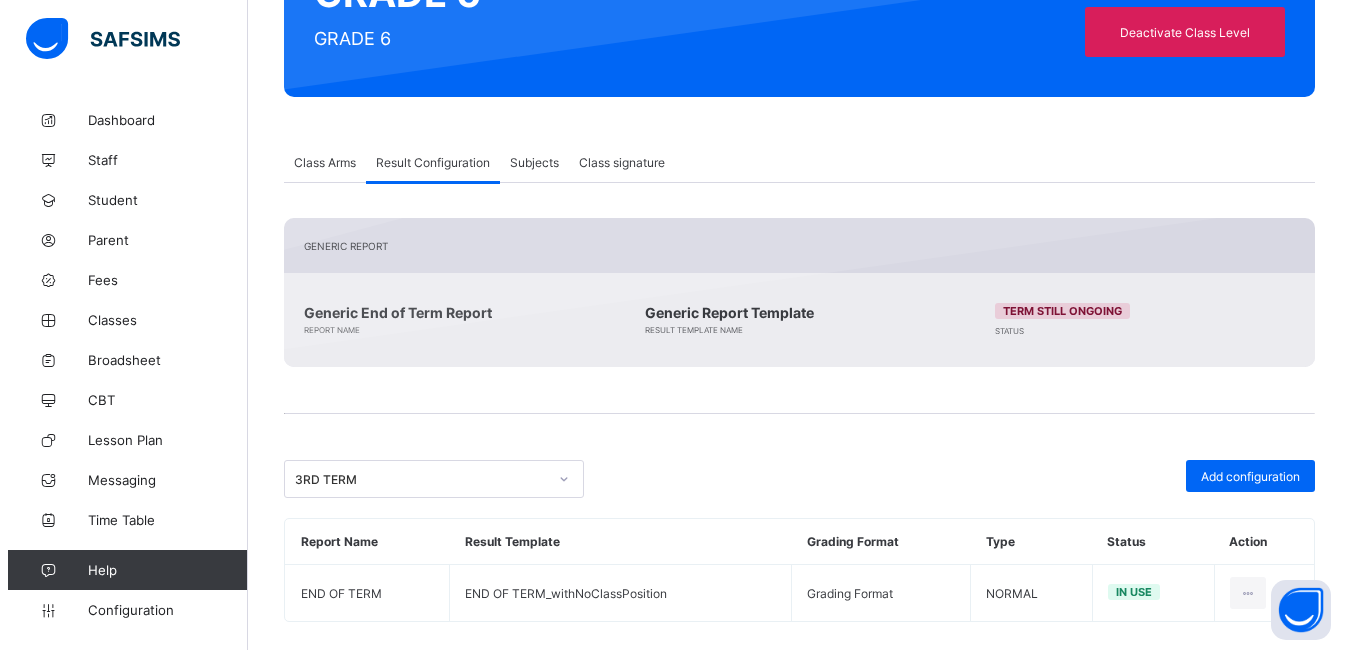 scroll, scrollTop: 290, scrollLeft: 0, axis: vertical 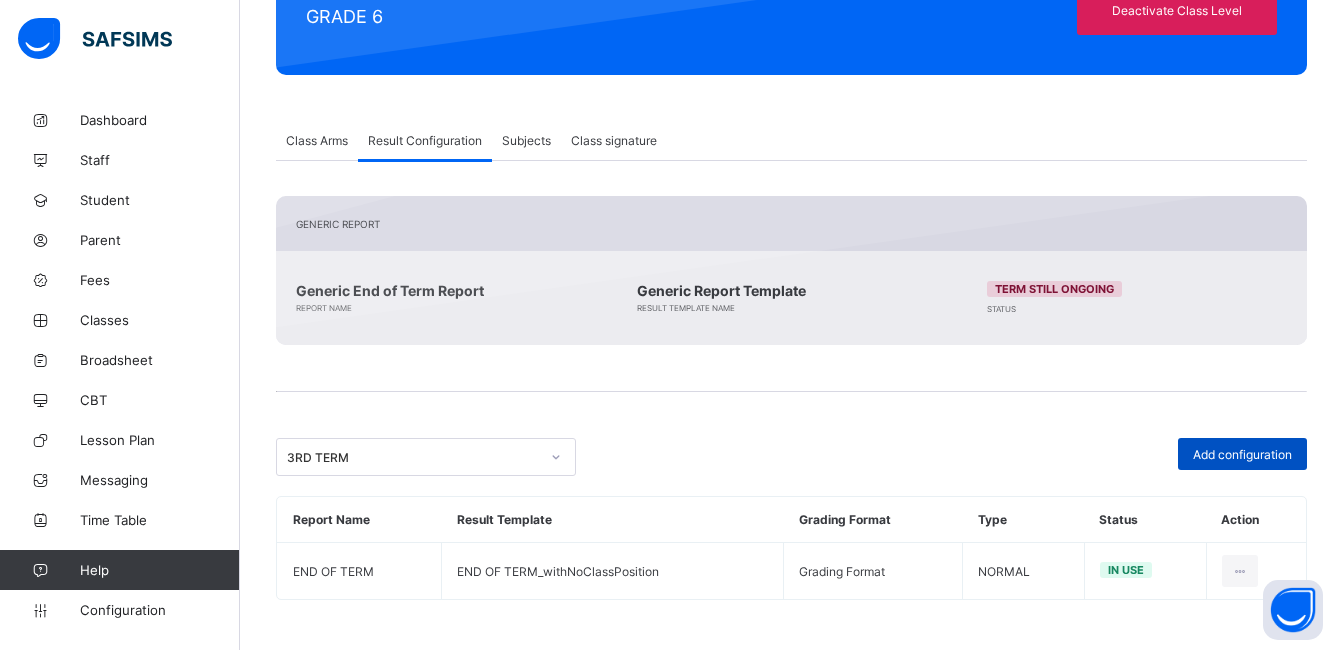 click on "Add configuration" at bounding box center [1242, 454] 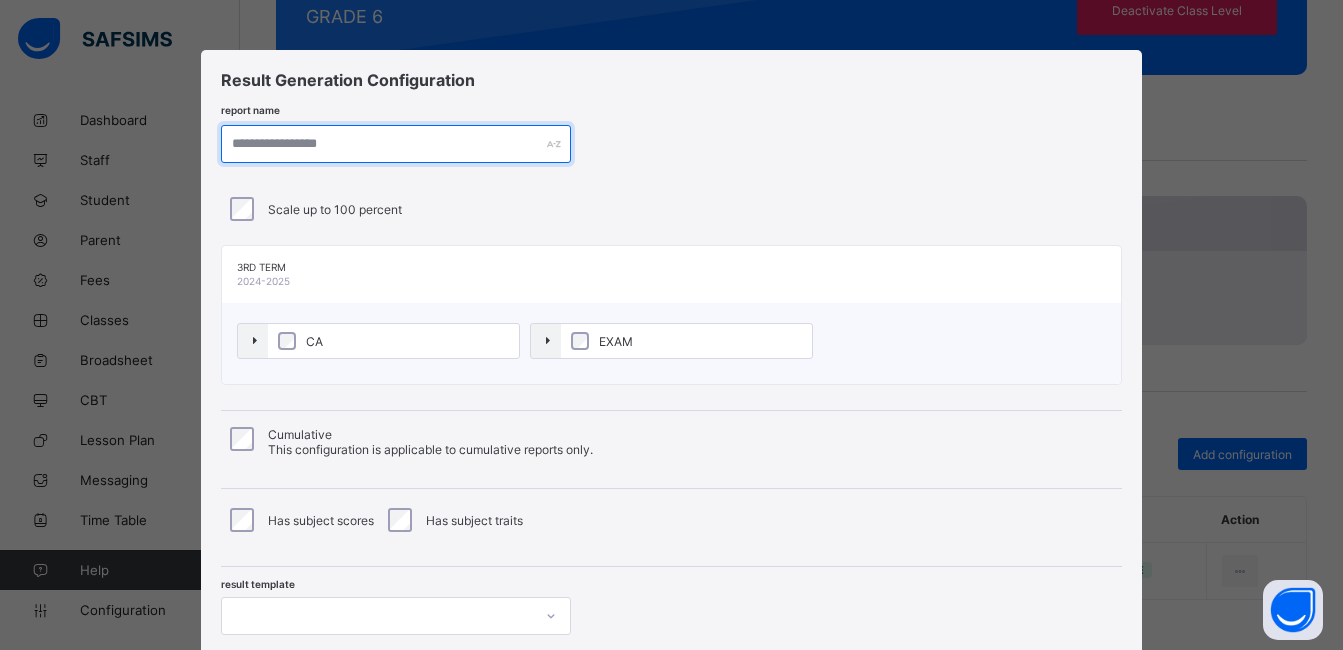 click at bounding box center (396, 144) 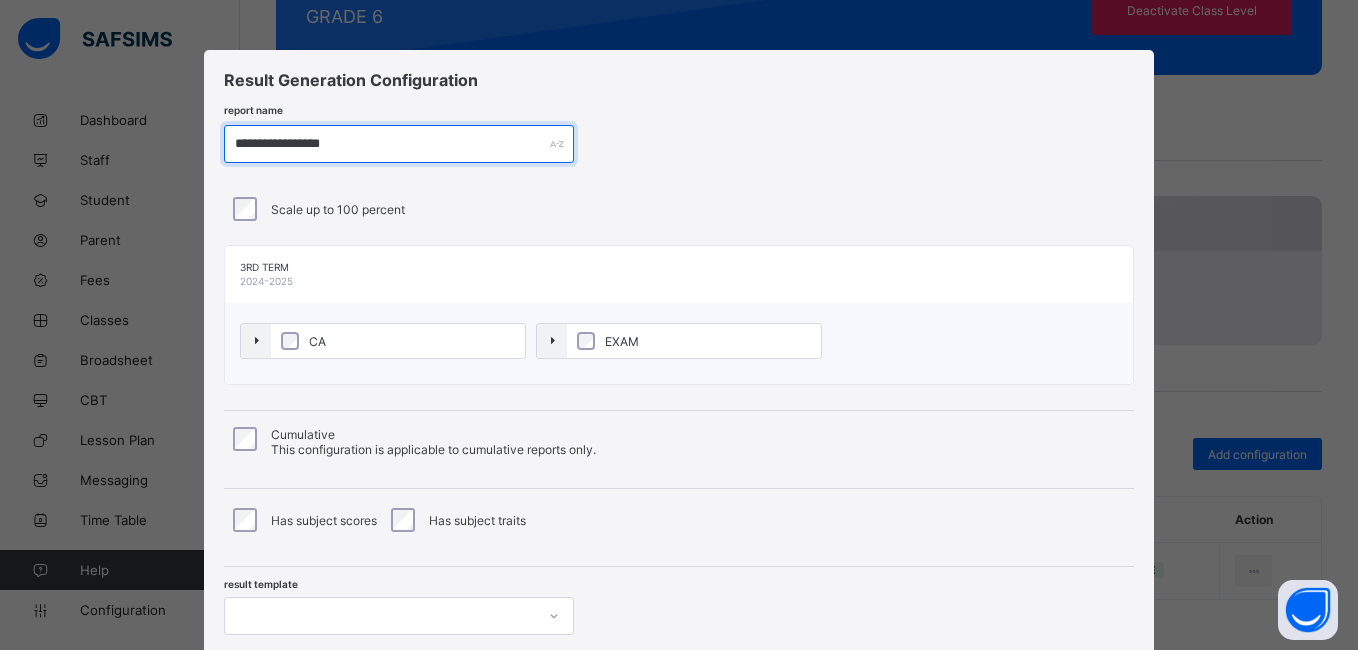 type on "**********" 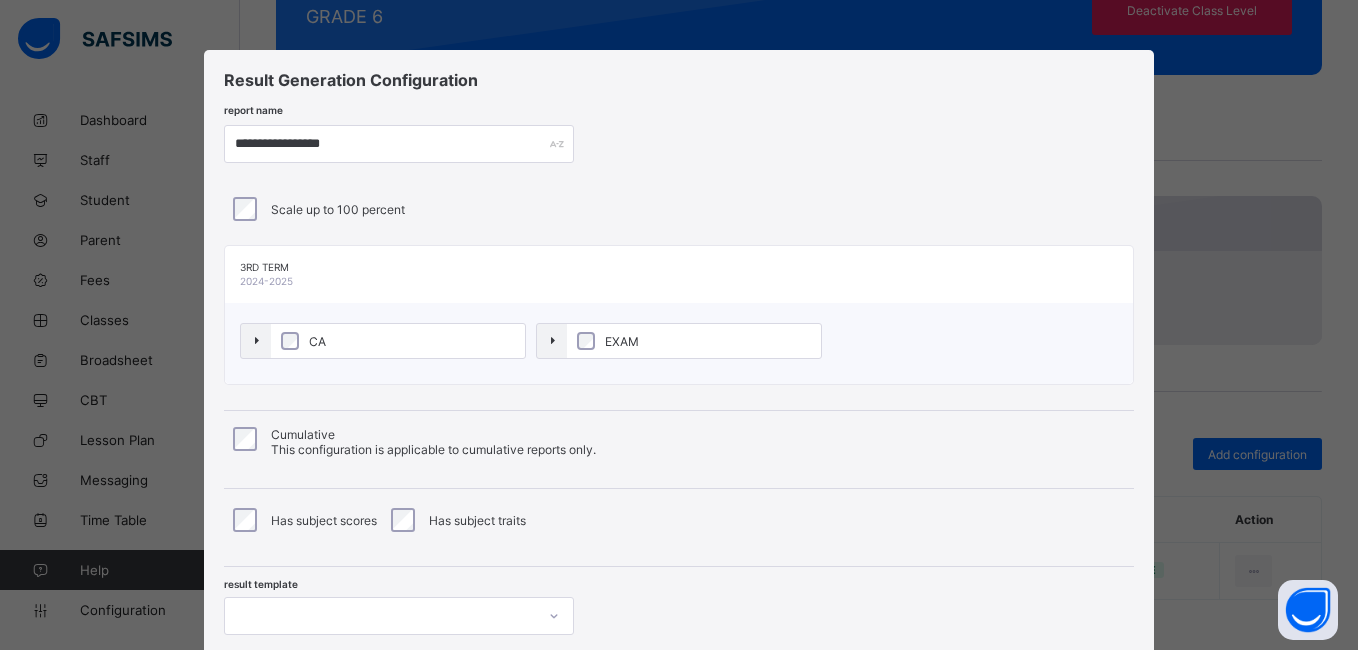 click on "CA" at bounding box center [398, 341] 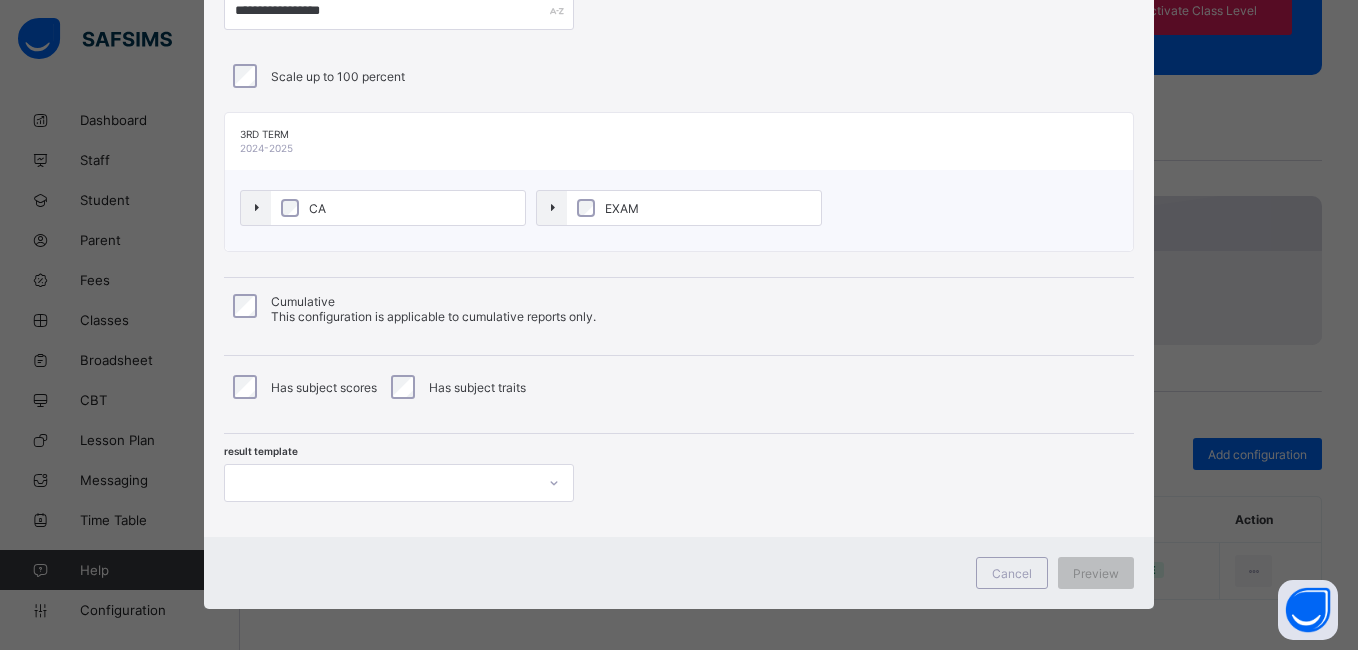 scroll, scrollTop: 142, scrollLeft: 0, axis: vertical 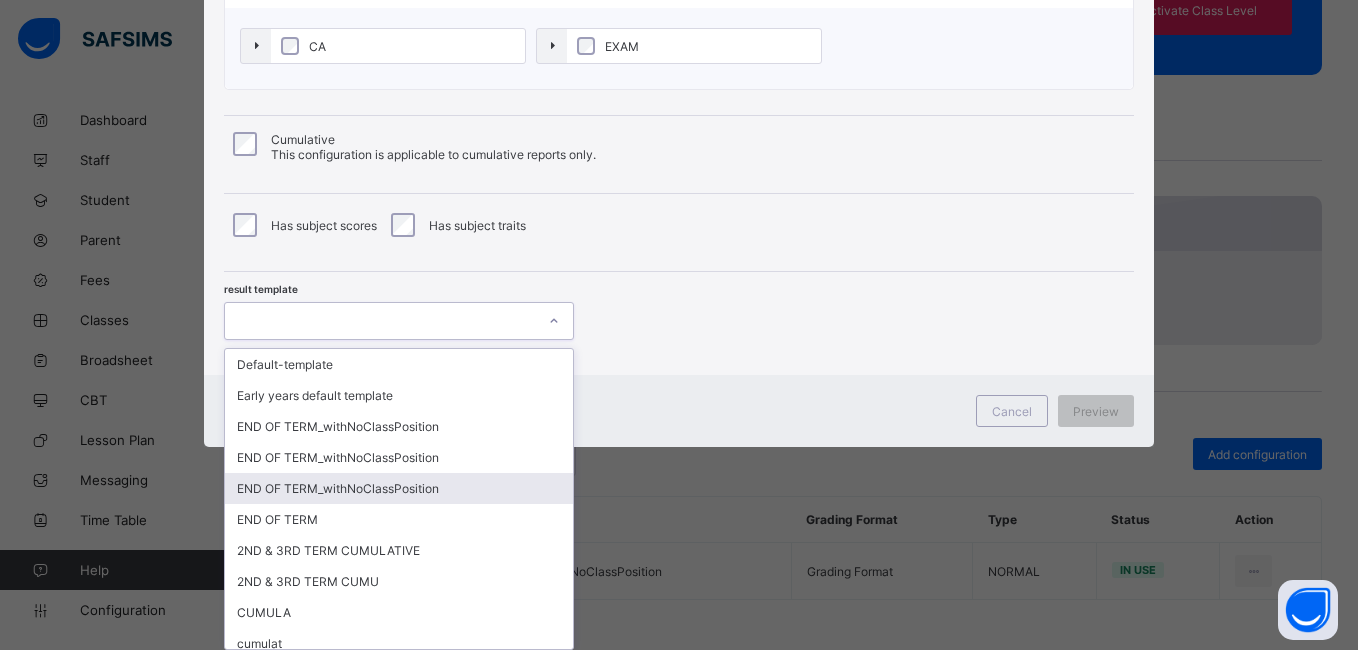 click on "option END OF TERM_withNoClassPosition focused, 5 of 14. 14 results available. Use Up and Down to choose options, press Enter to select the currently focused option, press Escape to exit the menu, press Tab to select the option and exit the menu. Default-template Early years default template END OF TERM_withNoClassPosition END OF TERM_withNoClassPosition END OF TERM_withNoClassPosition END OF TERM 2ND & 3RD TERM CUMULATIVE 2ND & 3RD TERM CUMU CUMULA cumulat cumulat2 CUMLAT 3 CUMULAT 4 2ND & 3RD TERM CUMULATIVE" at bounding box center [399, 321] 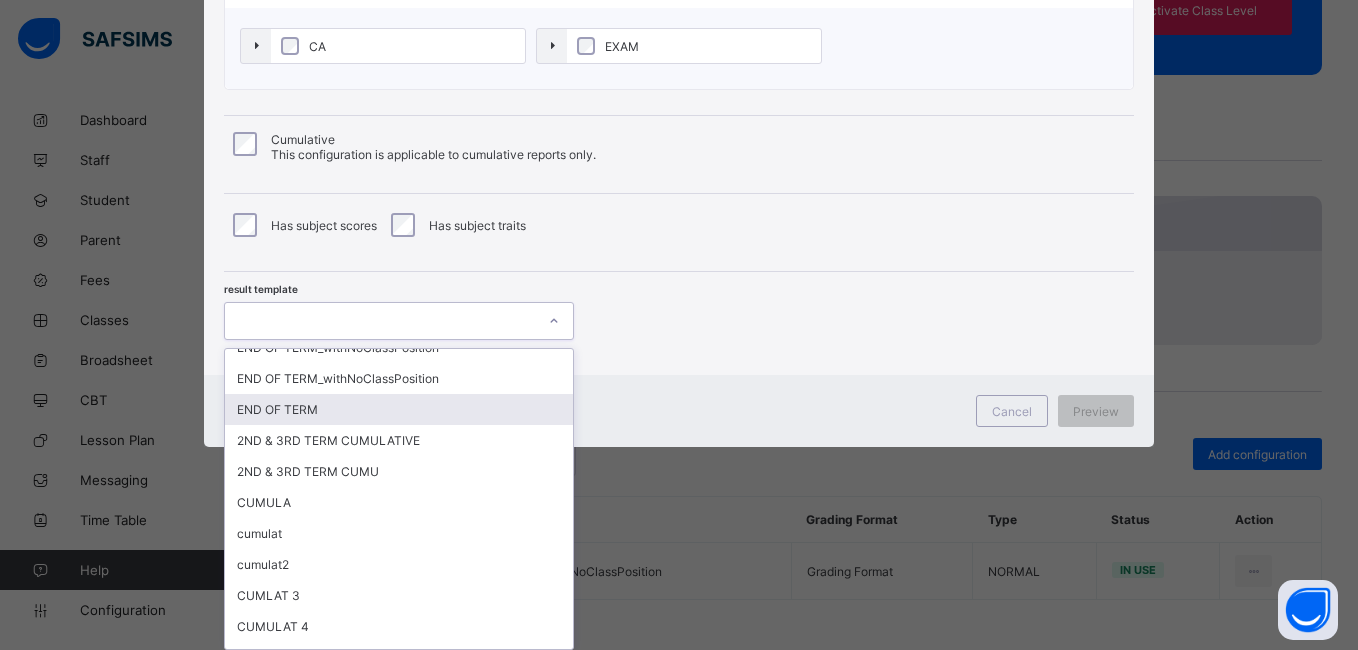 scroll, scrollTop: 134, scrollLeft: 0, axis: vertical 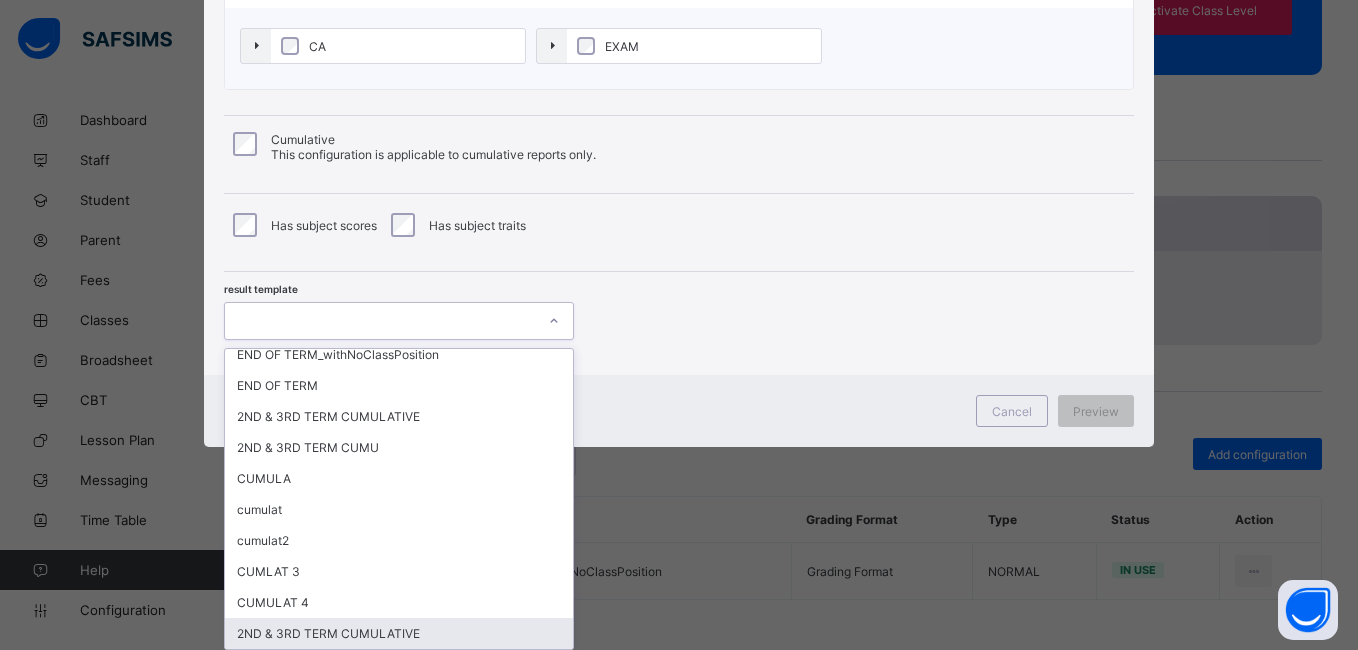click on "2ND & 3RD TERM CUMULATIVE" at bounding box center [399, 633] 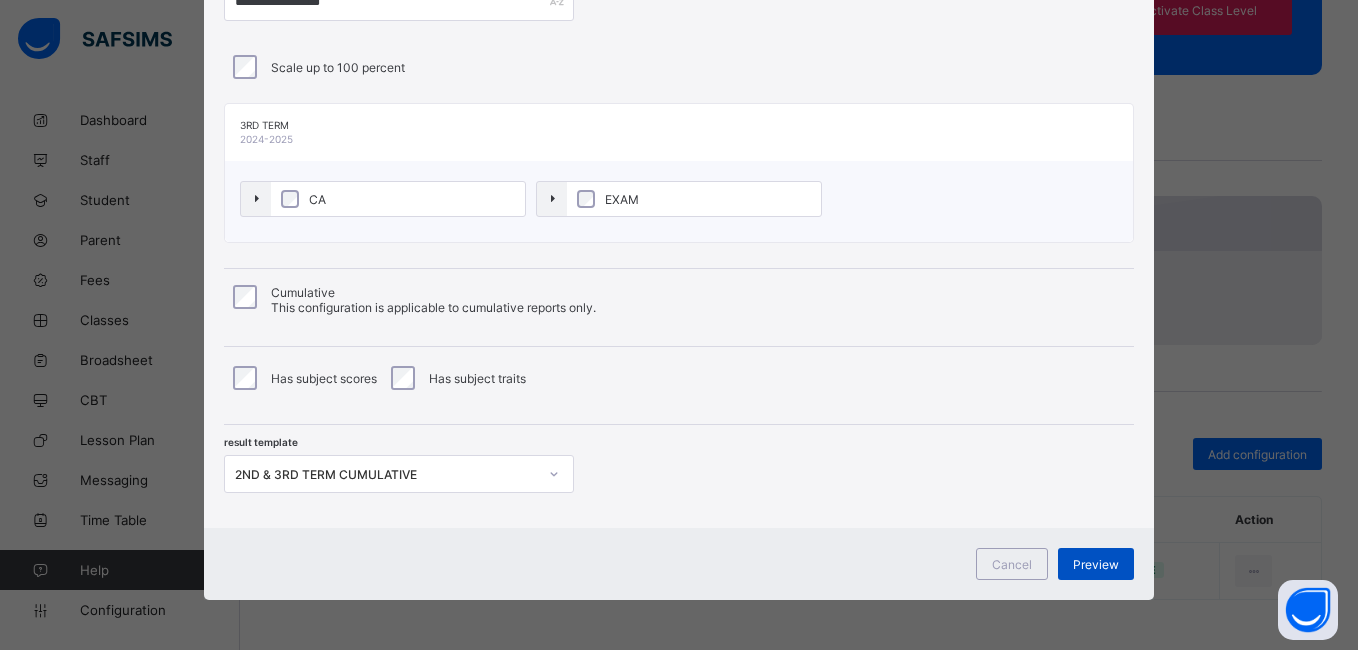 click on "Preview" at bounding box center [1096, 564] 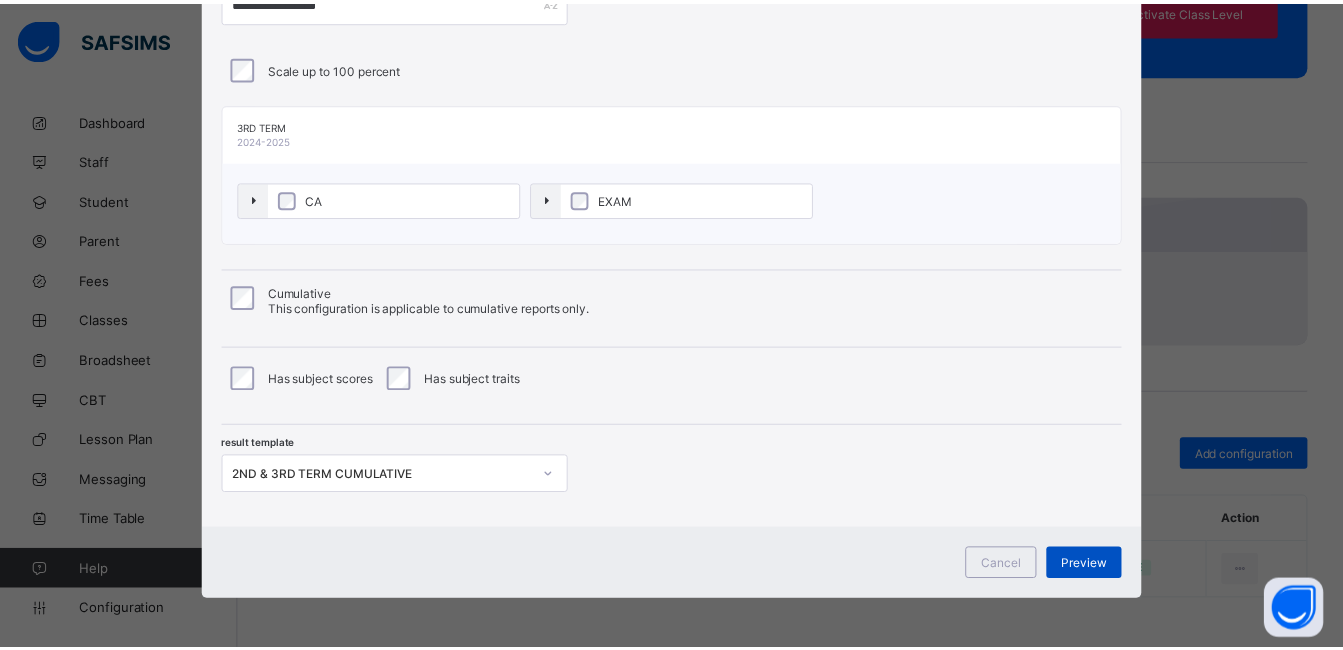 scroll, scrollTop: 0, scrollLeft: 0, axis: both 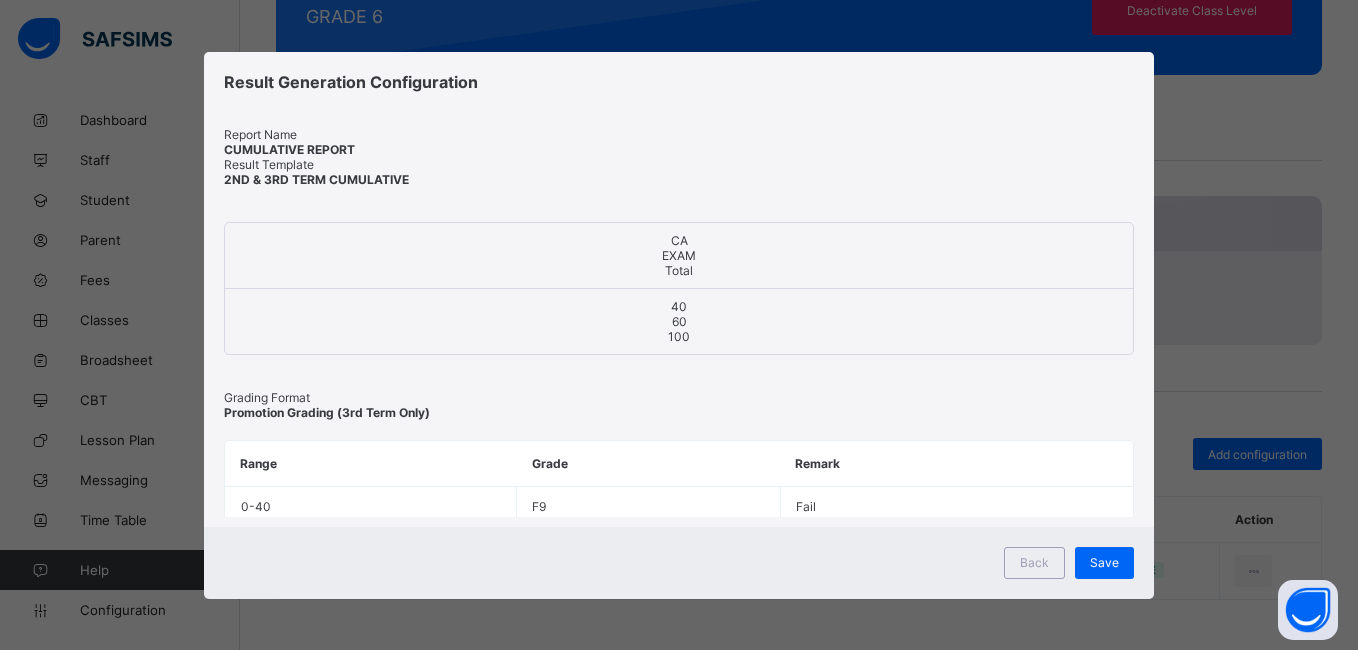 click on "Save" at bounding box center (1104, 563) 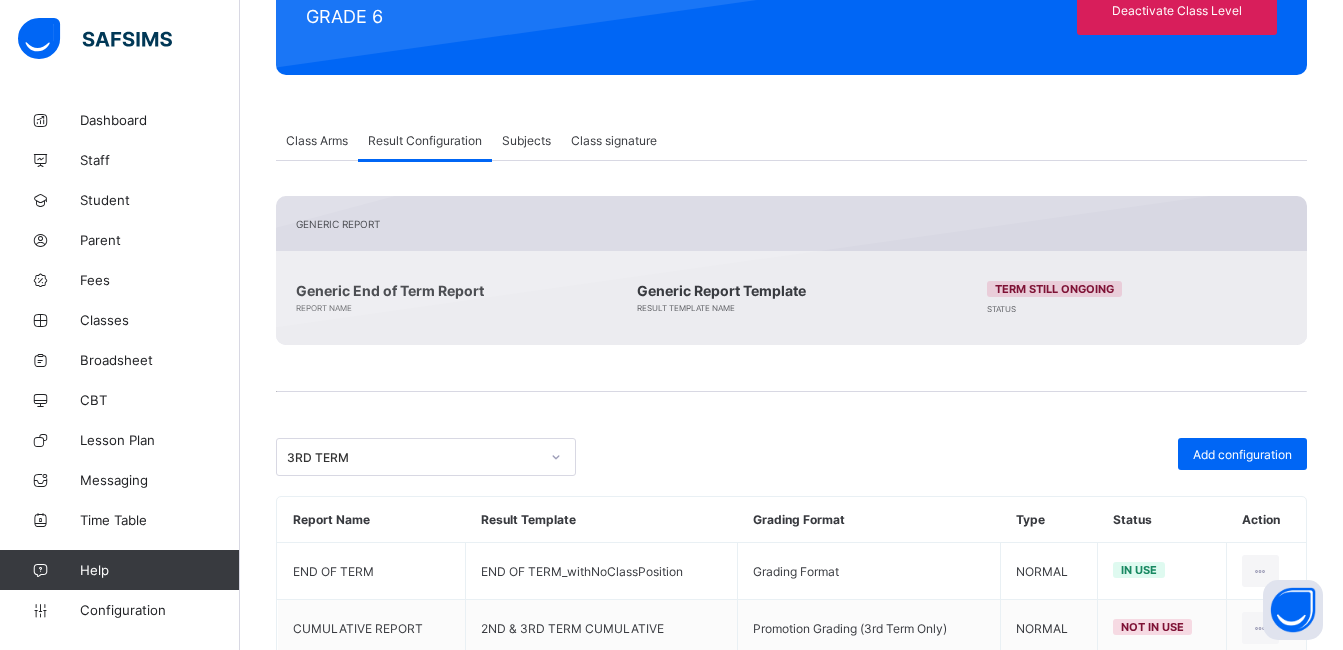 click at bounding box center [791, 418] 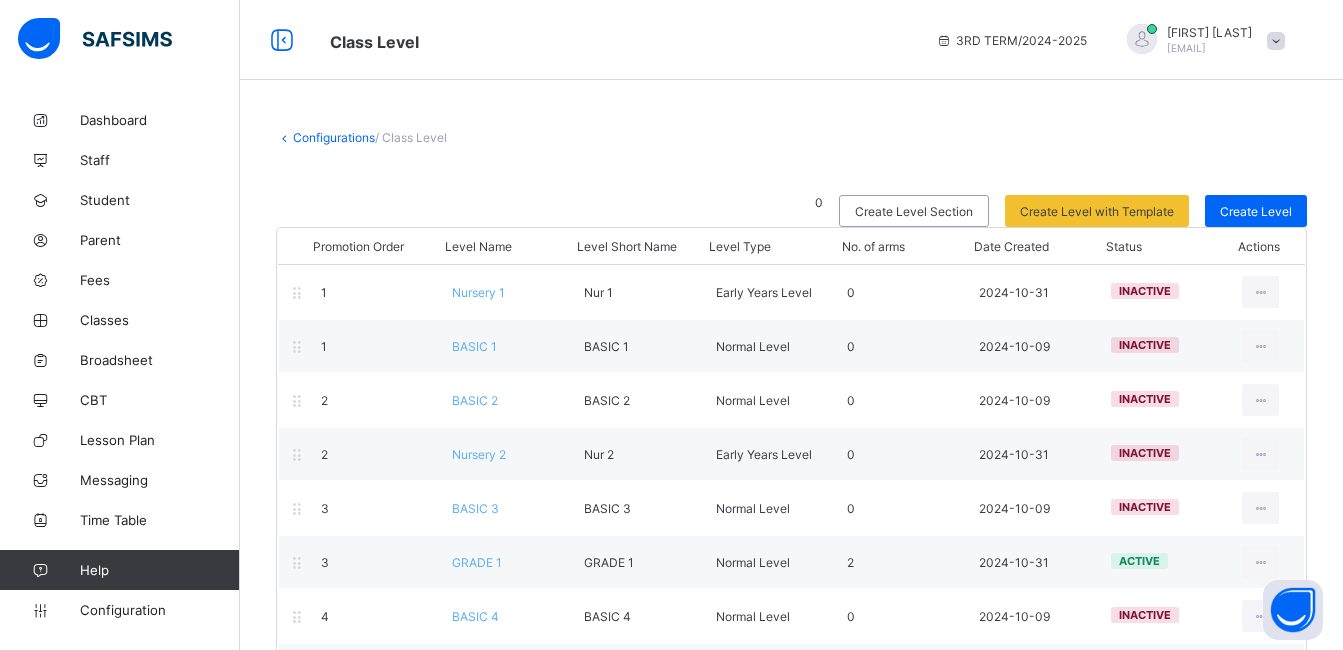 click on "Configurations  / Class Level 0 Create Level Section Create Level with Template Select from our already define templates to make things faster Create Level Promotion Order Level Name Level Short Name Level Type No. of arms Date Created Status Actions 1 Nursery 1 Nur 1 Early Years Level 0 2024-10-31 inactive View Class Level Edit Class Level Move to section Activate Class Level 1 BASIC 1 BASIC 1 Normal Level 0 2024-10-09 inactive View Class Level Edit Class Level Move to section Activate Class Level 2 BASIC 2 BASIC 2 Normal Level 0 2024-10-09 inactive View Class Level Edit Class Level Move to section Activate Class Level 2 Nursery 2 Nur 2 Early Years Level 0 2024-10-31 inactive View Class Level Edit Class Level Move to section Activate Class Level 3 BASIC 3 BASIC 3 Normal Level 0 2024-10-09 inactive View Class Level Edit Class Level Move to section Activate Class Level 3 GRADE 1 GRADE 1 Normal Level 2 2024-10-31 active View Class Level Edit Class Level Move to section Deactivate Class Level 4 BASIC 4 BASIC 4 0" at bounding box center (791, 819) 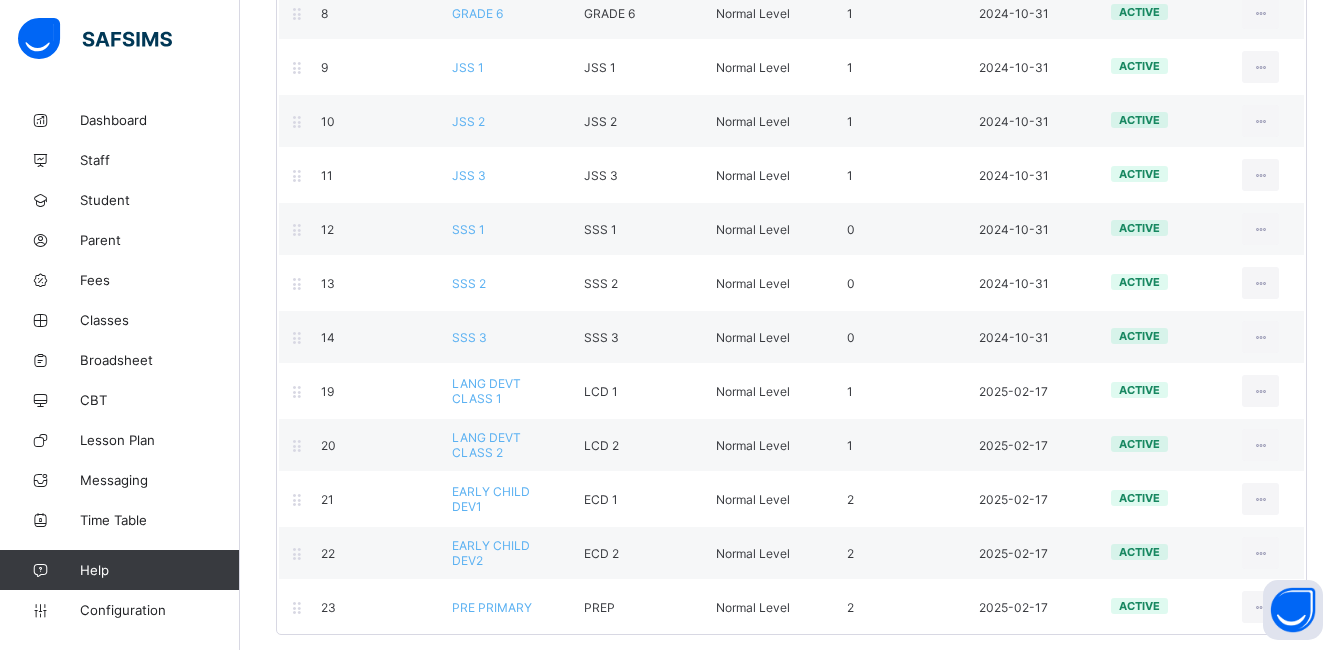 scroll, scrollTop: 888, scrollLeft: 0, axis: vertical 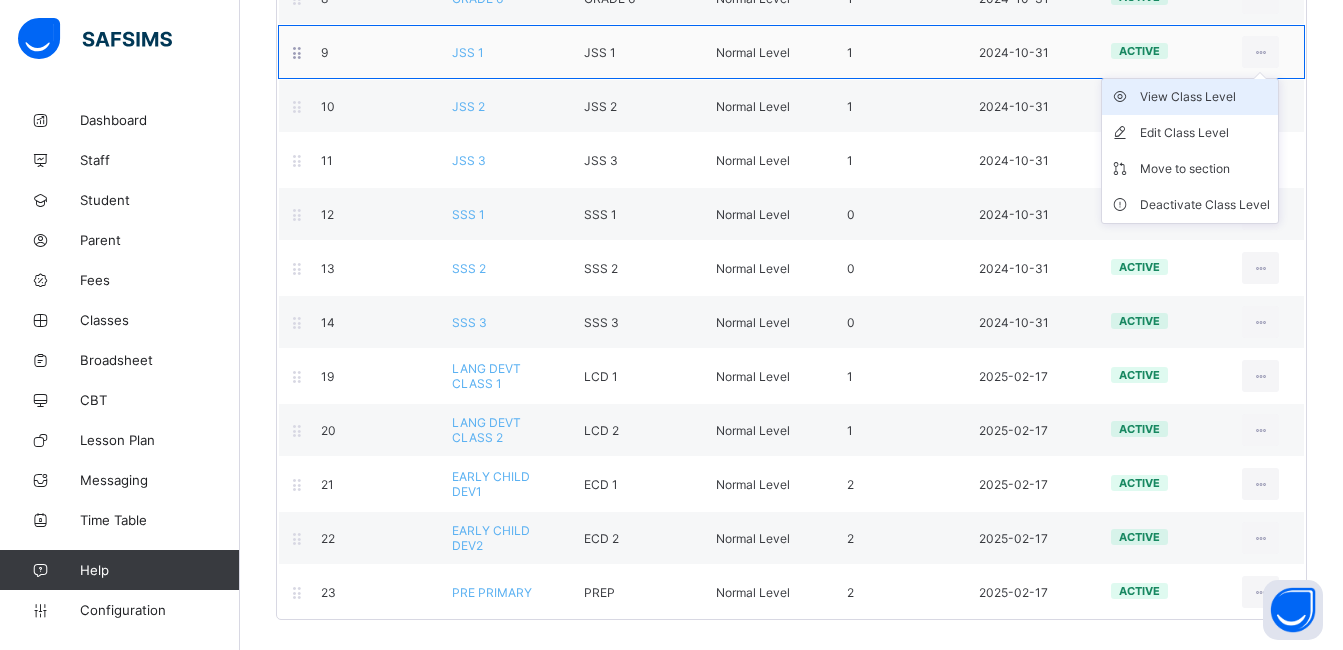 click on "View Class Level" at bounding box center [1205, 97] 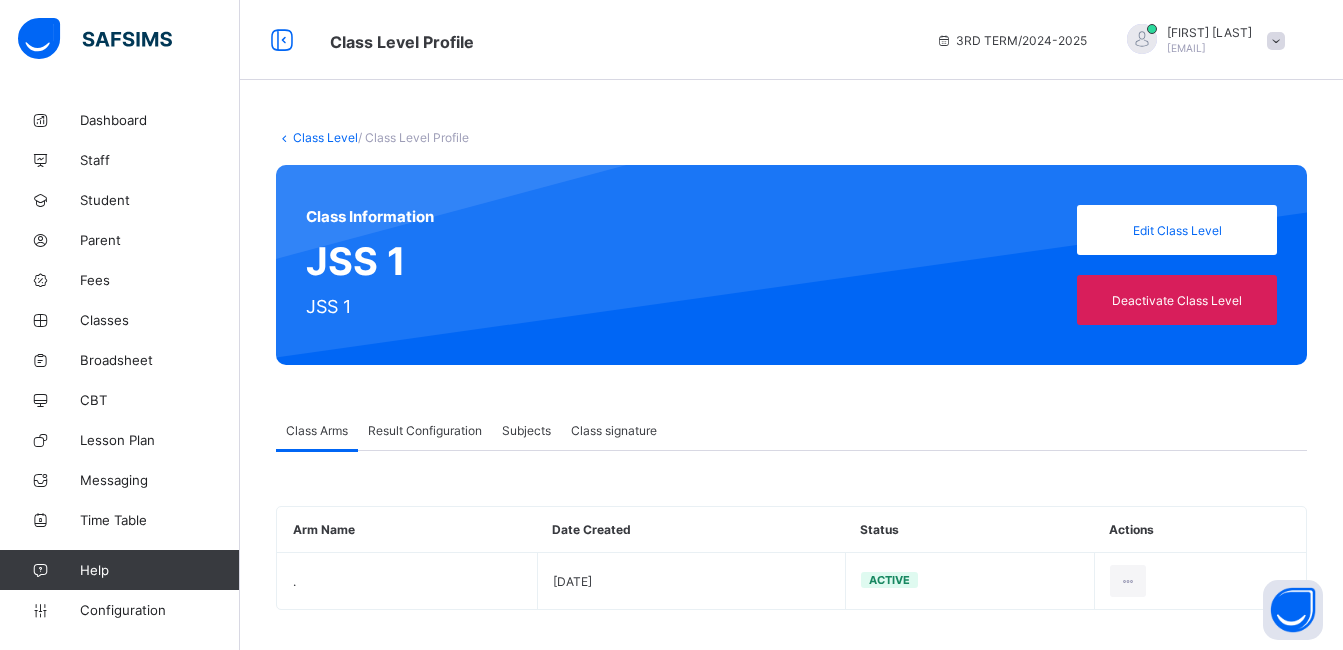 click on "Result Configuration" at bounding box center (425, 430) 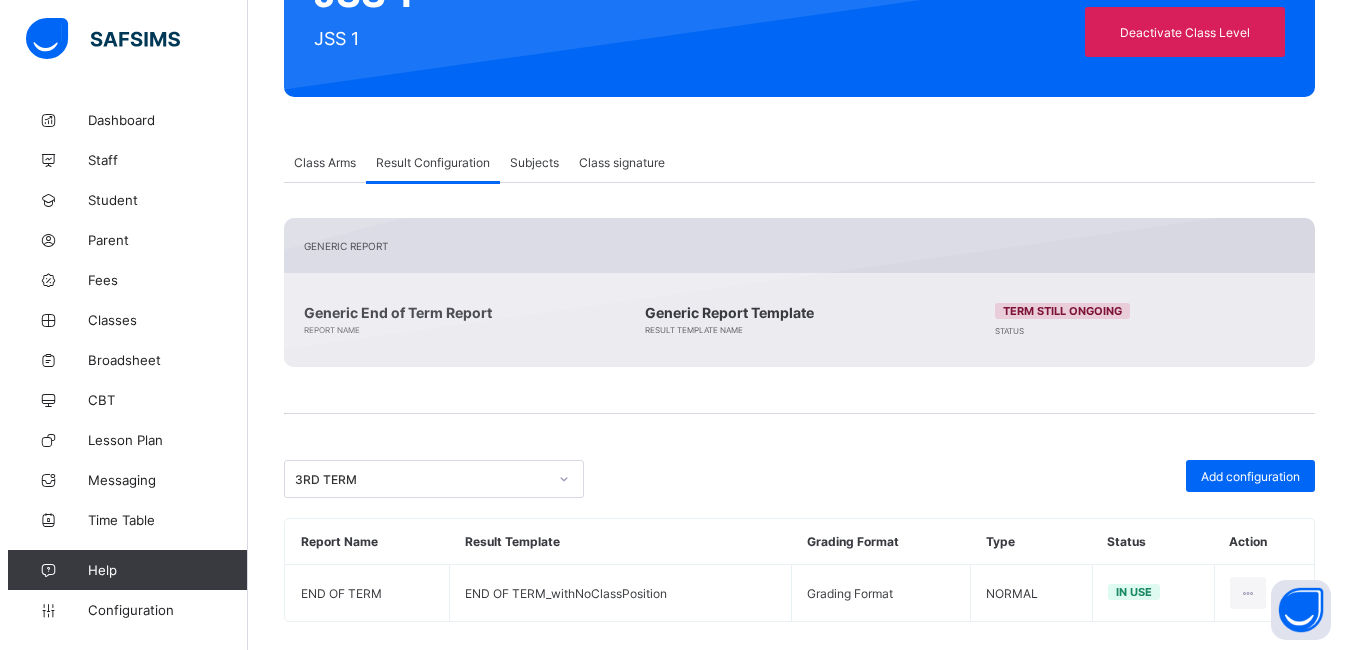 scroll, scrollTop: 290, scrollLeft: 0, axis: vertical 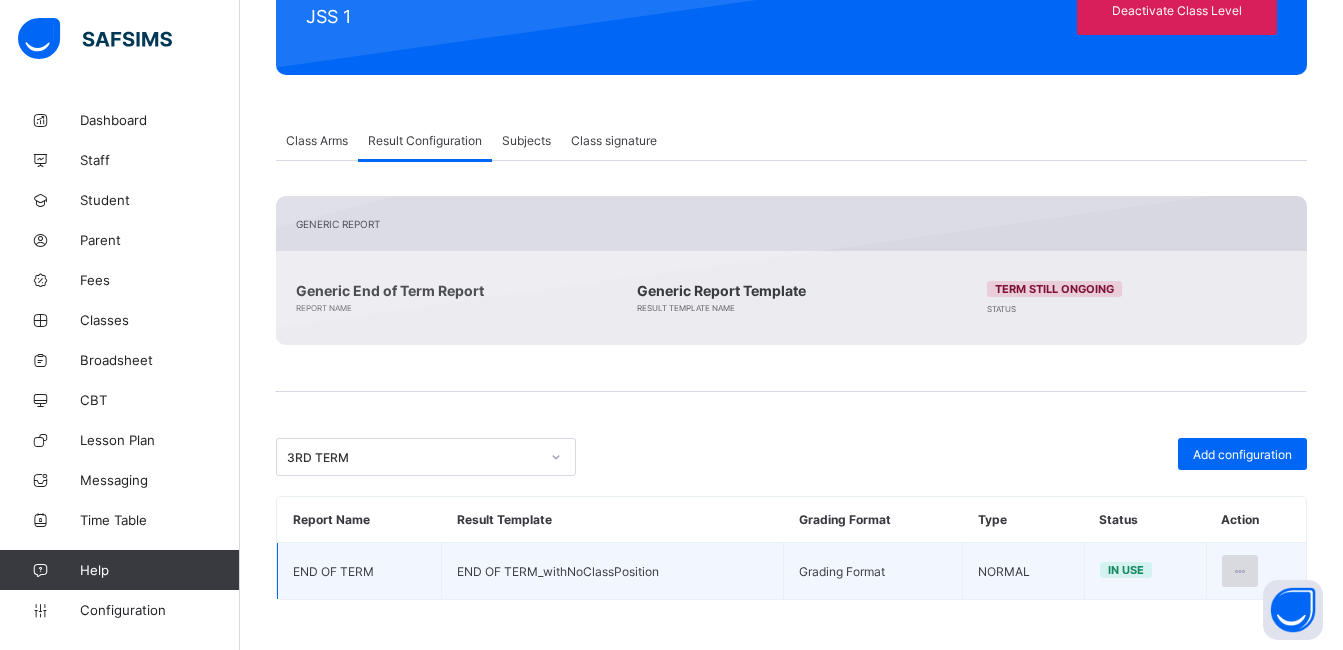 click at bounding box center (1240, 571) 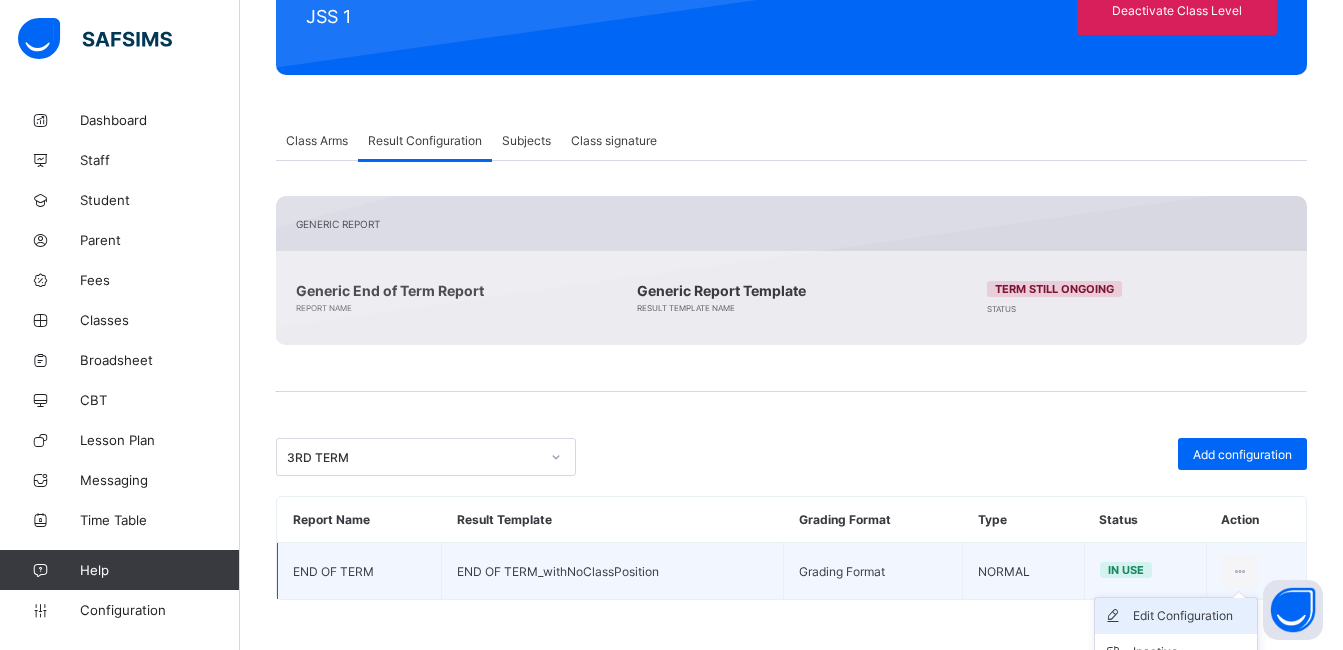 click on "Edit Configuration" at bounding box center [1191, 616] 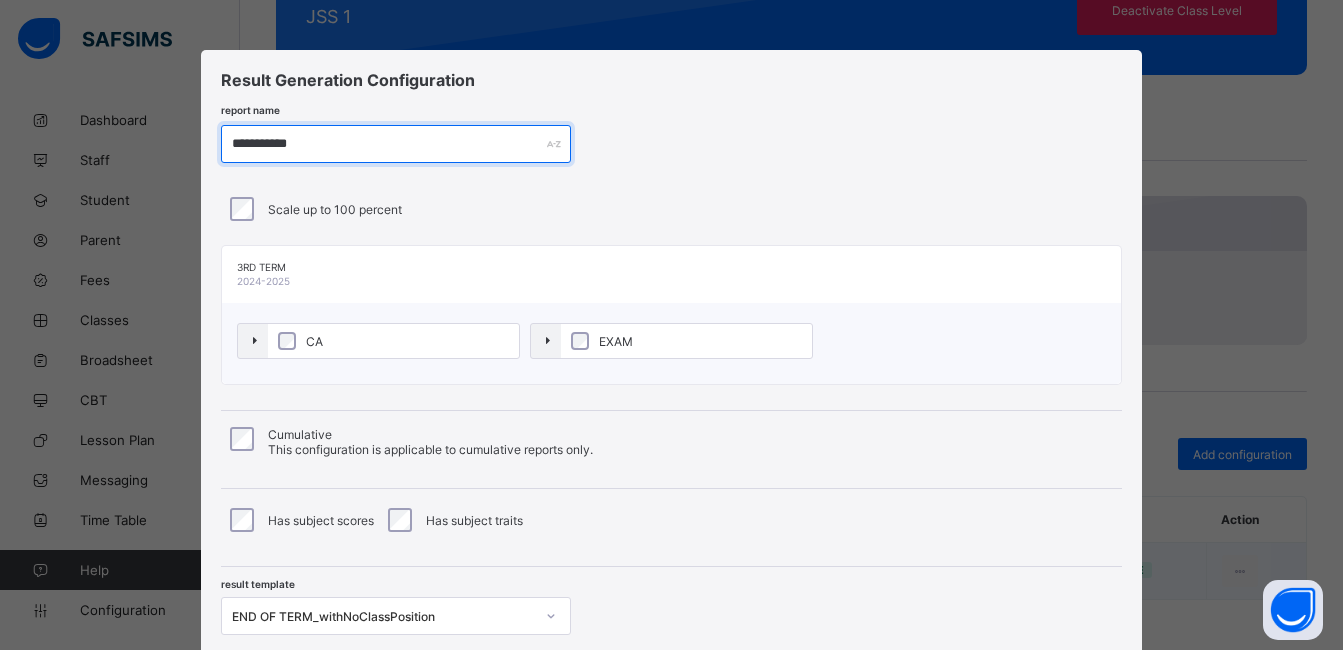 click on "**********" at bounding box center (396, 144) 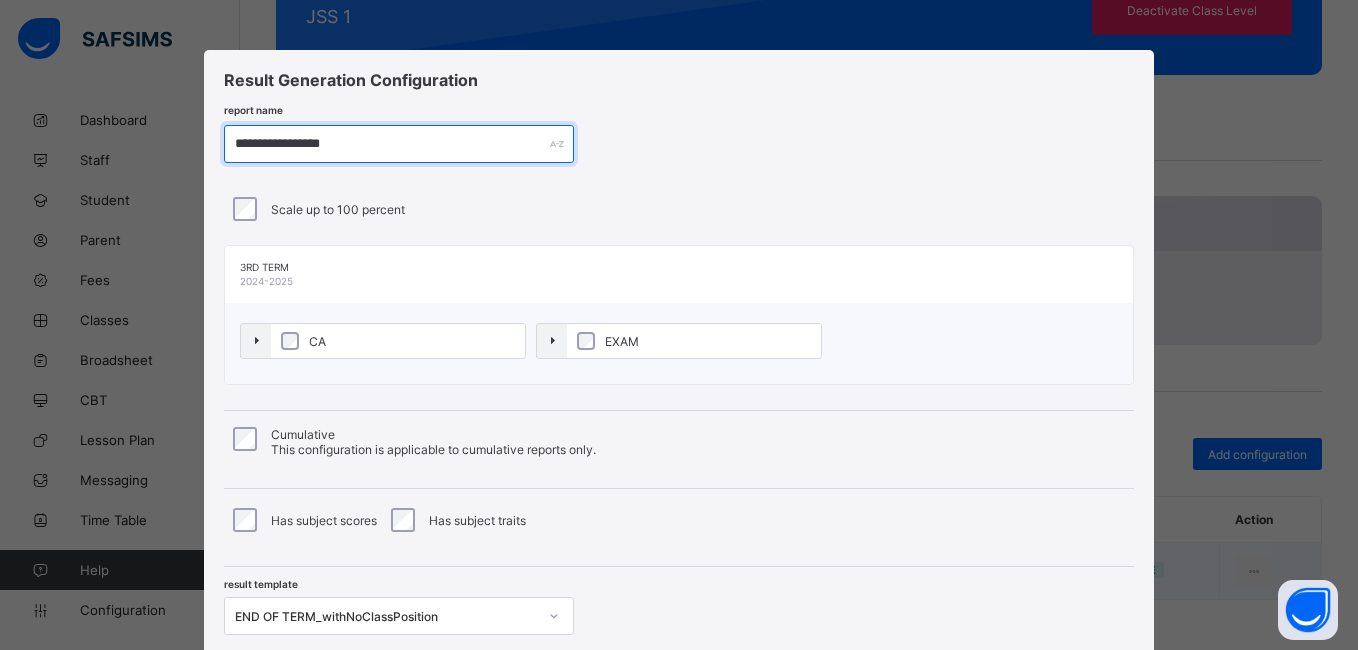 type on "**********" 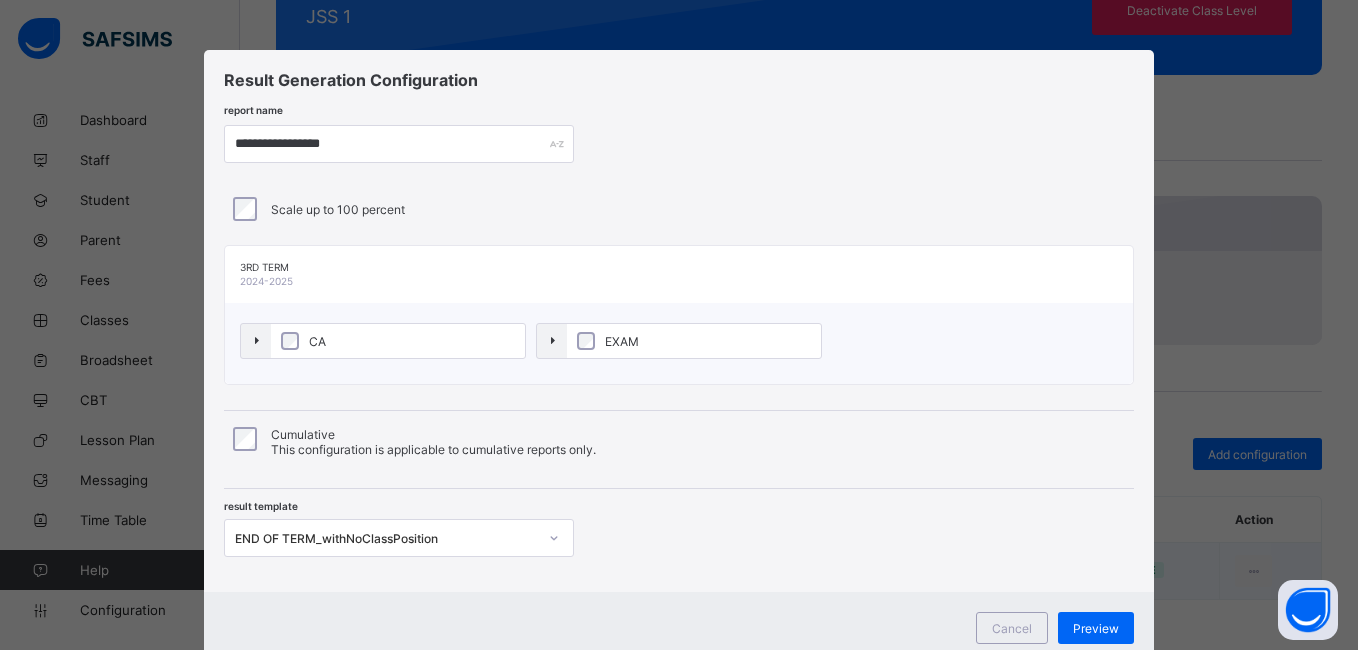click on "3RD TERM 2024-2025" at bounding box center [679, 274] 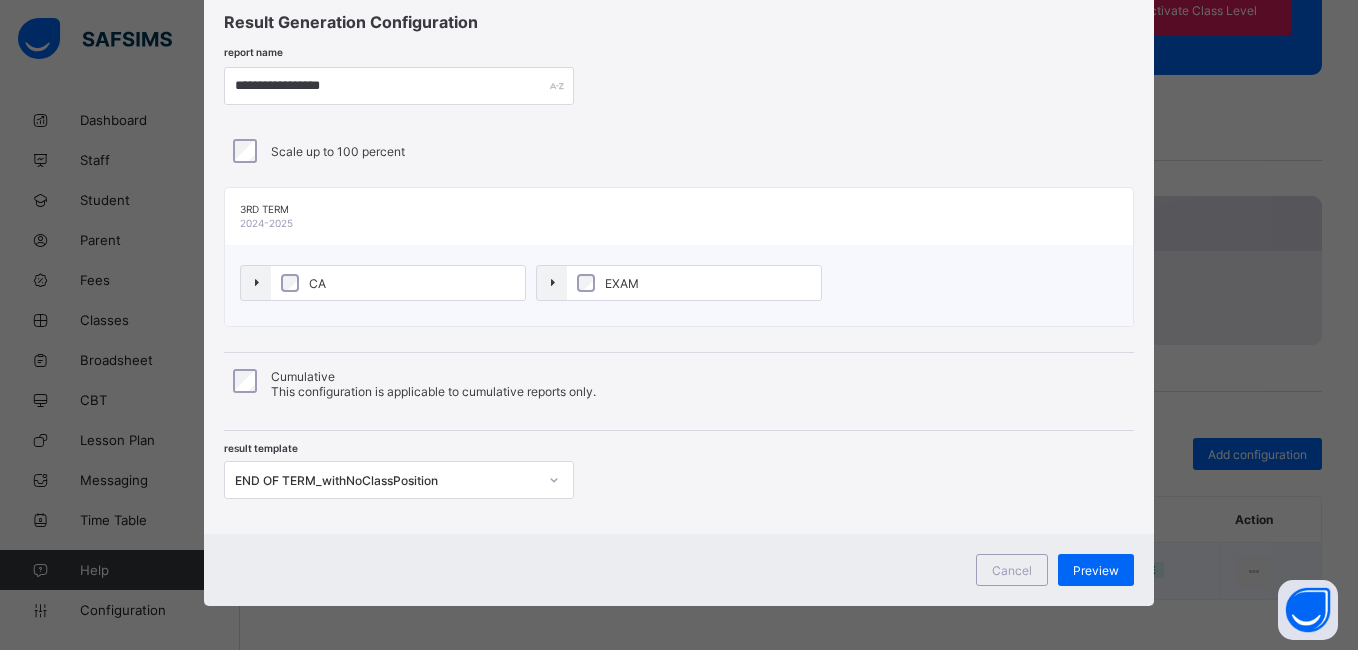 scroll, scrollTop: 64, scrollLeft: 0, axis: vertical 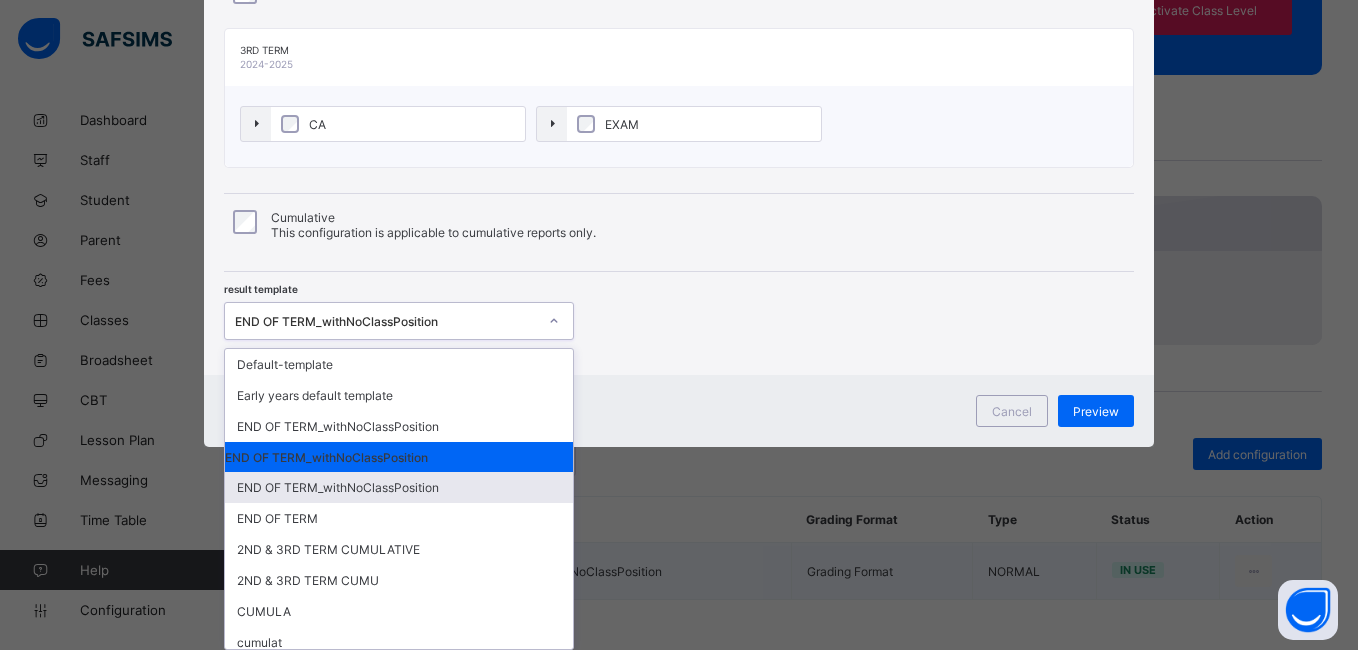 click on "option END OF TERM_withNoClassPosition focused, 5 of 14. 14 results available. Use Up and Down to choose options, press Enter to select the currently focused option, press Escape to exit the menu, press Tab to select the option and exit the menu. END OF TERM_withNoClassPosition Default-template Early years default template END OF TERM_withNoClassPosition END OF TERM_withNoClassPosition END OF TERM_withNoClassPosition END OF TERM 2ND & 3RD TERM CUMULATIVE 2ND & 3RD TERM CUMU CUMULA cumulat cumulat2 CUMLAT 3 CUMULAT 4 2ND & 3RD TERM CUMULATIVE" at bounding box center (399, 321) 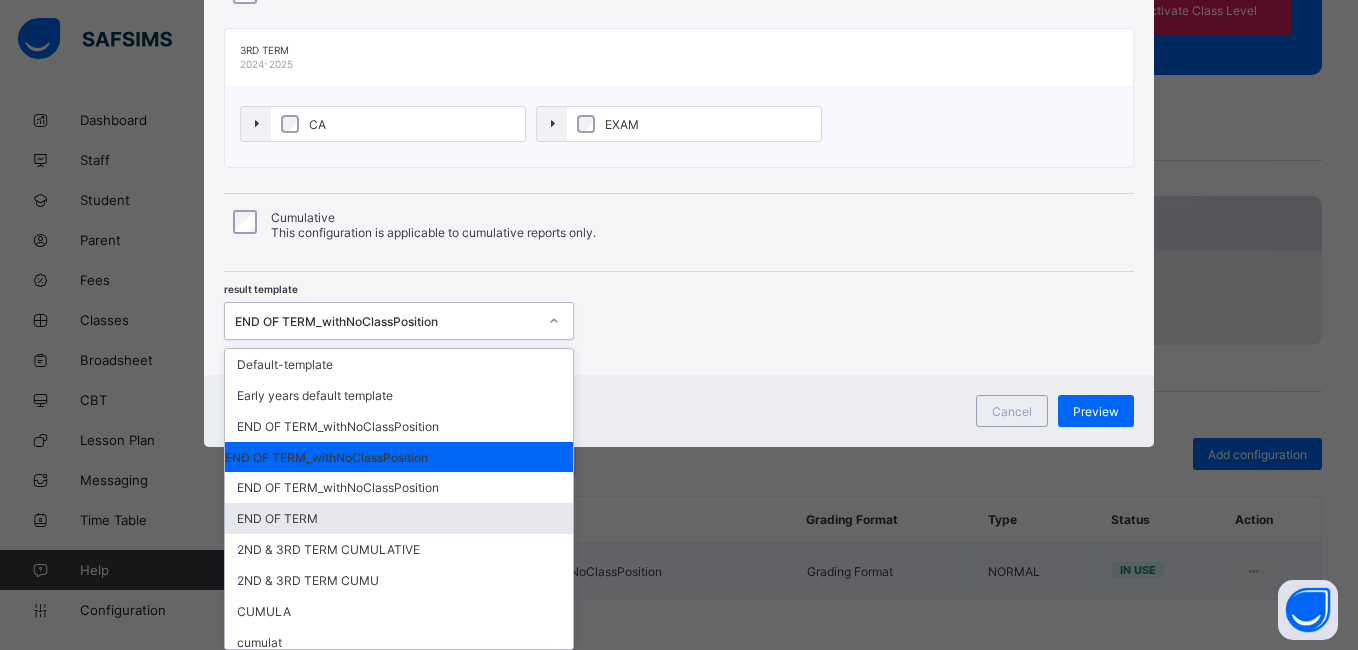 scroll, scrollTop: 134, scrollLeft: 0, axis: vertical 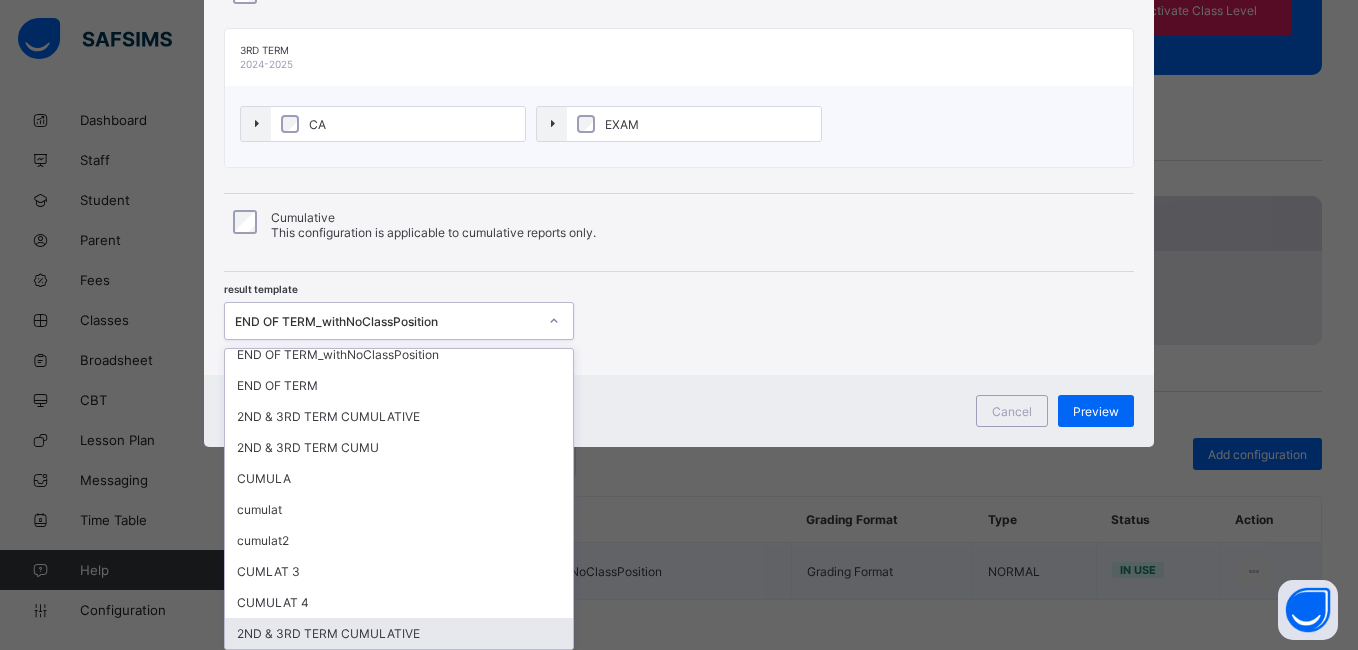 click on "2ND & 3RD TERM CUMULATIVE" at bounding box center (399, 633) 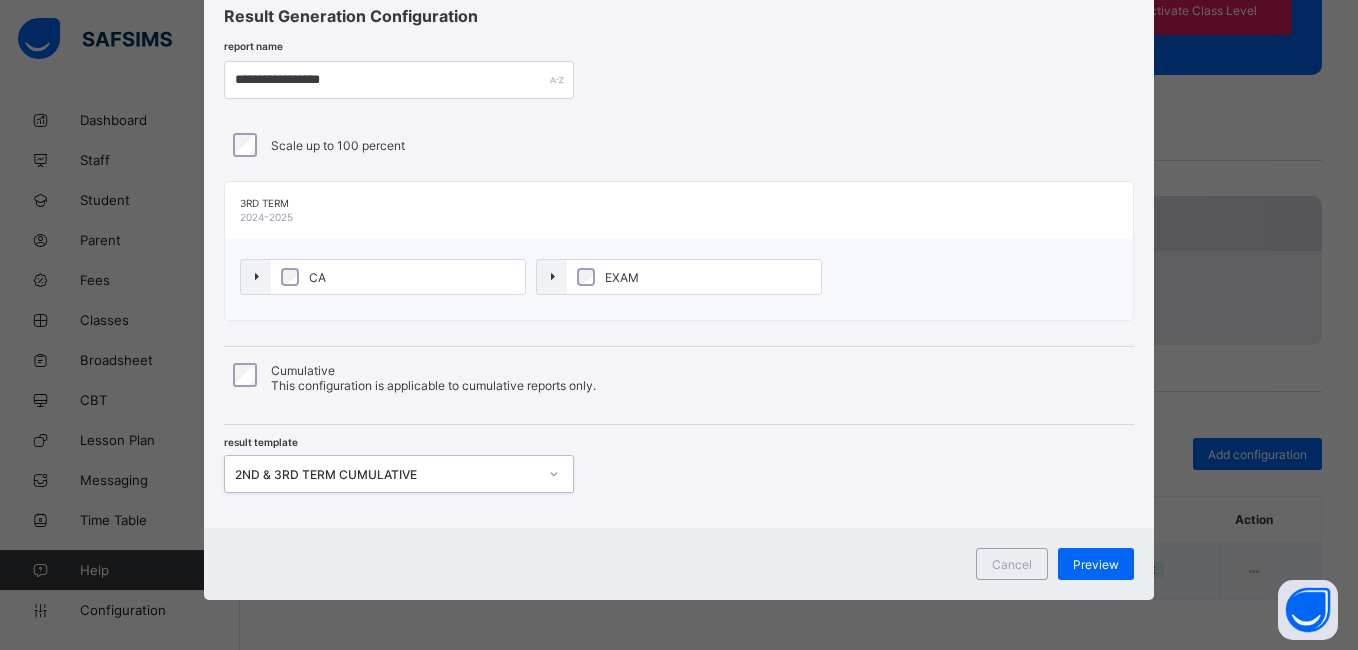 scroll, scrollTop: 64, scrollLeft: 0, axis: vertical 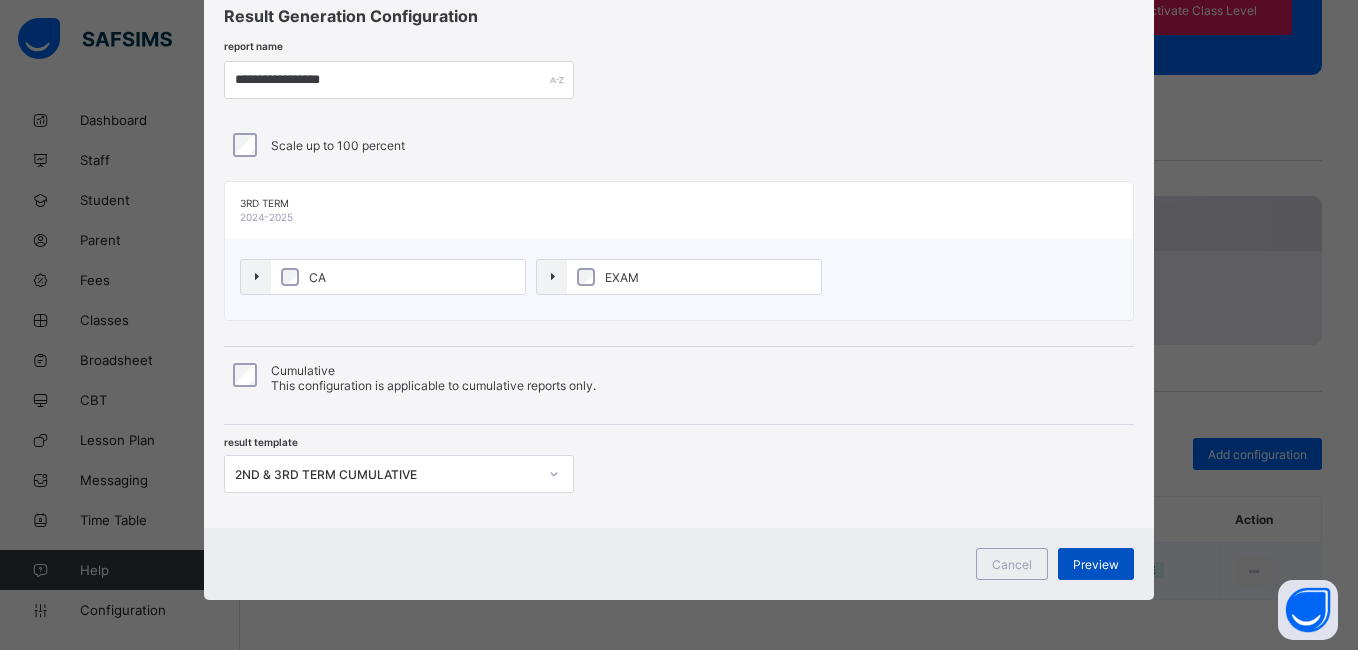 click on "Preview" at bounding box center (1096, 564) 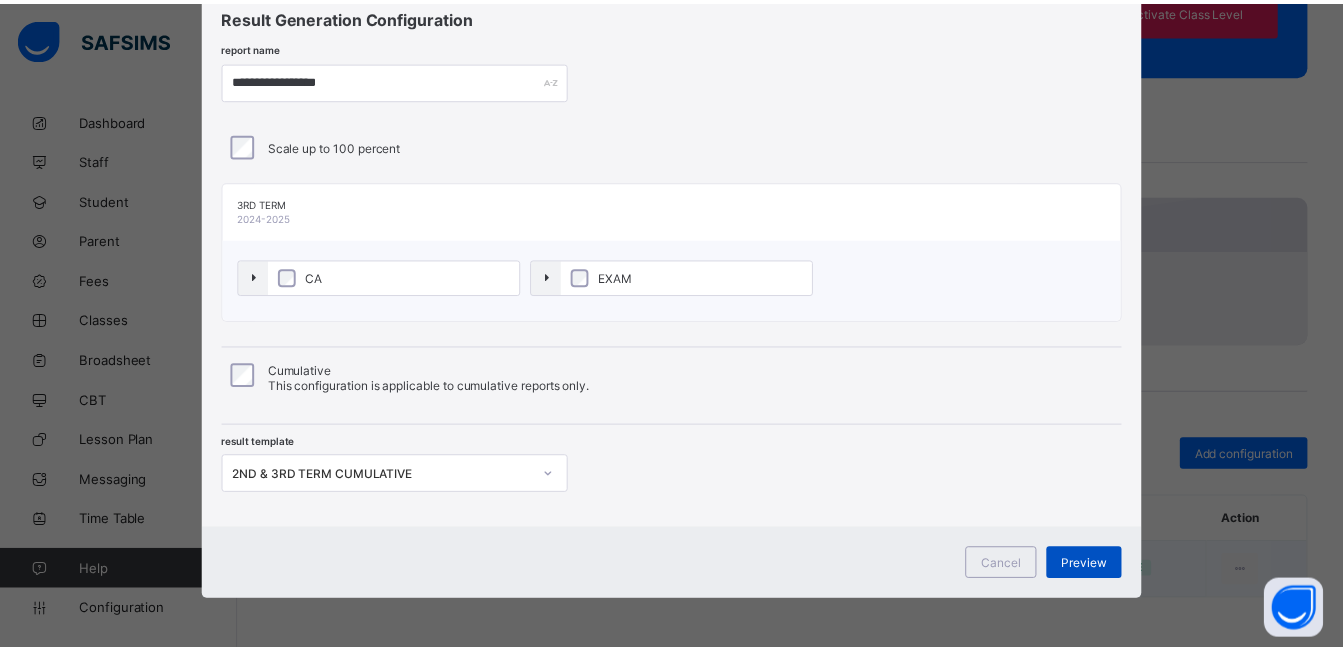 scroll, scrollTop: 0, scrollLeft: 0, axis: both 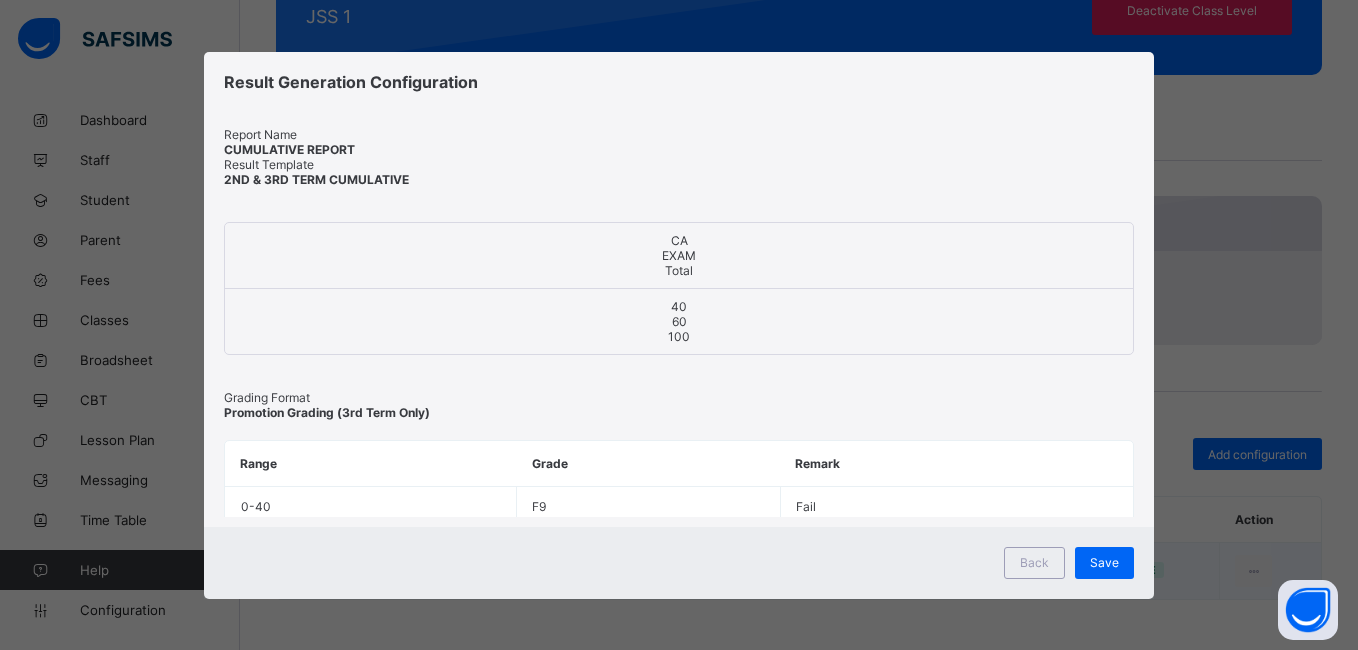 click on "Save" at bounding box center (1104, 562) 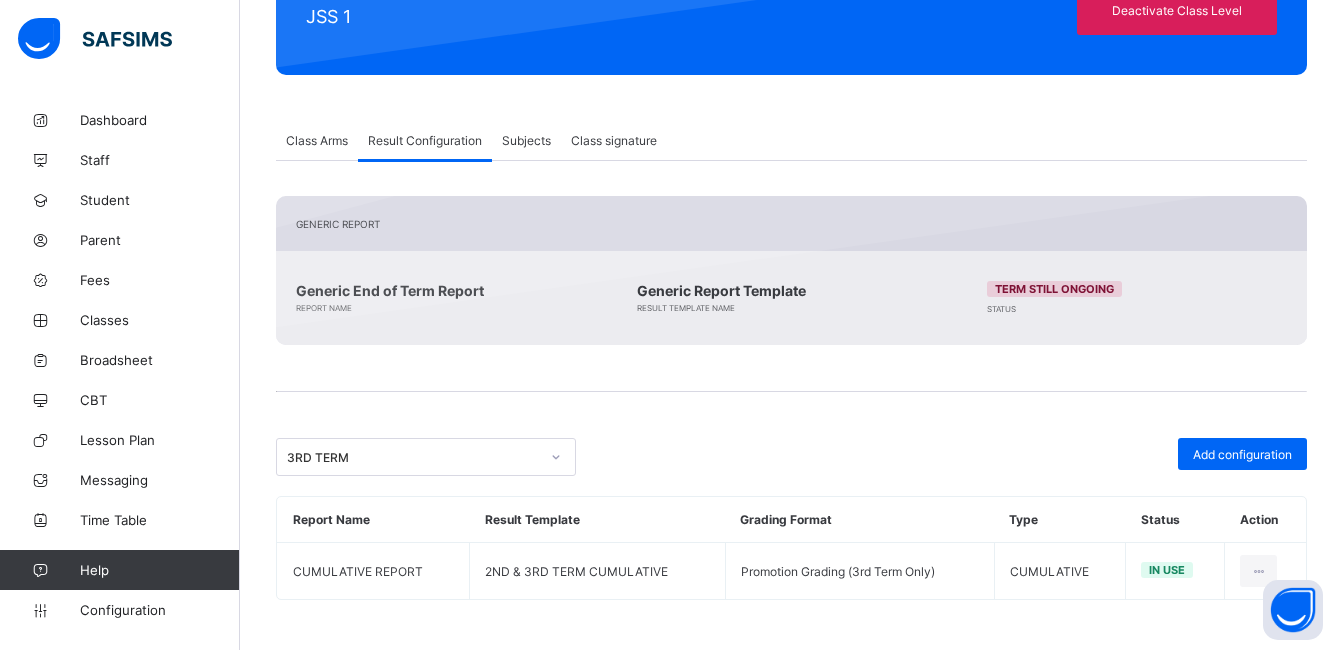 click at bounding box center (791, 418) 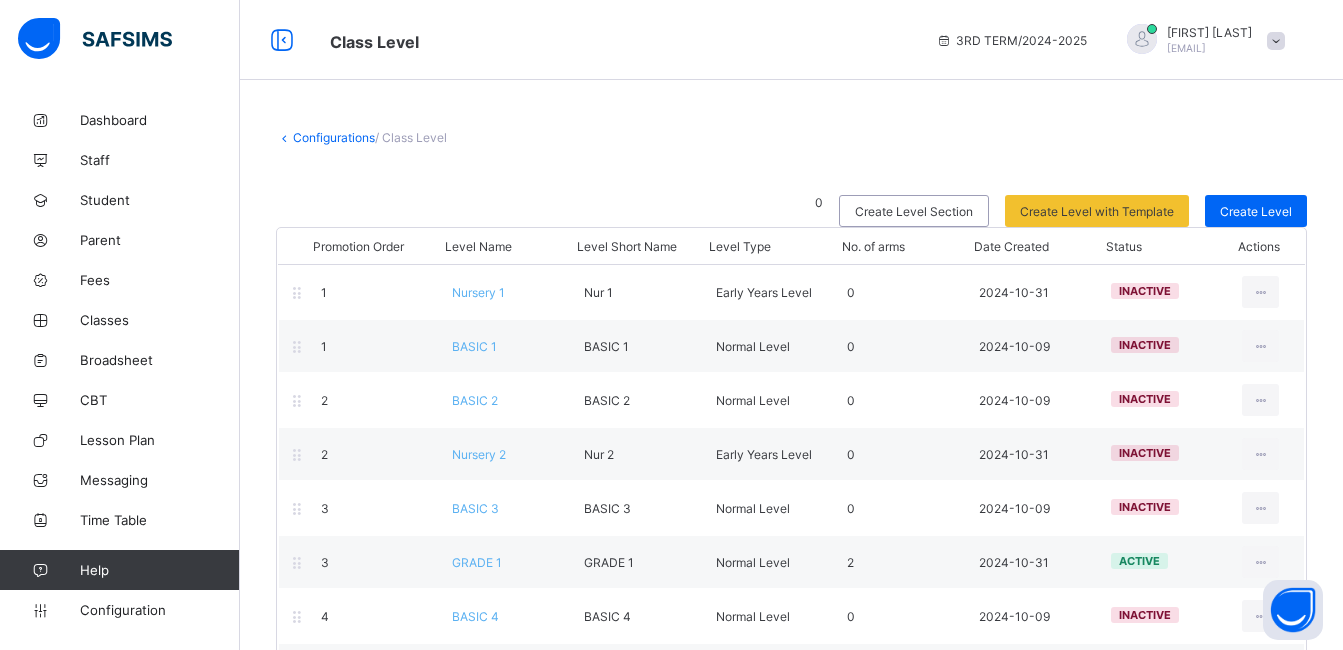 scroll, scrollTop: 888, scrollLeft: 0, axis: vertical 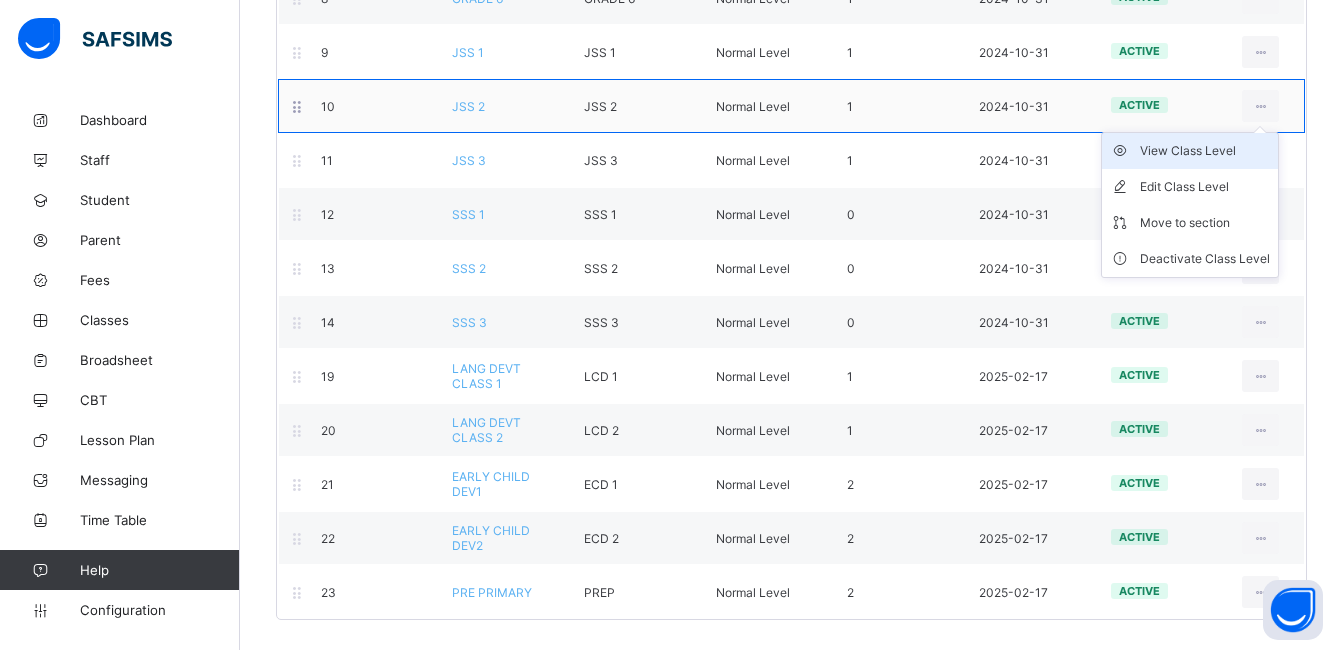 click on "View Class Level" at bounding box center (1205, 151) 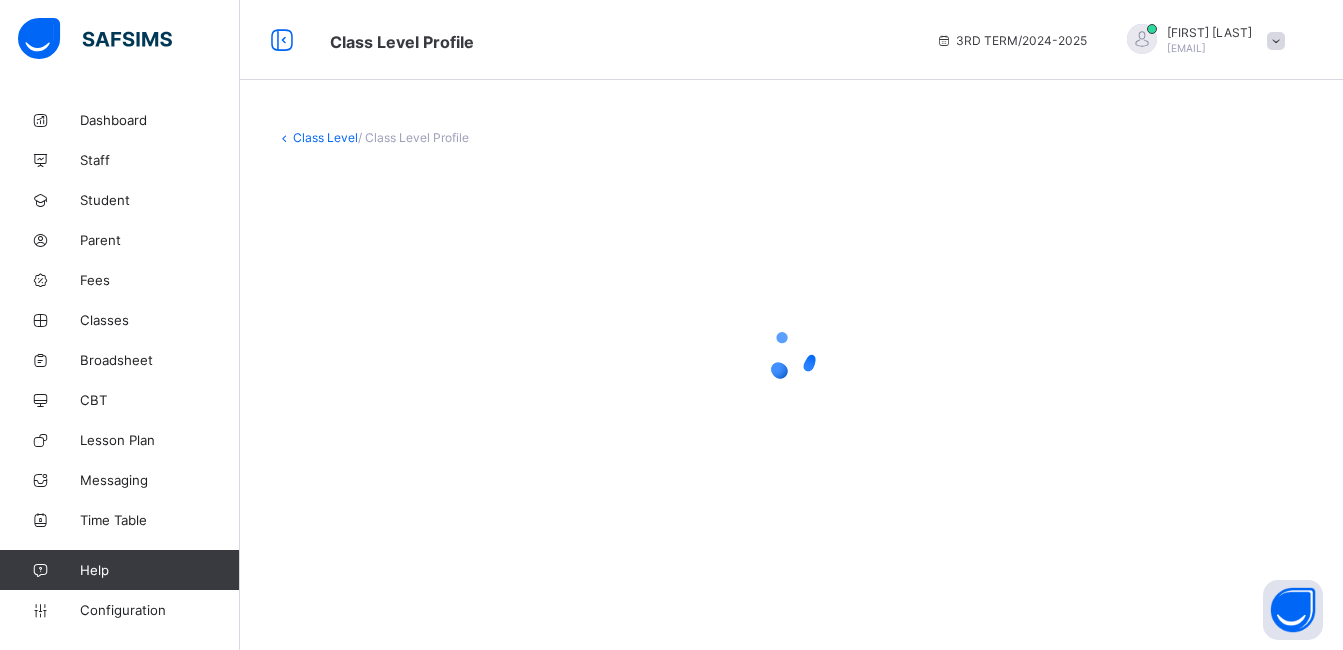 scroll, scrollTop: 0, scrollLeft: 0, axis: both 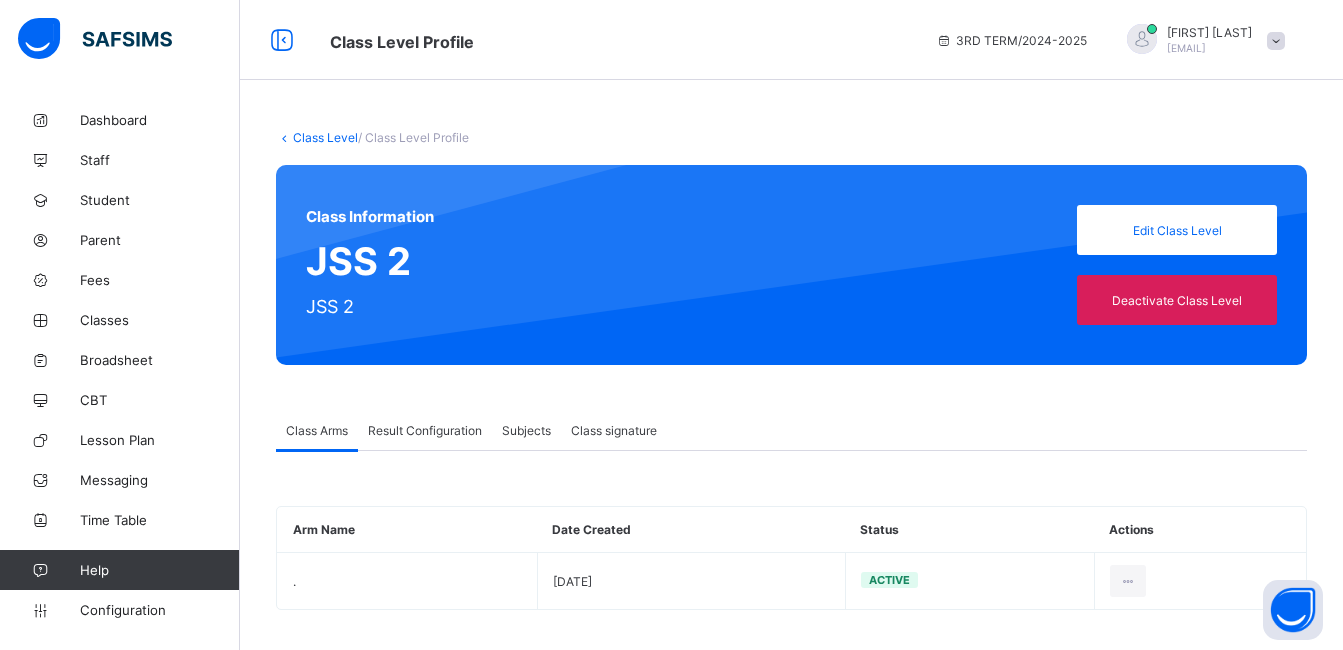 click on "Result Configuration" at bounding box center [425, 430] 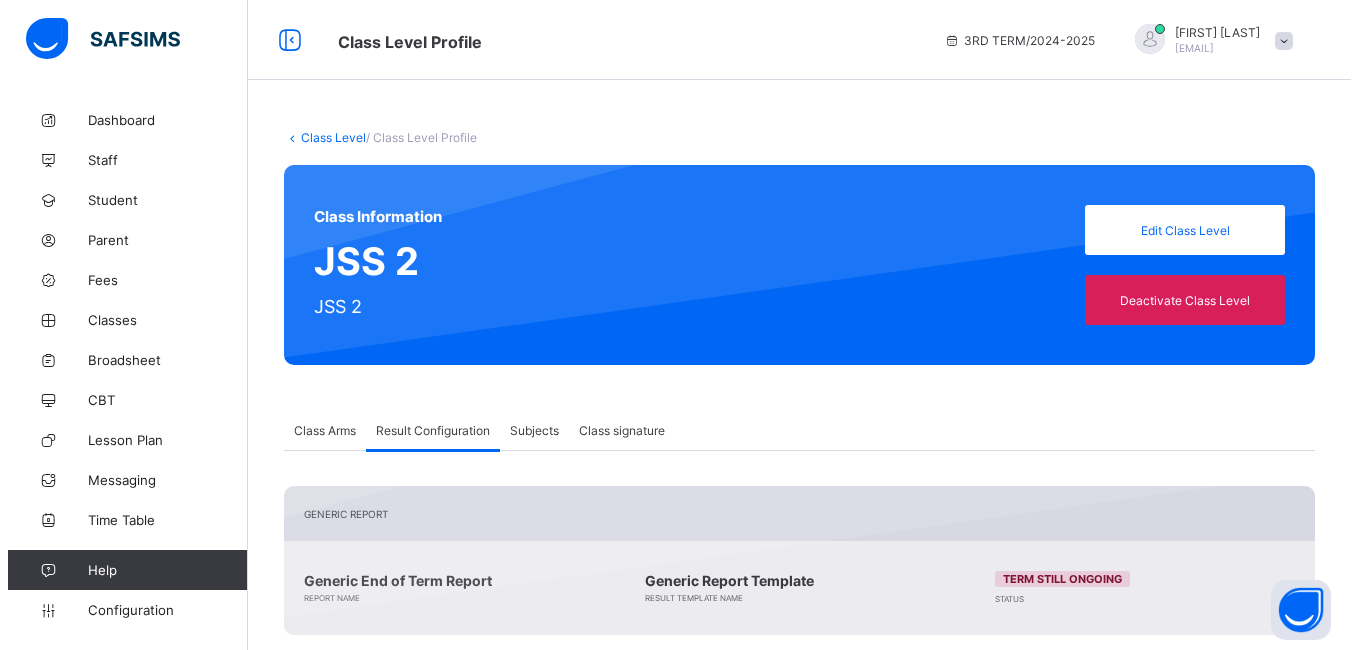 scroll, scrollTop: 290, scrollLeft: 0, axis: vertical 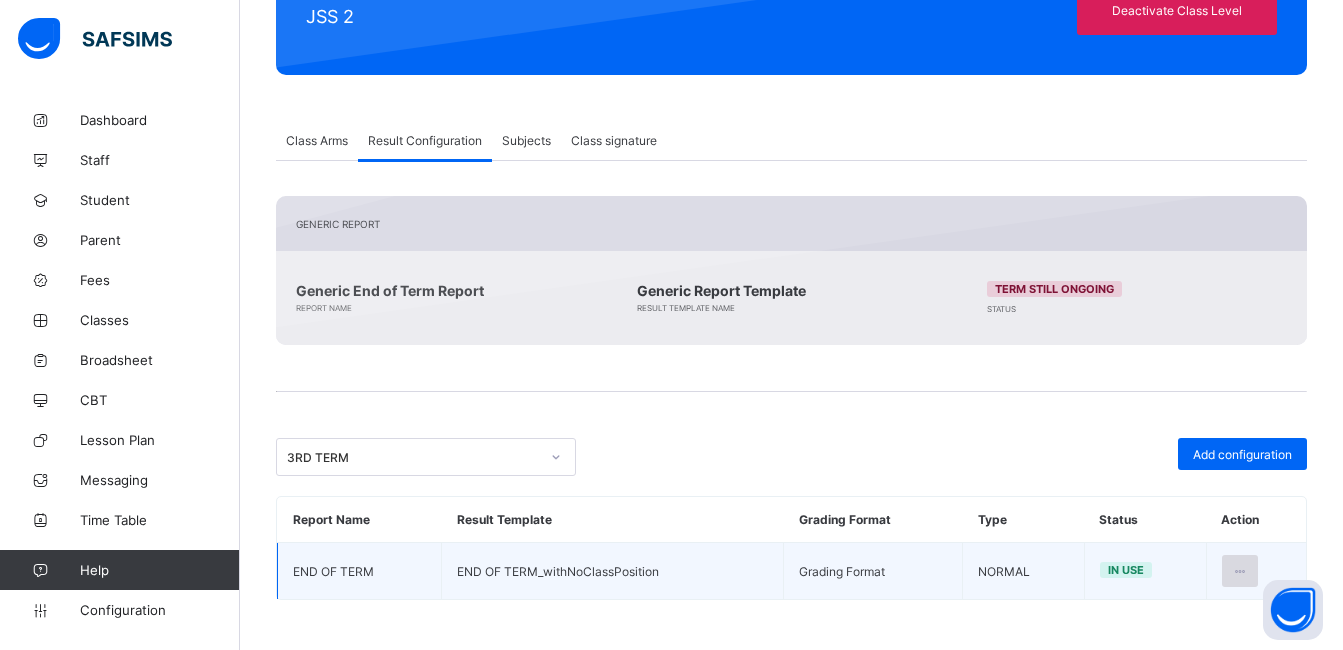 click at bounding box center [1240, 571] 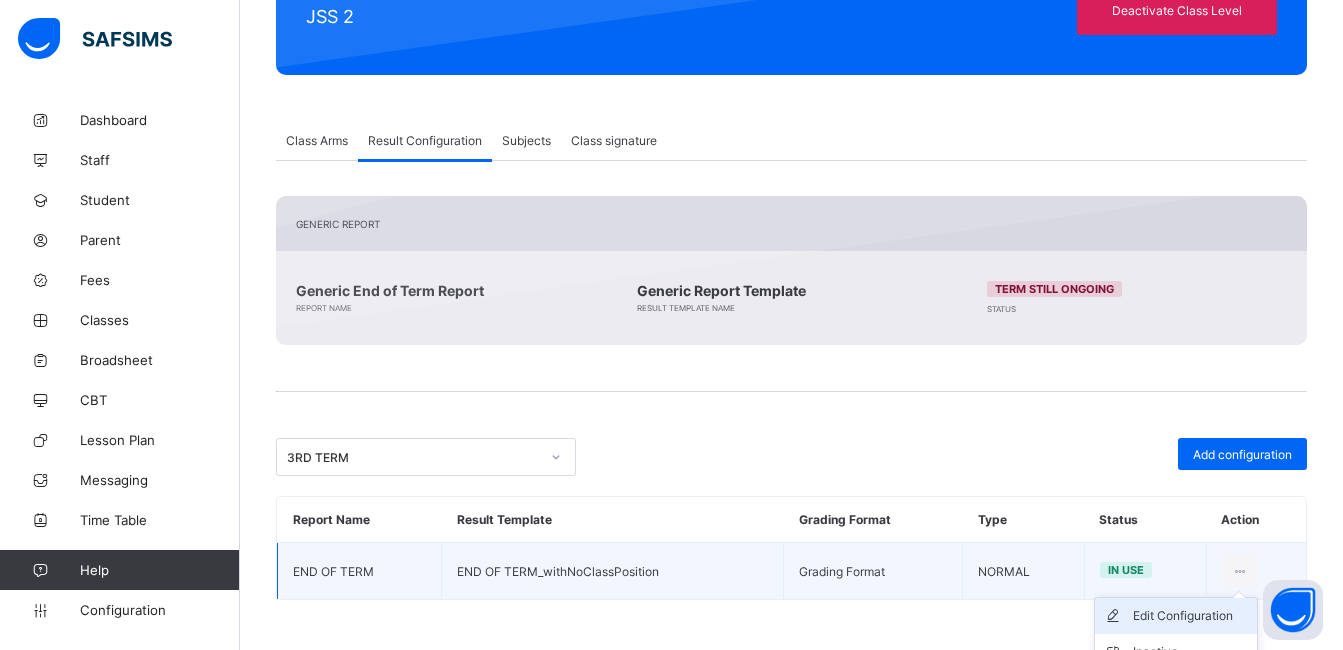 click on "Edit Configuration" at bounding box center [1191, 616] 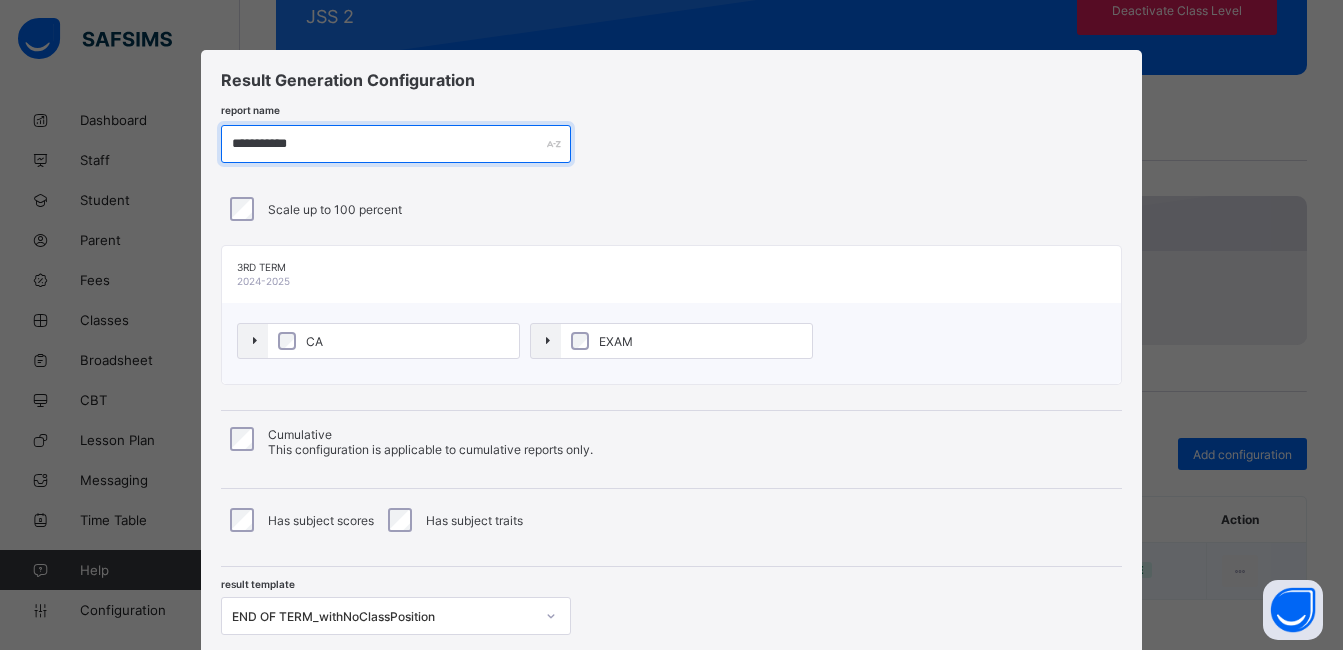 click on "**********" at bounding box center [396, 144] 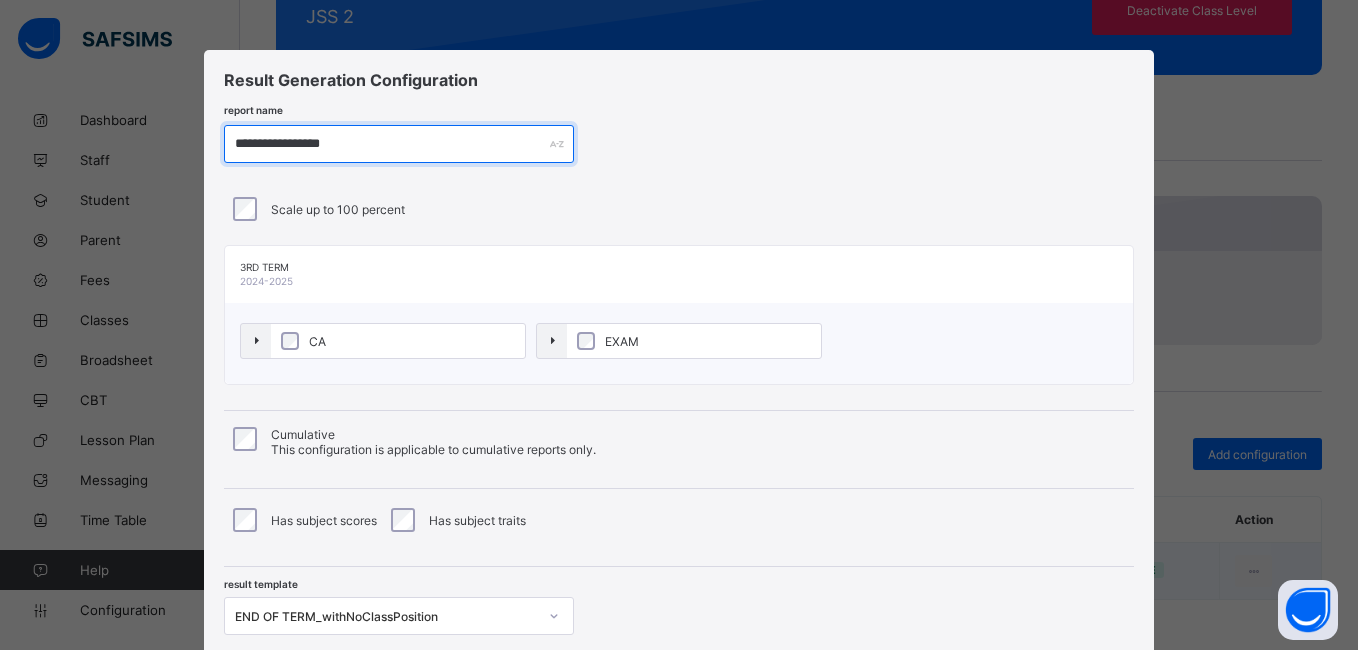 type on "**********" 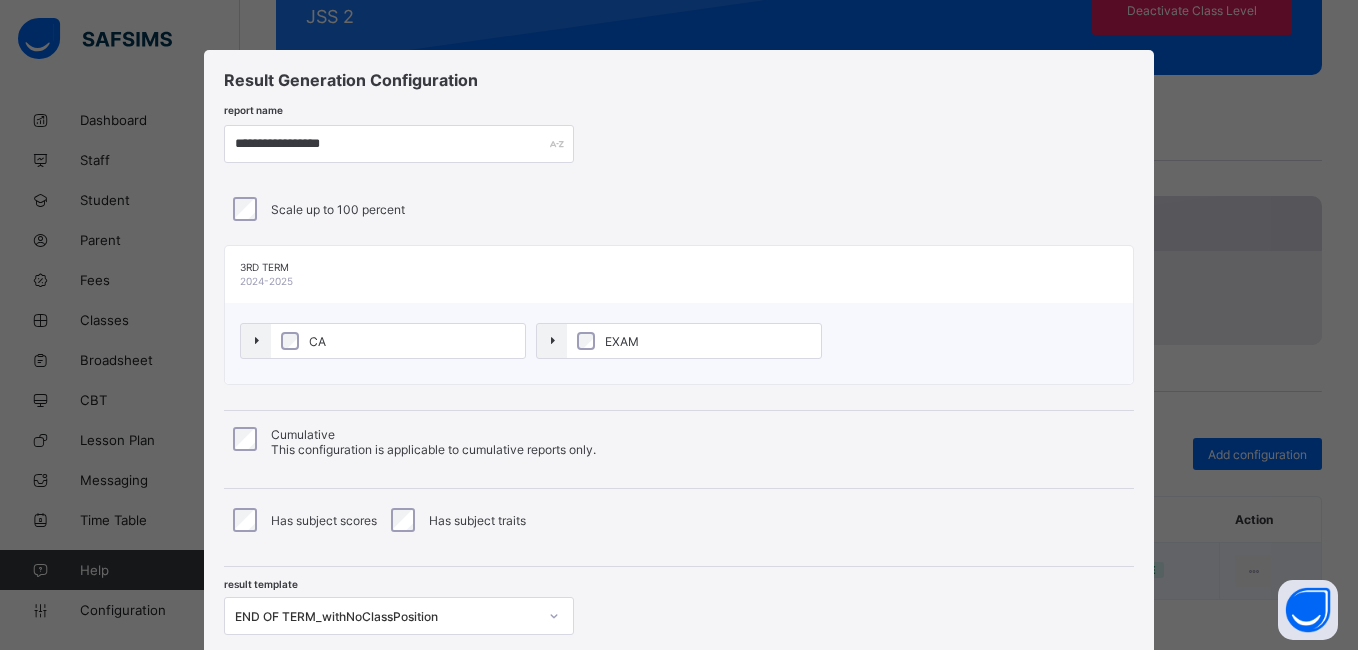 click on "Scale up to 100 percent" at bounding box center [679, 209] 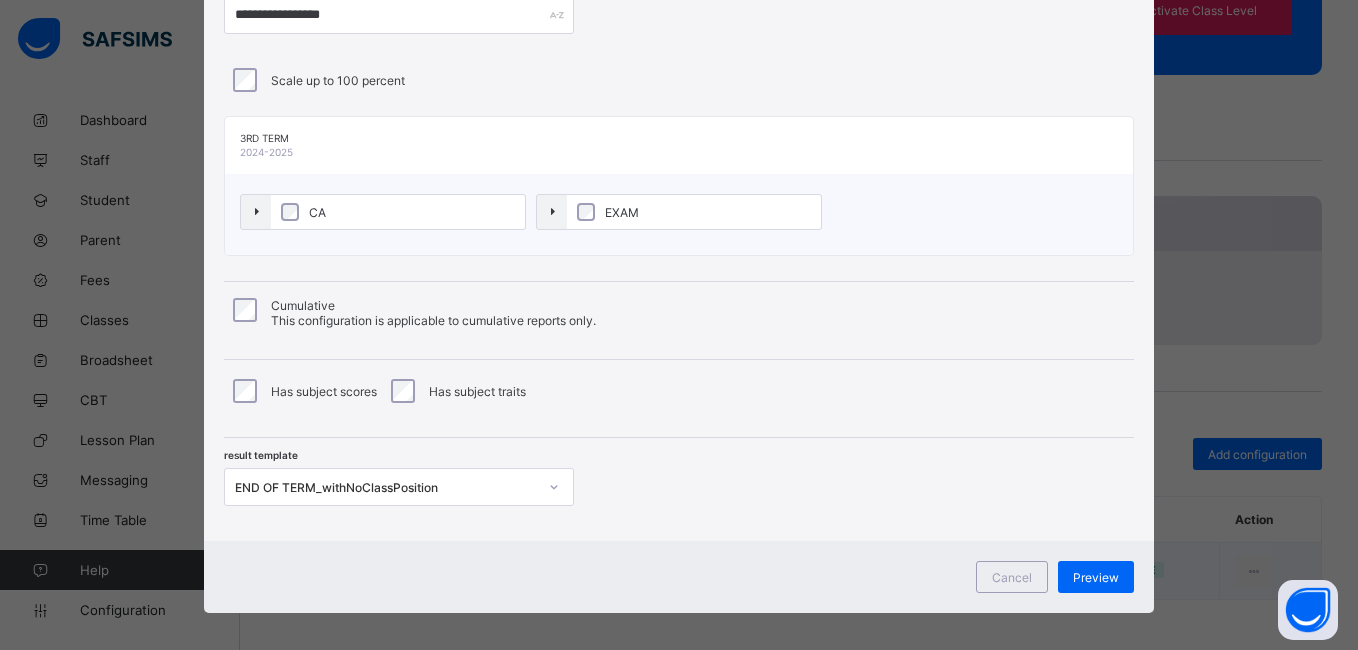 scroll, scrollTop: 142, scrollLeft: 0, axis: vertical 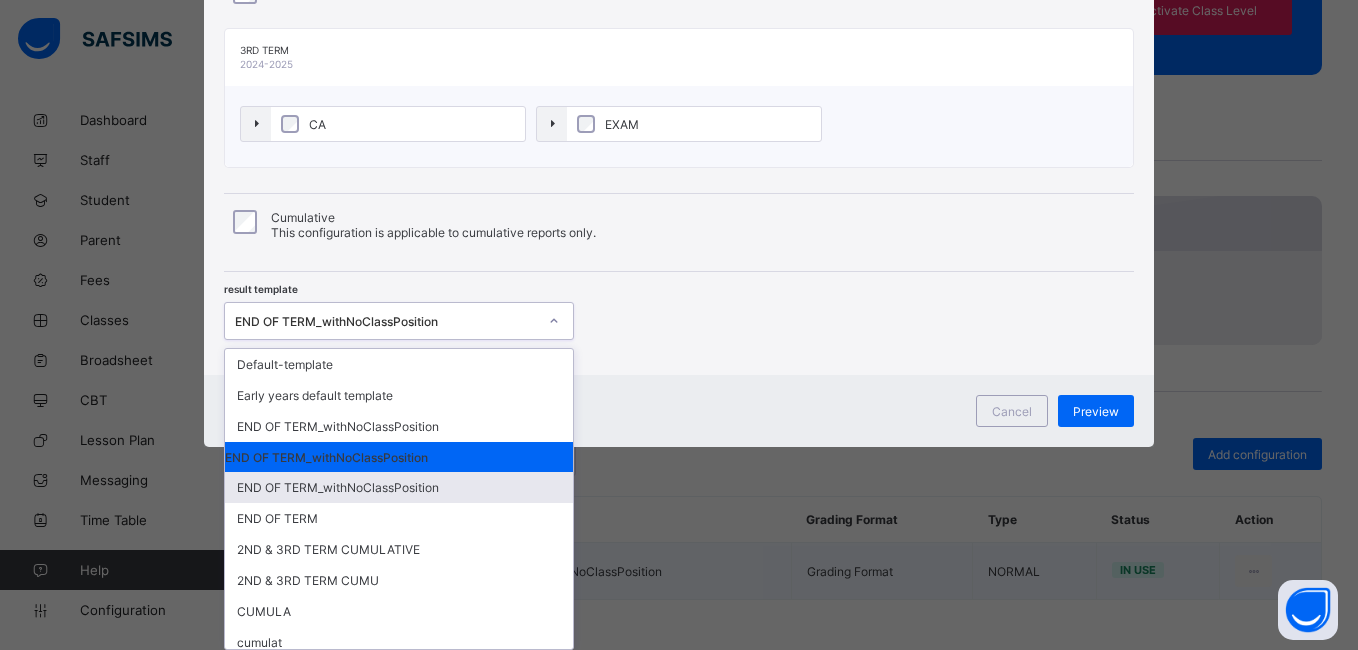 click on "option END OF TERM_withNoClassPosition focused, 5 of 14. 14 results available. Use Up and Down to choose options, press Enter to select the currently focused option, press Escape to exit the menu, press Tab to select the option and exit the menu. END OF TERM_withNoClassPosition Default-template Early years default template END OF TERM_withNoClassPosition END OF TERM_withNoClassPosition END OF TERM_withNoClassPosition END OF TERM 2ND & 3RD TERM CUMULATIVE 2ND & 3RD TERM CUMU CUMULA cumulat cumulat2 CUMLAT 3 CUMULAT 4 2ND & 3RD TERM CUMULATIVE" at bounding box center [399, 321] 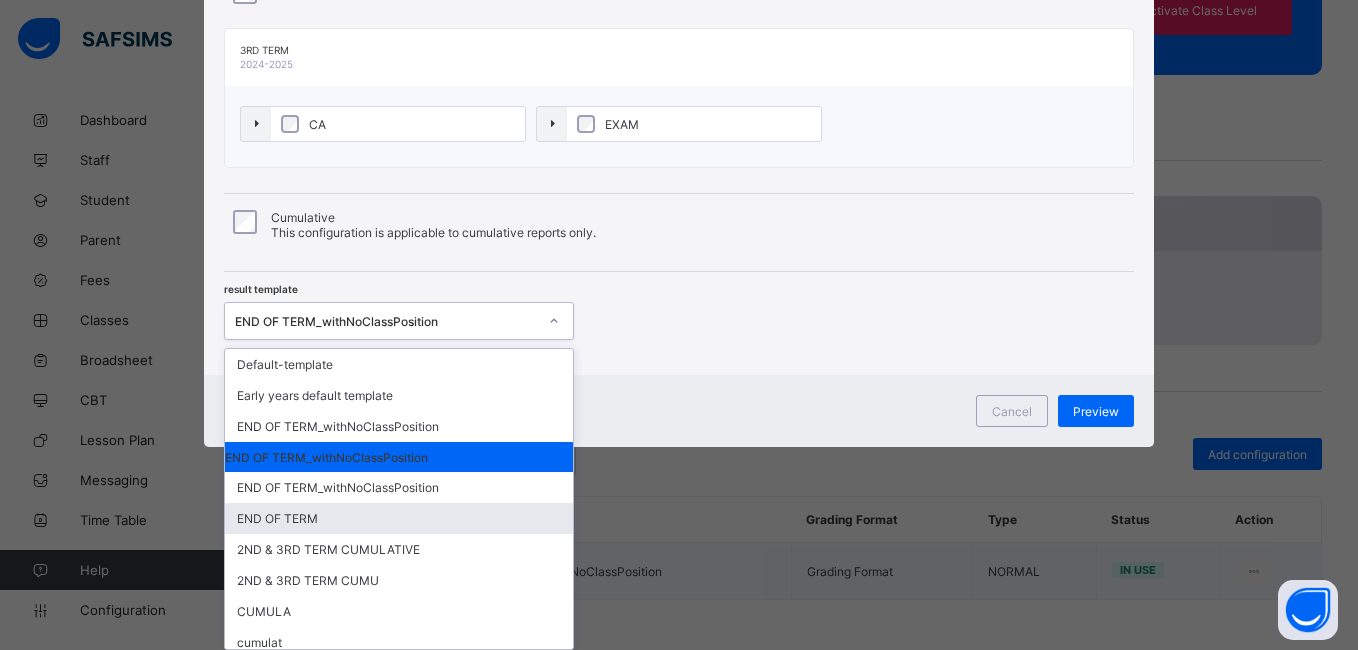 scroll, scrollTop: 134, scrollLeft: 0, axis: vertical 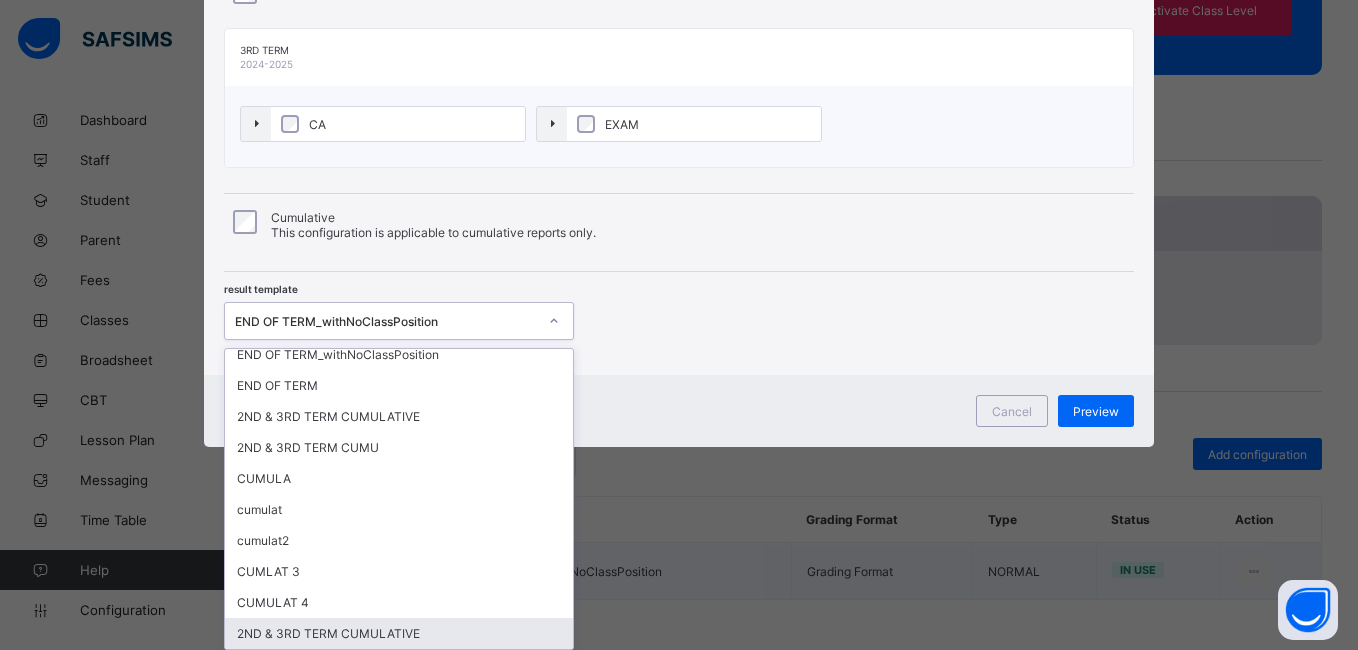 click on "2ND & 3RD TERM CUMULATIVE" at bounding box center (399, 633) 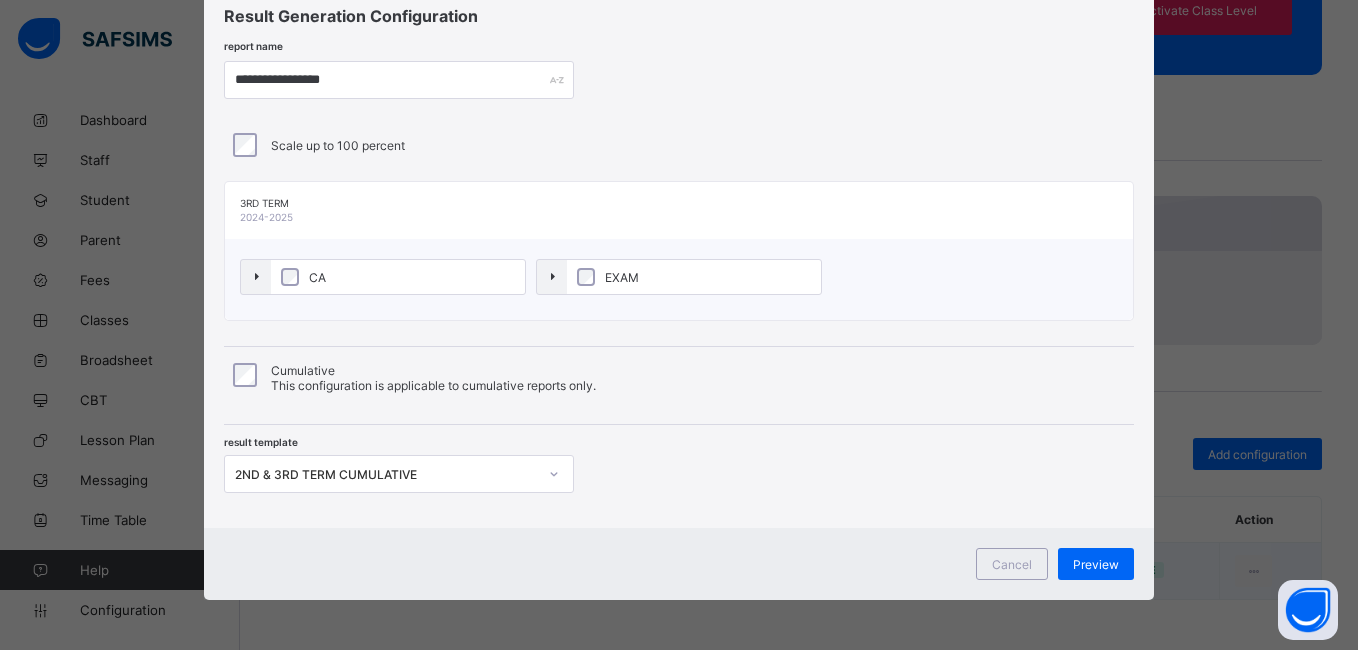 click on "result template 2ND & 3RD TERM CUMULATIVE" at bounding box center [679, 459] 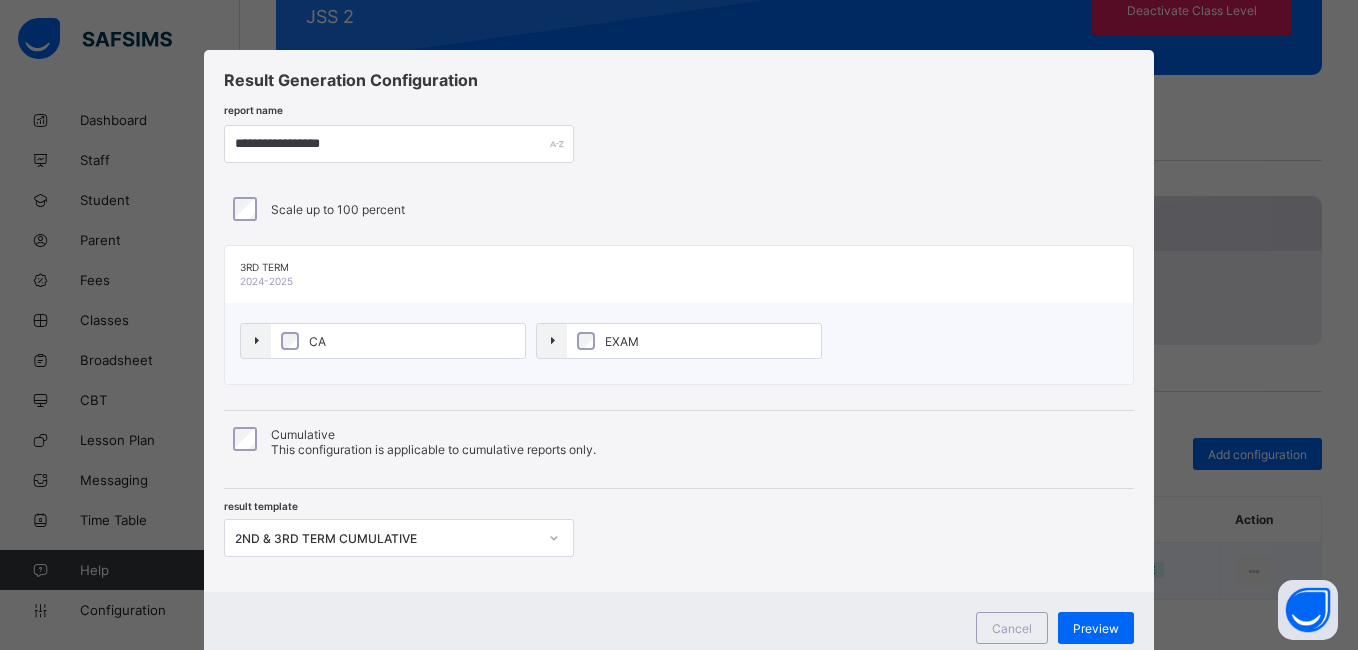 scroll, scrollTop: 40, scrollLeft: 0, axis: vertical 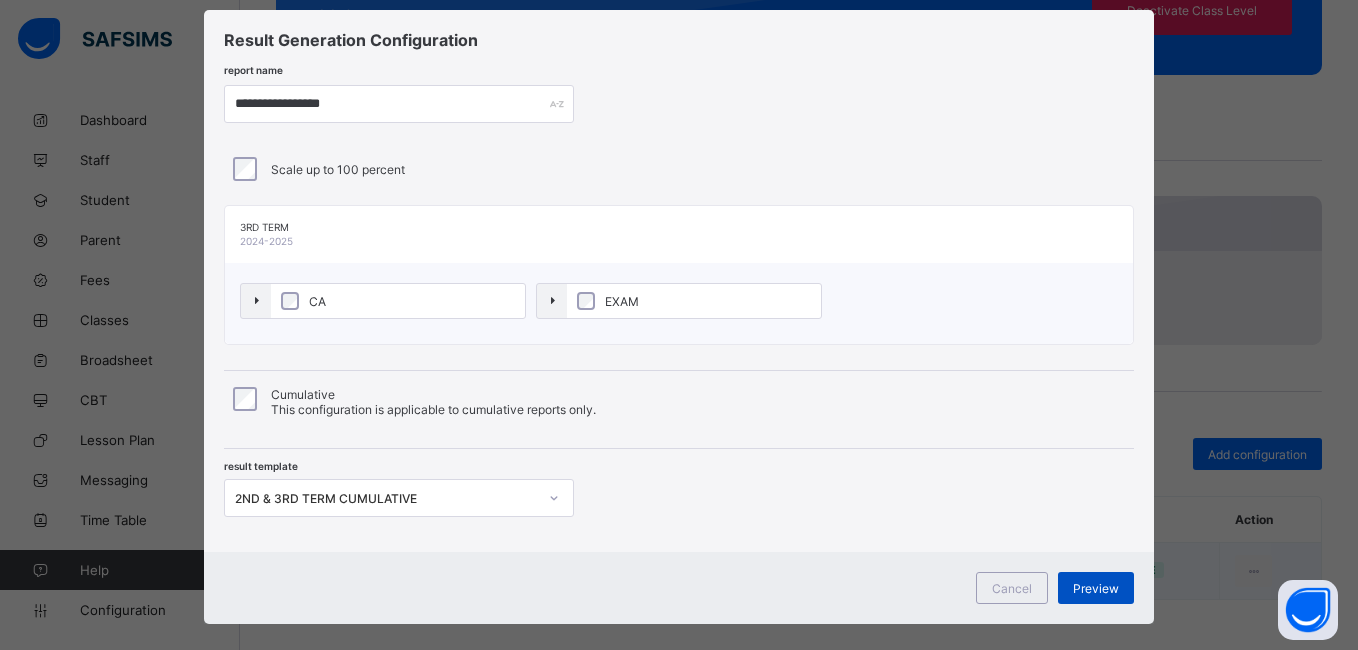 click on "Preview" at bounding box center [1096, 588] 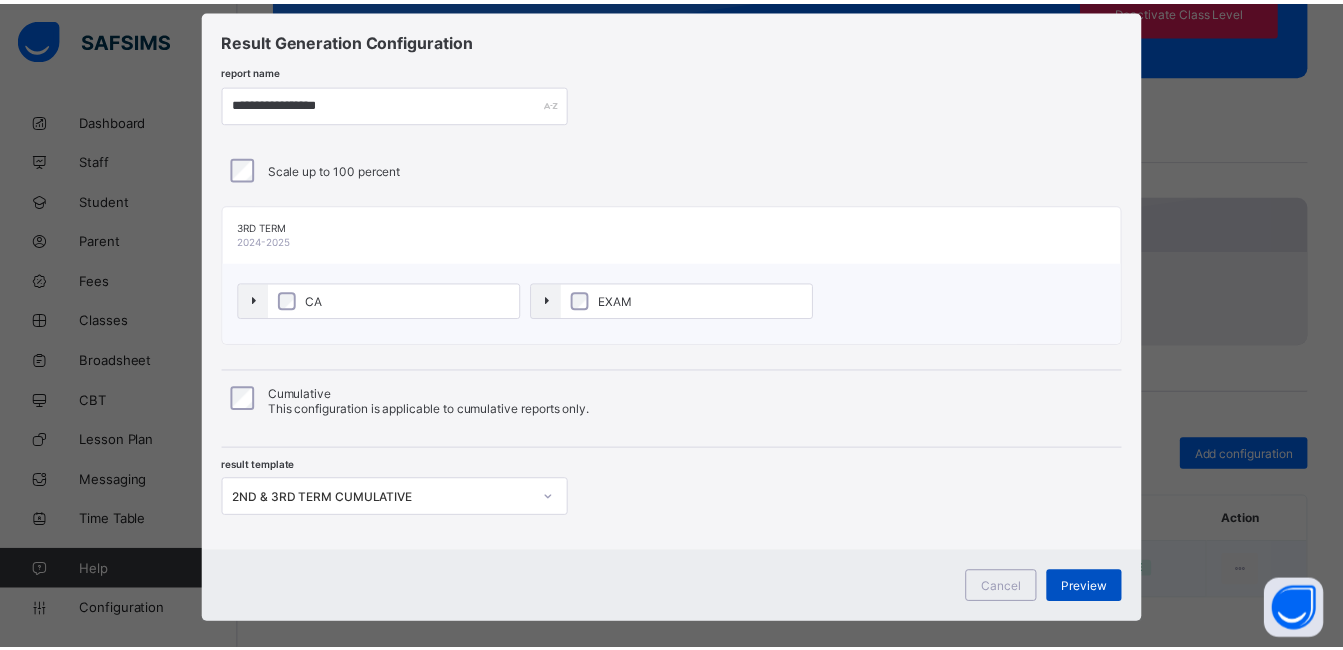 scroll, scrollTop: 0, scrollLeft: 0, axis: both 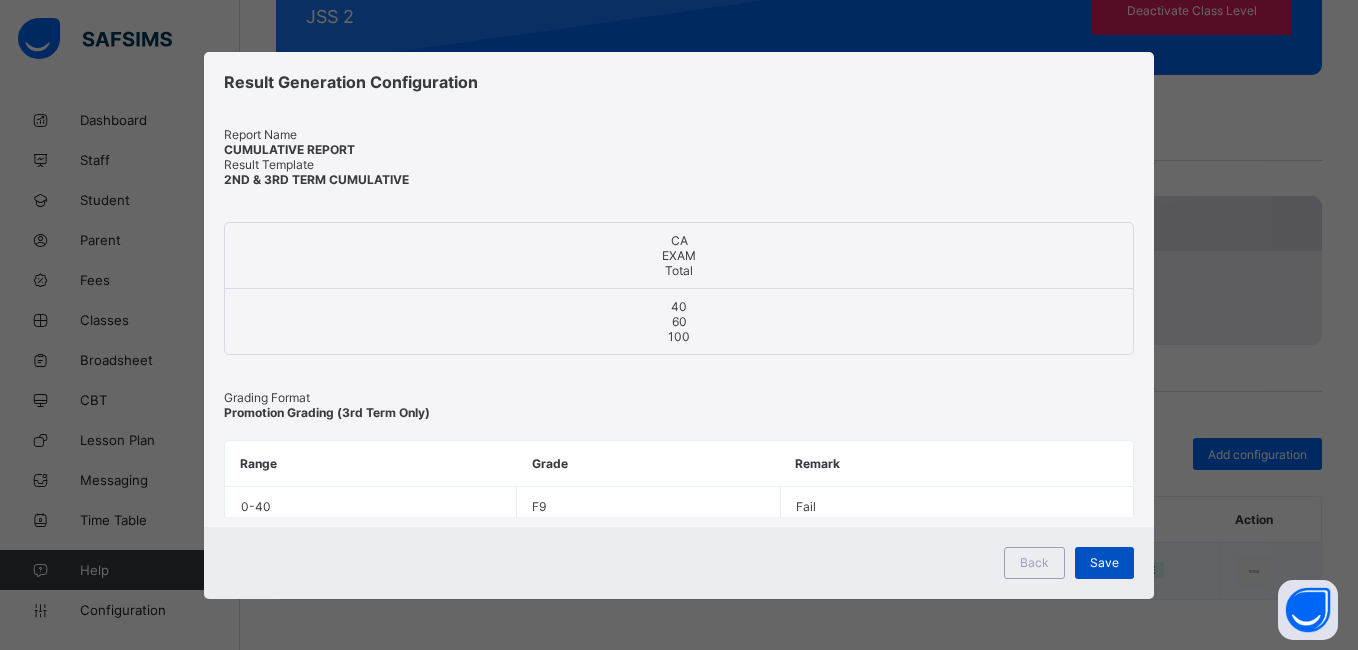 click on "Save" at bounding box center (1104, 562) 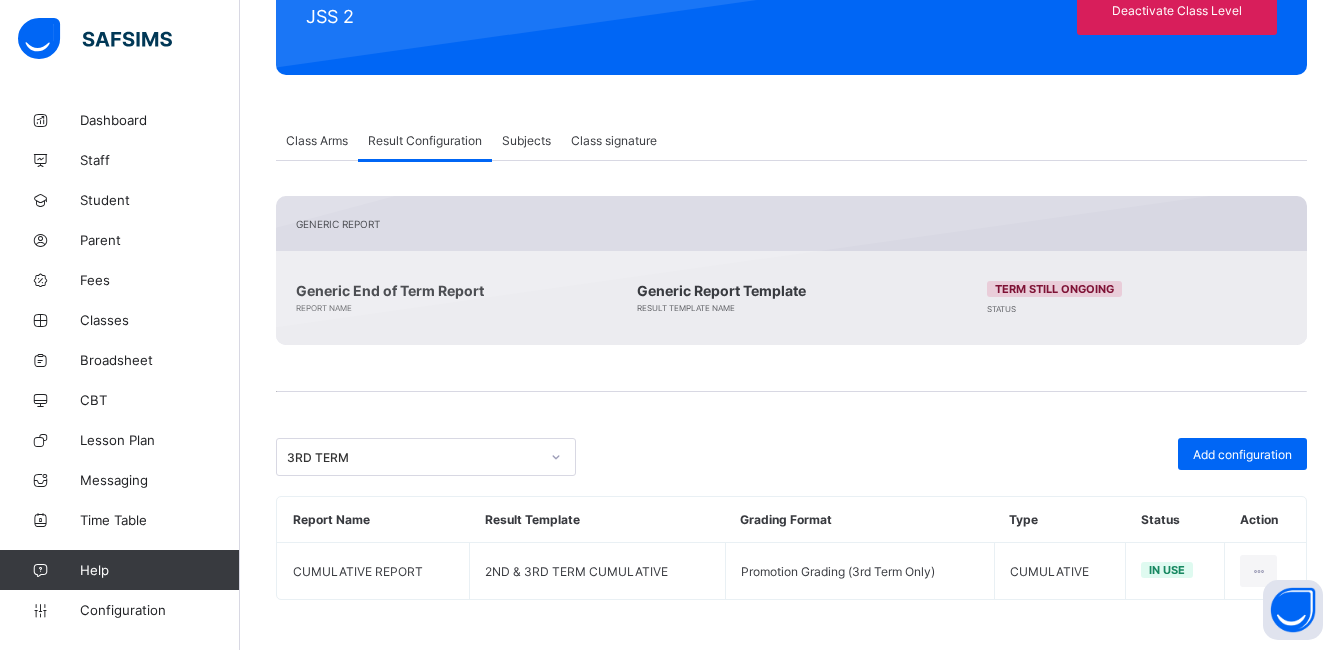 click on "Add configuration" at bounding box center [1052, 457] 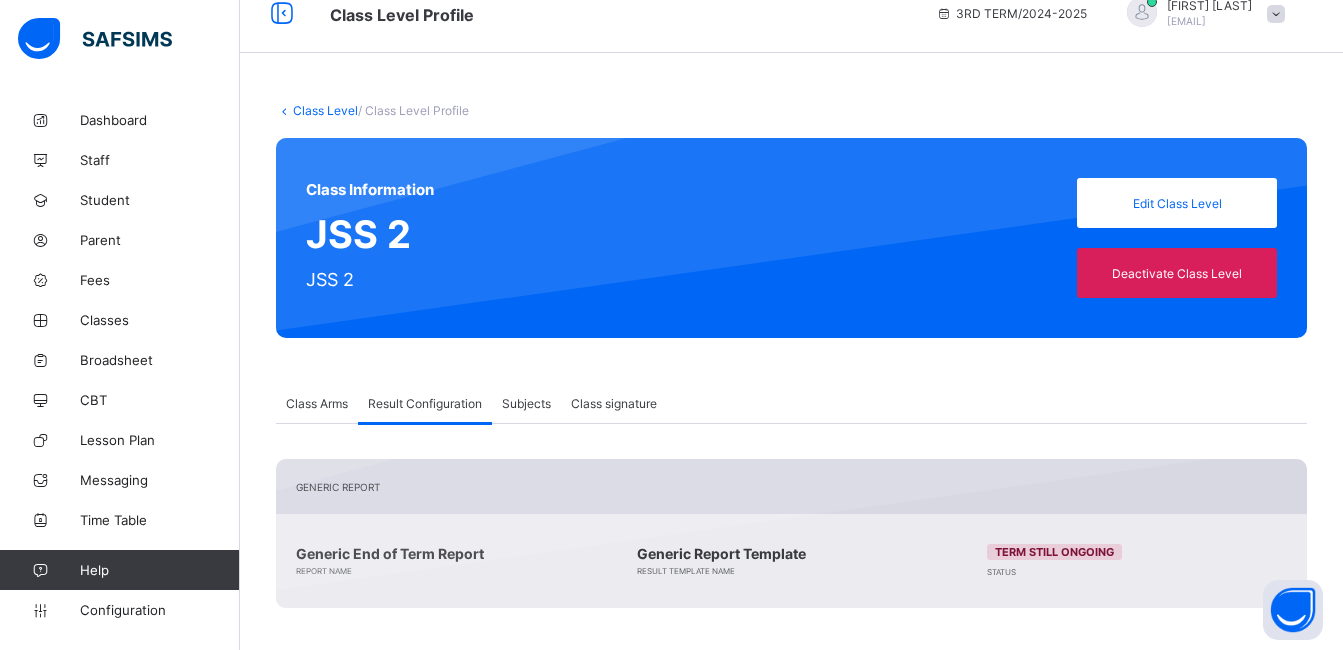 scroll, scrollTop: 0, scrollLeft: 0, axis: both 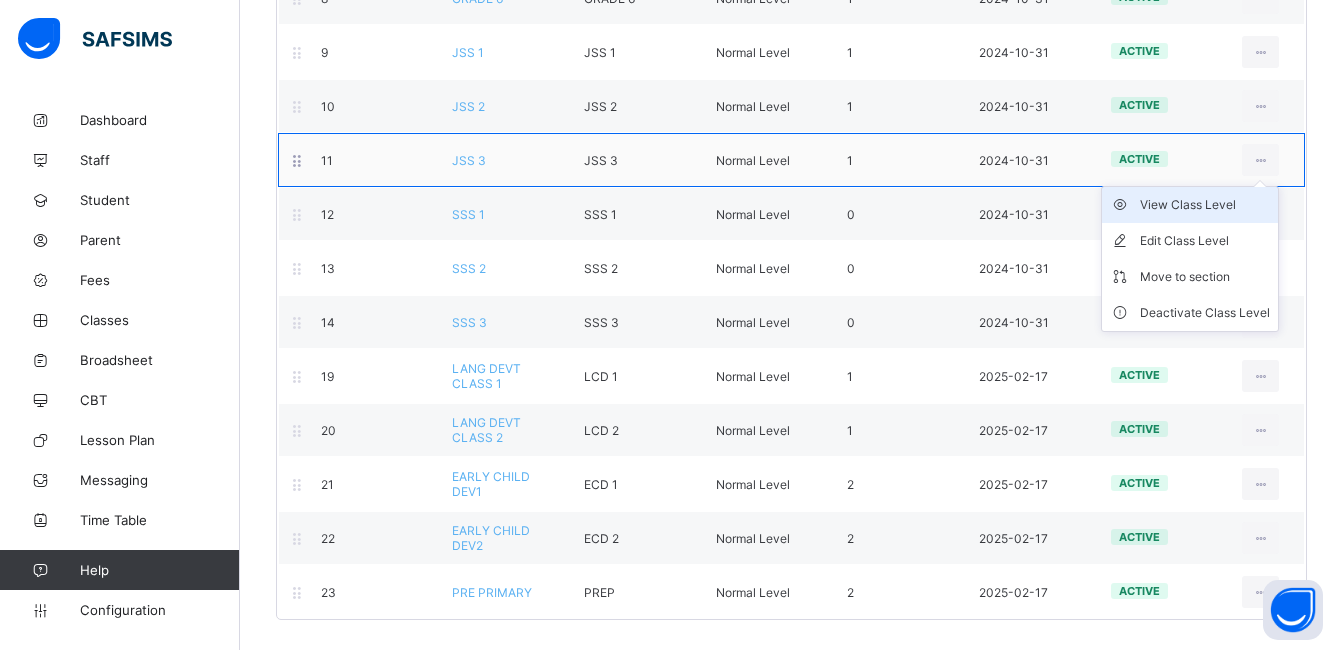 click on "View Class Level" at bounding box center [1205, 205] 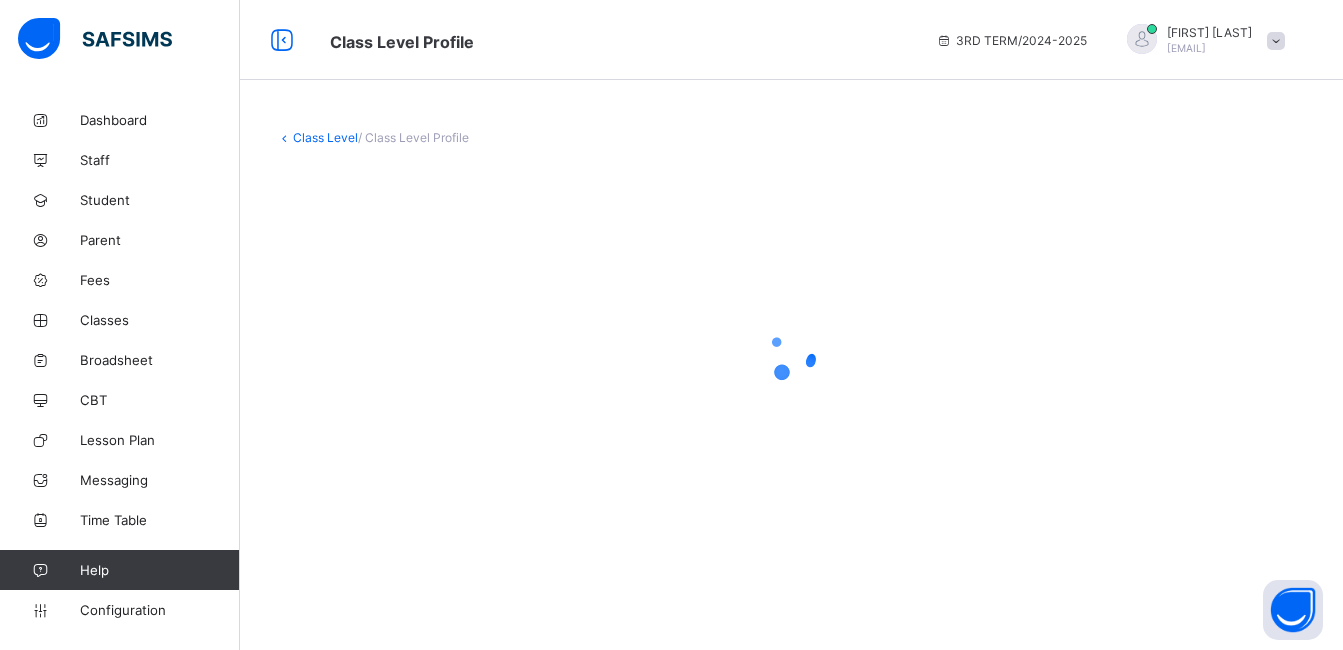 scroll, scrollTop: 0, scrollLeft: 0, axis: both 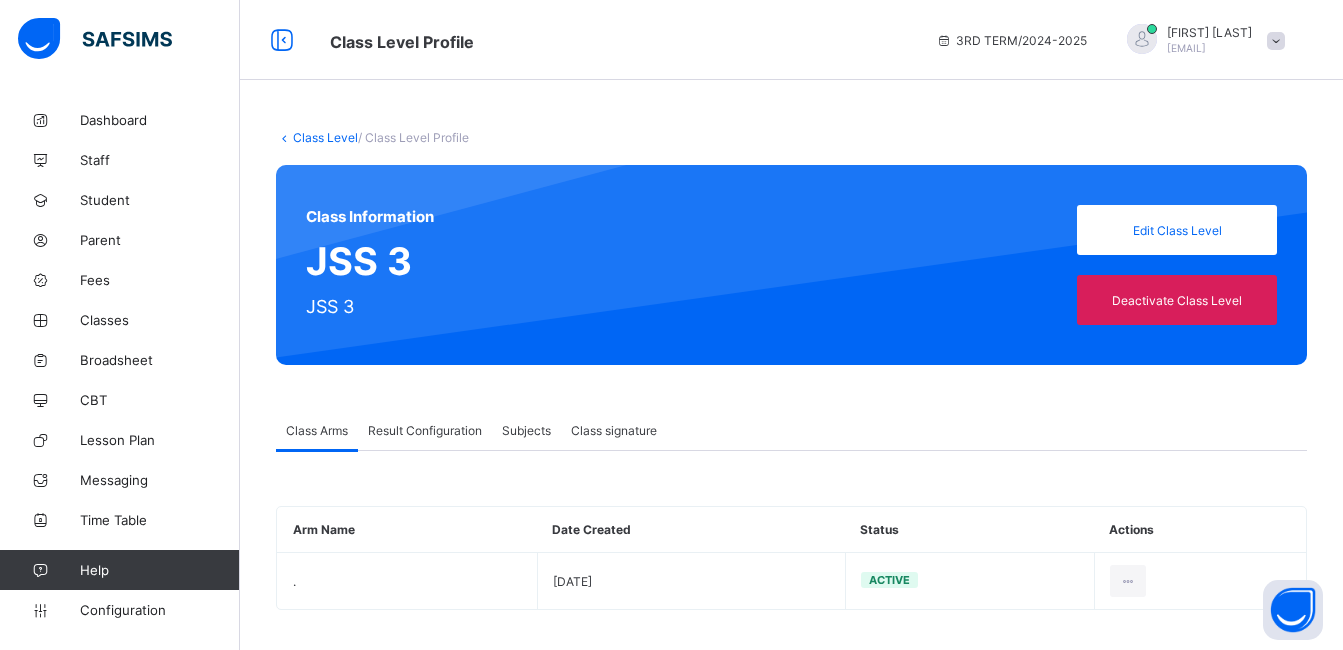 click on "Result Configuration" at bounding box center (425, 430) 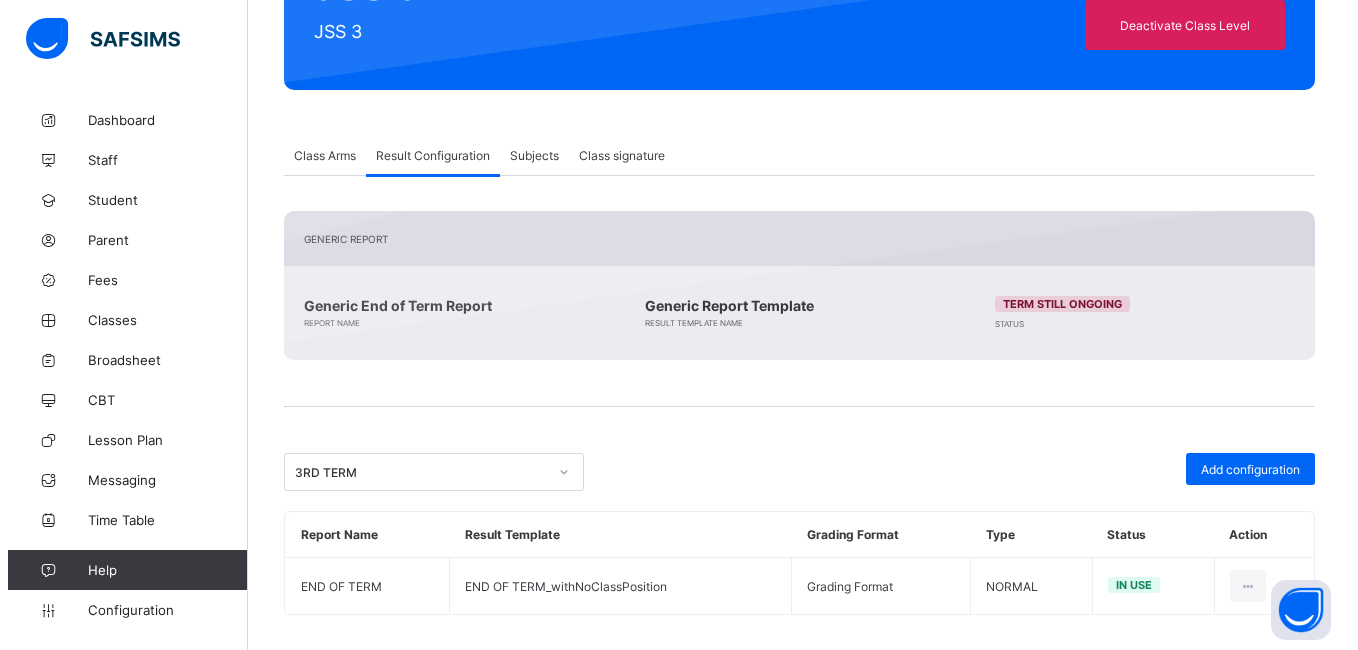 scroll, scrollTop: 290, scrollLeft: 0, axis: vertical 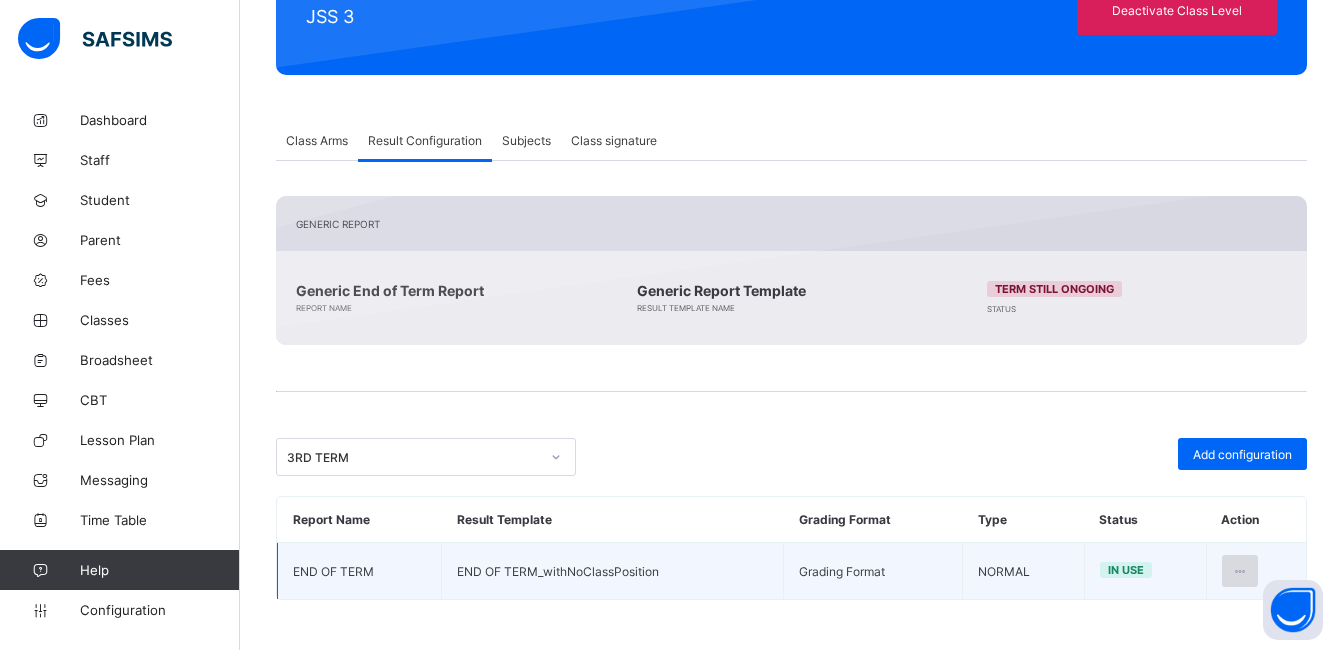 click at bounding box center (1240, 571) 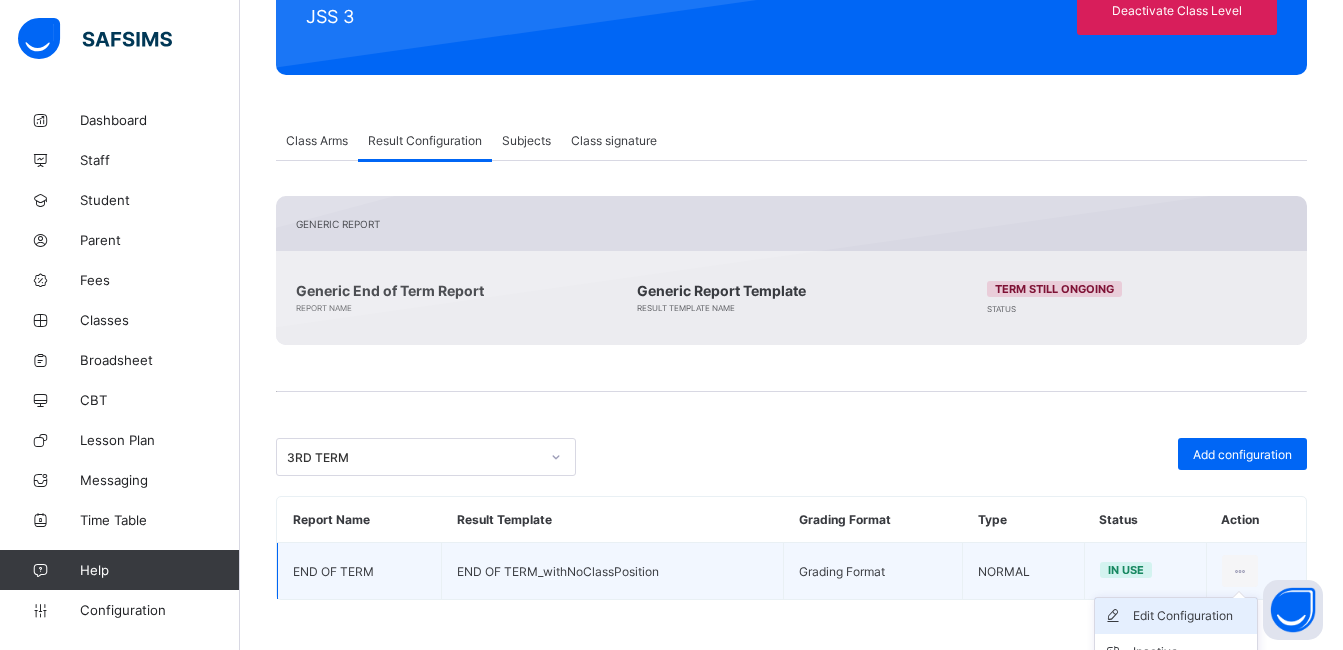 click on "Edit Configuration" at bounding box center (1191, 616) 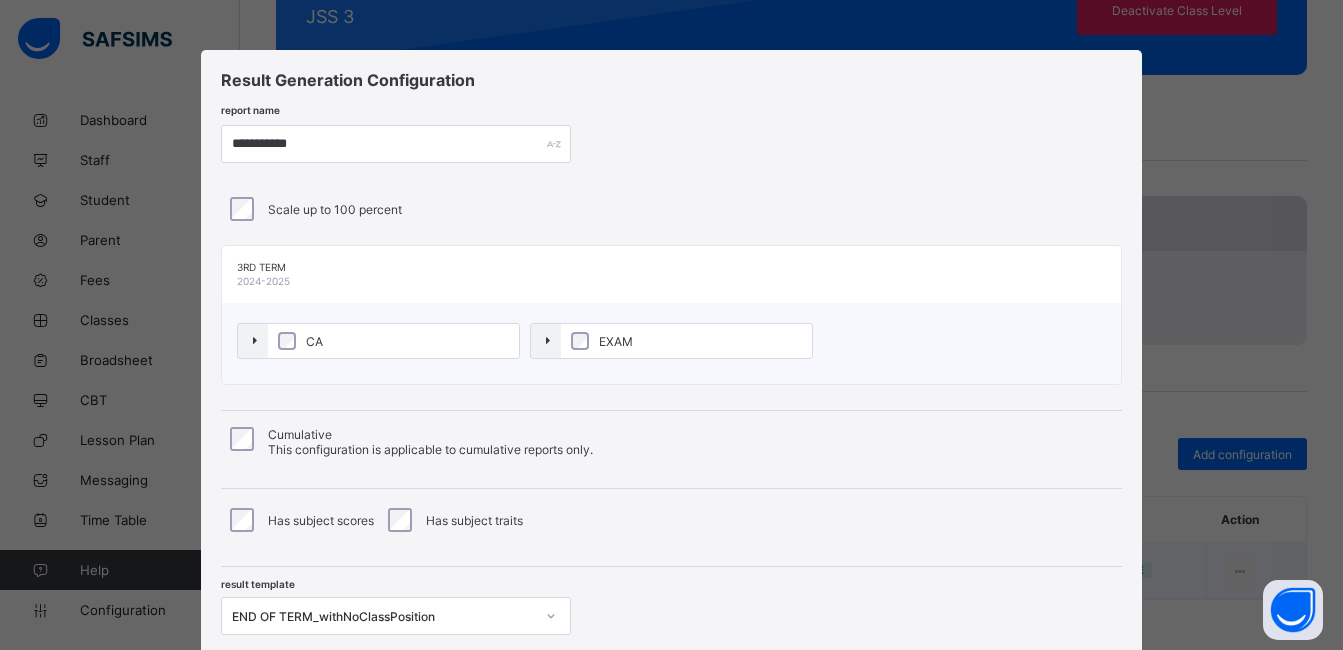 click on "**********" at bounding box center [671, 360] 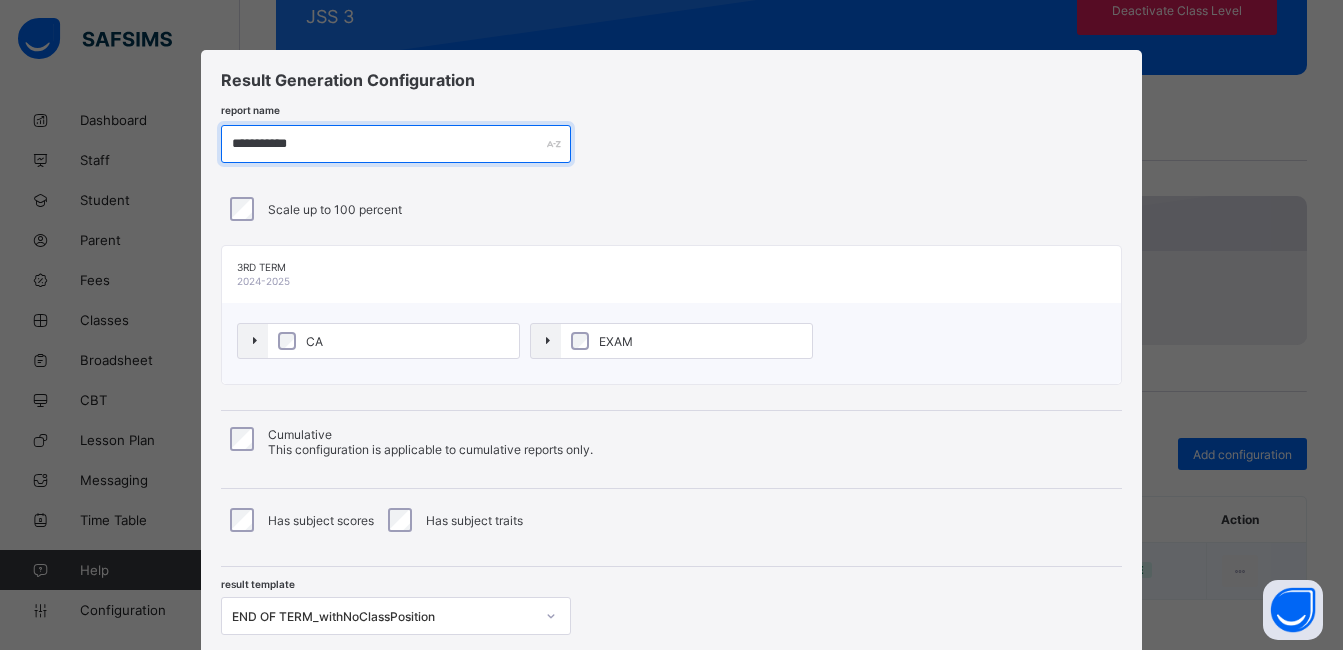 click on "**********" at bounding box center (396, 144) 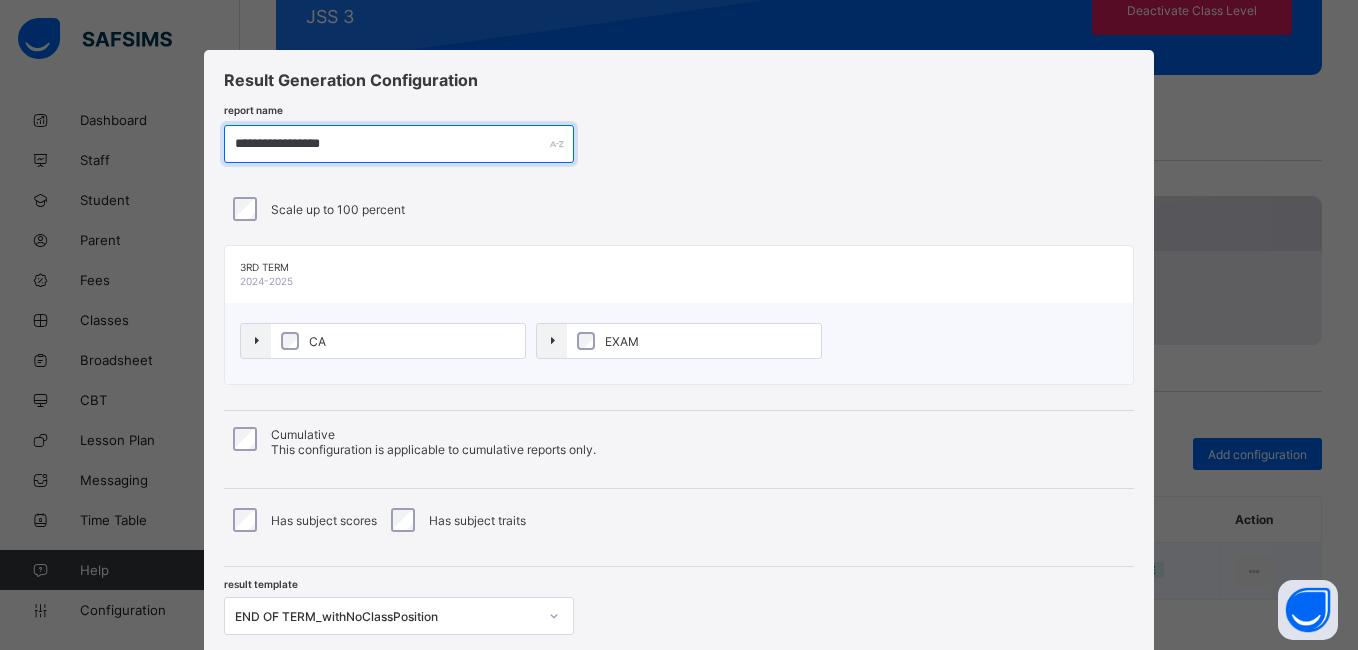 type on "**********" 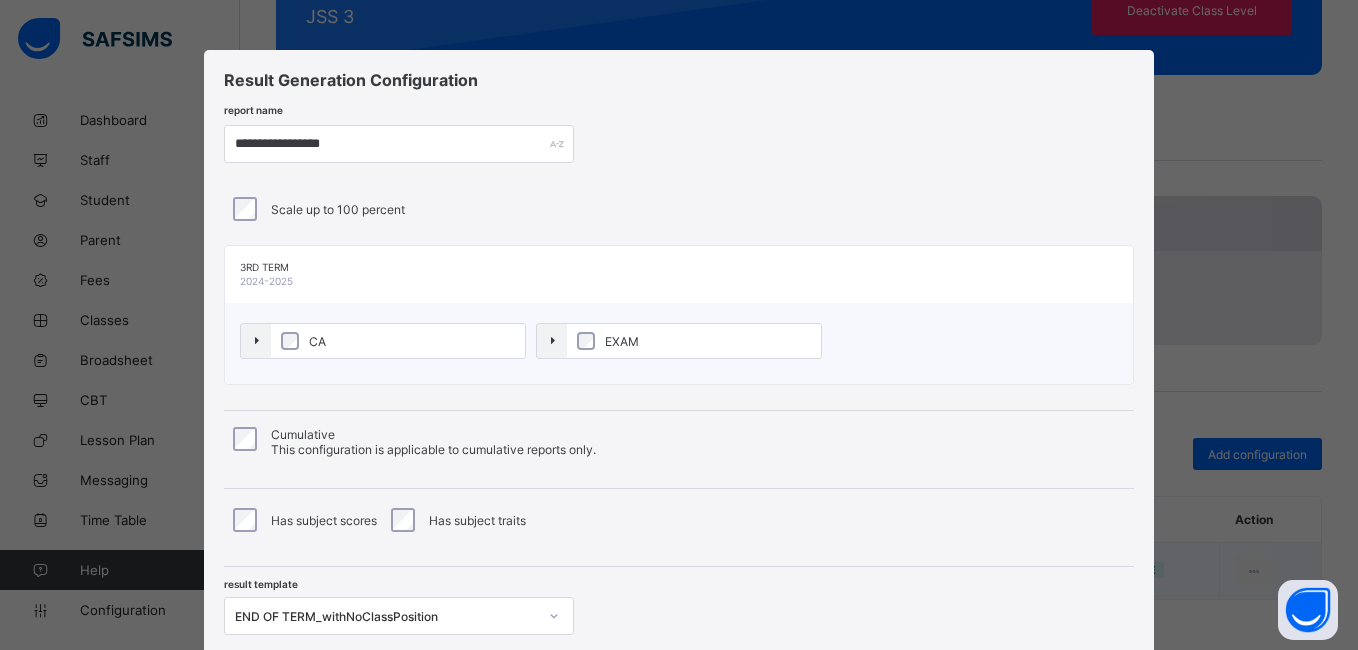 click on "Scale up to 100 percent" at bounding box center [679, 209] 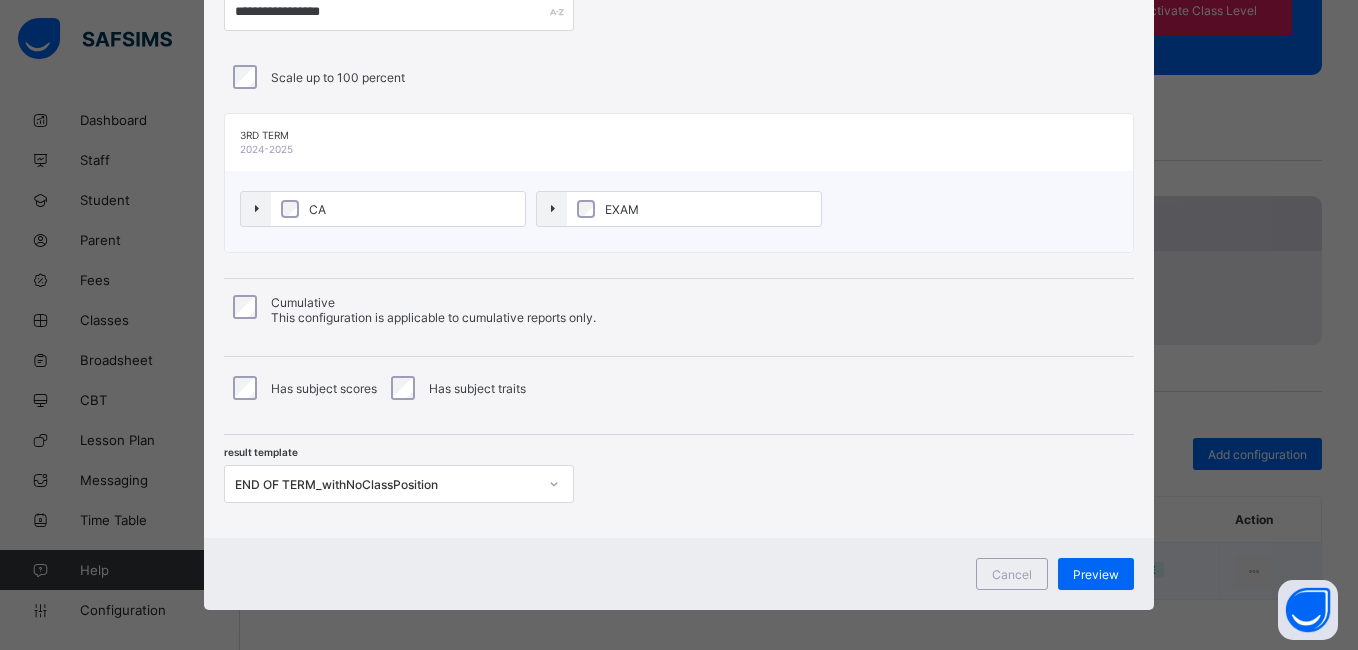 scroll, scrollTop: 142, scrollLeft: 0, axis: vertical 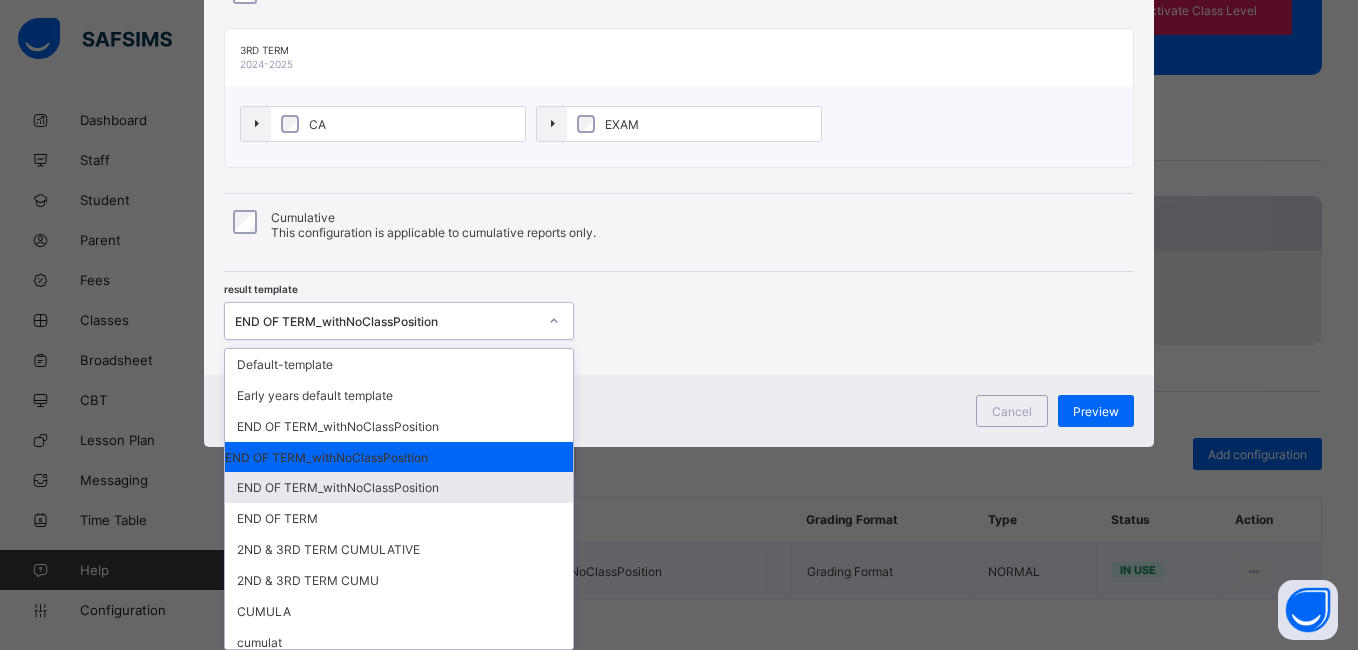 click on "option END OF TERM_withNoClassPosition focused, 5 of 14. 14 results available. Use Up and Down to choose options, press Enter to select the currently focused option, press Escape to exit the menu, press Tab to select the option and exit the menu. END OF TERM_withNoClassPosition Default-template Early years default template END OF TERM_withNoClassPosition END OF TERM_withNoClassPosition END OF TERM_withNoClassPosition END OF TERM 2ND & 3RD TERM CUMULATIVE 2ND & 3RD TERM CUMU CUMULA cumulat cumulat2 CUMLAT 3 CUMULAT 4 2ND & 3RD TERM CUMULATIVE" at bounding box center (399, 321) 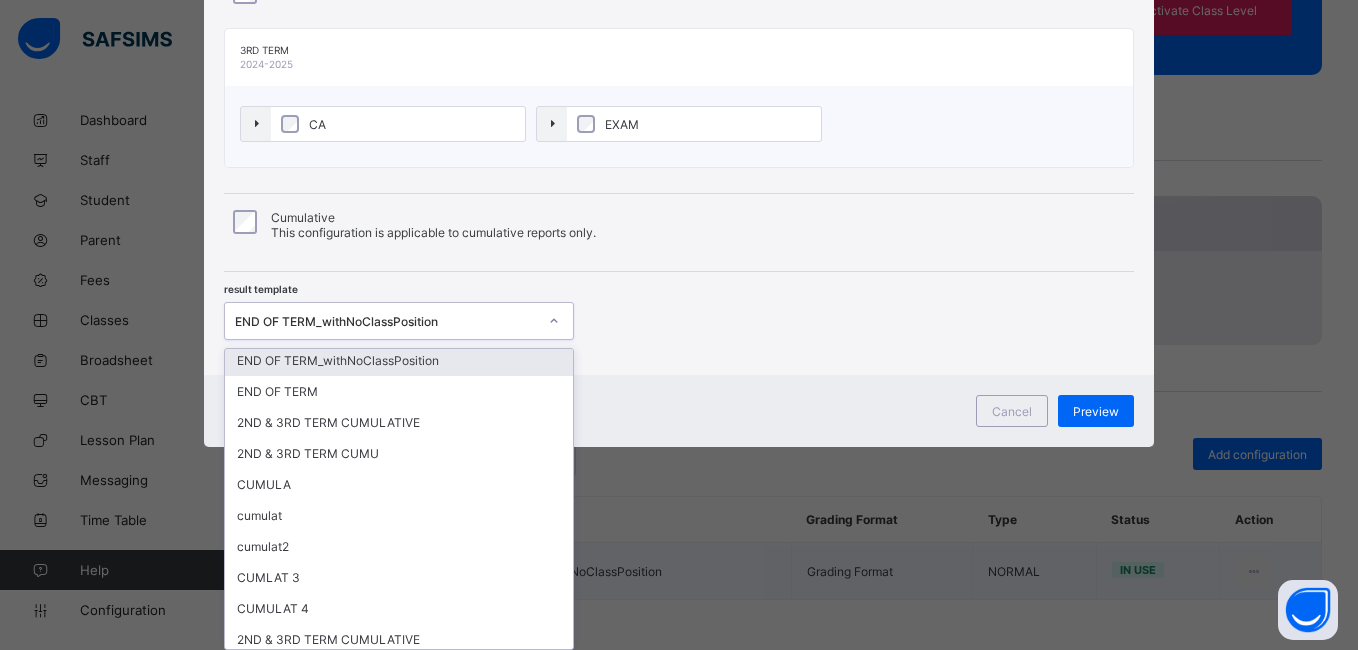 scroll, scrollTop: 134, scrollLeft: 0, axis: vertical 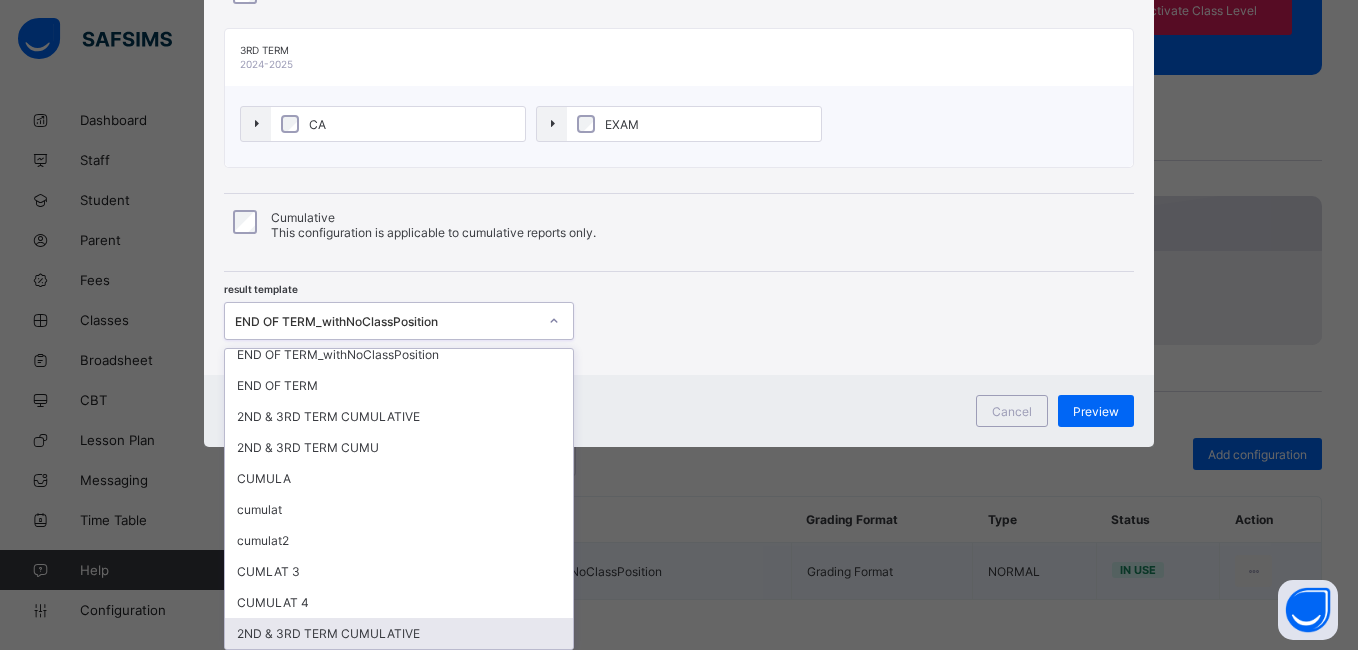 click on "2ND & 3RD TERM CUMULATIVE" at bounding box center (399, 633) 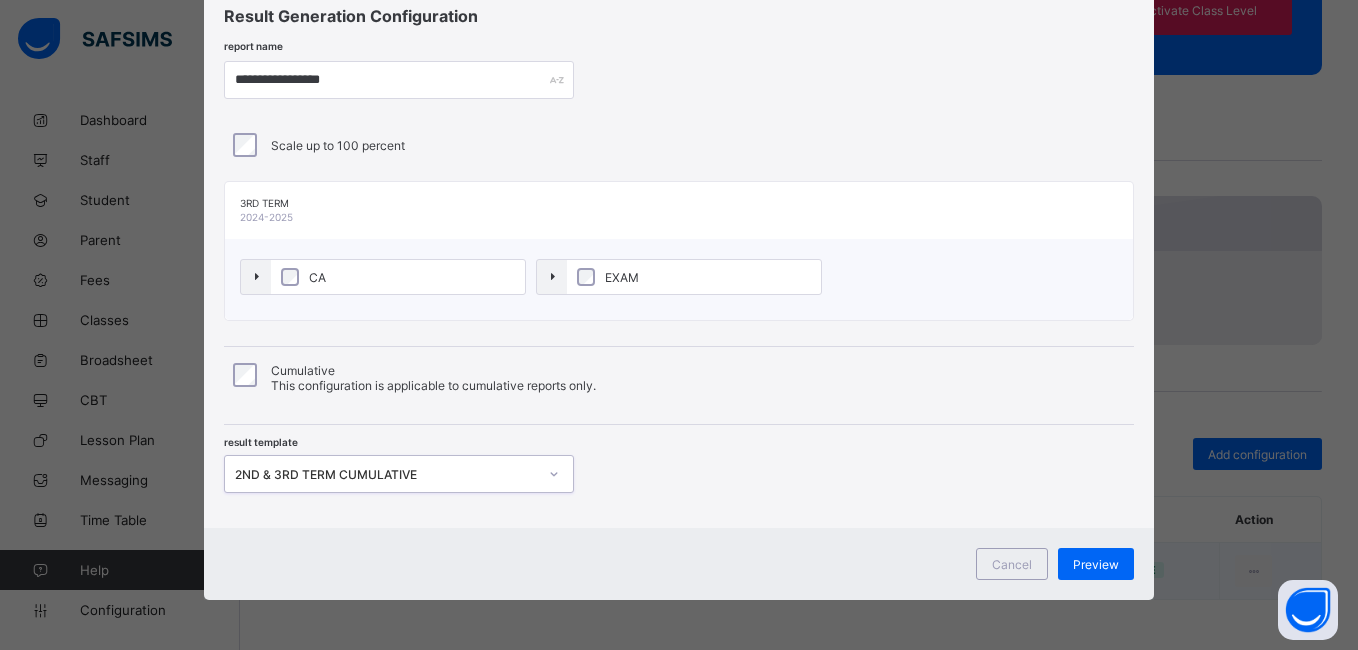 scroll, scrollTop: 64, scrollLeft: 0, axis: vertical 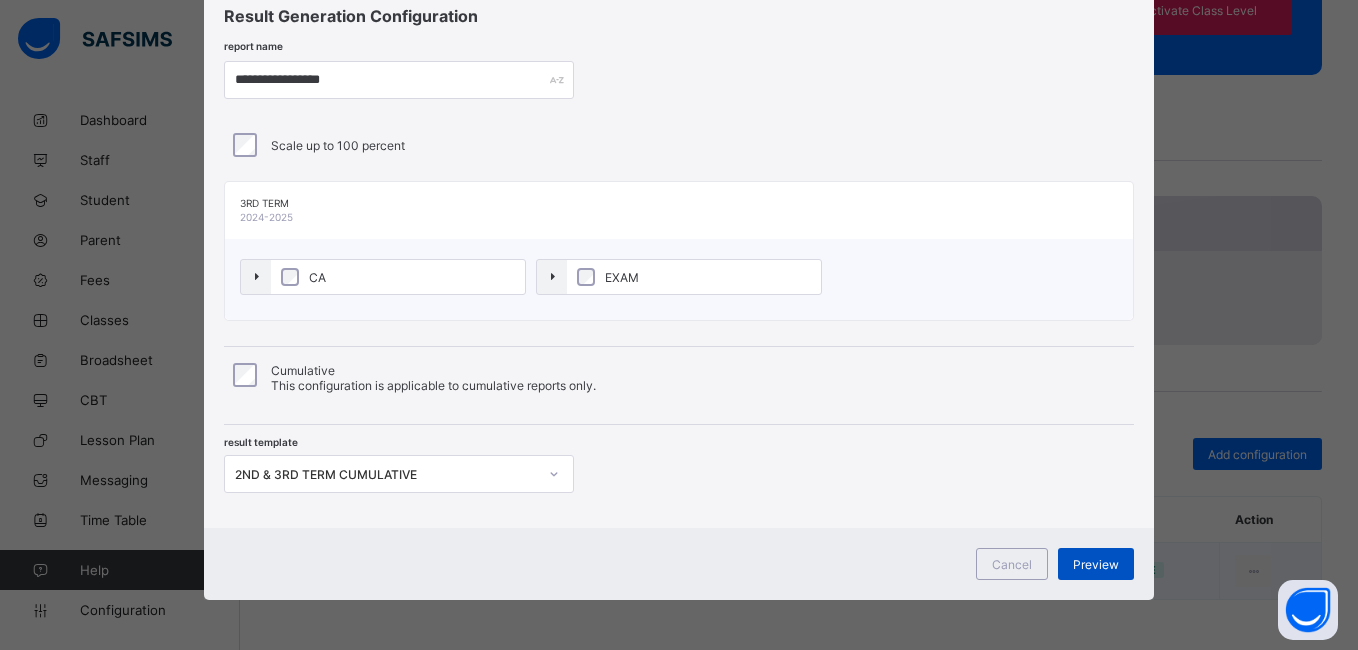 click on "Preview" at bounding box center (1096, 564) 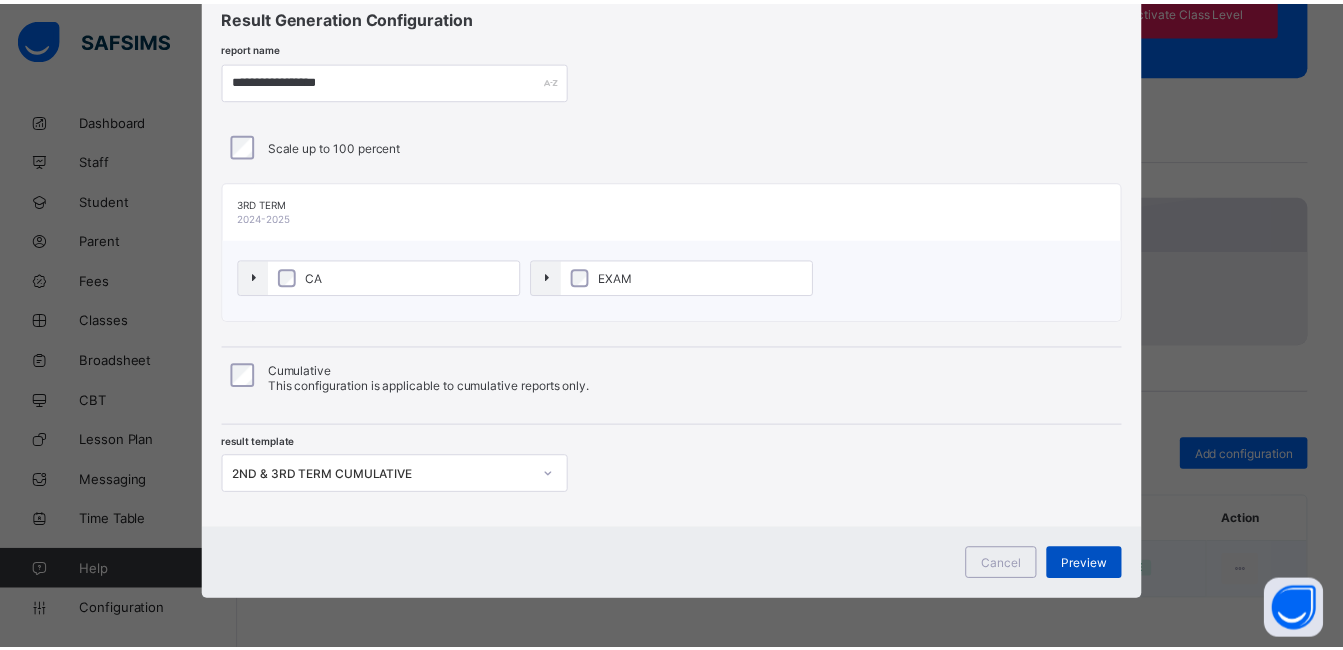 scroll, scrollTop: 0, scrollLeft: 0, axis: both 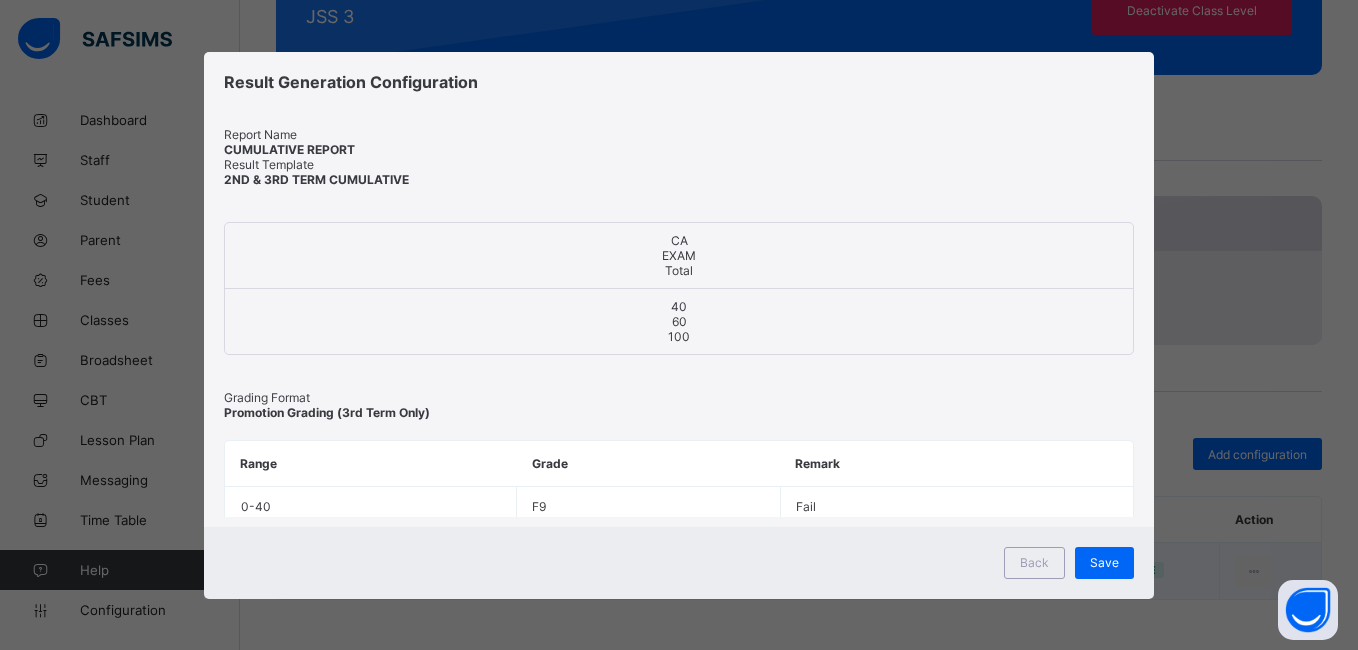 click on "Save" at bounding box center [1104, 563] 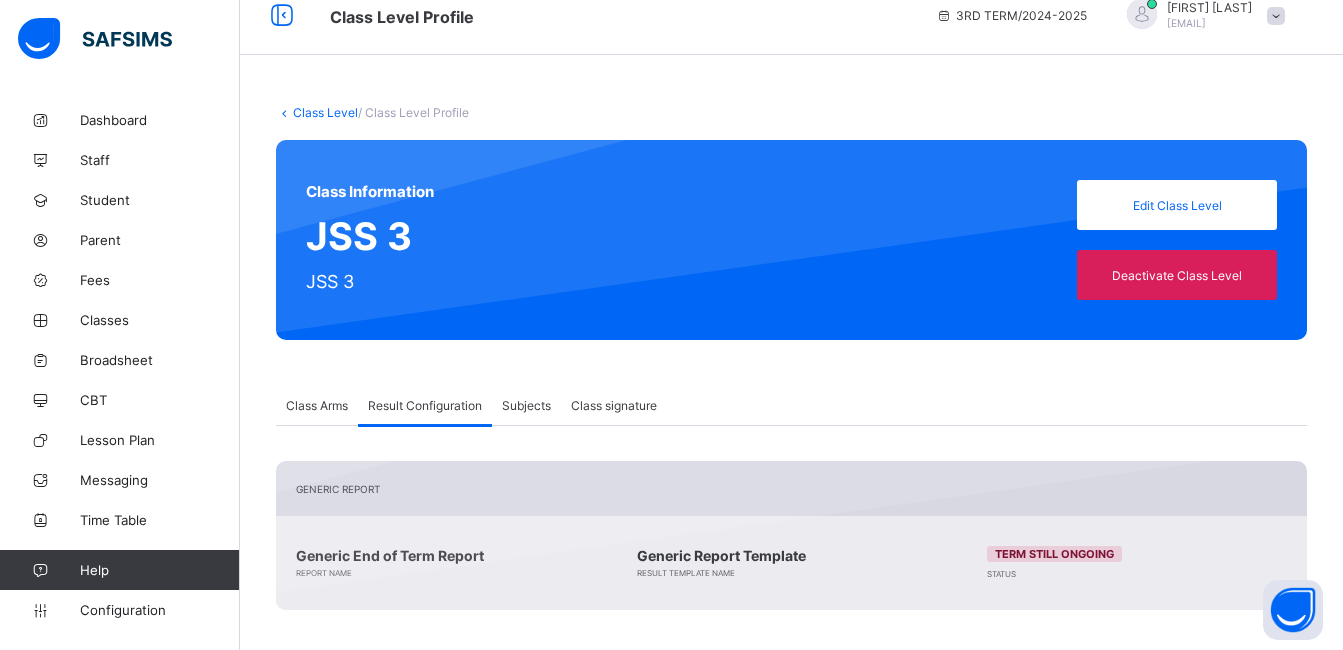 scroll, scrollTop: 0, scrollLeft: 0, axis: both 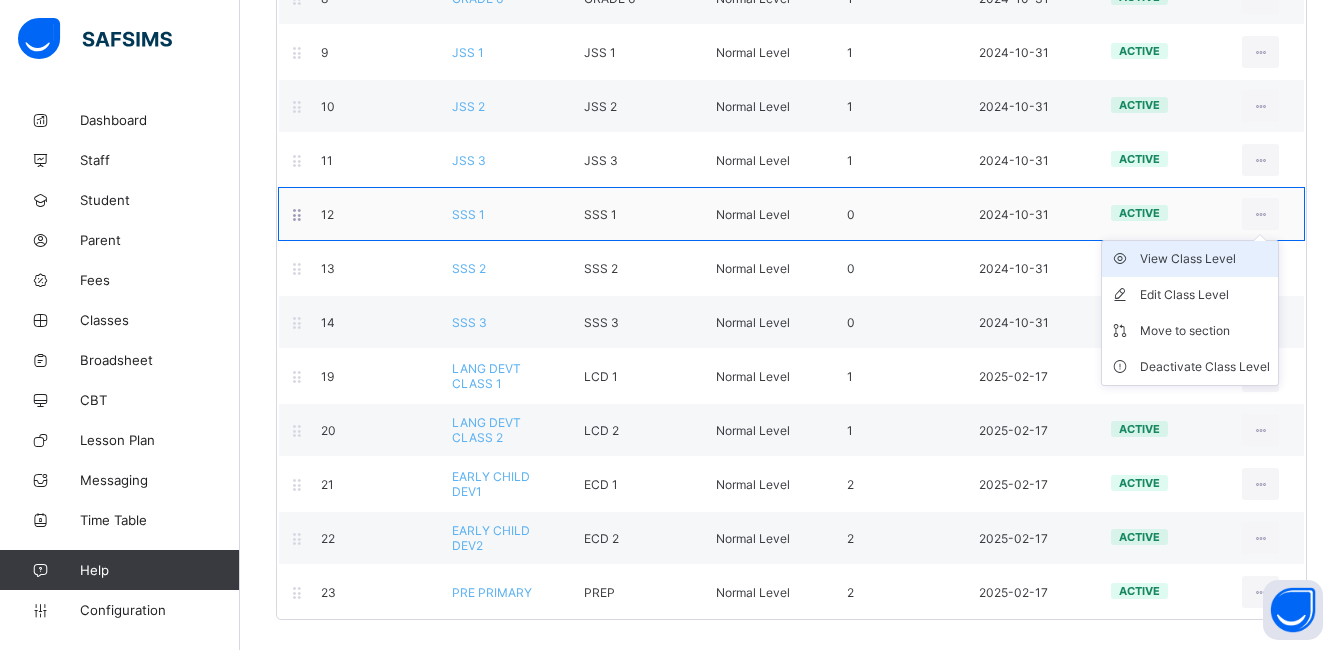 click on "View Class Level" at bounding box center (1205, 259) 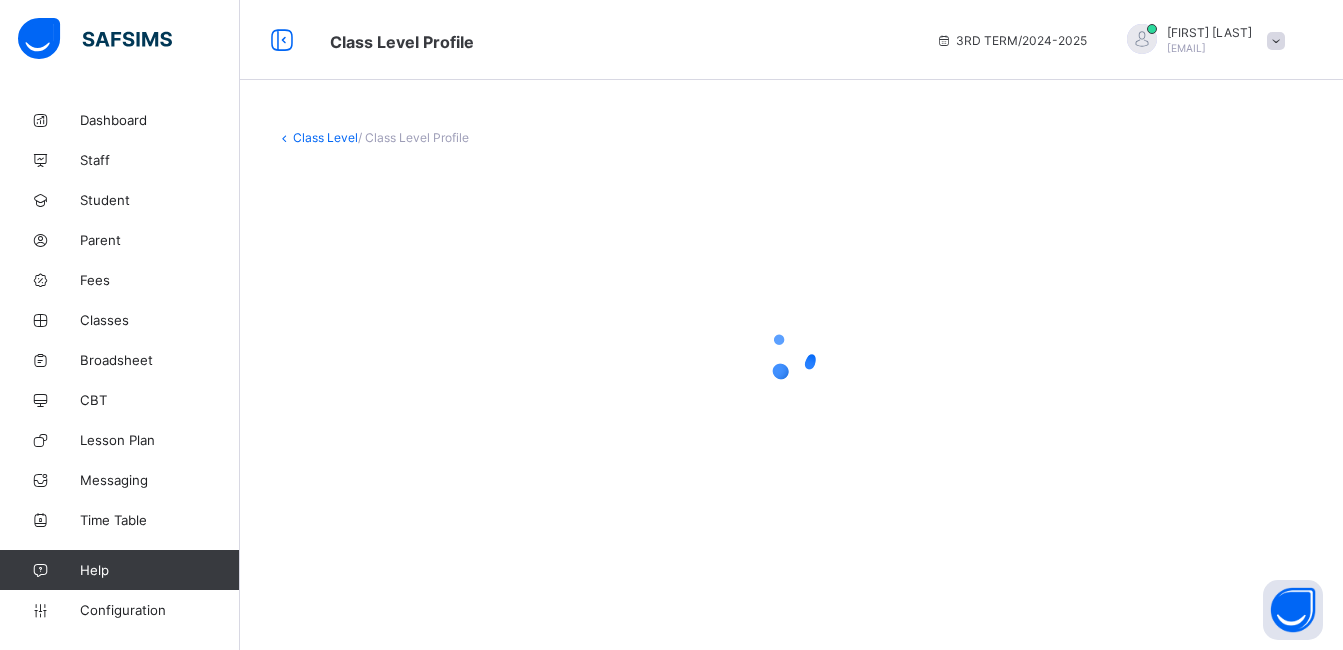 scroll, scrollTop: 0, scrollLeft: 0, axis: both 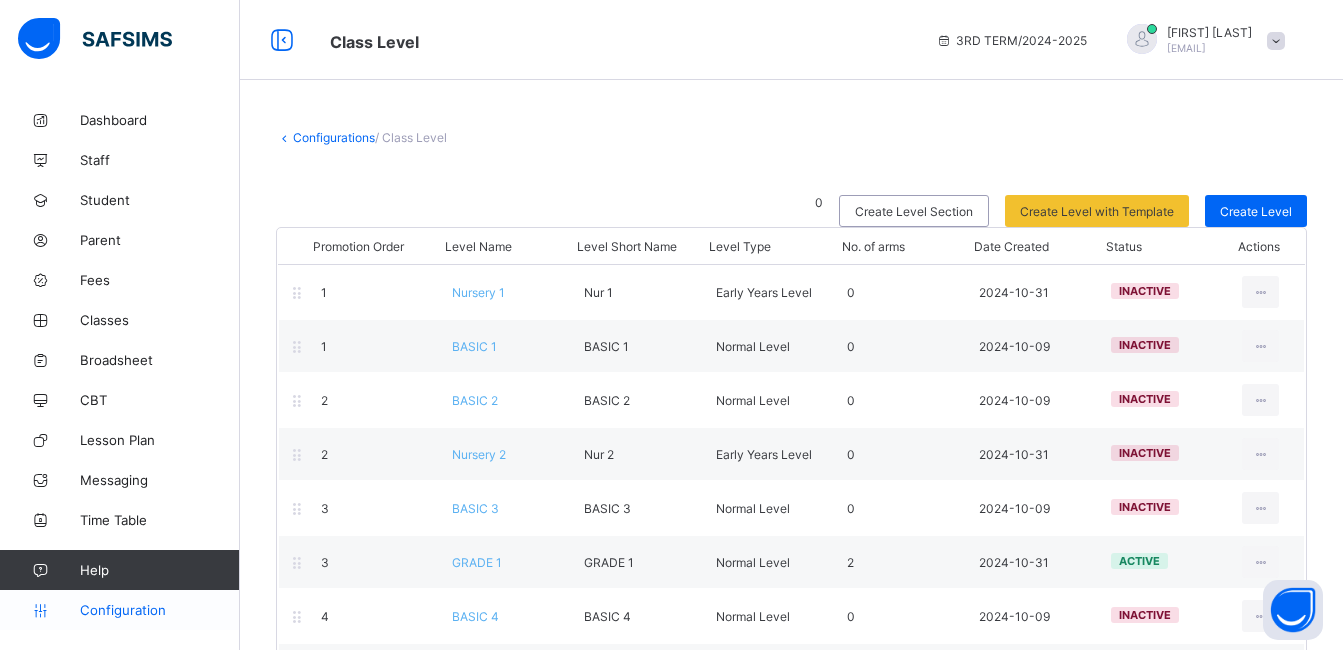 click on "Configuration" at bounding box center (159, 610) 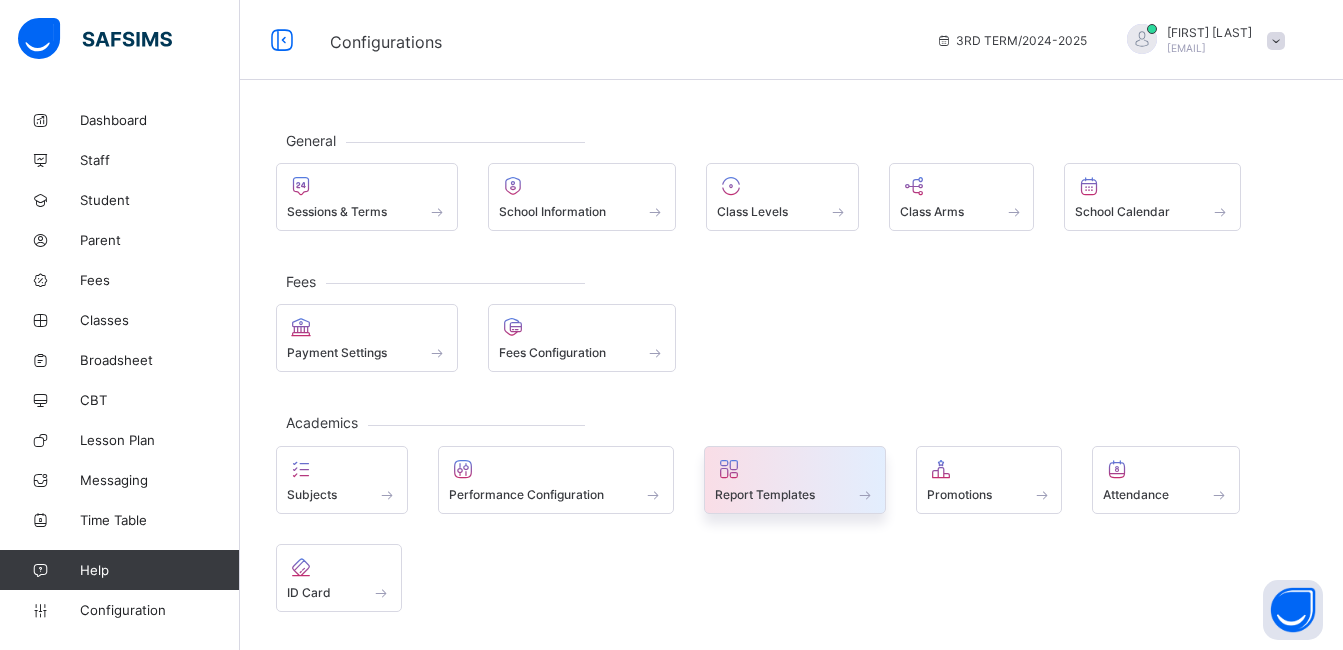 click on "Report Templates" at bounding box center (765, 494) 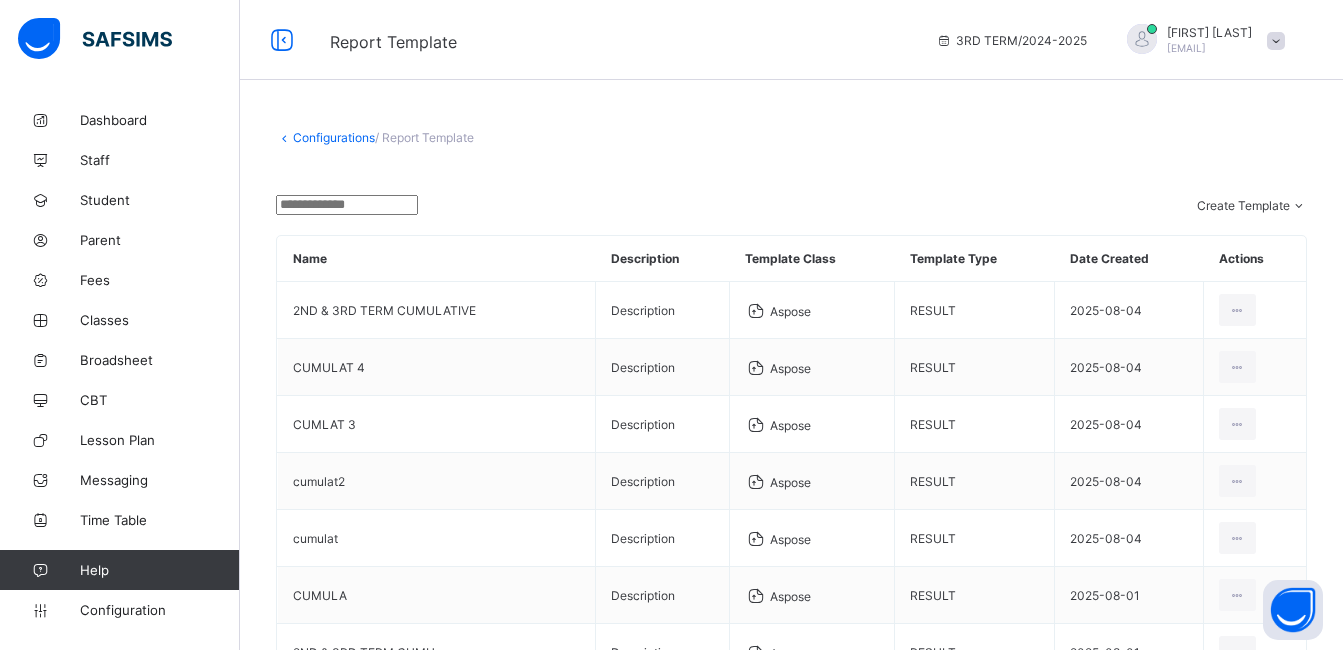 scroll, scrollTop: 370, scrollLeft: 0, axis: vertical 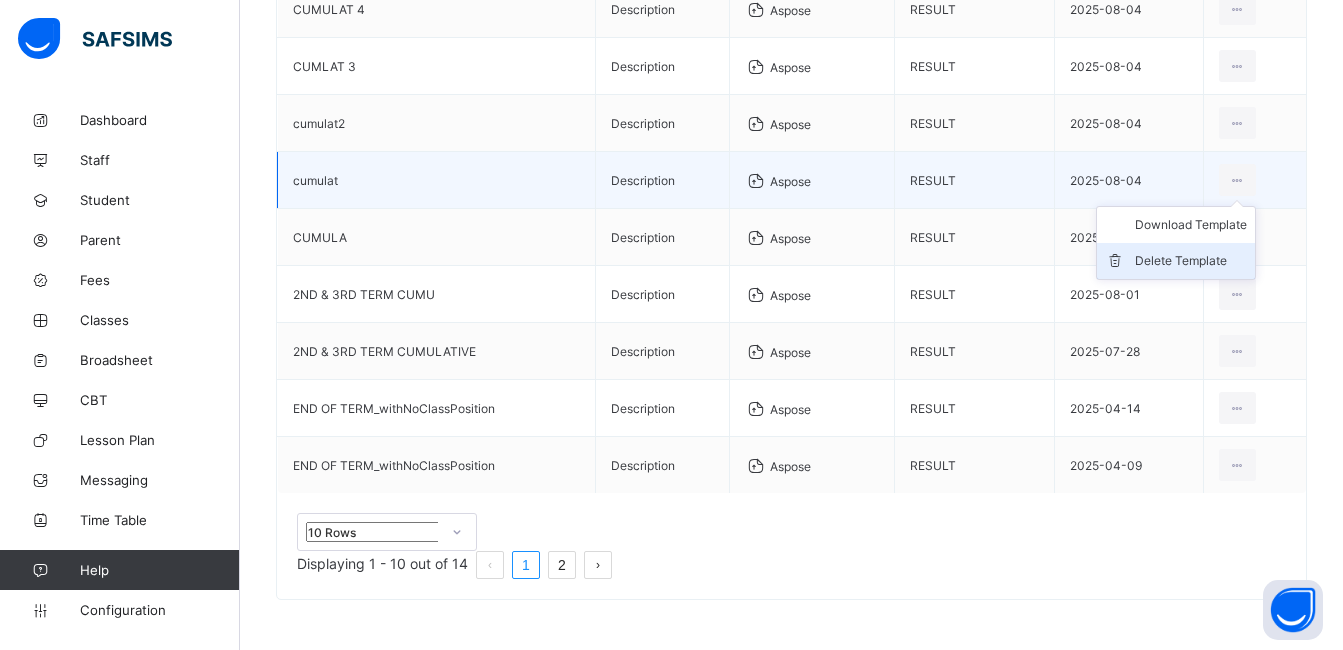 click on "Delete Template" at bounding box center [1191, 261] 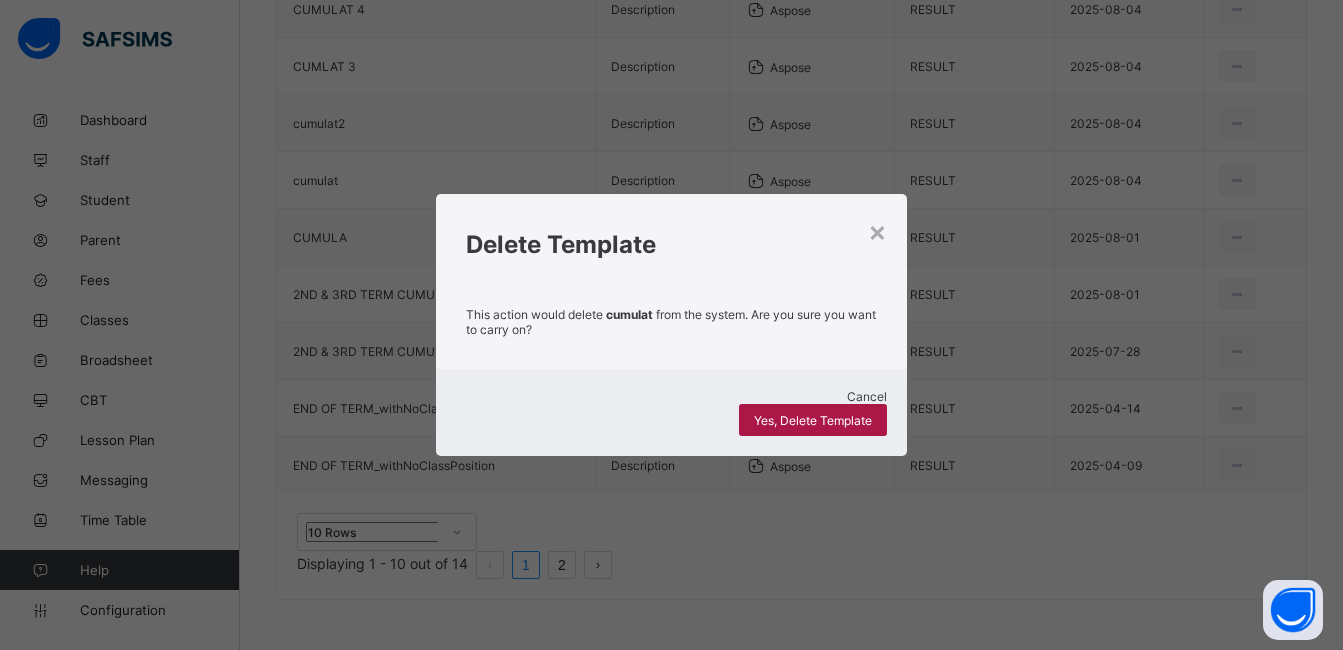 click on "Yes, Delete Template" at bounding box center [813, 420] 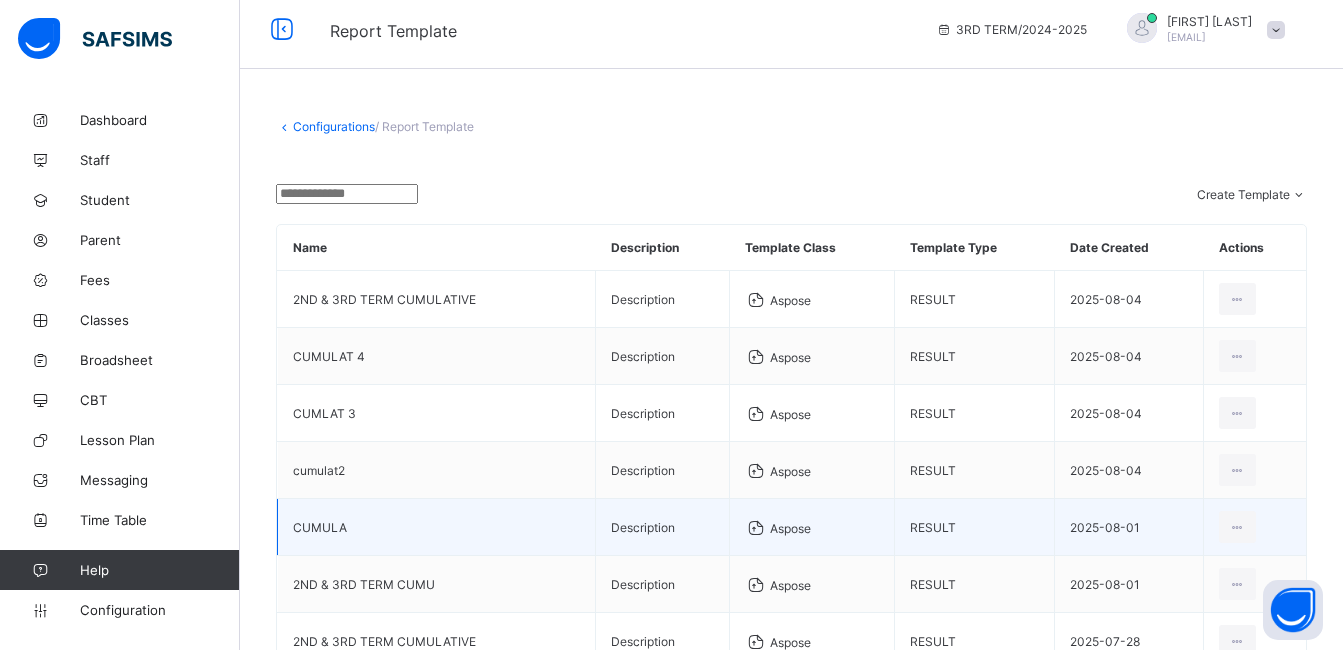 scroll, scrollTop: 370, scrollLeft: 0, axis: vertical 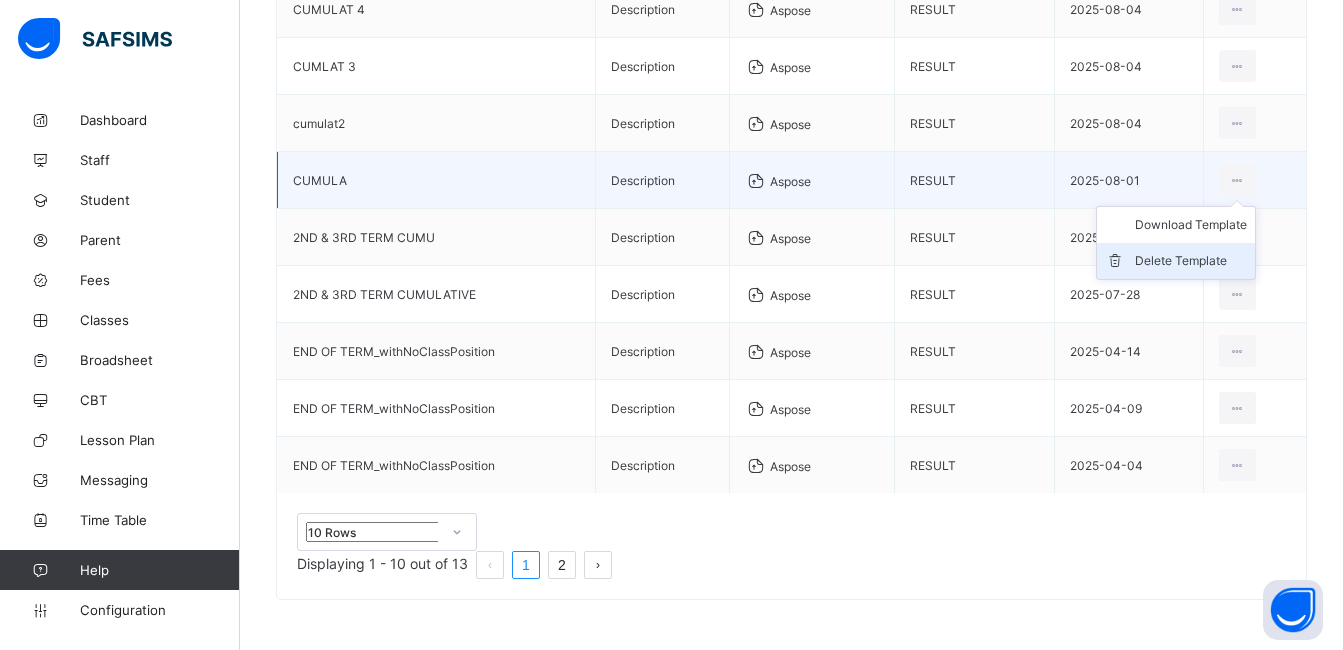 click on "Delete Template" at bounding box center (1191, 261) 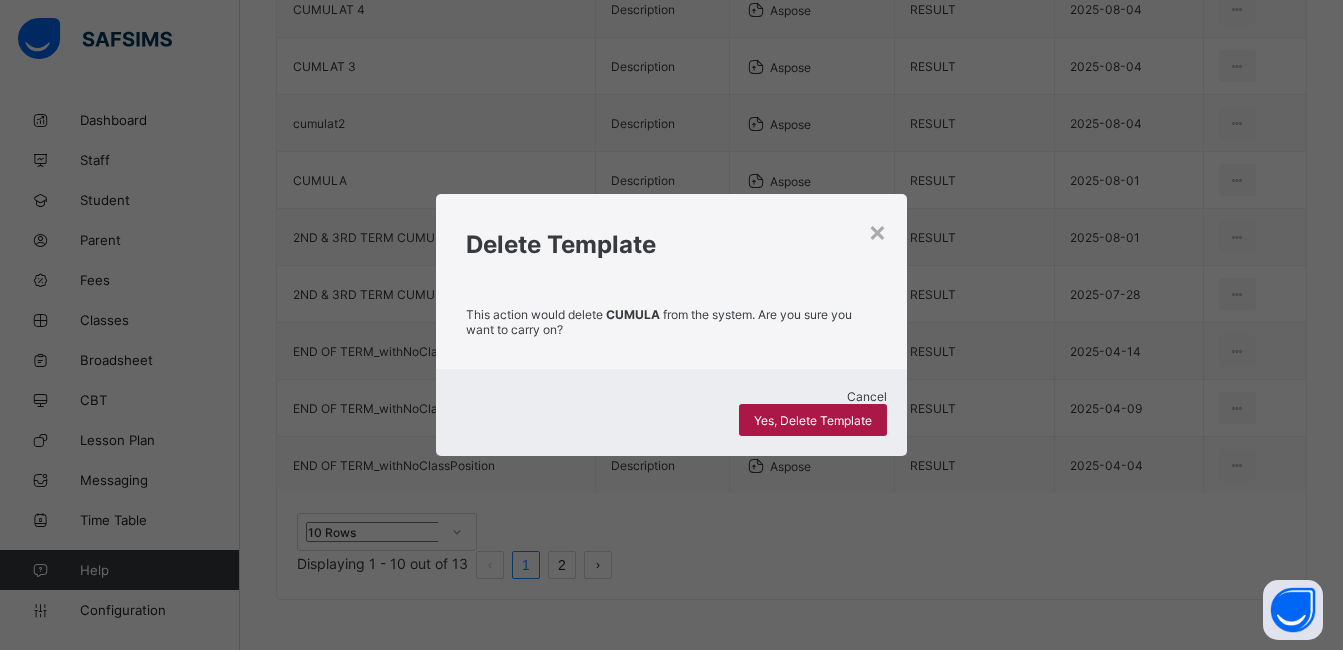 click on "Yes, Delete Template" at bounding box center [813, 420] 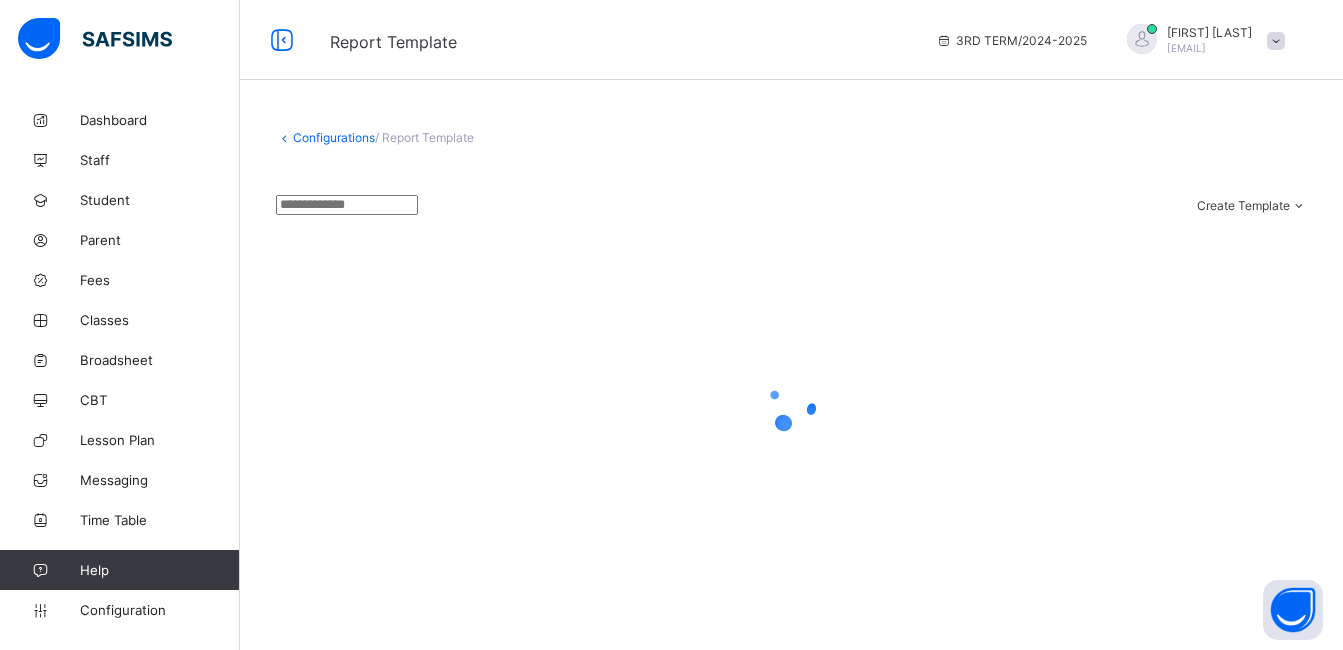 scroll, scrollTop: 370, scrollLeft: 0, axis: vertical 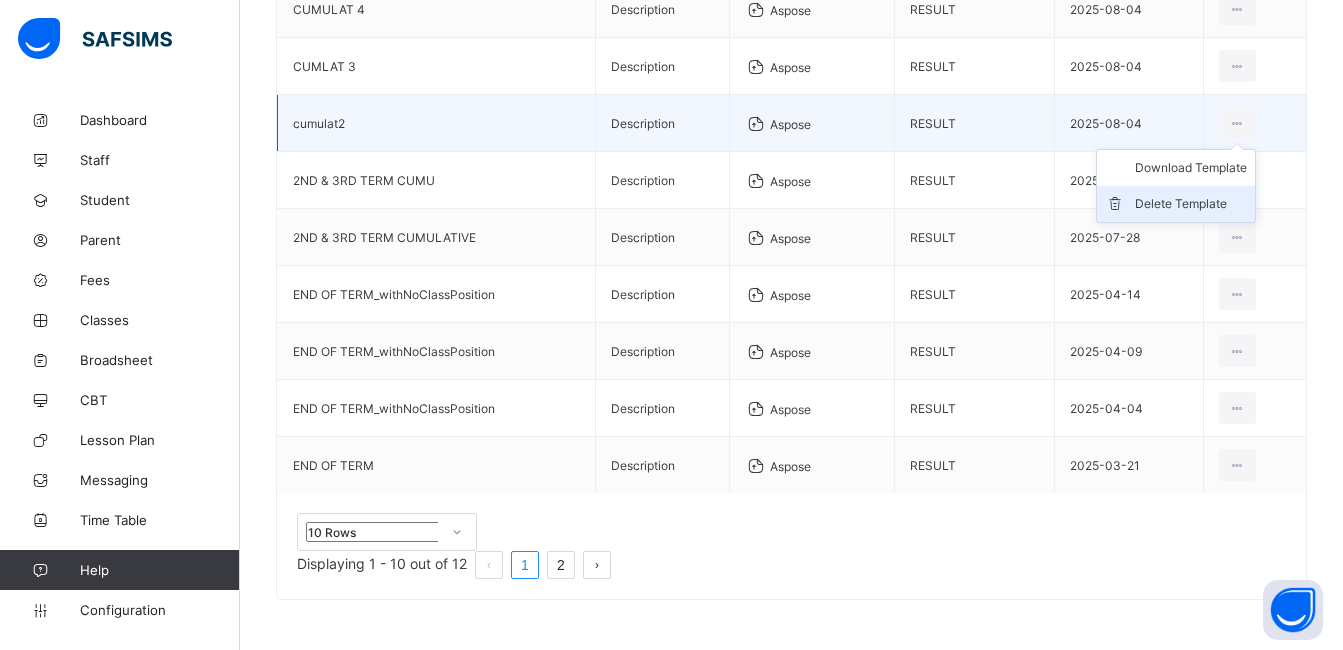 click on "Delete Template" at bounding box center [1191, 204] 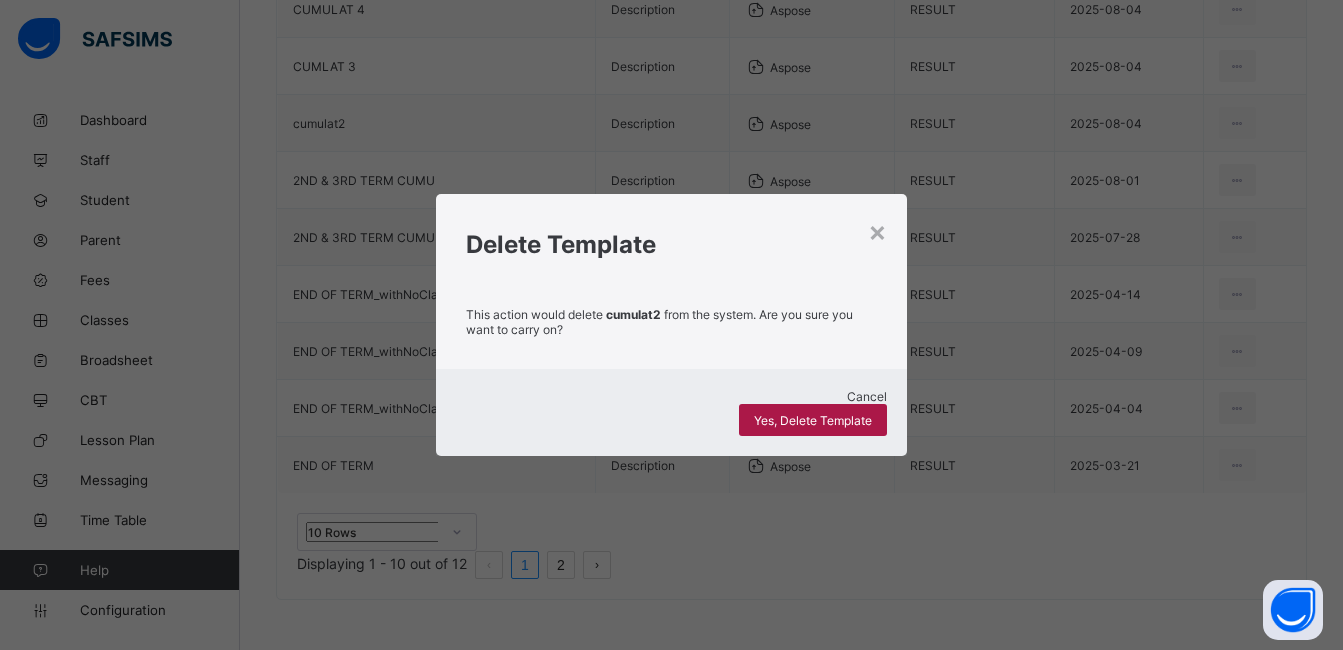 click on "Yes, Delete Template" at bounding box center (813, 420) 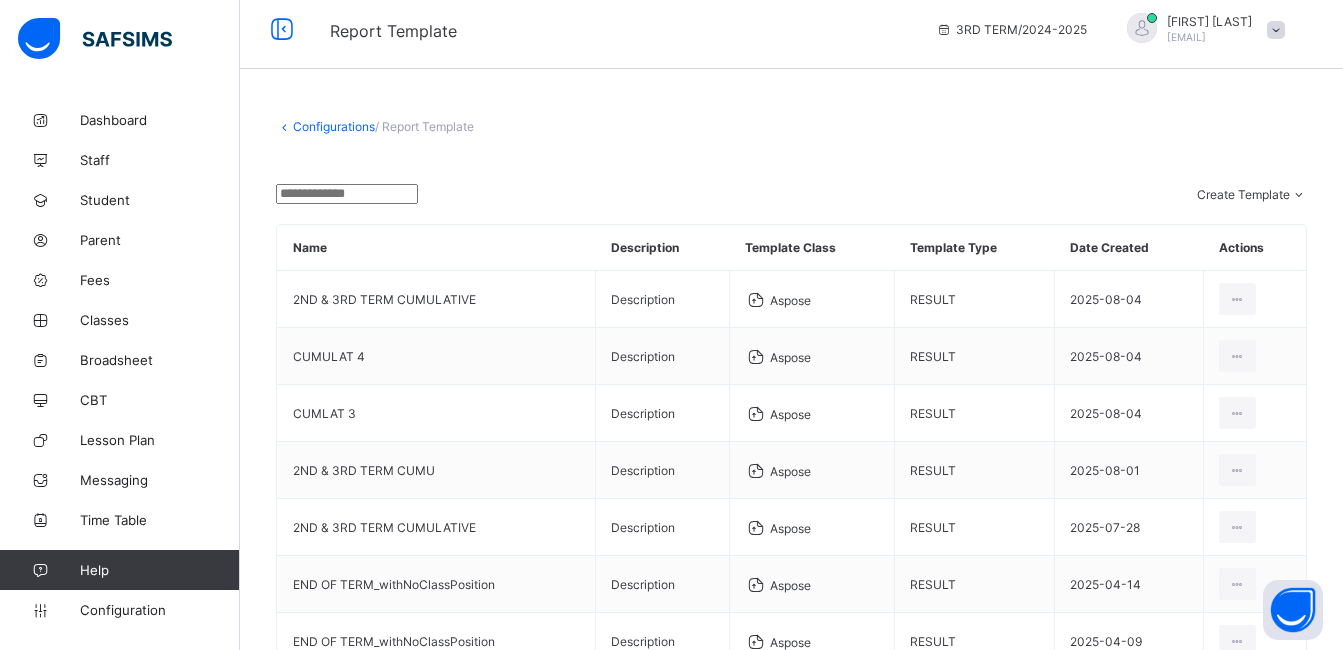 scroll, scrollTop: 370, scrollLeft: 0, axis: vertical 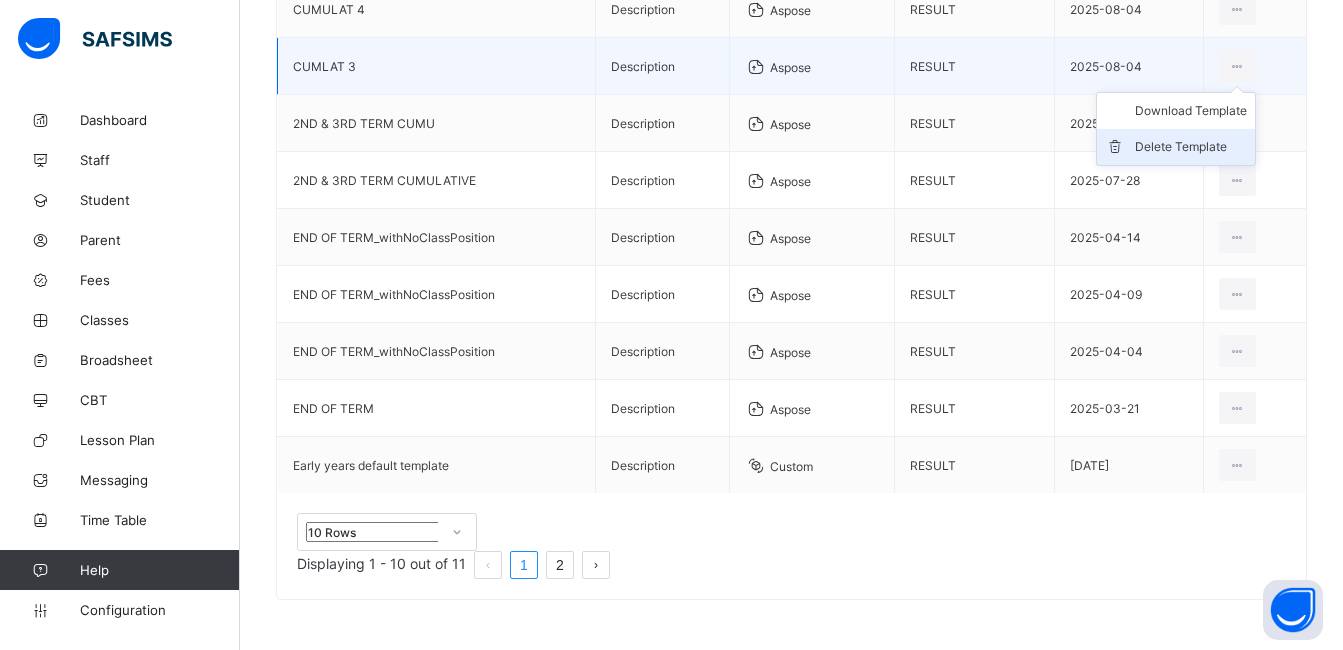 click on "Delete Template" at bounding box center [1191, 147] 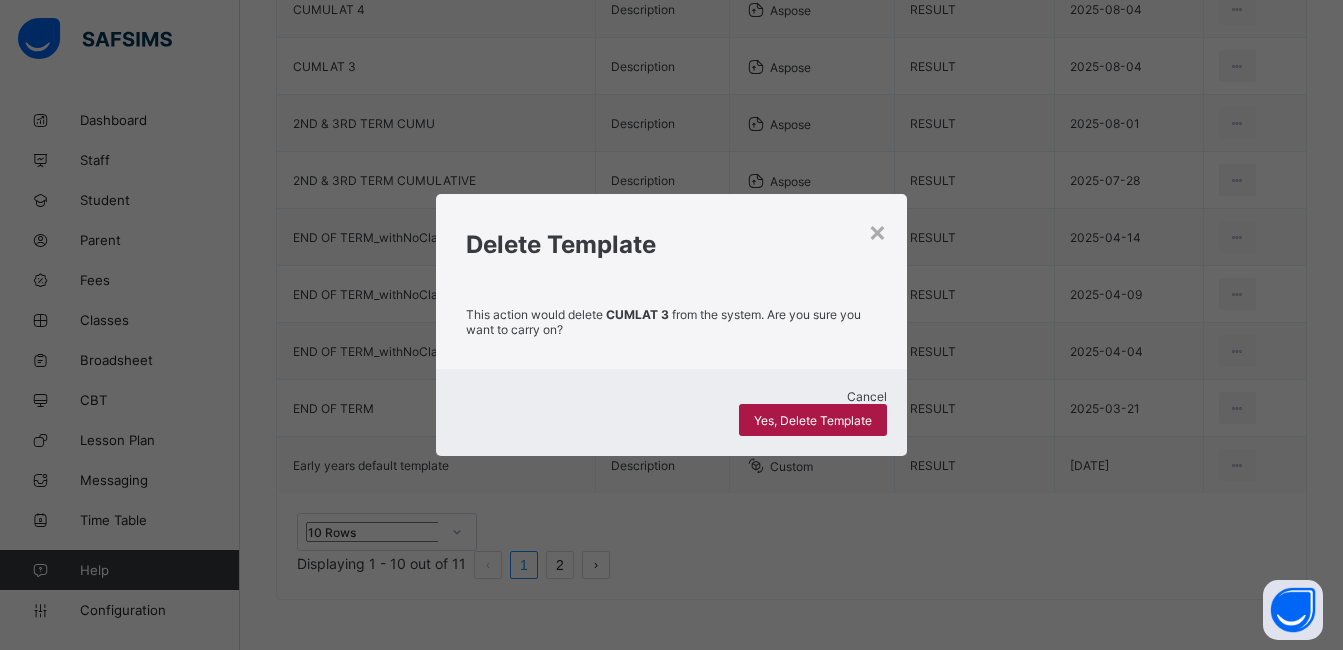 click on "Yes, Delete Template" at bounding box center [813, 420] 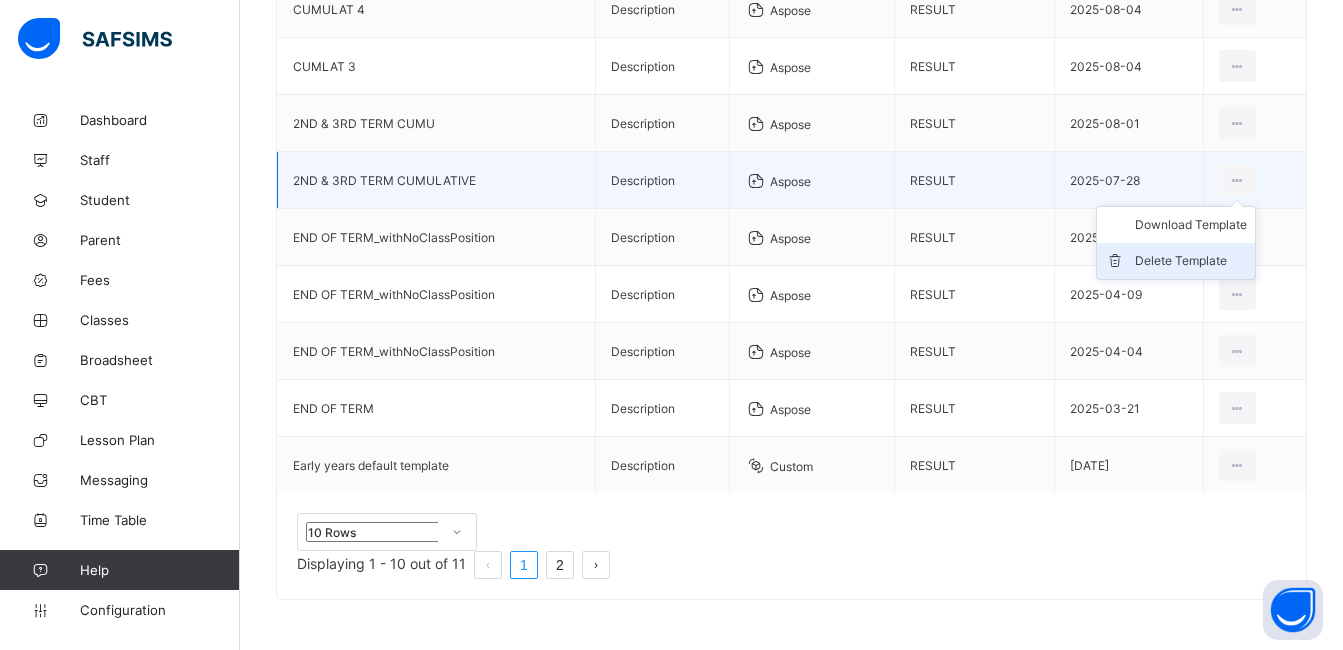 click on "Delete Template" at bounding box center (1191, 261) 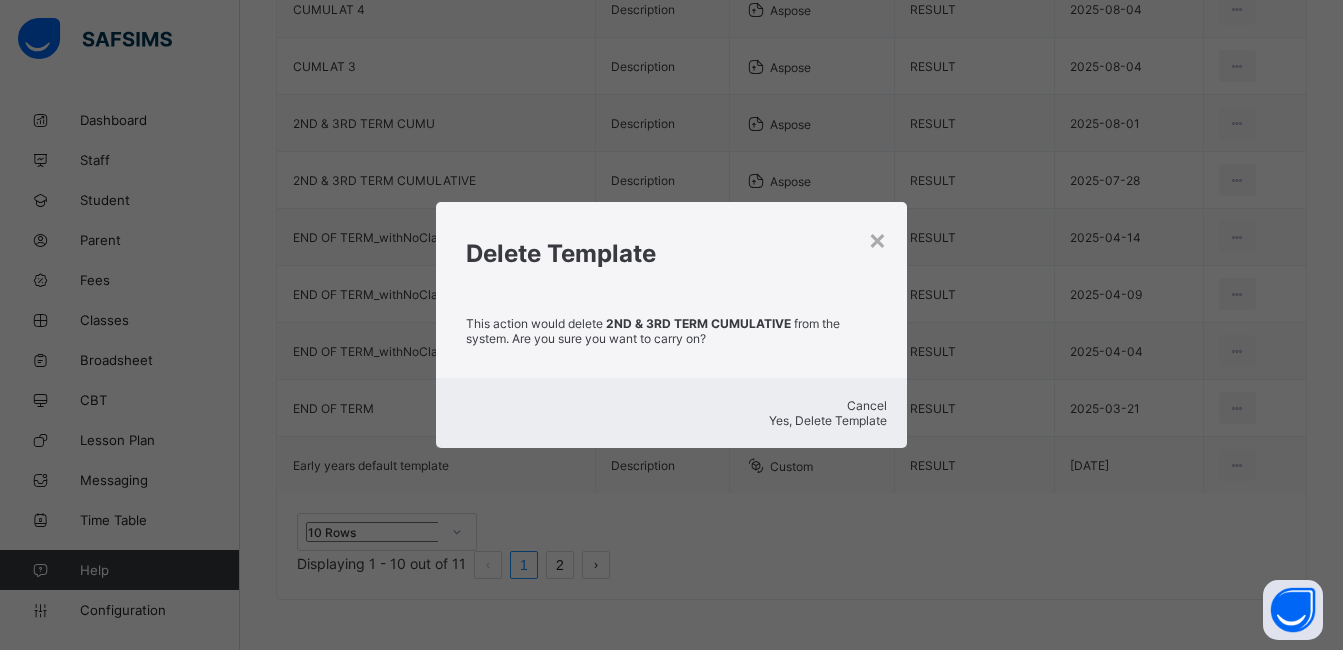click on "Yes, Delete Template" at bounding box center (671, 420) 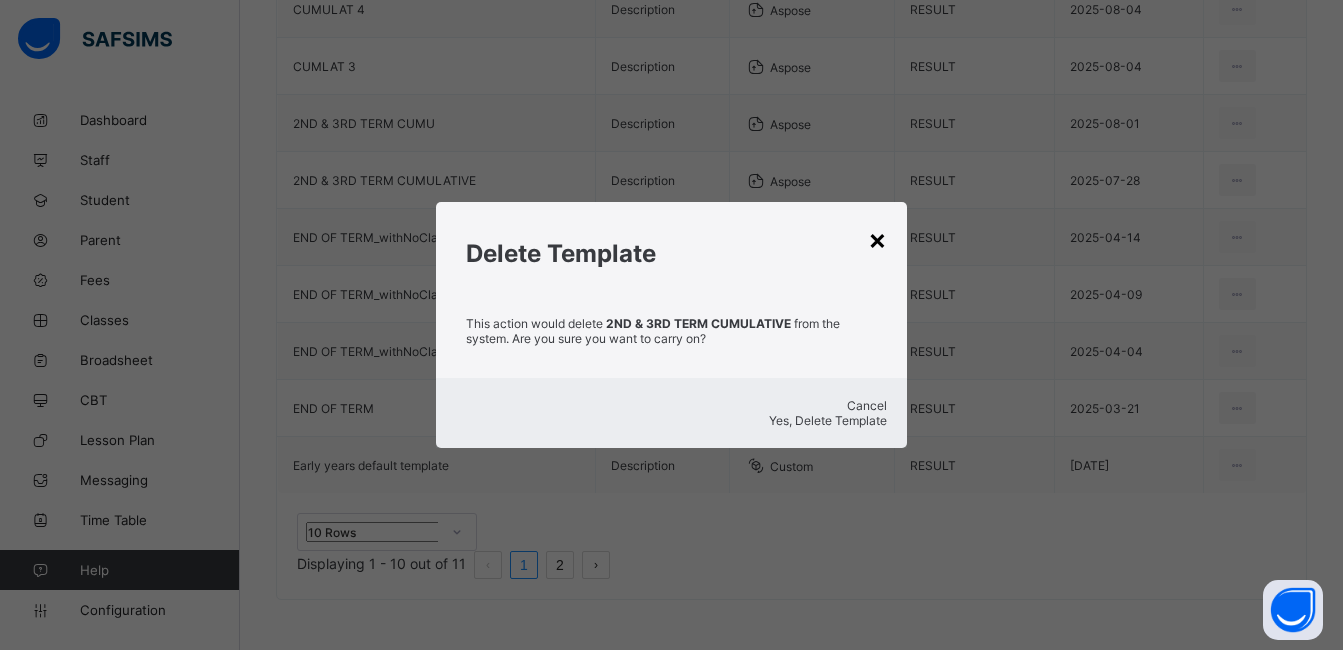 click on "×" at bounding box center (877, 239) 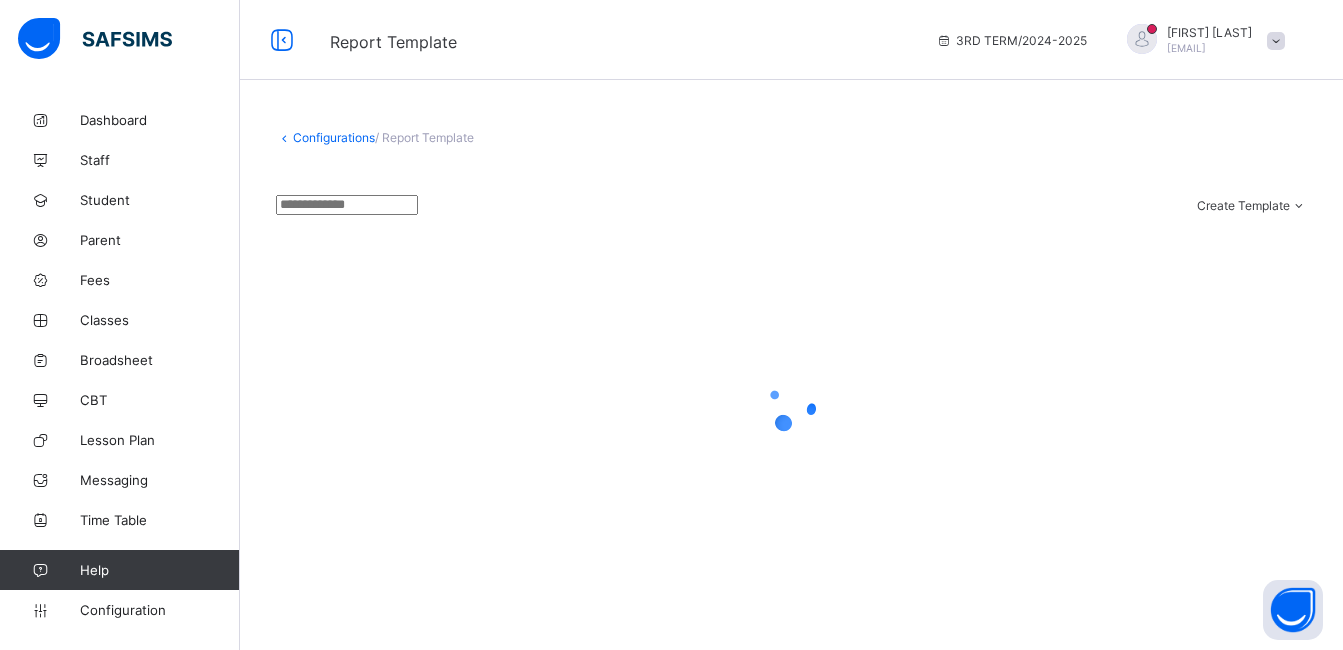 scroll, scrollTop: 370, scrollLeft: 0, axis: vertical 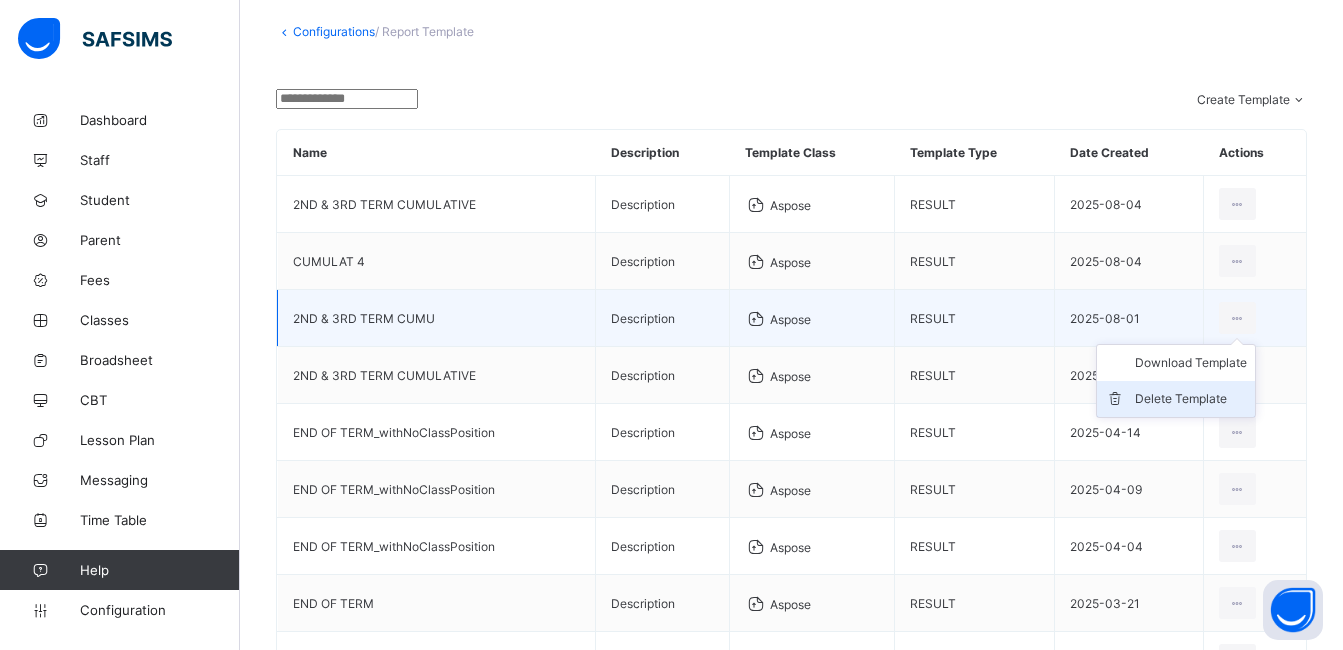 click on "Delete Template" at bounding box center (1191, 399) 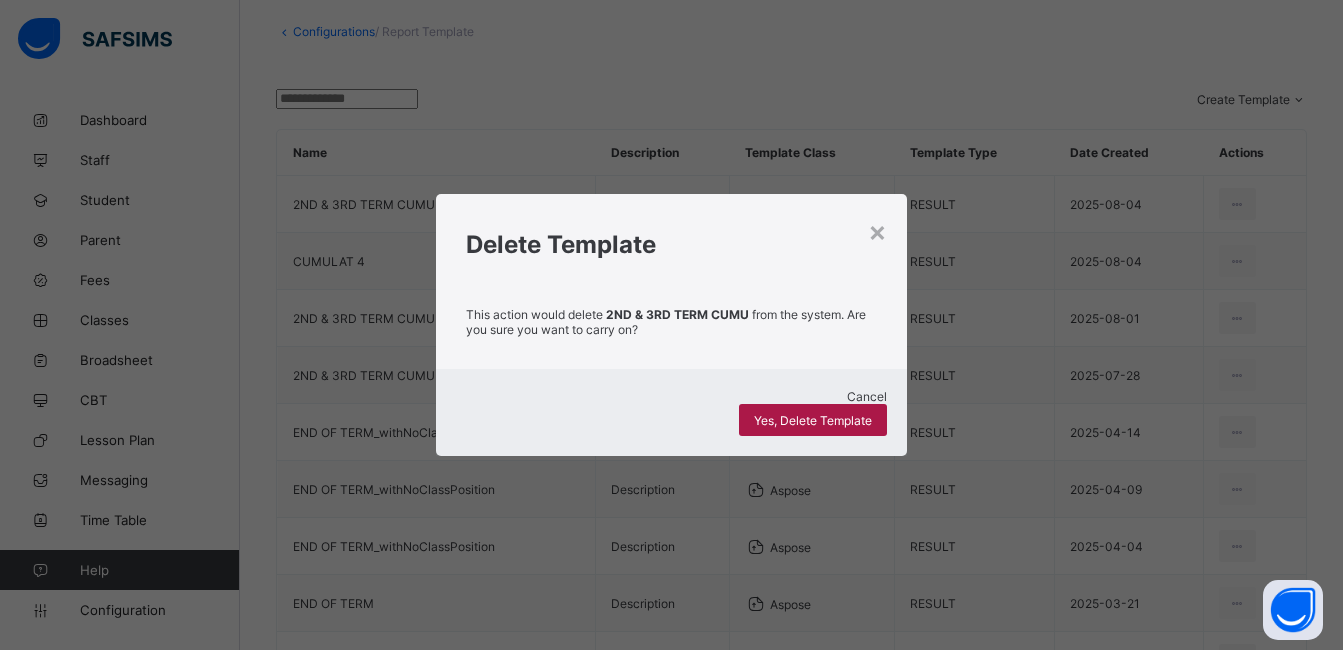 click on "Yes, Delete Template" at bounding box center [813, 420] 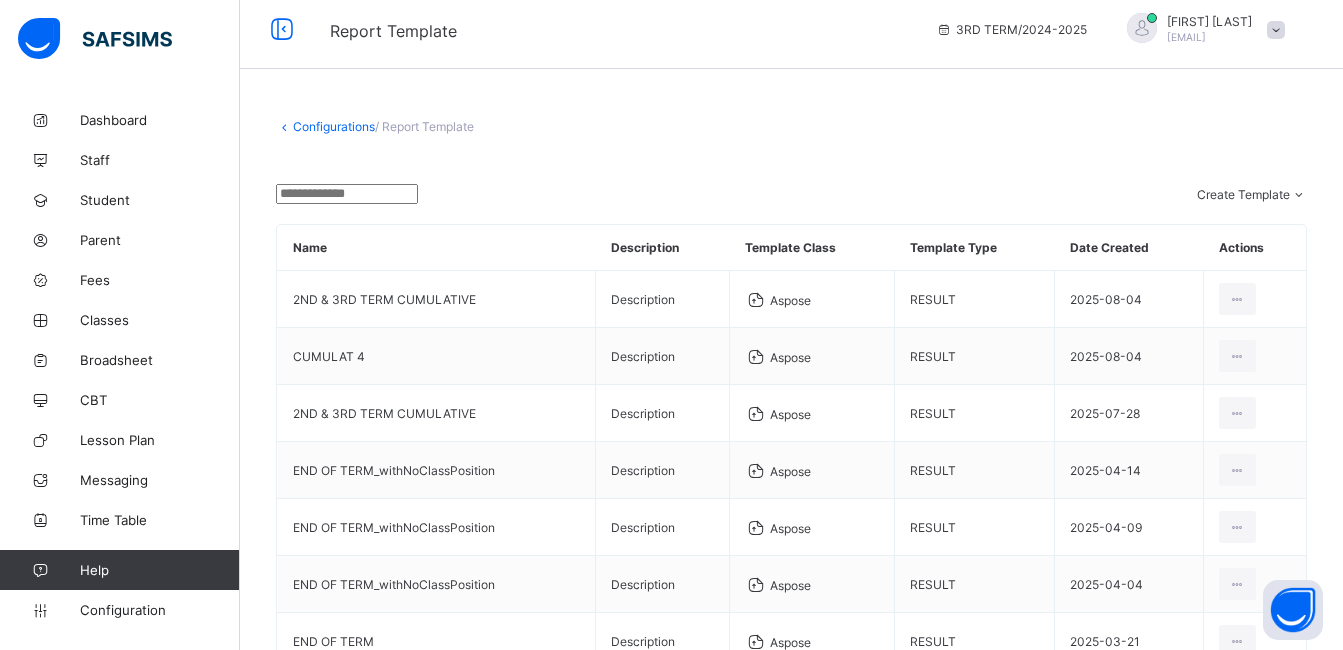 scroll, scrollTop: 106, scrollLeft: 0, axis: vertical 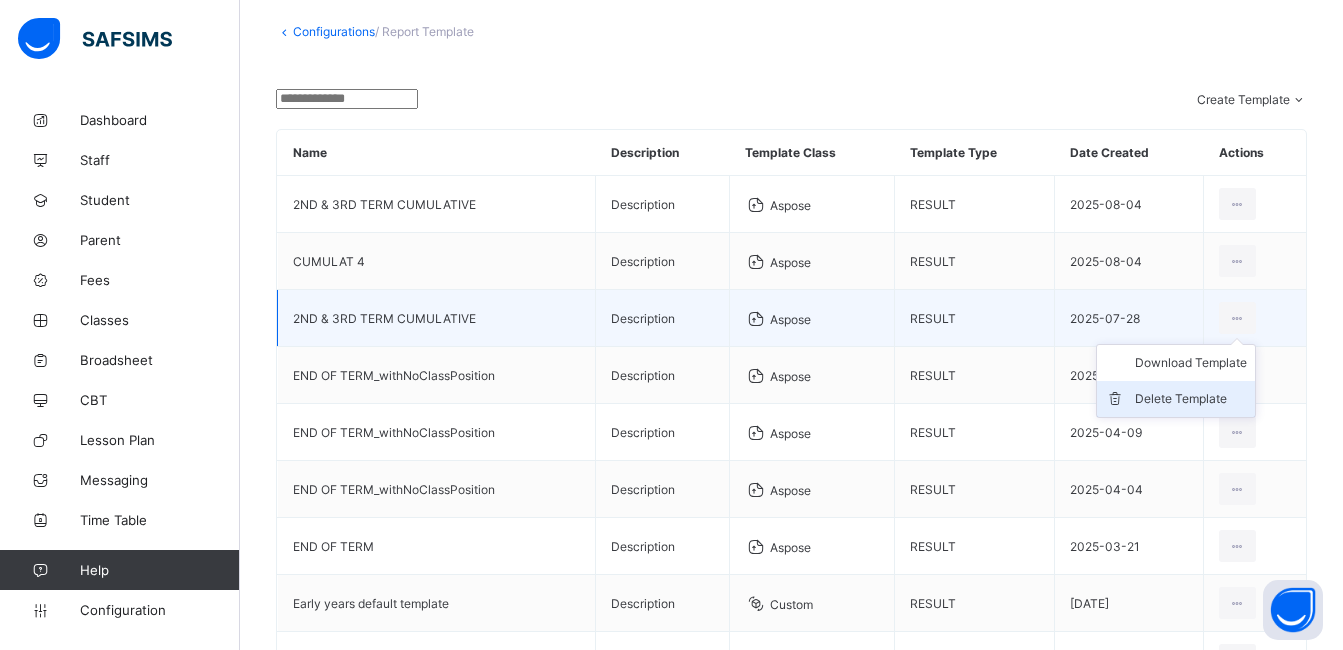 click on "Delete Template" at bounding box center (1191, 399) 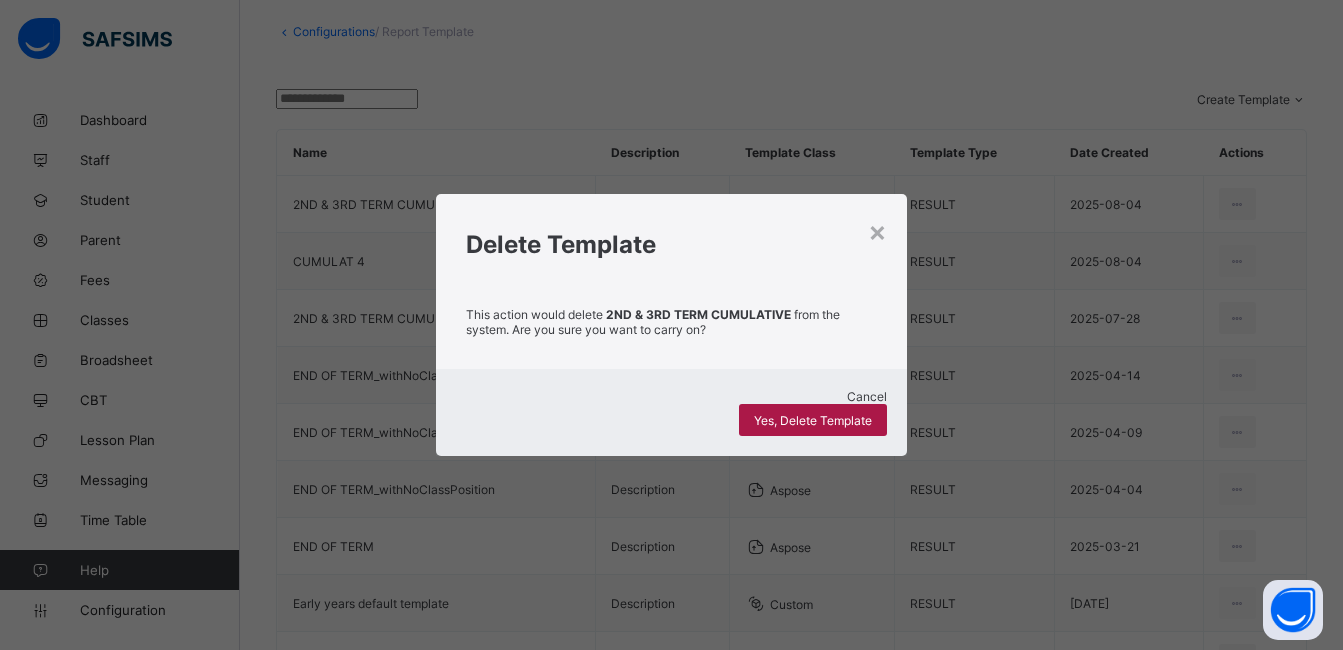 click on "Yes, Delete Template" at bounding box center [813, 420] 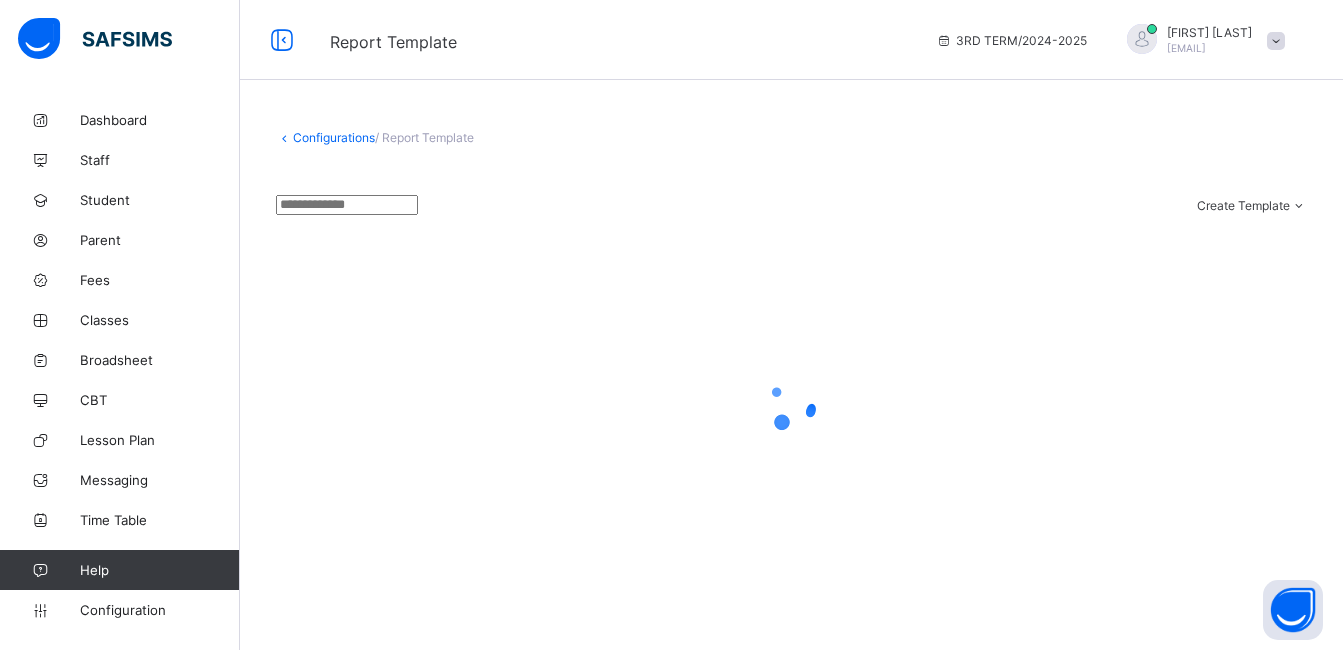 scroll, scrollTop: 106, scrollLeft: 0, axis: vertical 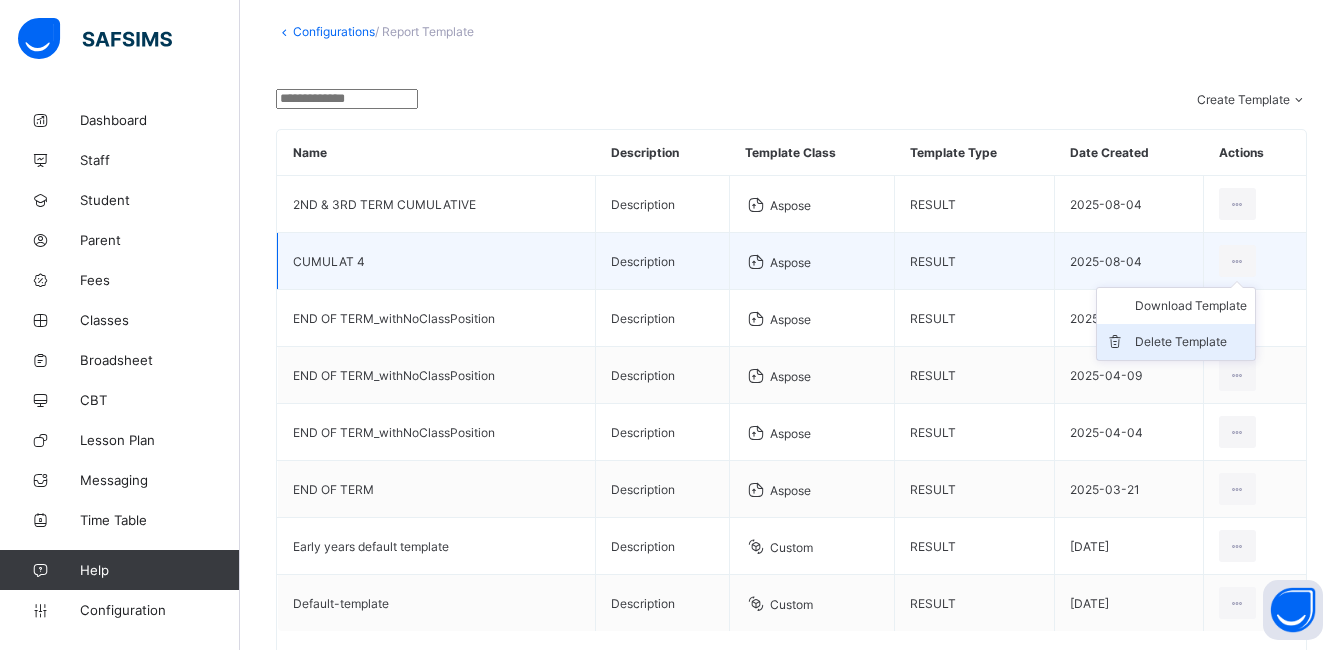 click on "Delete Template" at bounding box center [1191, 342] 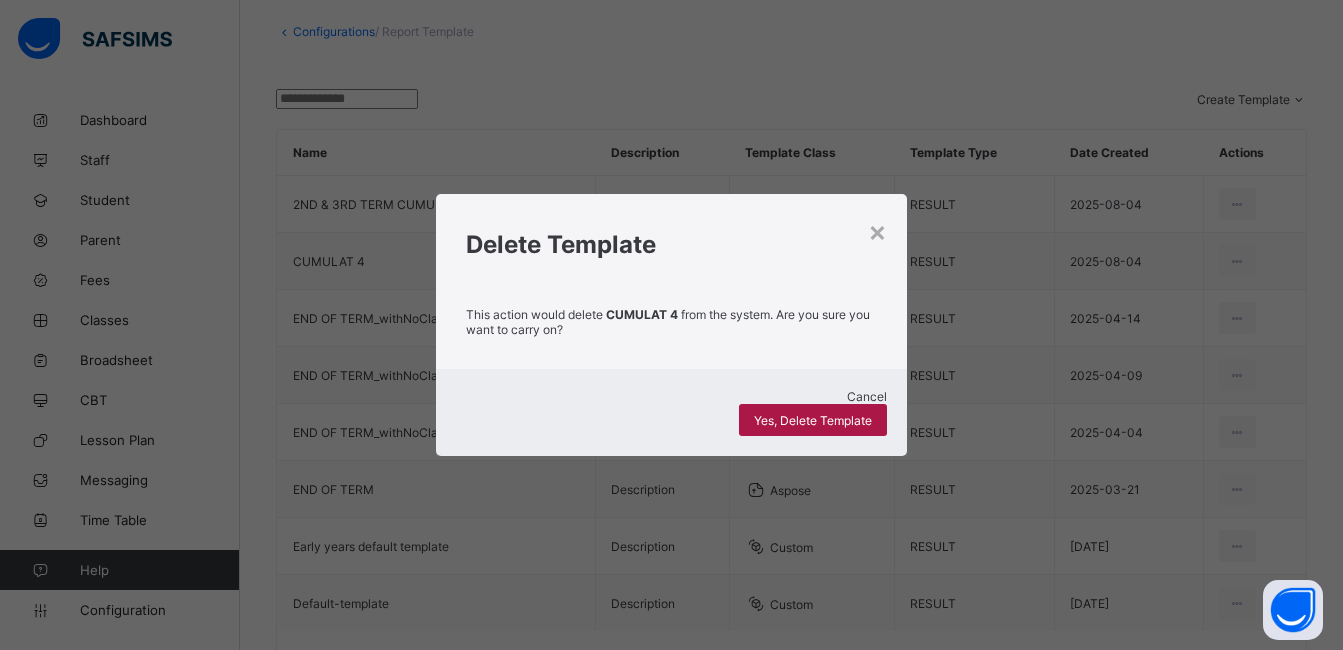 click on "Yes, Delete Template" at bounding box center (813, 420) 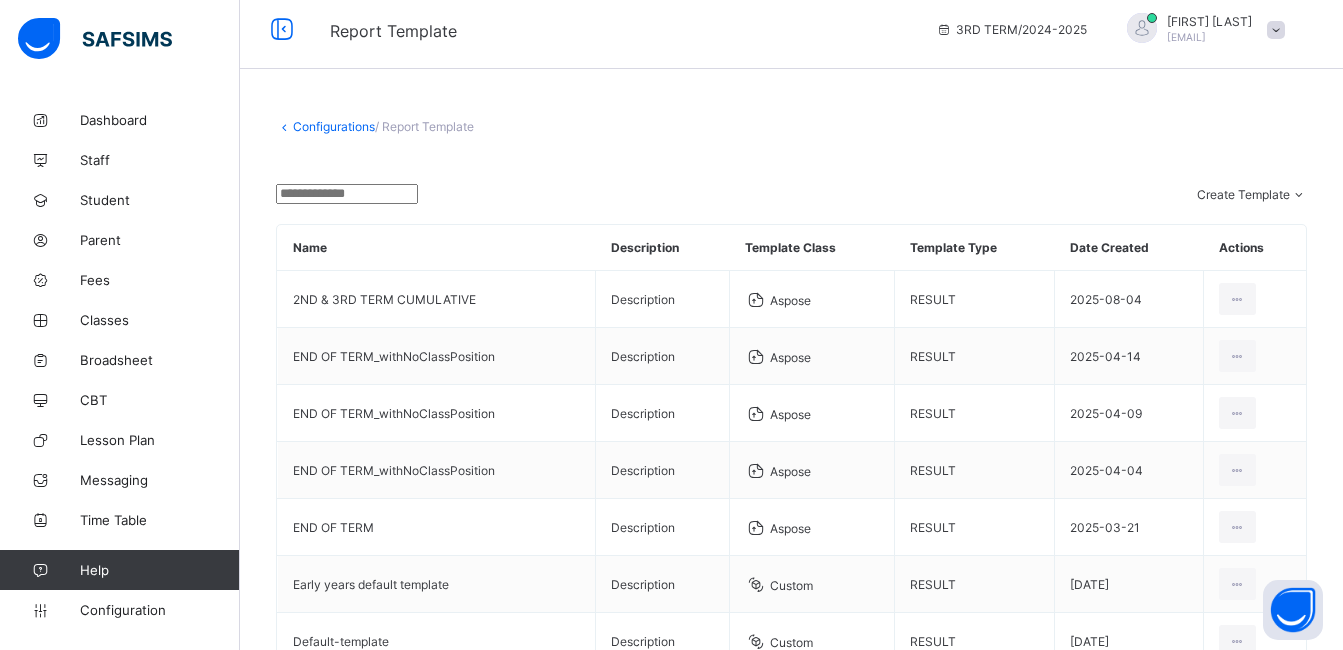 scroll, scrollTop: 106, scrollLeft: 0, axis: vertical 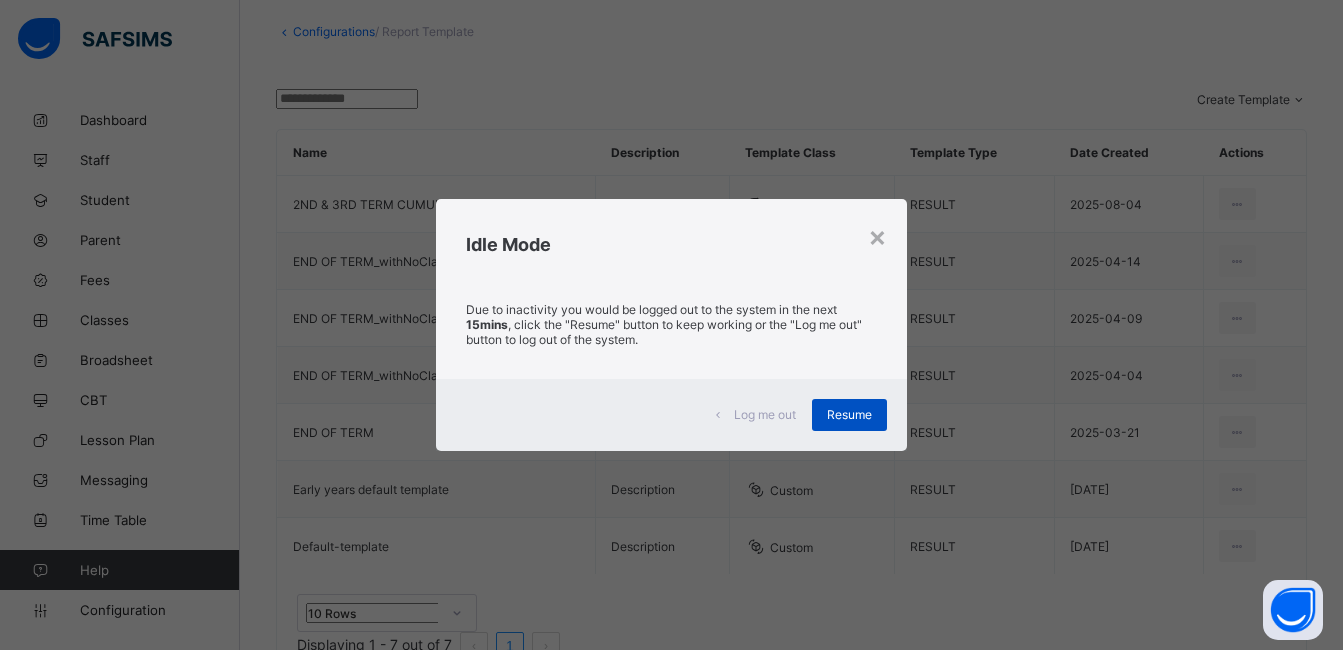 click on "Resume" at bounding box center (849, 415) 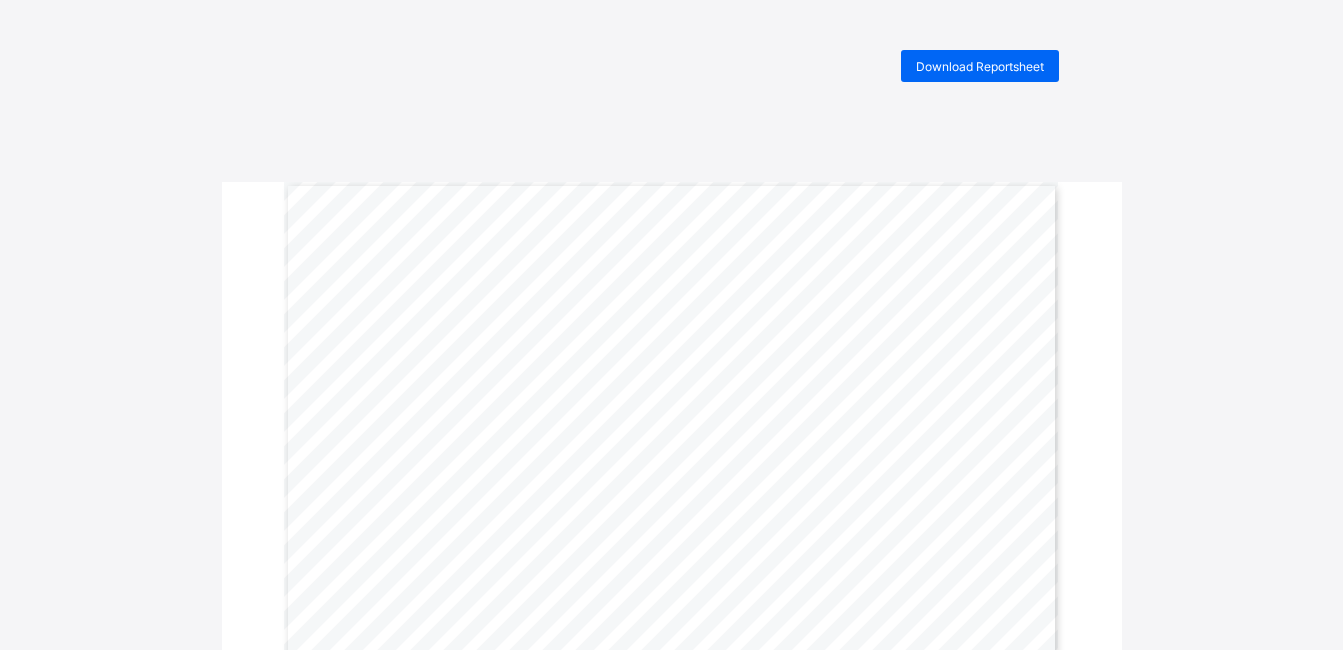 scroll, scrollTop: 0, scrollLeft: 0, axis: both 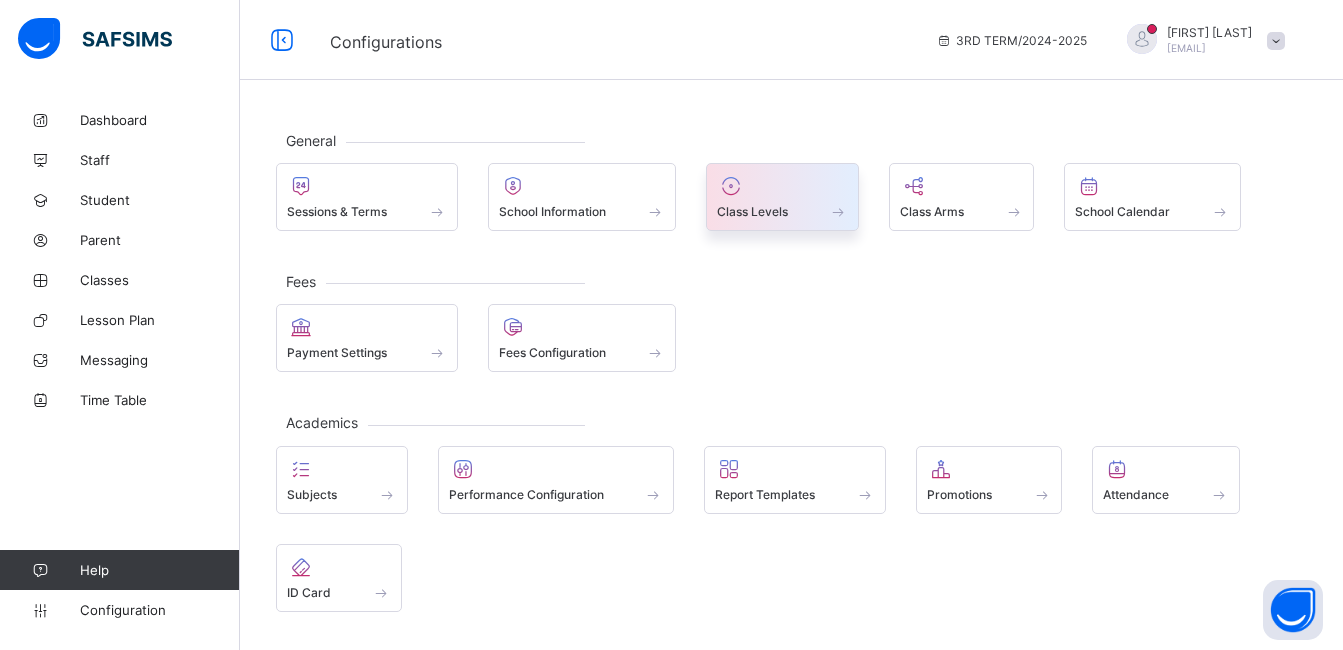 click on "Class Levels" at bounding box center (752, 211) 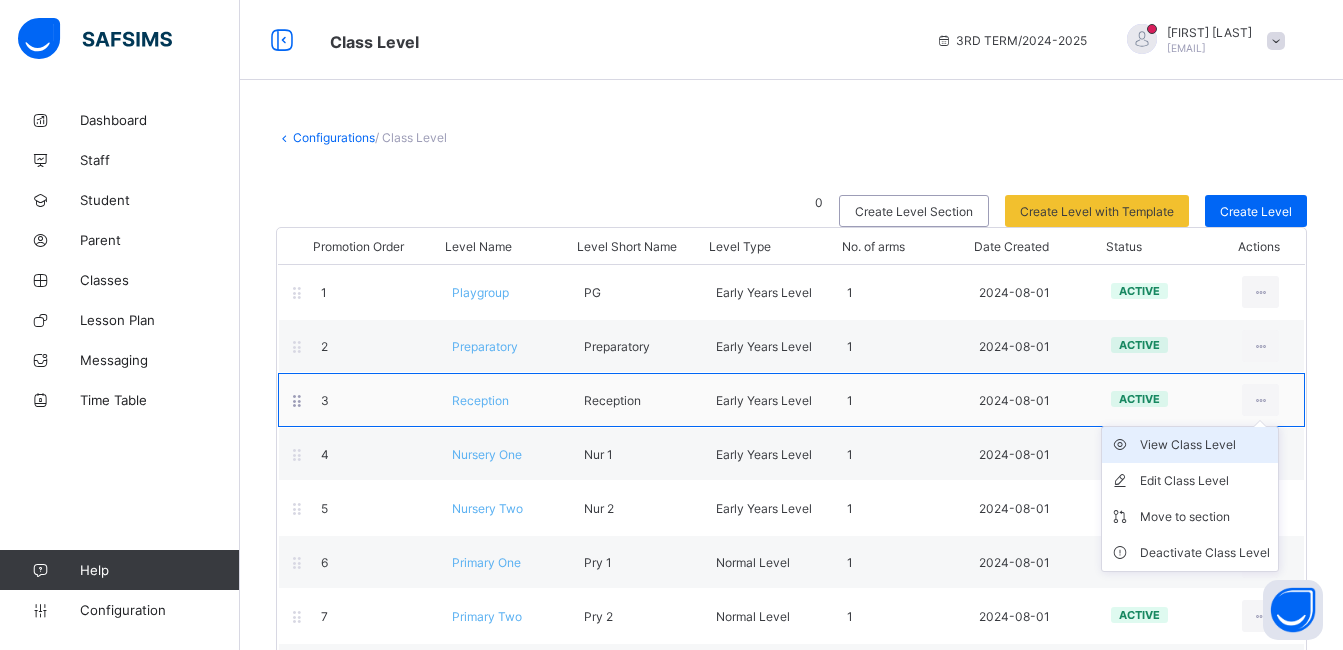 click on "View Class Level" at bounding box center [1205, 445] 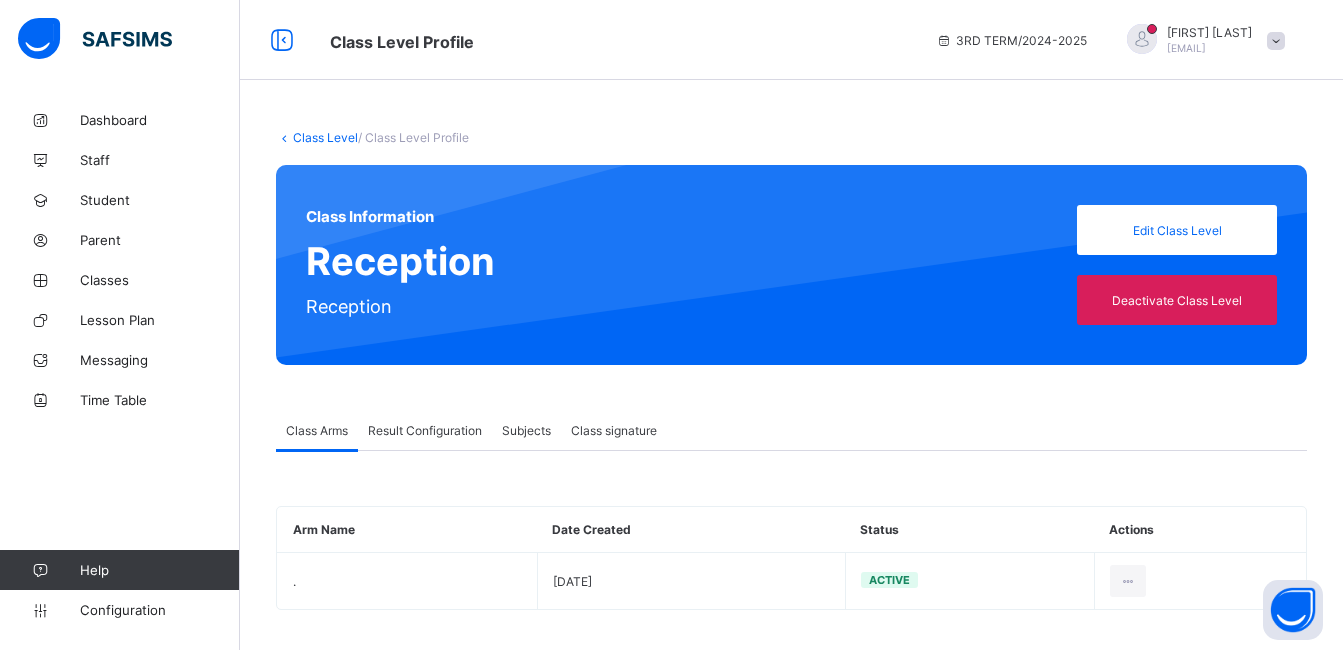 click on "Result Configuration" at bounding box center (425, 430) 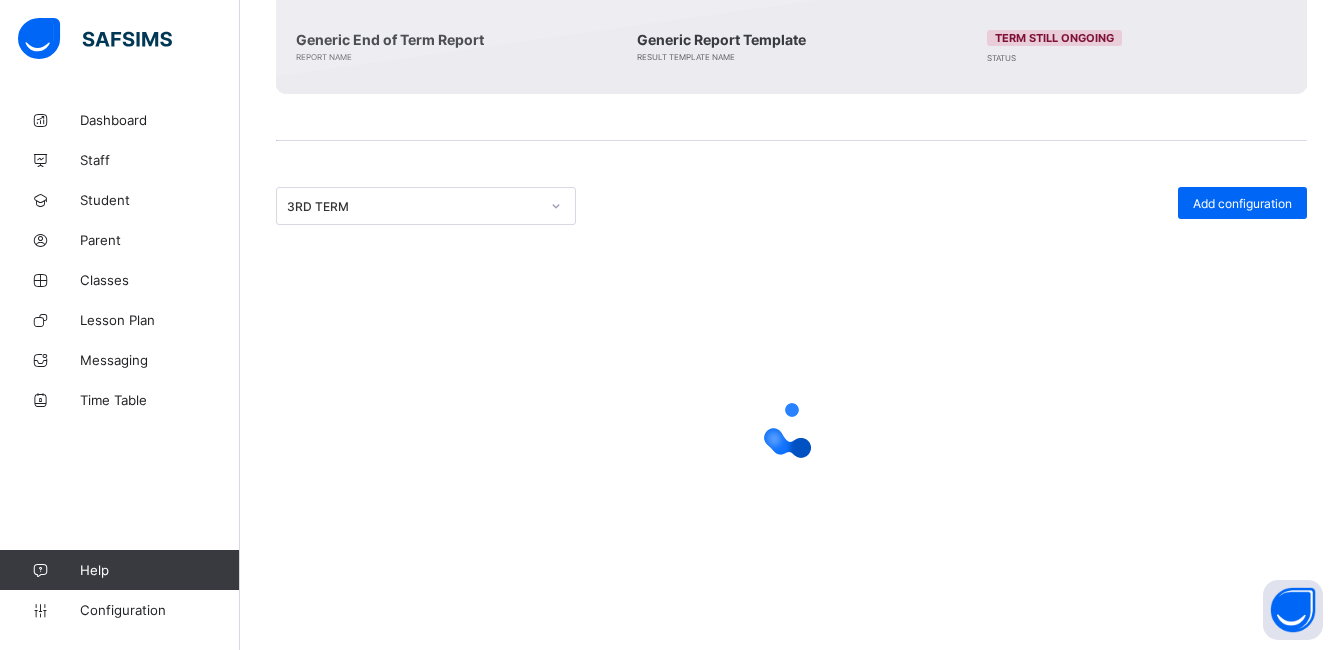 scroll, scrollTop: 290, scrollLeft: 0, axis: vertical 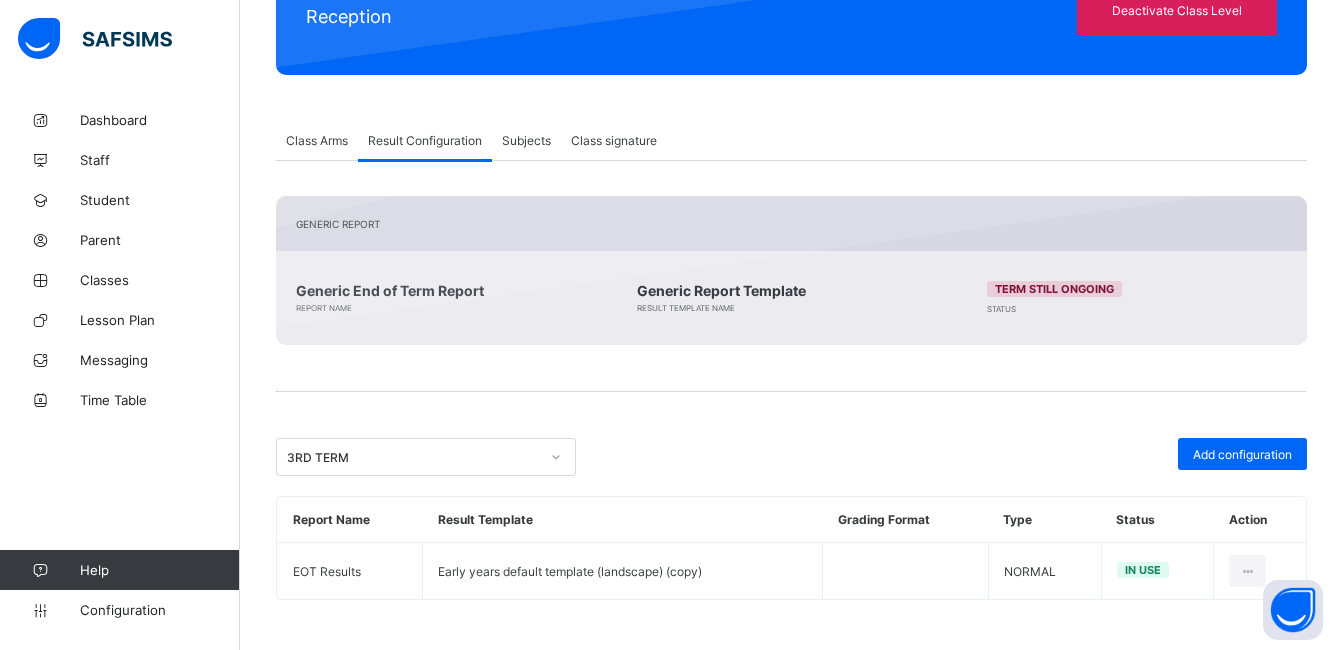click at bounding box center [791, 418] 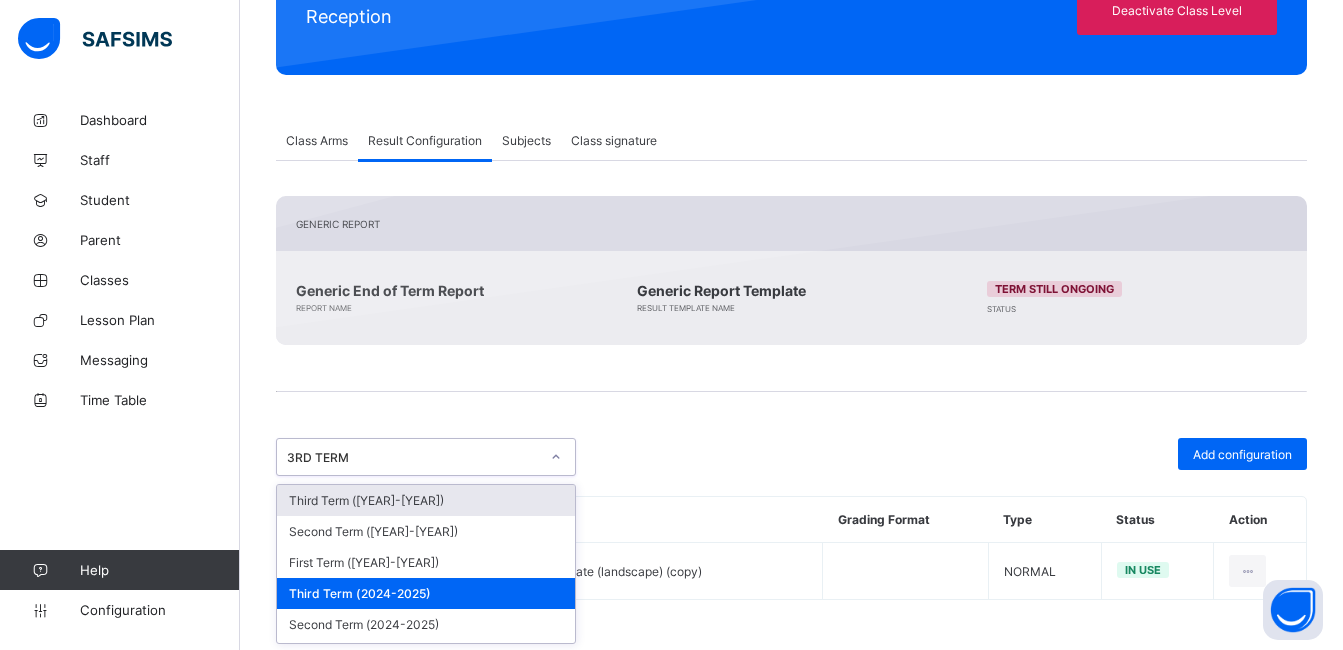 click on "3RD TERM" at bounding box center (413, 457) 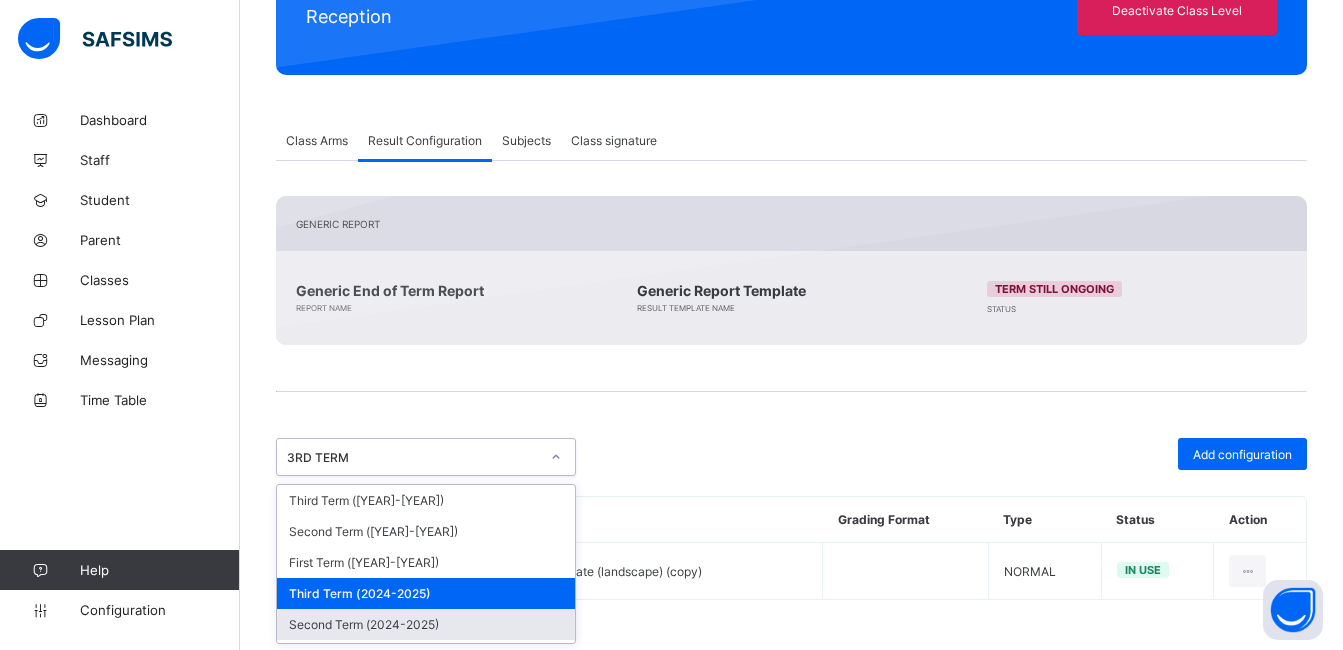 click on "Second Term (2024-2025)" at bounding box center (426, 624) 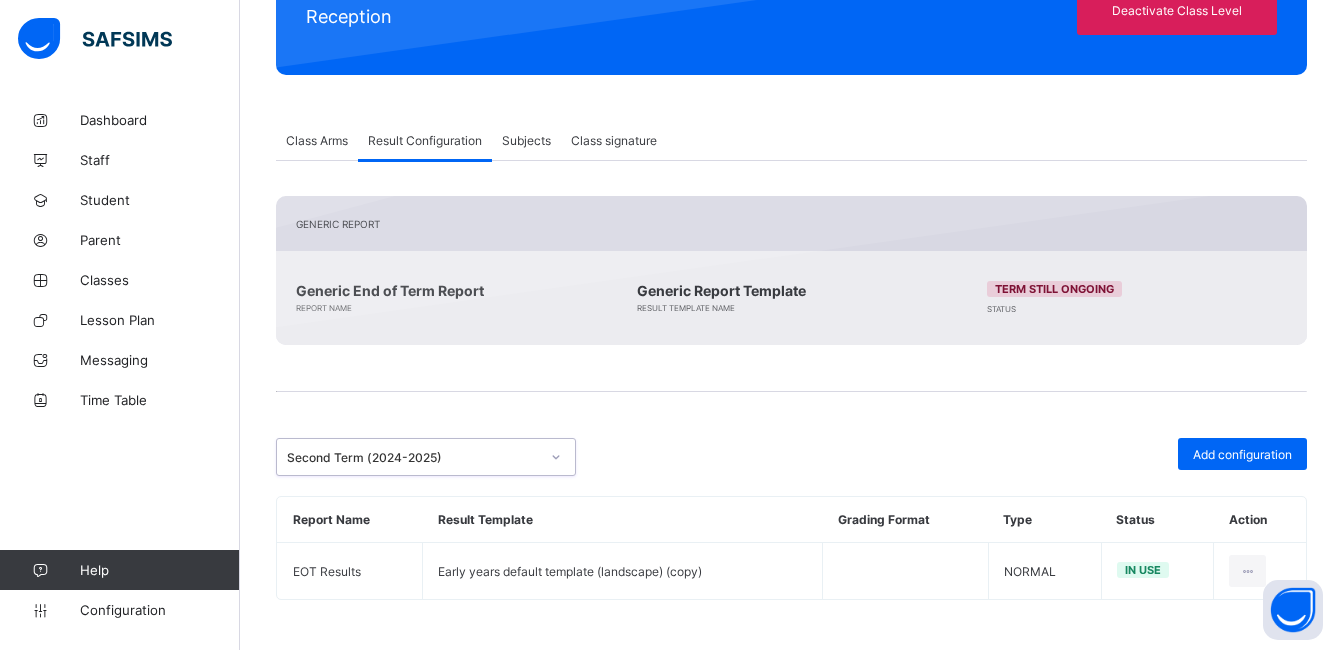 scroll, scrollTop: 290, scrollLeft: 0, axis: vertical 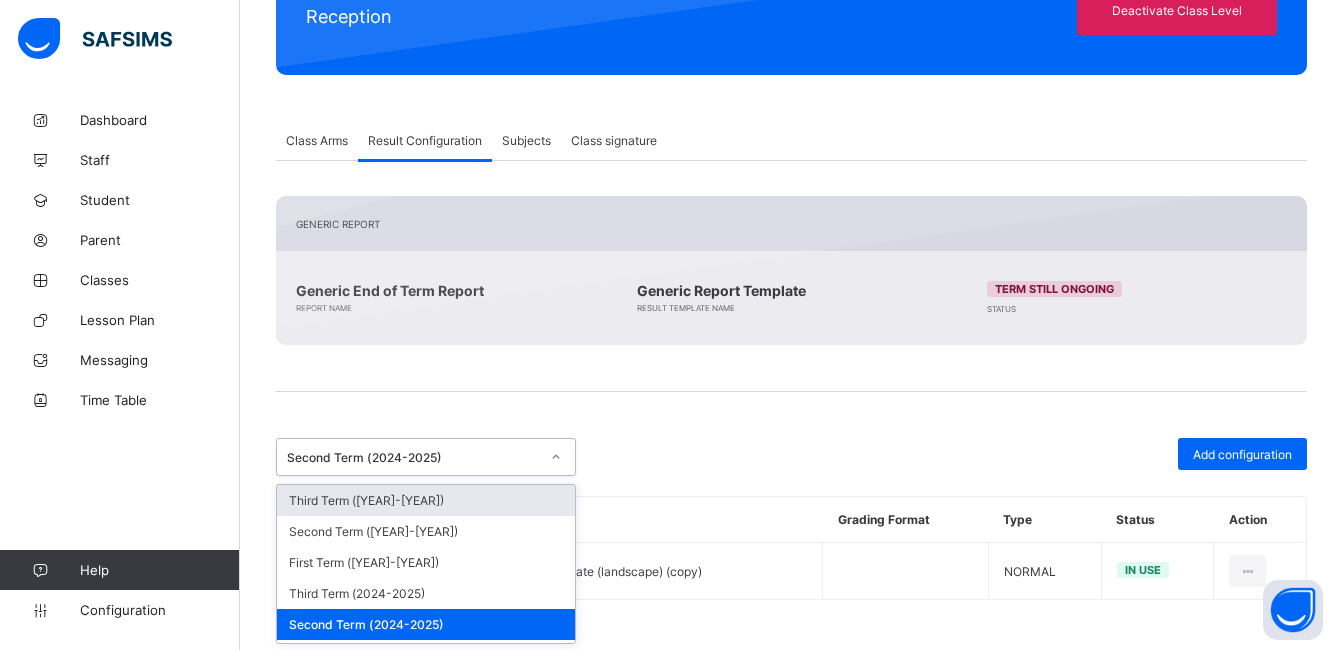 click on "Second Term (2024-2025)" at bounding box center [413, 457] 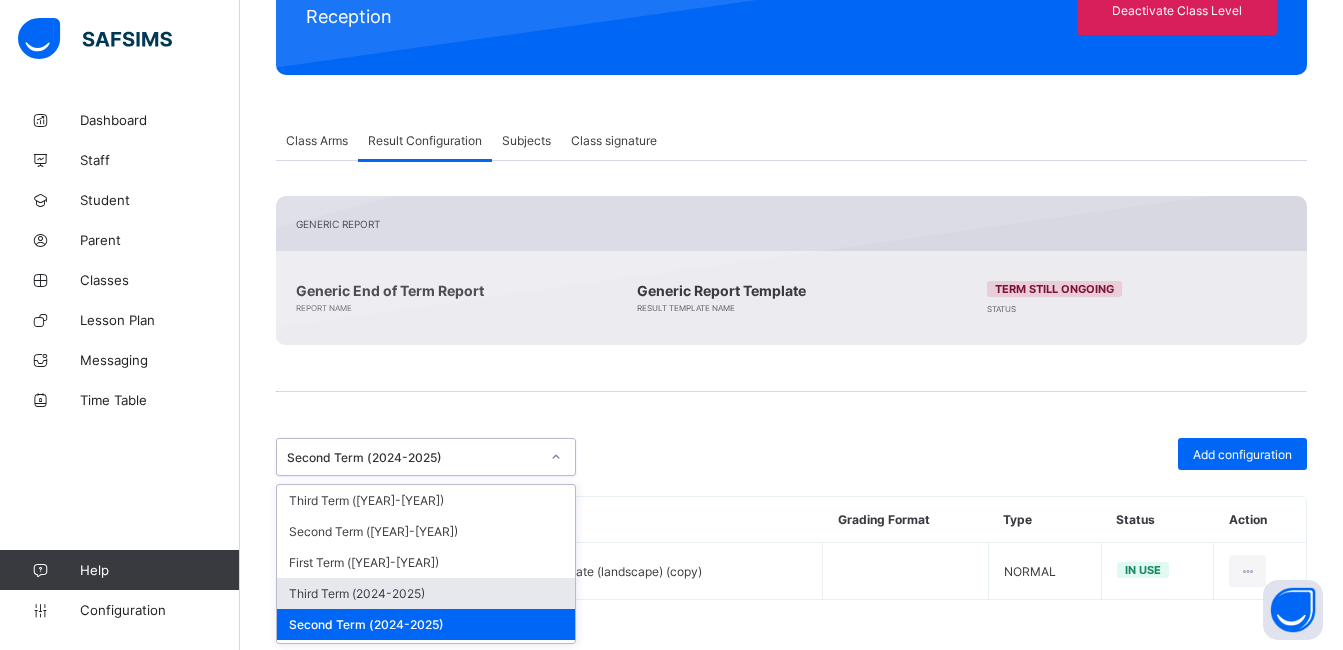 click on "Third Term (2024-2025)" at bounding box center [426, 593] 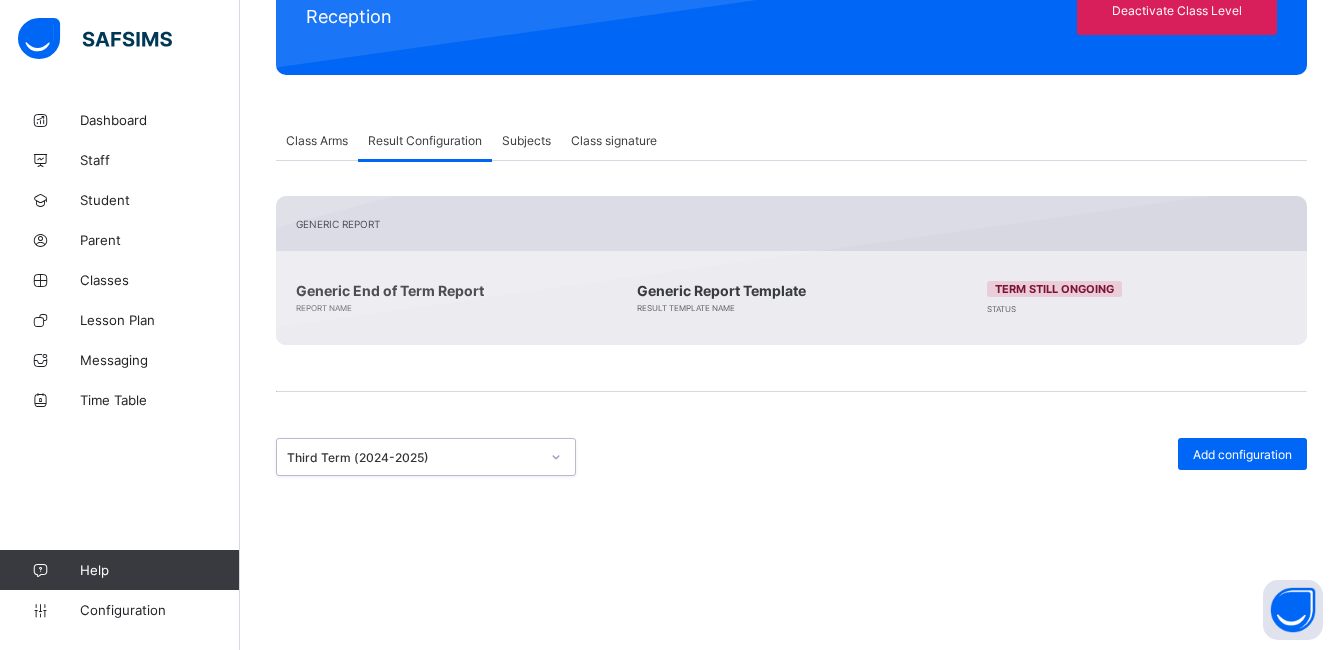 scroll, scrollTop: 299, scrollLeft: 0, axis: vertical 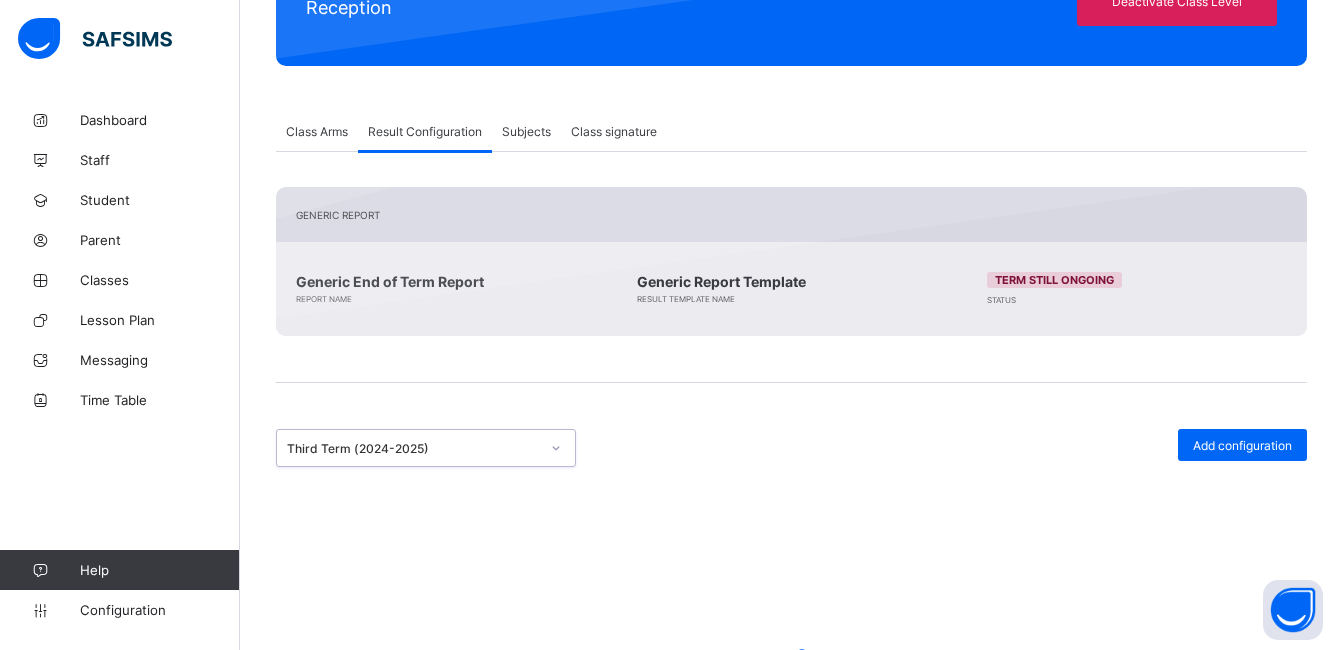 click at bounding box center [791, 409] 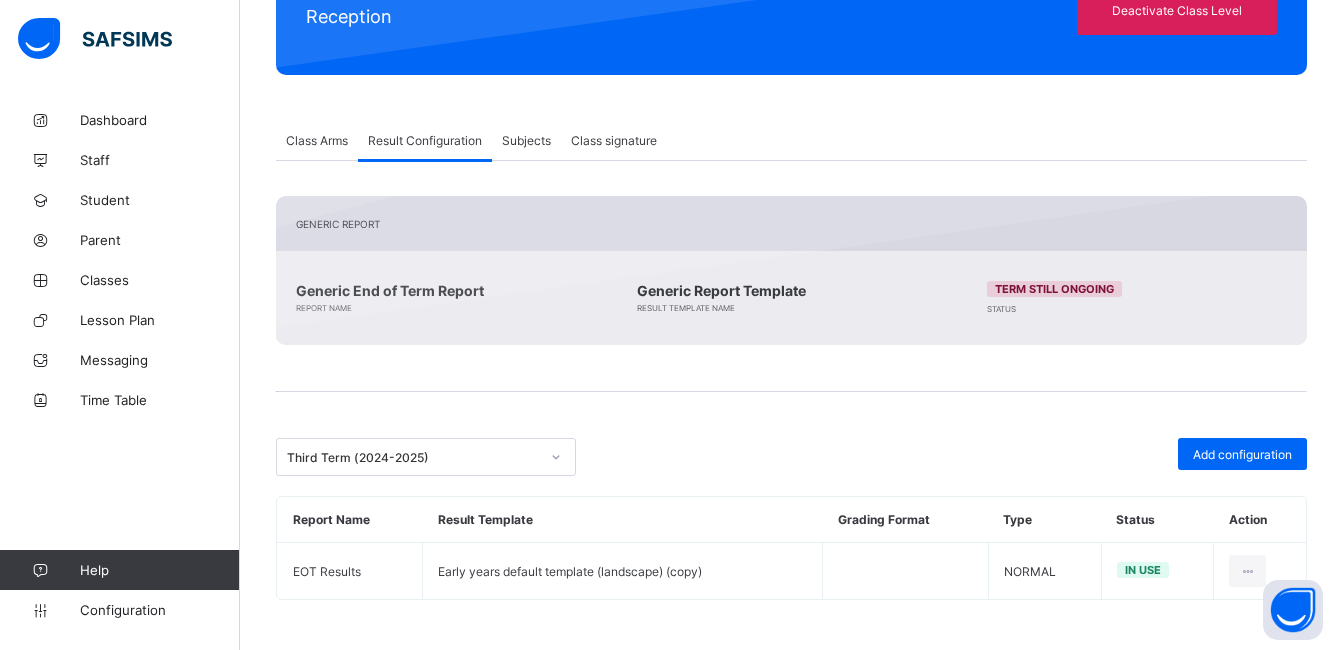scroll, scrollTop: 290, scrollLeft: 0, axis: vertical 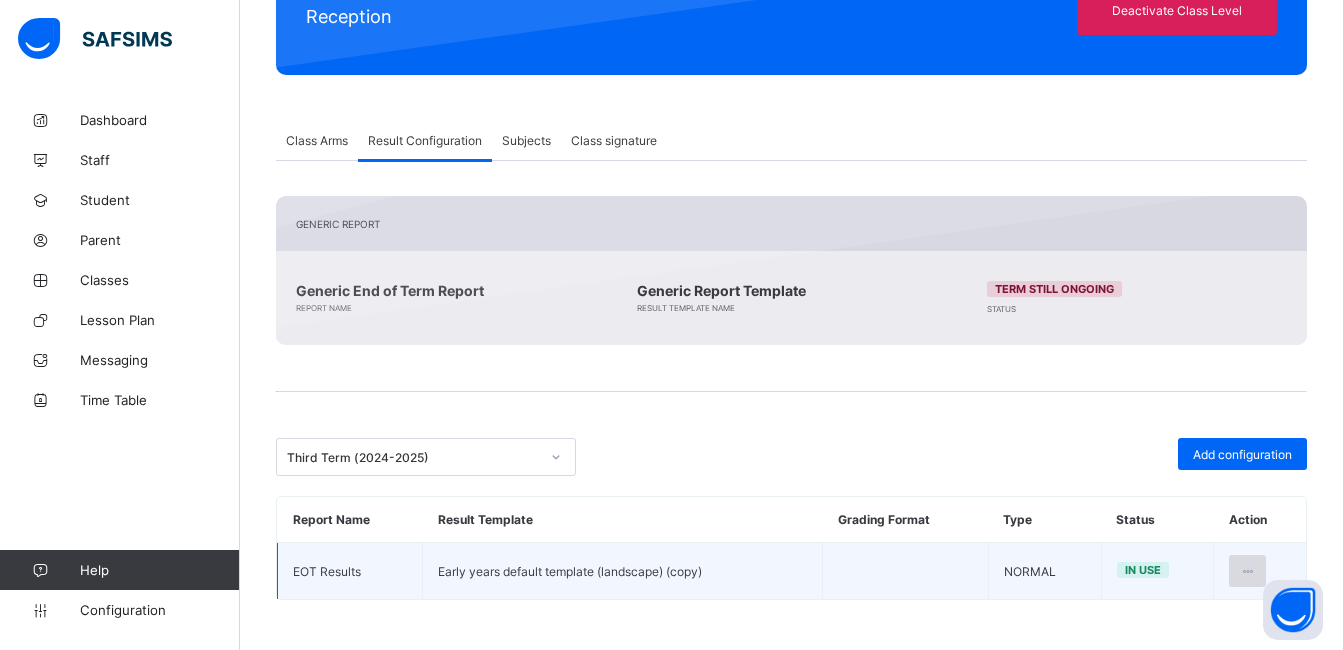click at bounding box center (1247, 571) 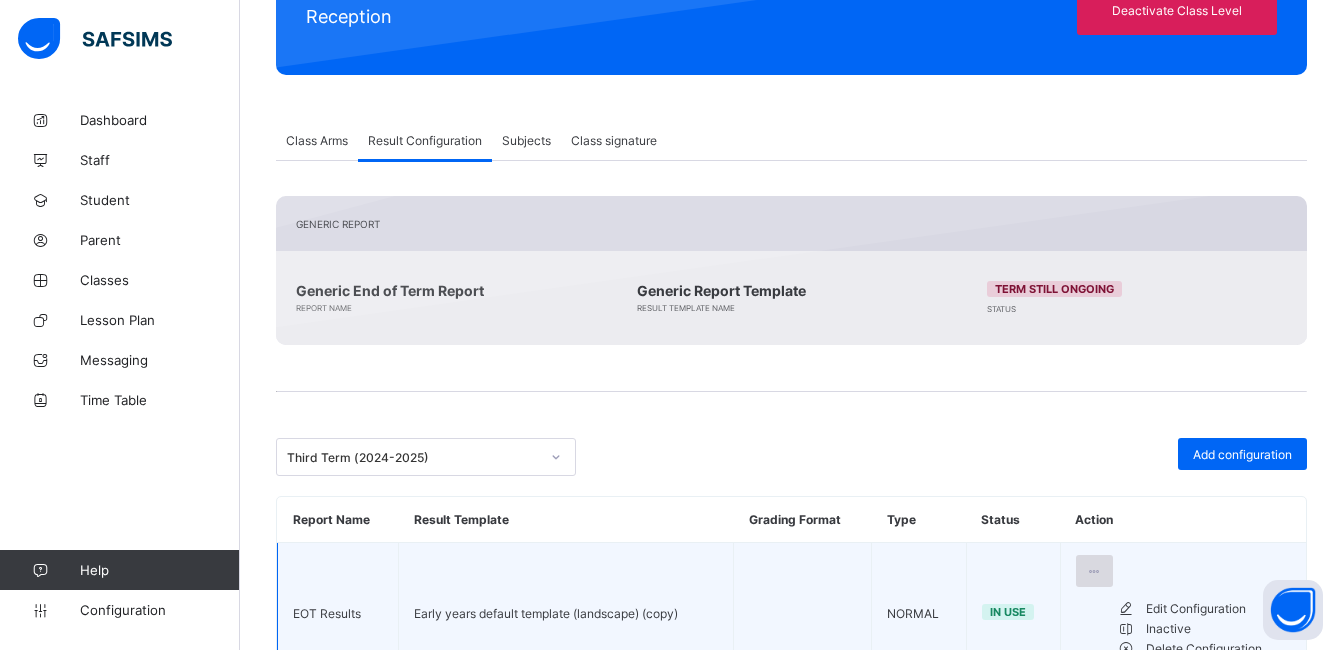 scroll, scrollTop: 347, scrollLeft: 0, axis: vertical 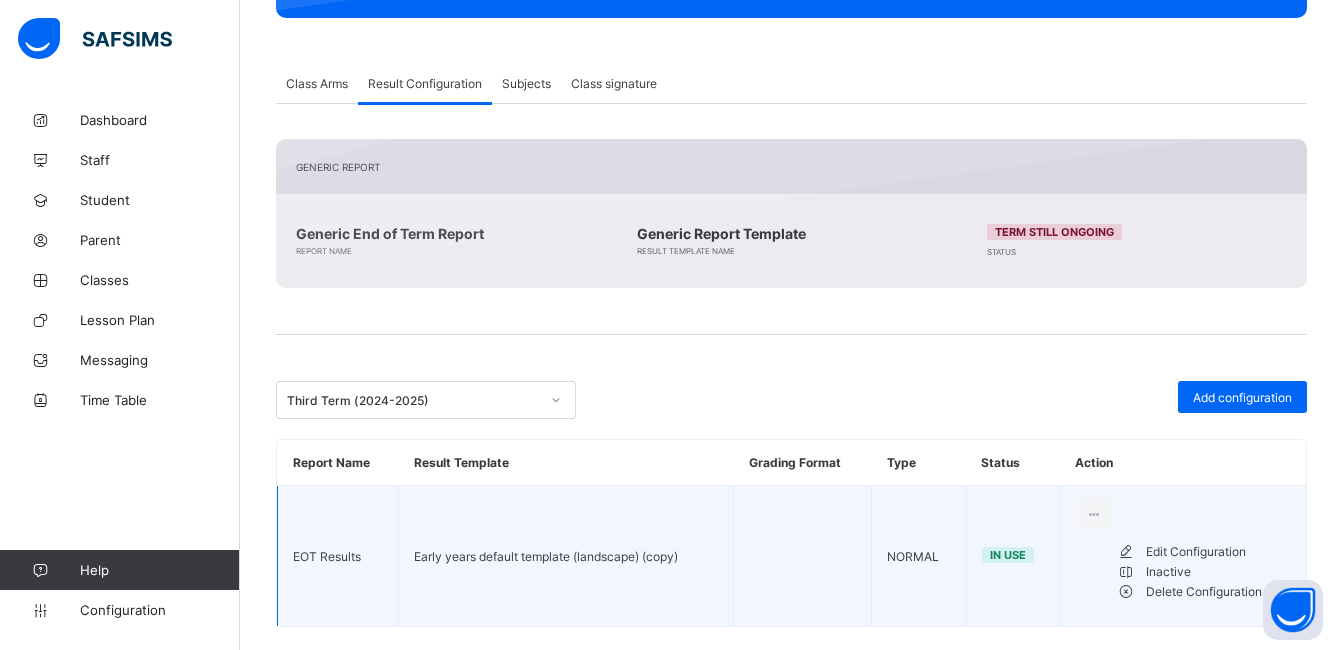 click on "Edit Configuration" at bounding box center (1218, 552) 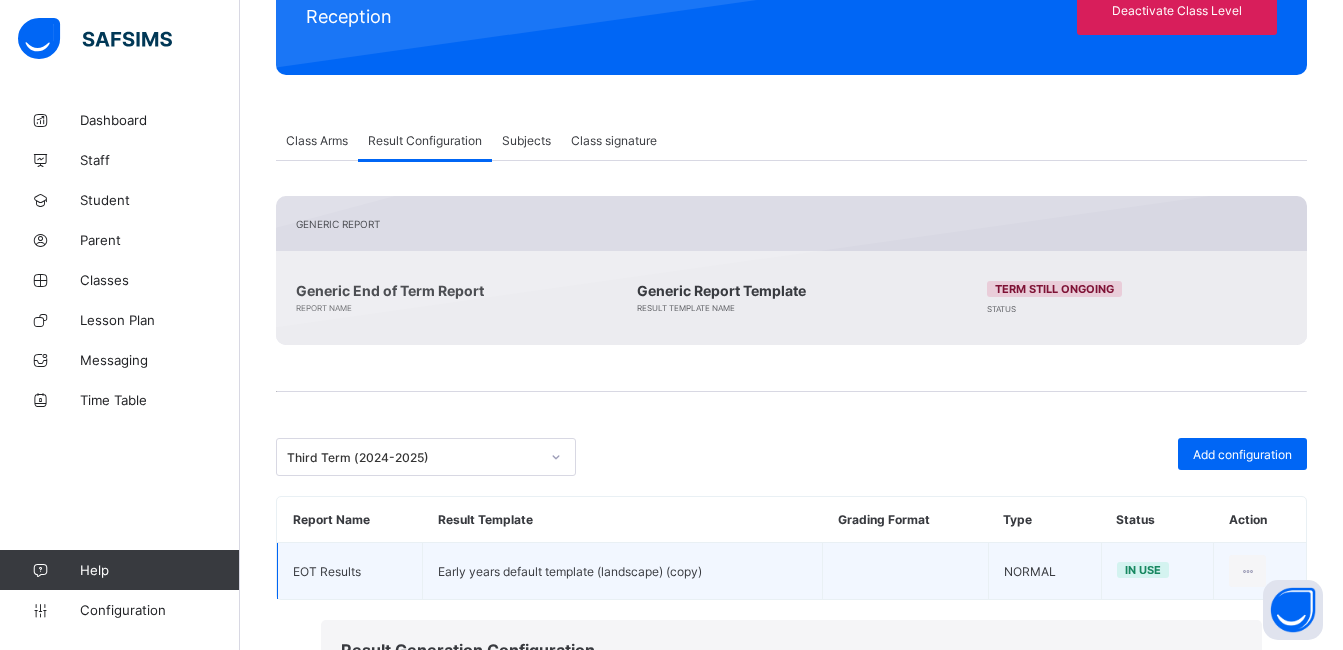 click on "**********" at bounding box center [791, 714] 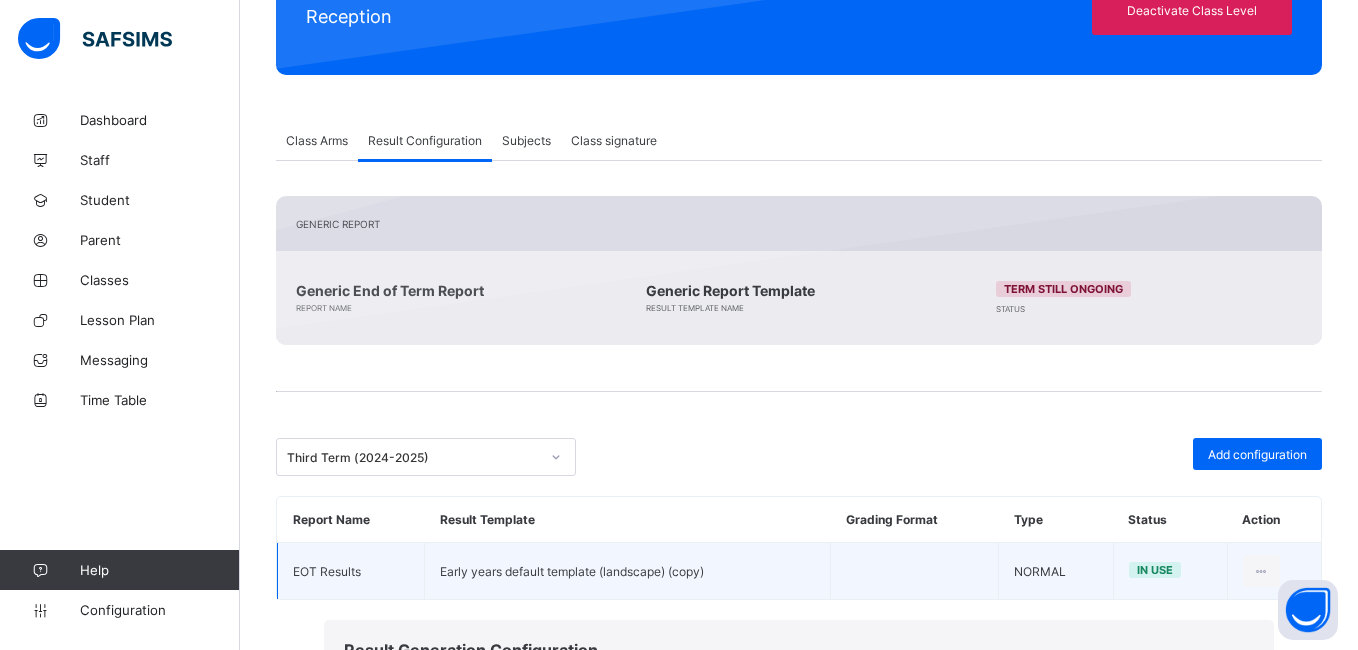 click on "Save" at bounding box center (1224, 1223) 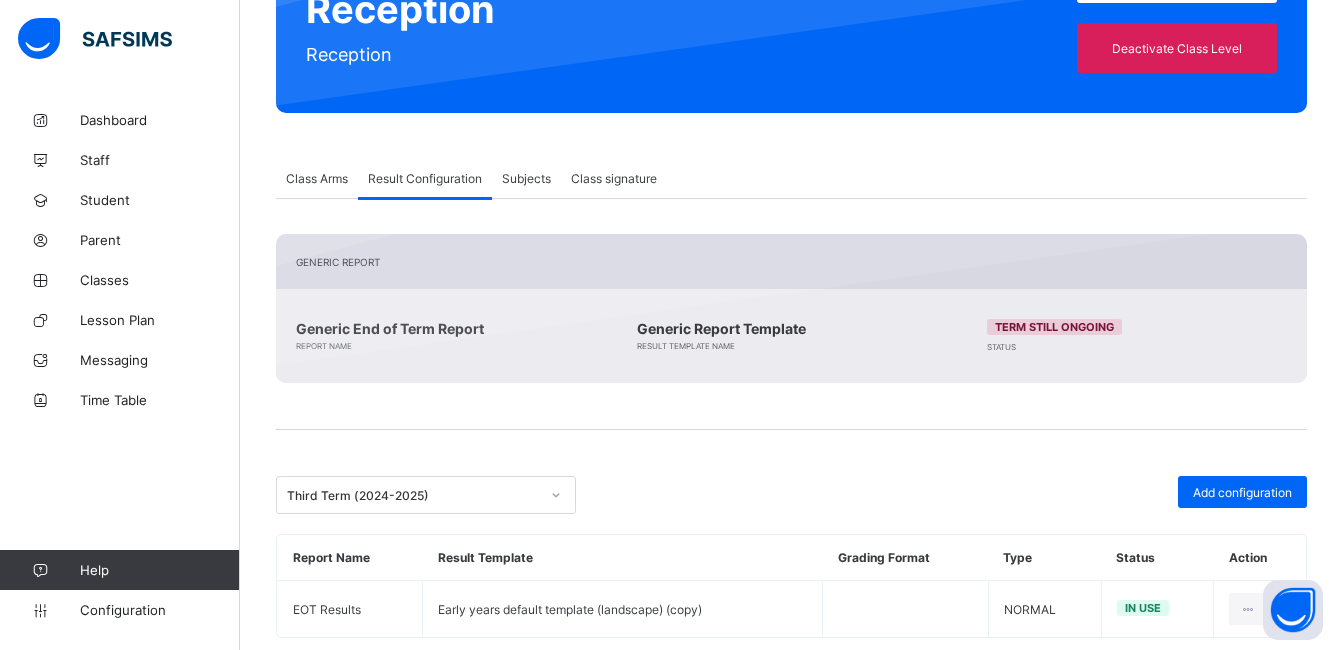 scroll, scrollTop: 250, scrollLeft: 0, axis: vertical 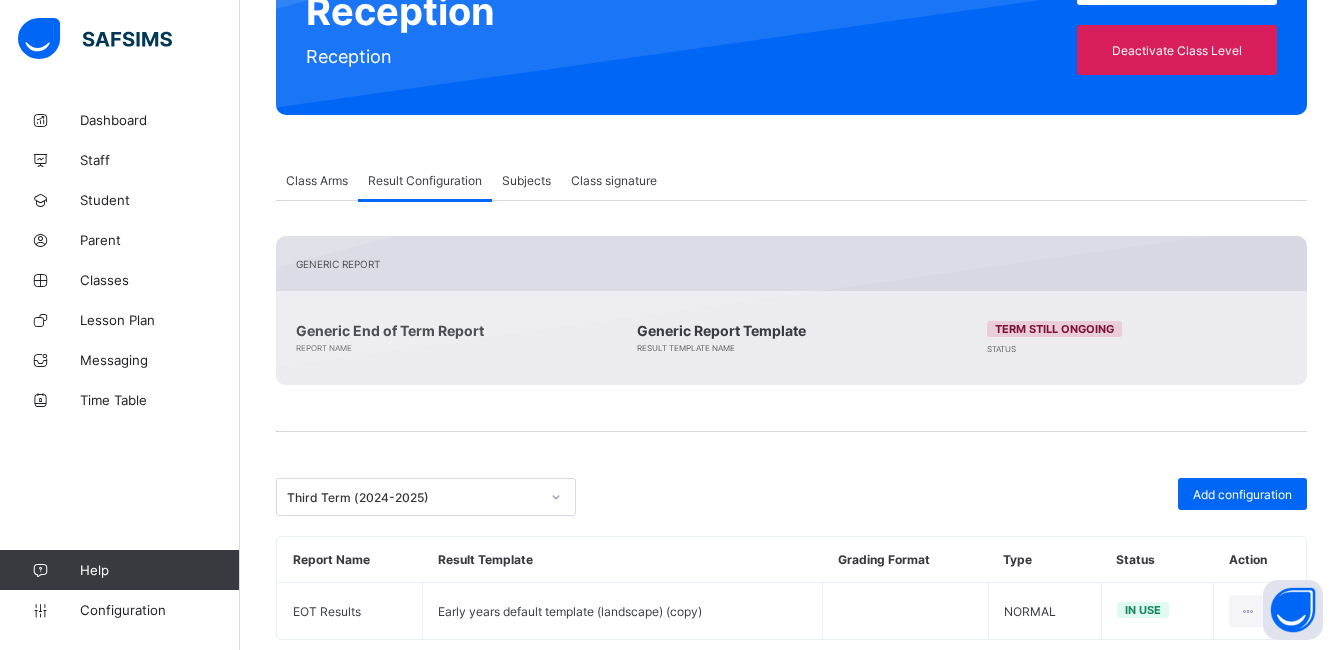 click on "Generic Report Generic End of Term Report Report Name Generic Report Template Result Template Name Term still ongoing Status" at bounding box center (791, 310) 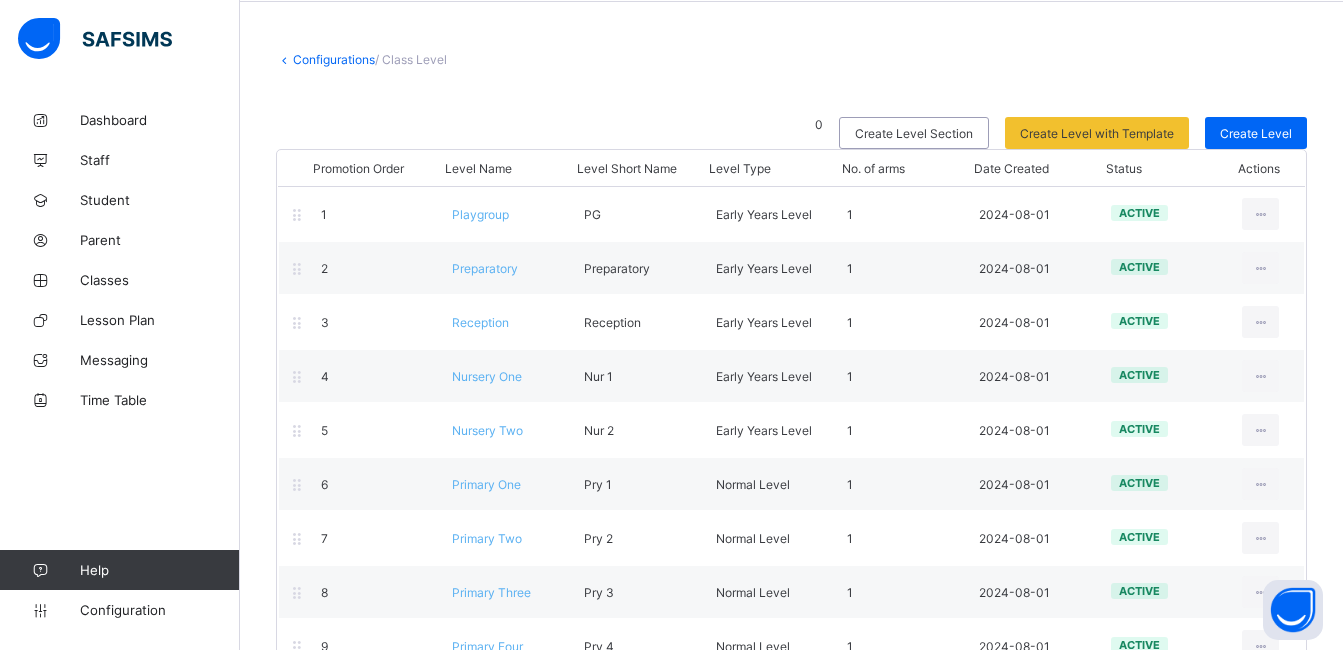 scroll, scrollTop: 80, scrollLeft: 0, axis: vertical 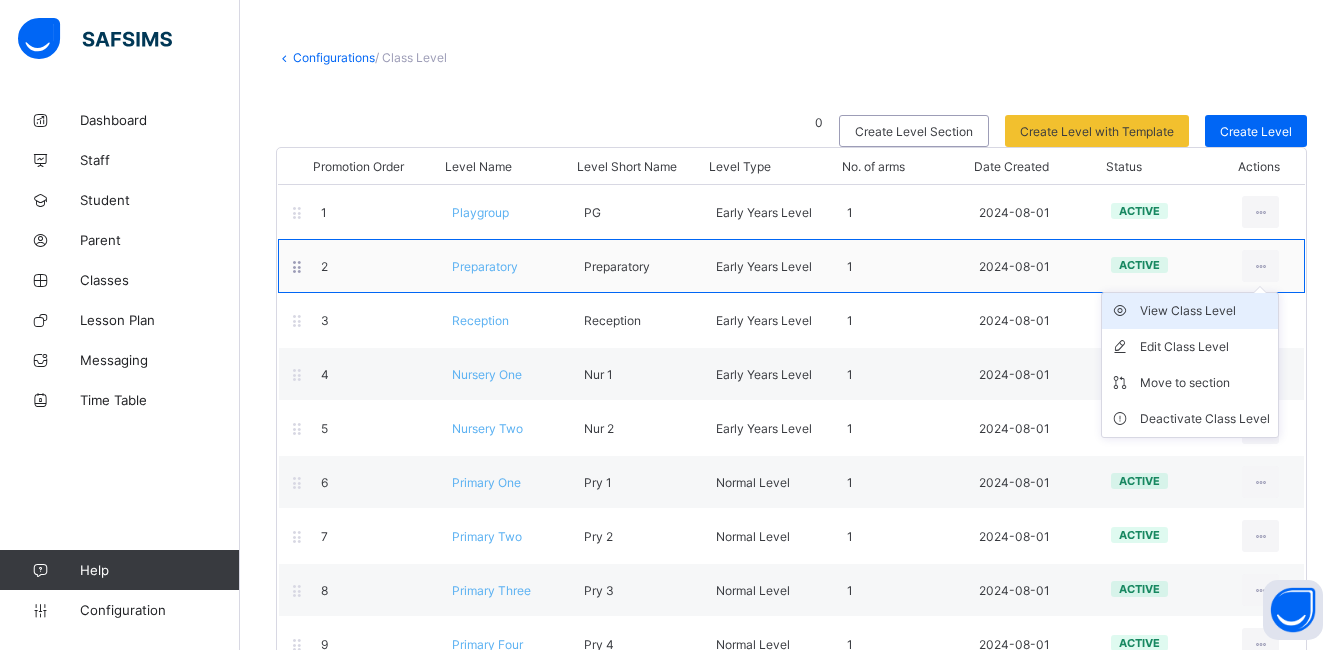 click on "View Class Level" at bounding box center [1205, 311] 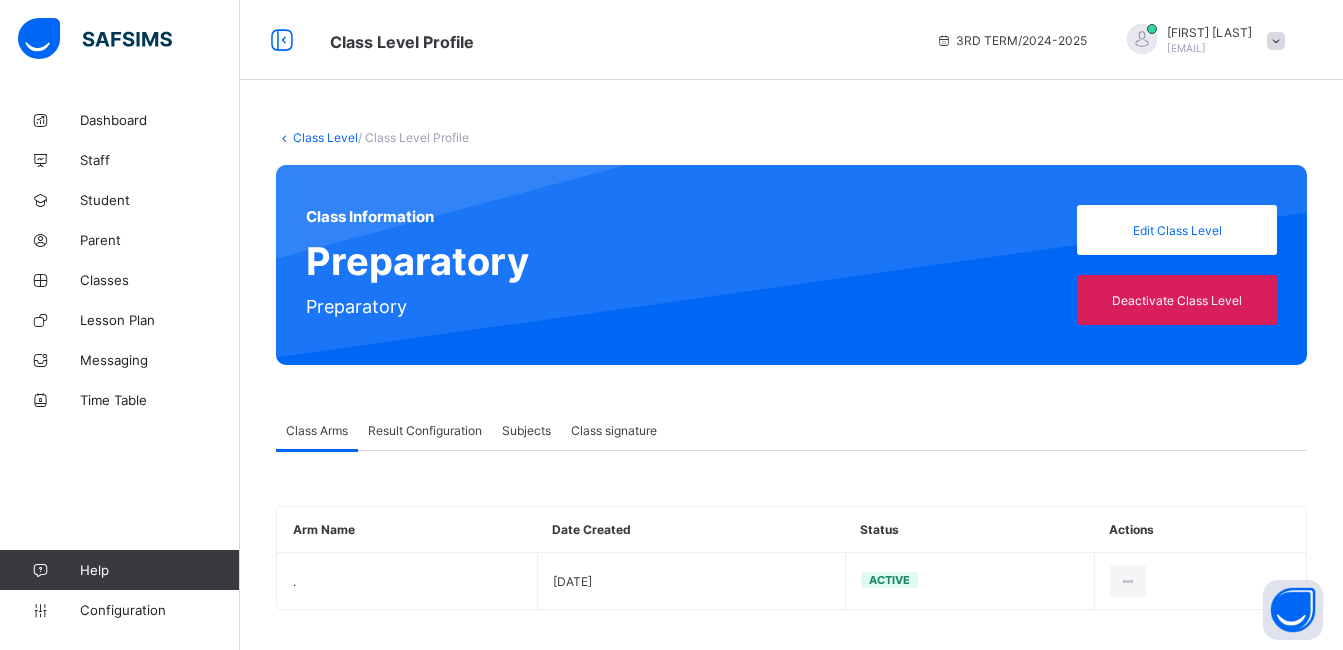 click on "Result Configuration" at bounding box center (425, 430) 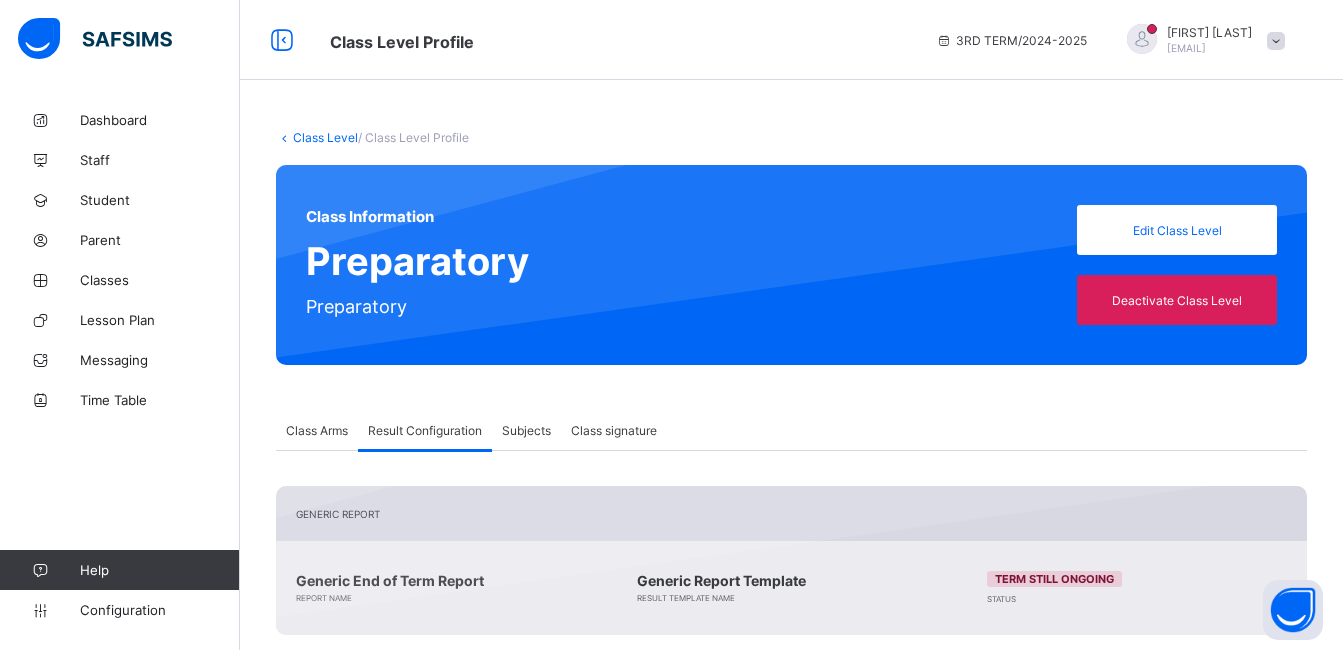 scroll, scrollTop: 290, scrollLeft: 0, axis: vertical 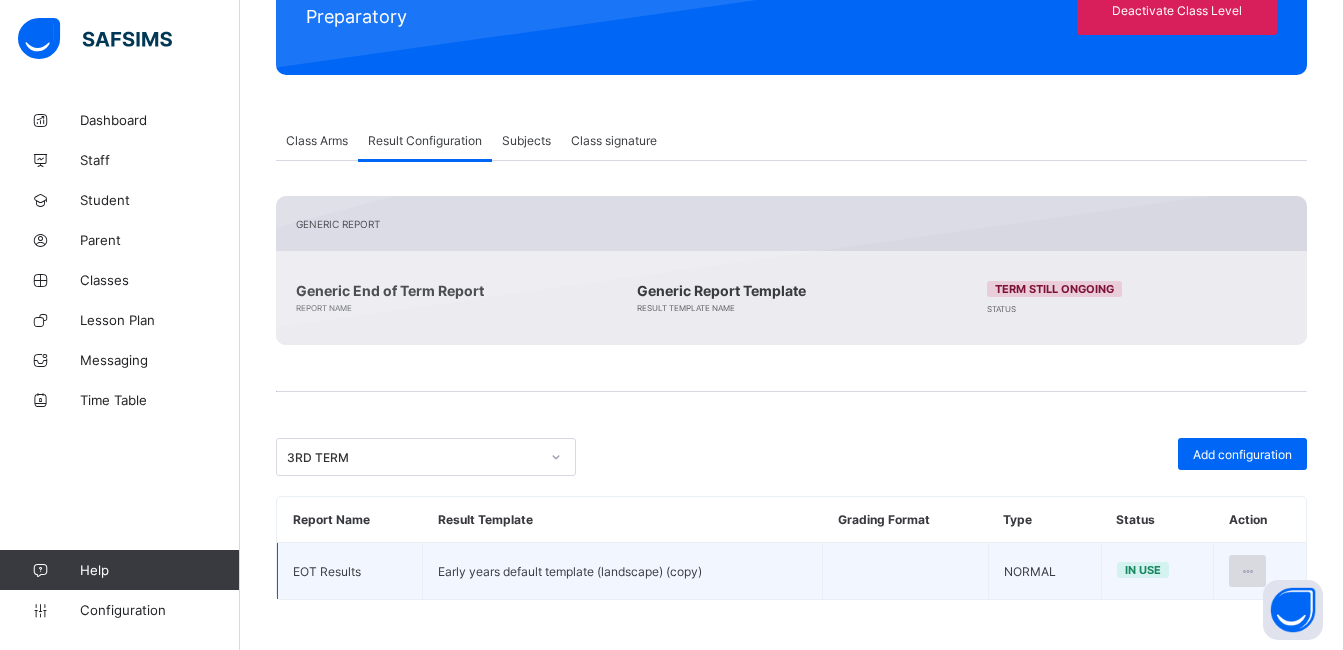 click at bounding box center [1247, 571] 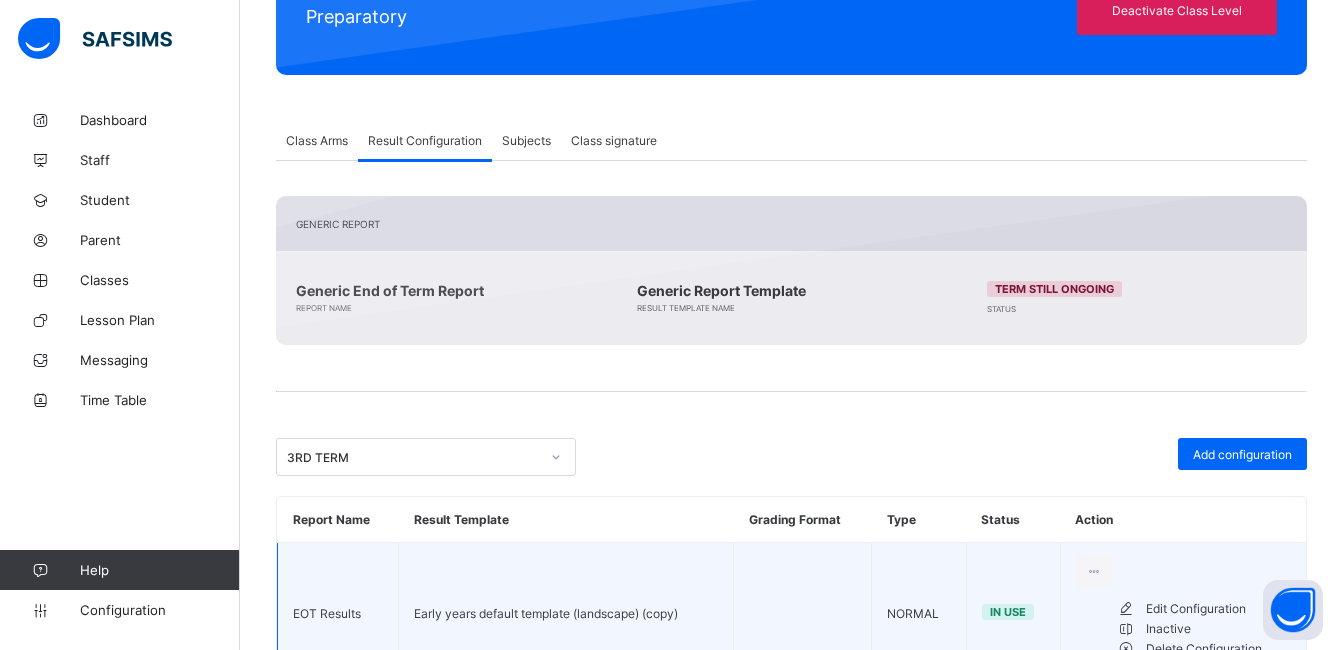click on "Edit Configuration" at bounding box center (1218, 609) 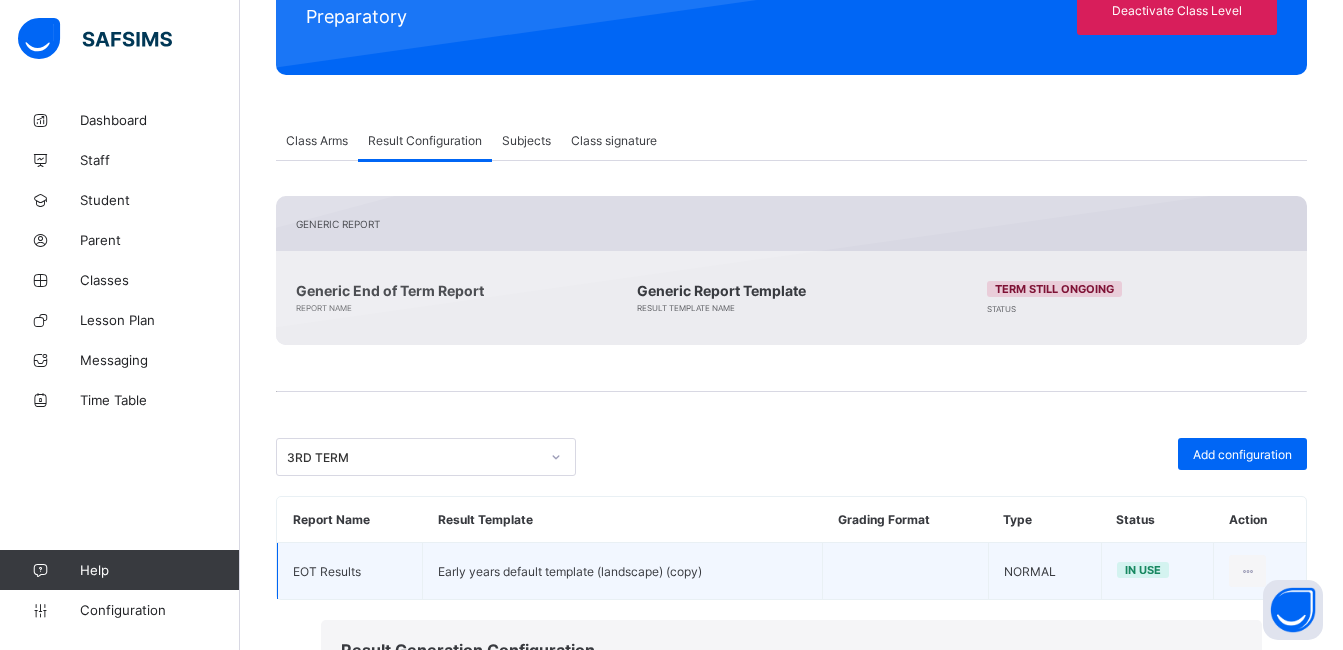 type on "**********" 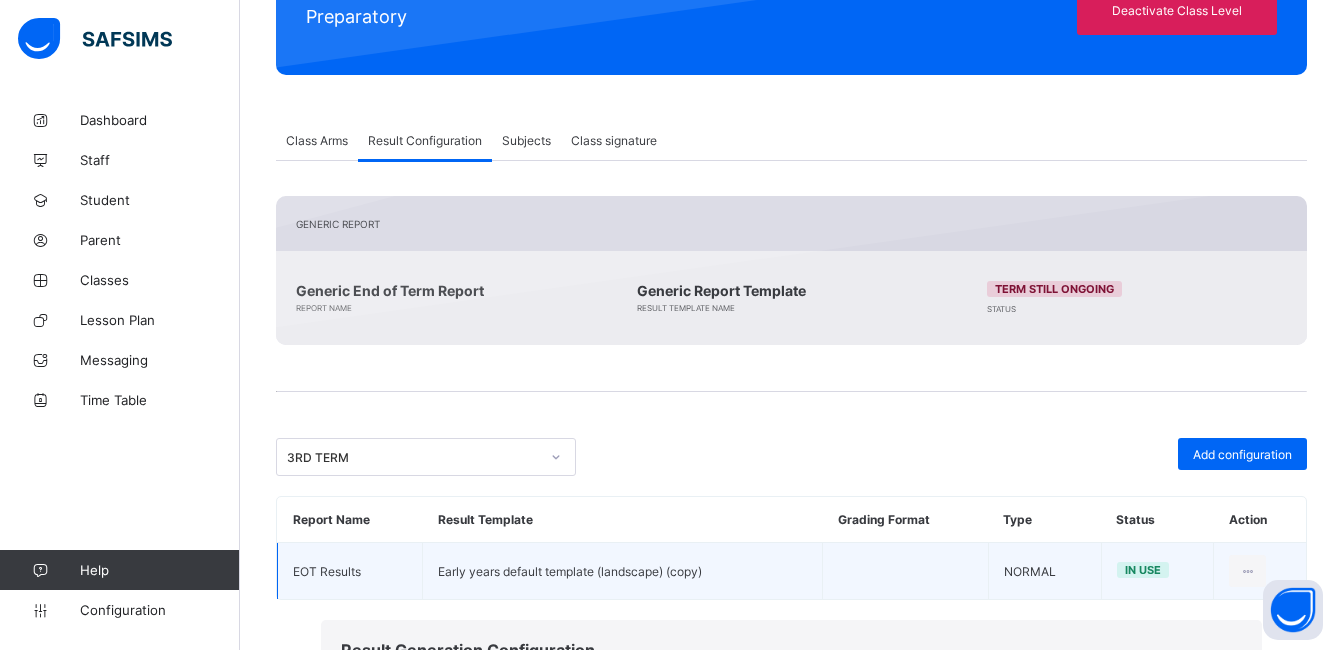 click on "**********" at bounding box center [791, 714] 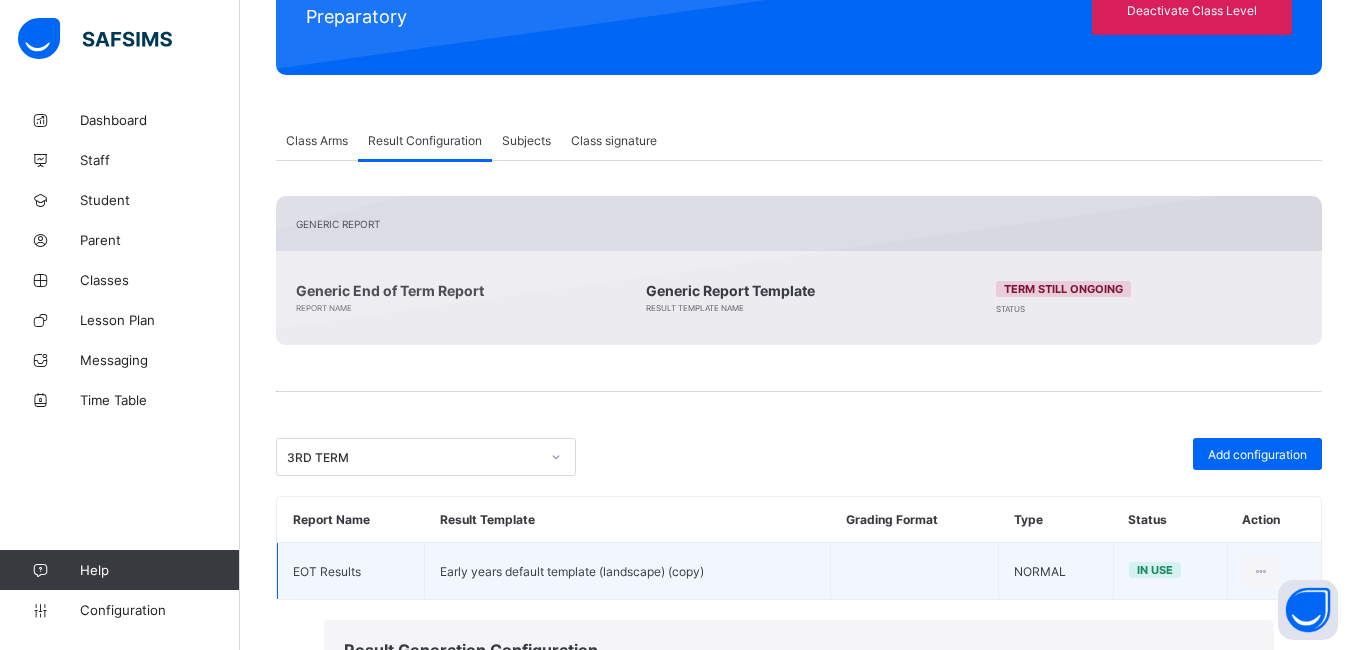 click on "Save" at bounding box center (1224, 1172) 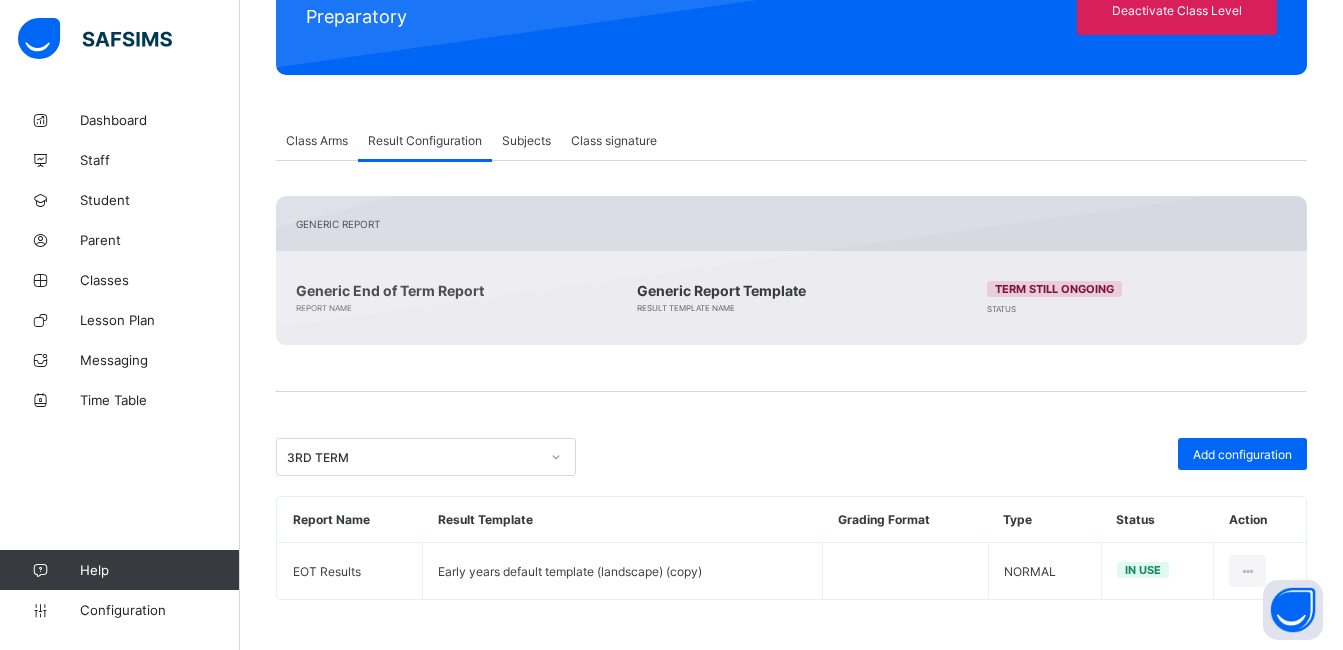 click on "Generic Report Generic End of Term Report Report Name Generic Report Template Result Template Name Term still ongoing Status 3RD TERM Add configuration Report Name Result Template Grading Format Type Status Action EOT Results Early years default template (landscape) (copy) NORMAL in use Result Generation Configuration report name 3RD TERM 2024-2025 NUMERACY LITERACY GEOMETRY MORAL INSTRUCTIONS RHYMES result template Early years default template (landscape) (copy) Trait groups Early Years Assessment Preparatory (Third Term 2024/2025) Cancel   Save   × Delete Configuration This action would delete  undefined  from the system. Are you sure you want to carry on? Cancel Yes, Delete Configuration × Updating Configuration This action would set  undefined  as the   active  configuration for parent result checking. Are you sure you want to carry on? Cancel Yes, Set in Use" at bounding box center (791, 398) 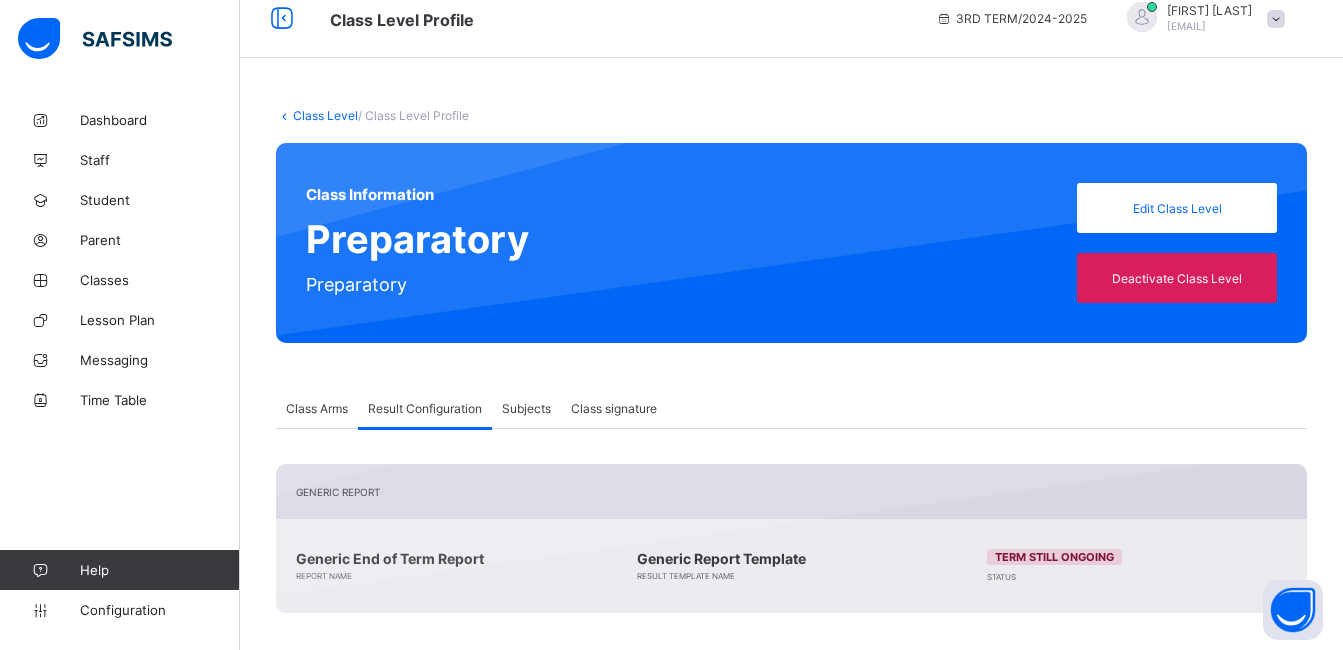 scroll, scrollTop: 0, scrollLeft: 0, axis: both 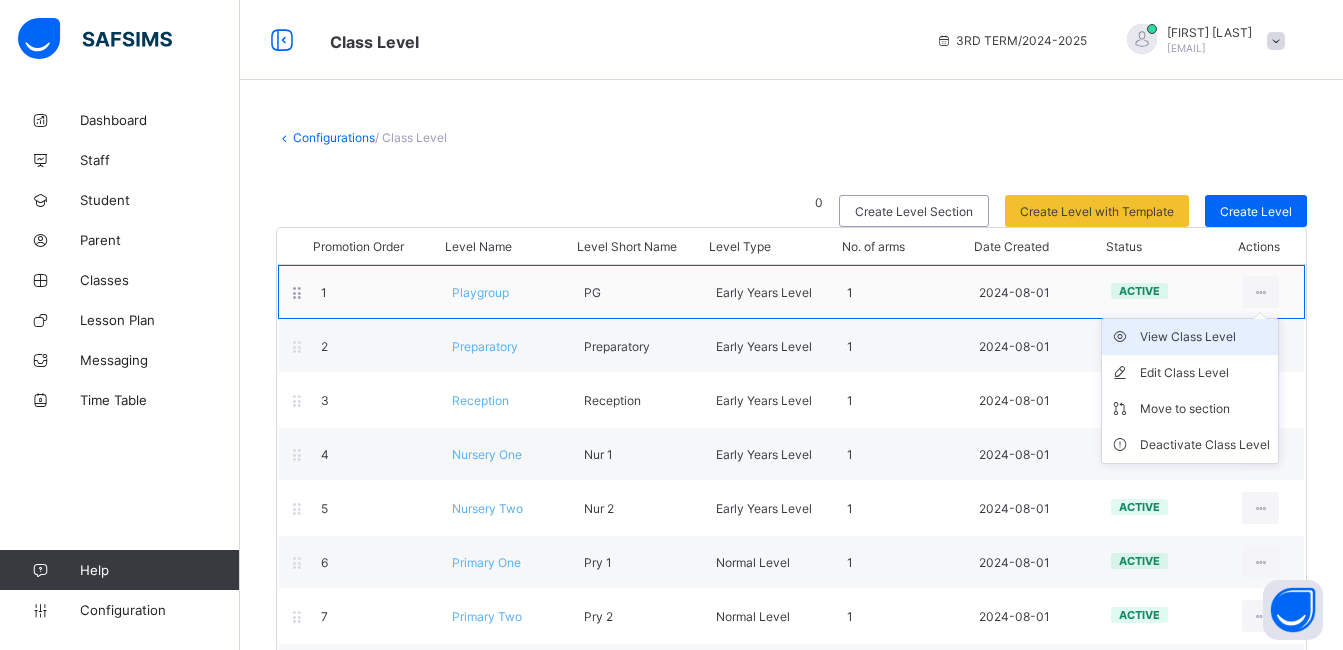click on "View Class Level" at bounding box center [1205, 337] 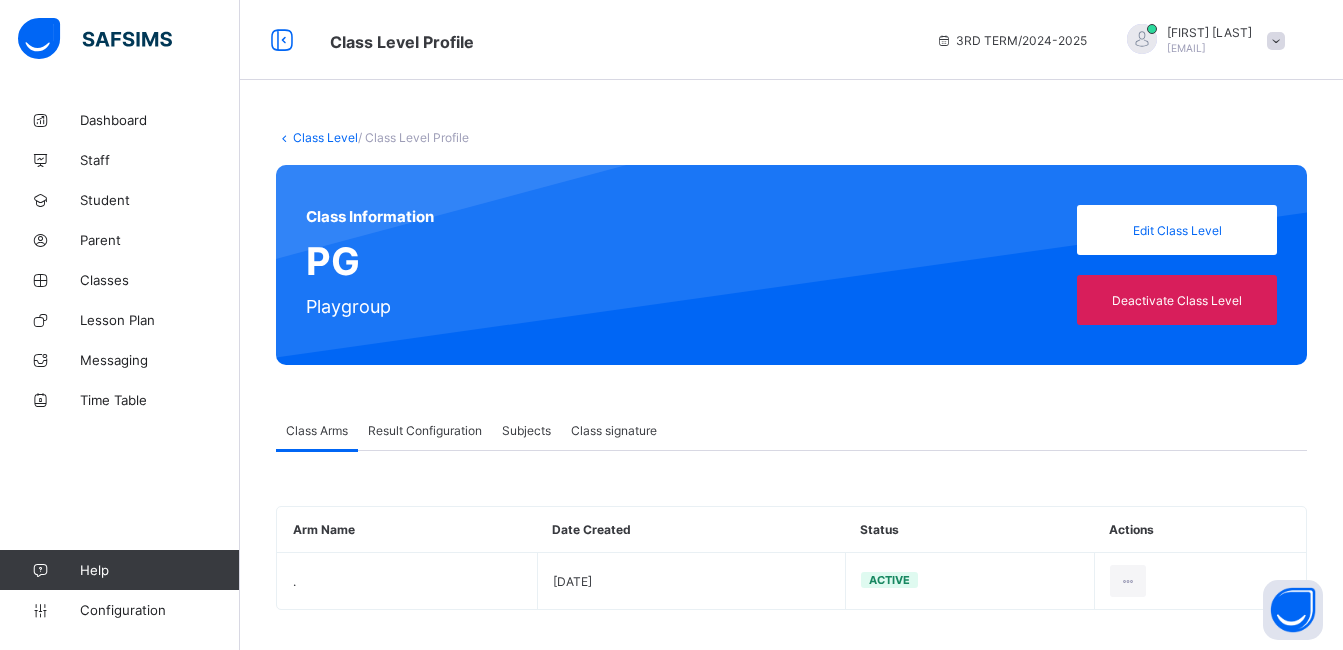 click on "Result Configuration" at bounding box center (425, 430) 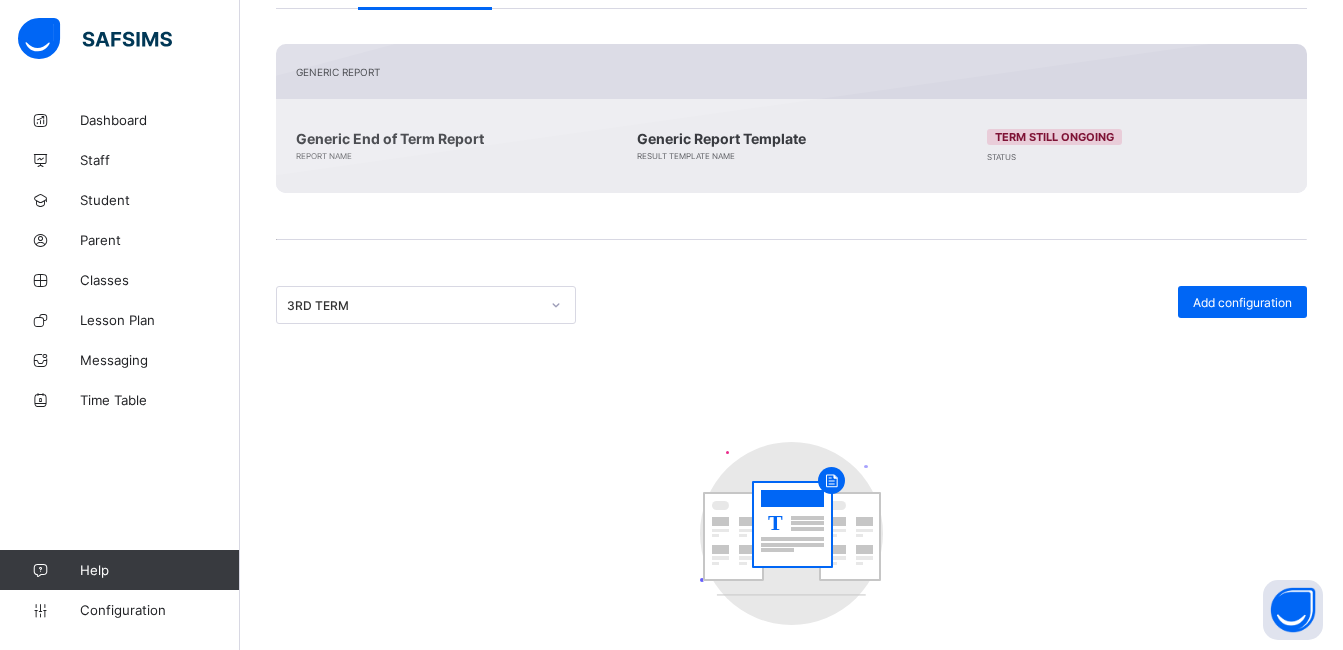 scroll, scrollTop: 416, scrollLeft: 0, axis: vertical 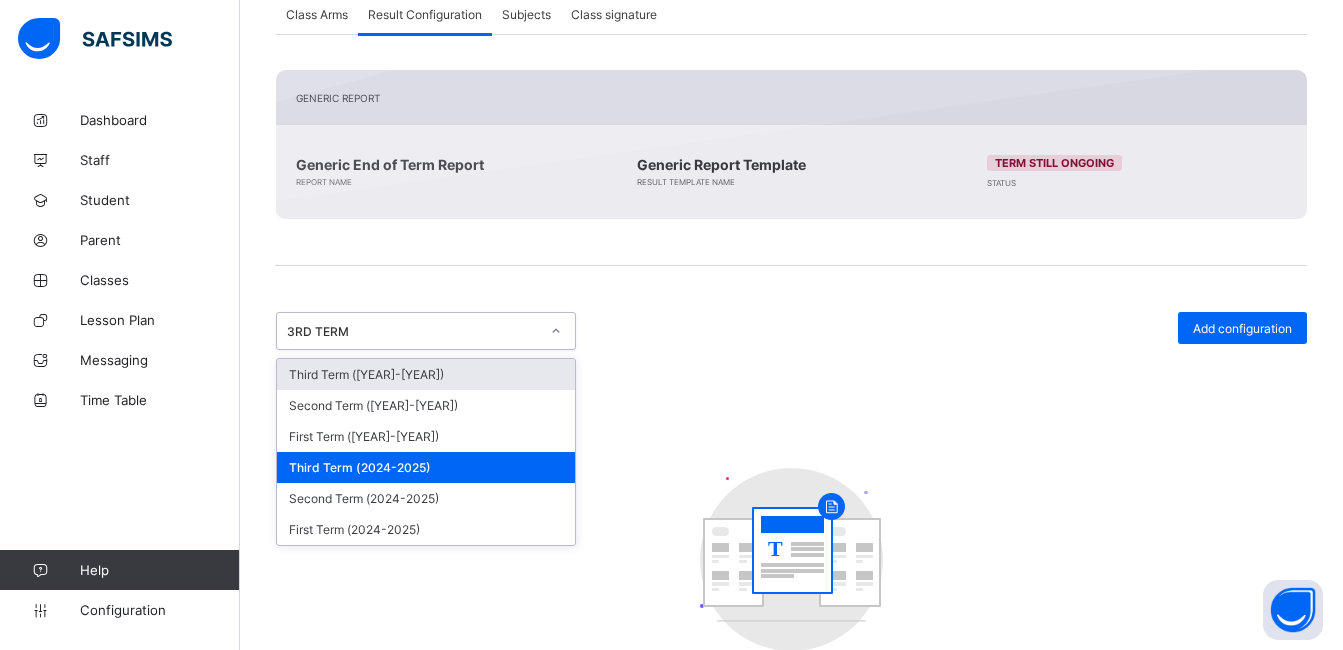 click on "3RD TERM" at bounding box center [413, 331] 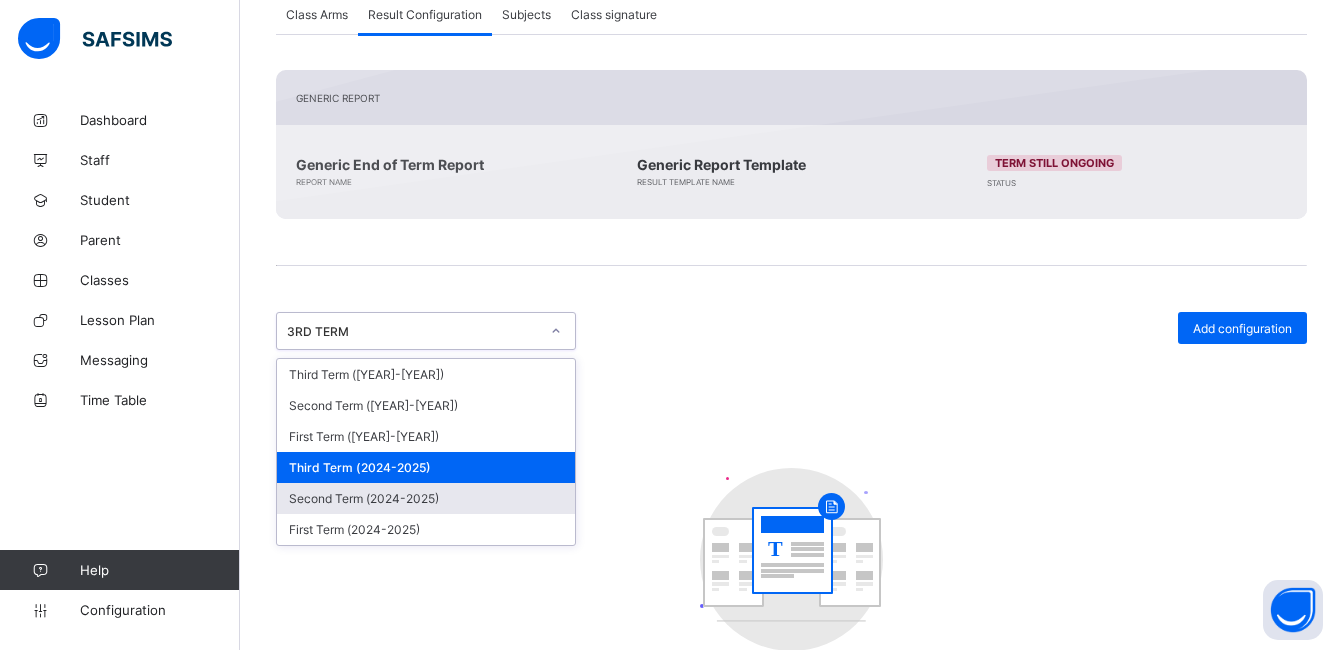 click on "Second Term (2024-2025)" at bounding box center [426, 498] 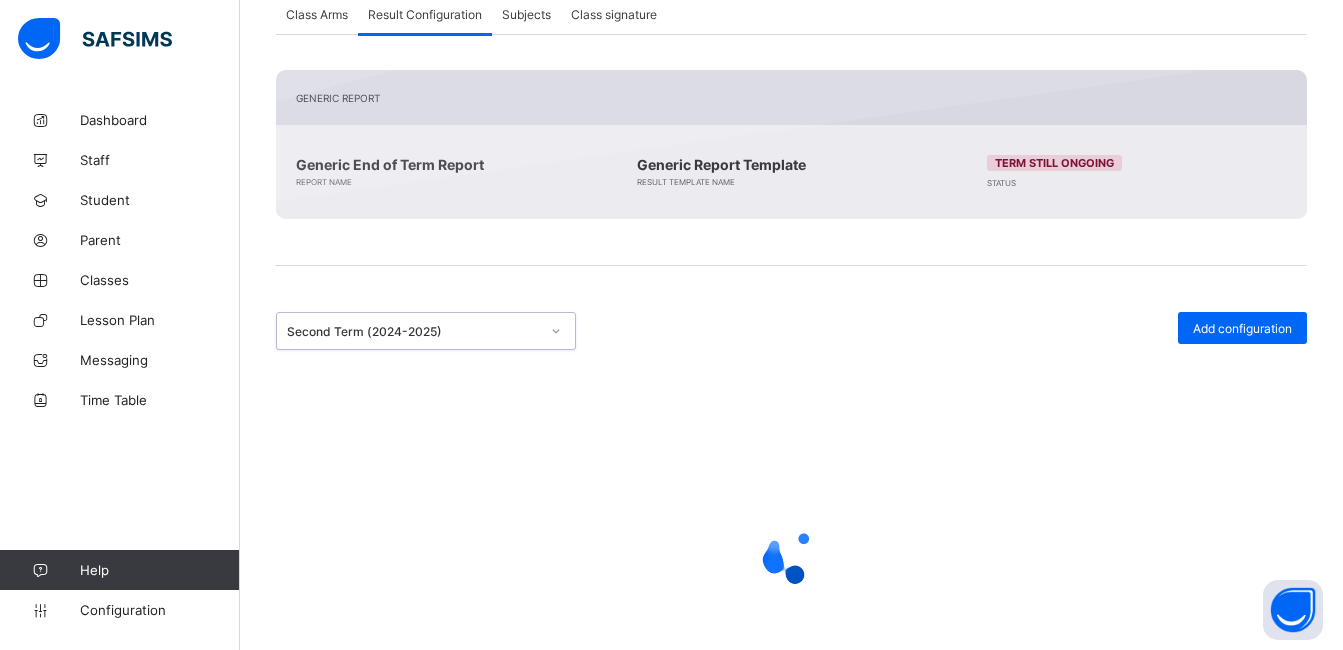 scroll, scrollTop: 21, scrollLeft: 0, axis: vertical 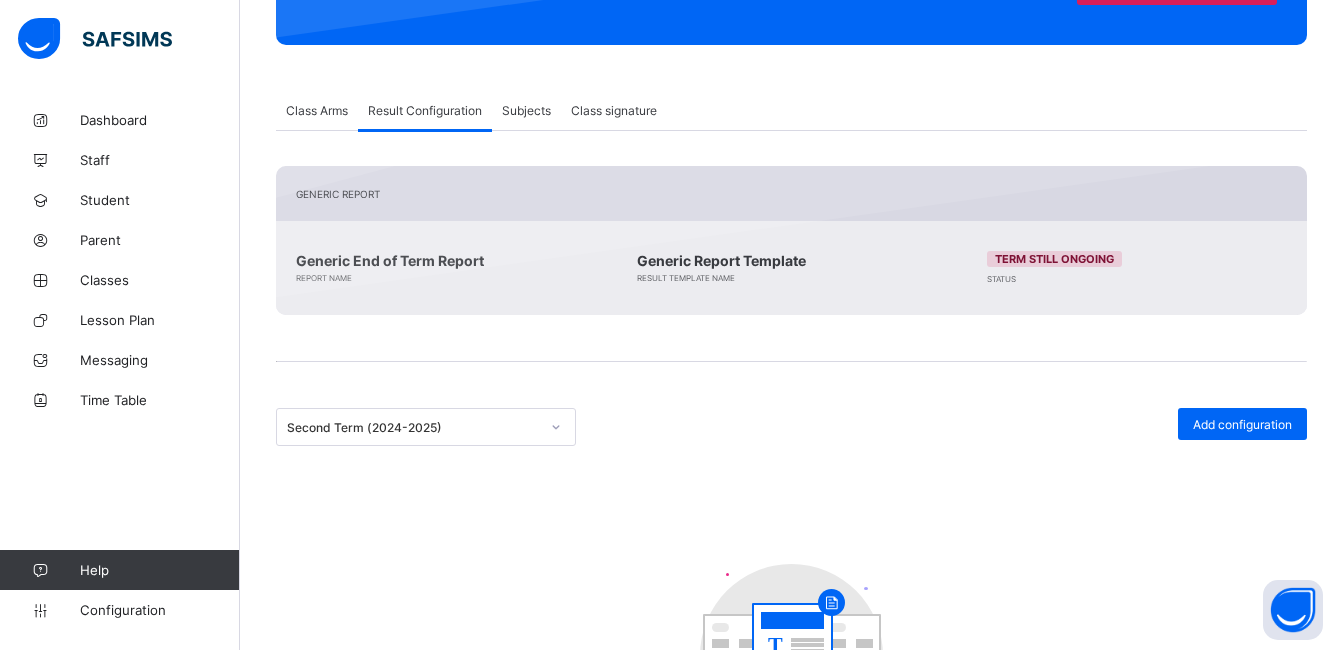 click on "Second Term (2024-2025)" at bounding box center [531, 427] 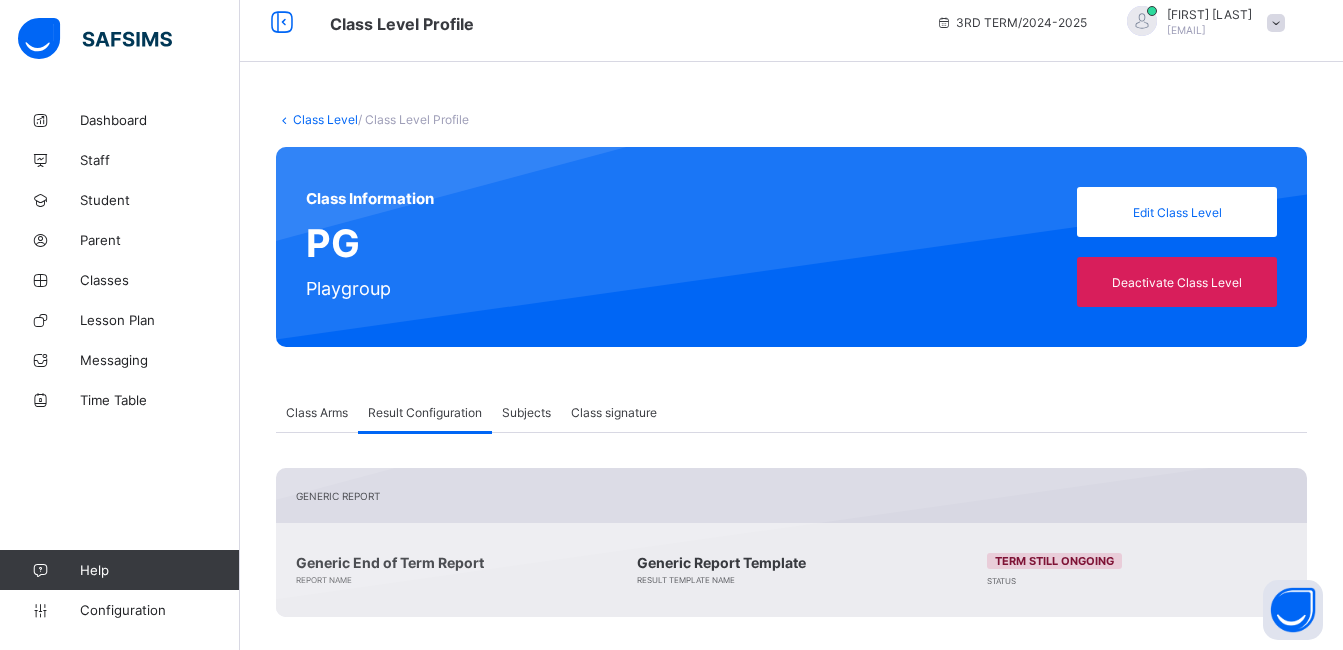 scroll, scrollTop: 0, scrollLeft: 0, axis: both 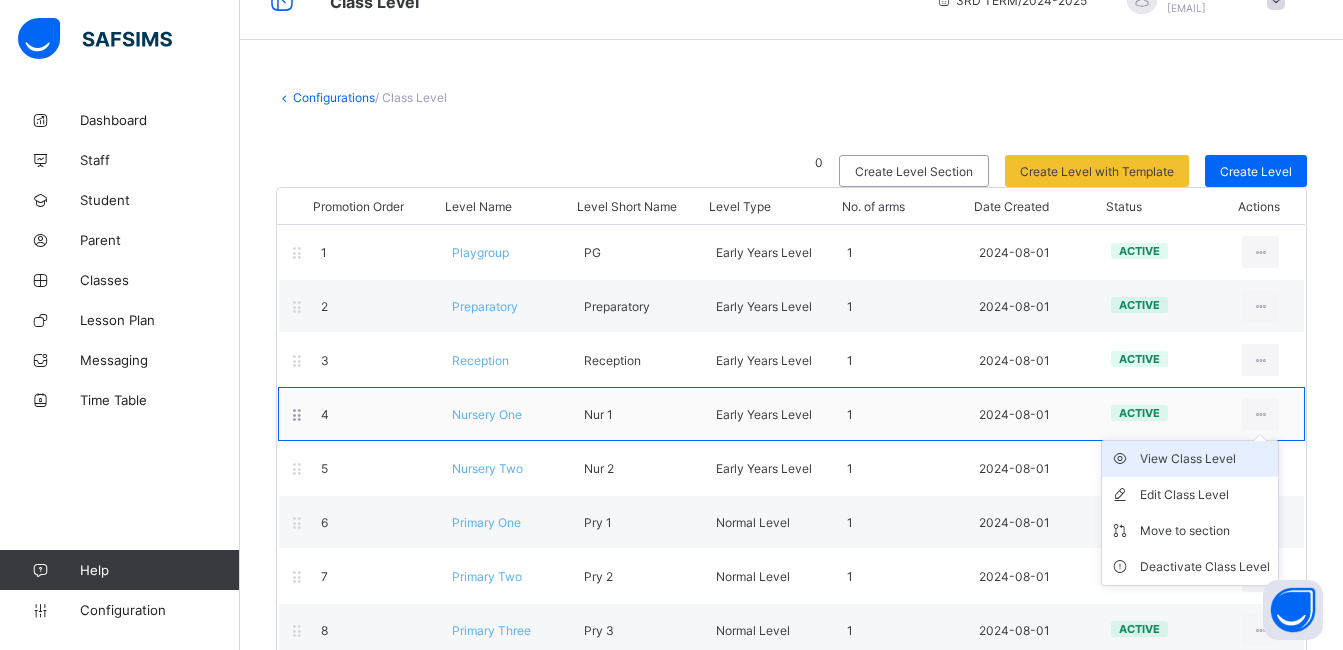click on "View Class Level" at bounding box center (1205, 459) 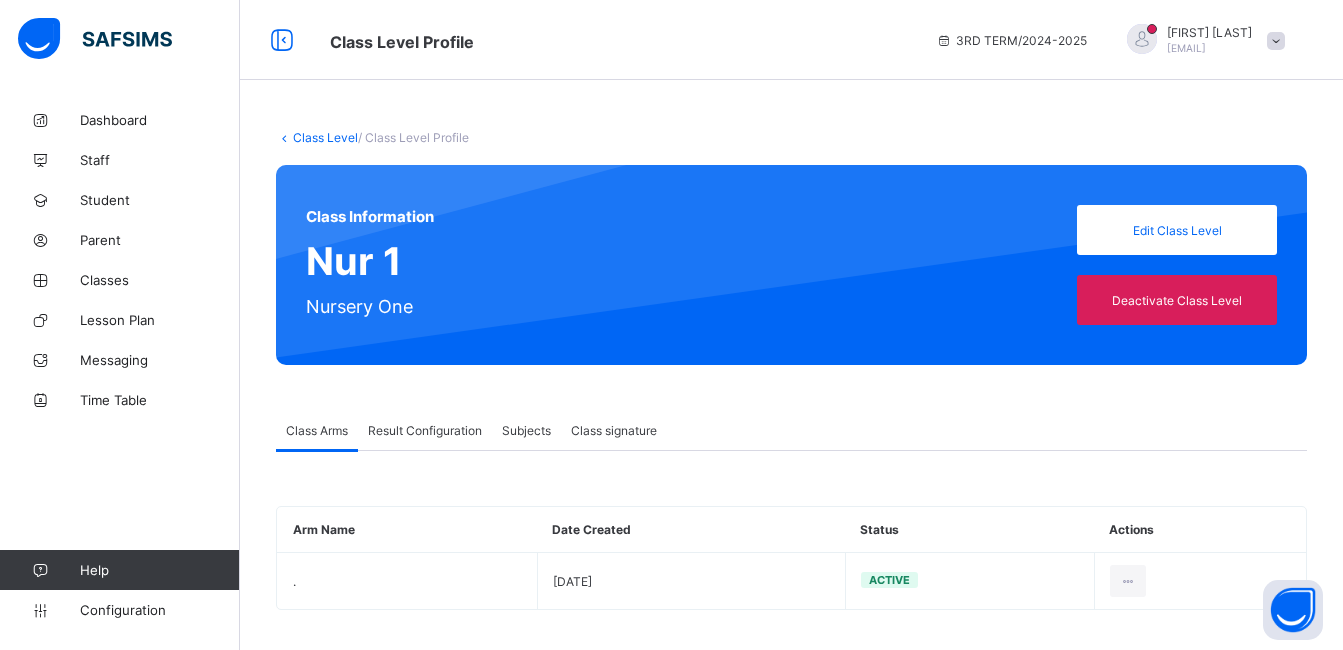 scroll, scrollTop: 10, scrollLeft: 0, axis: vertical 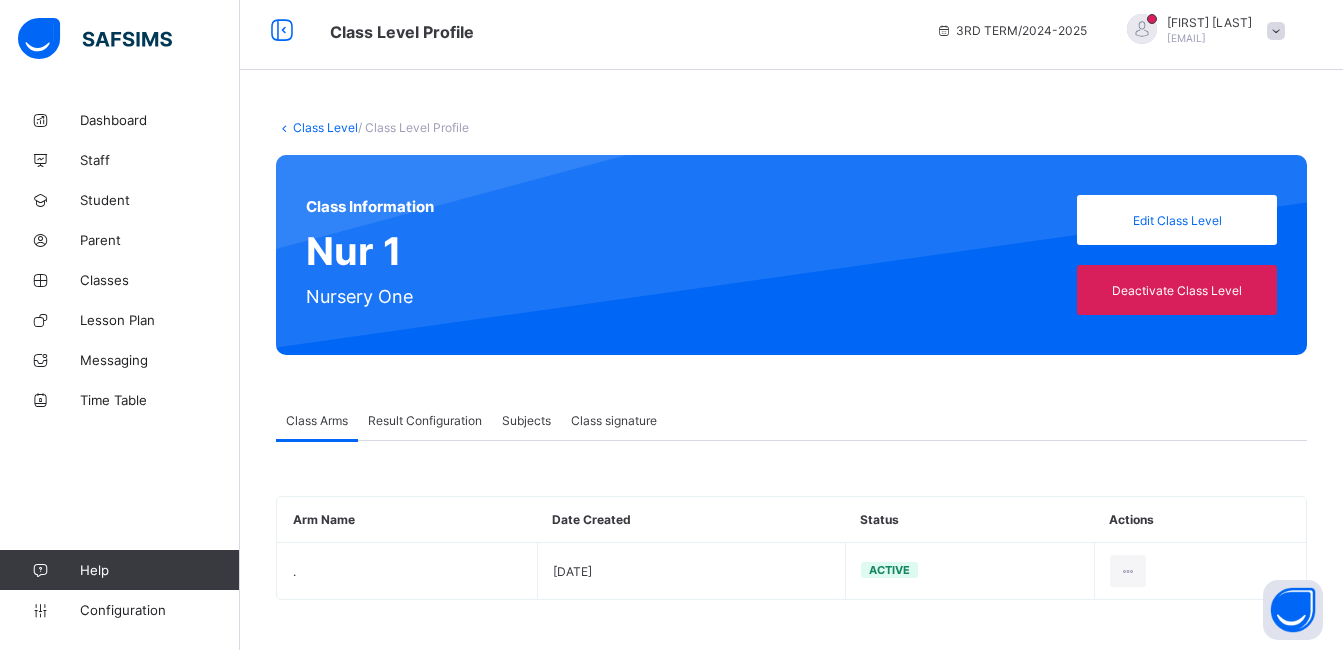 click on "Result Configuration" at bounding box center (425, 420) 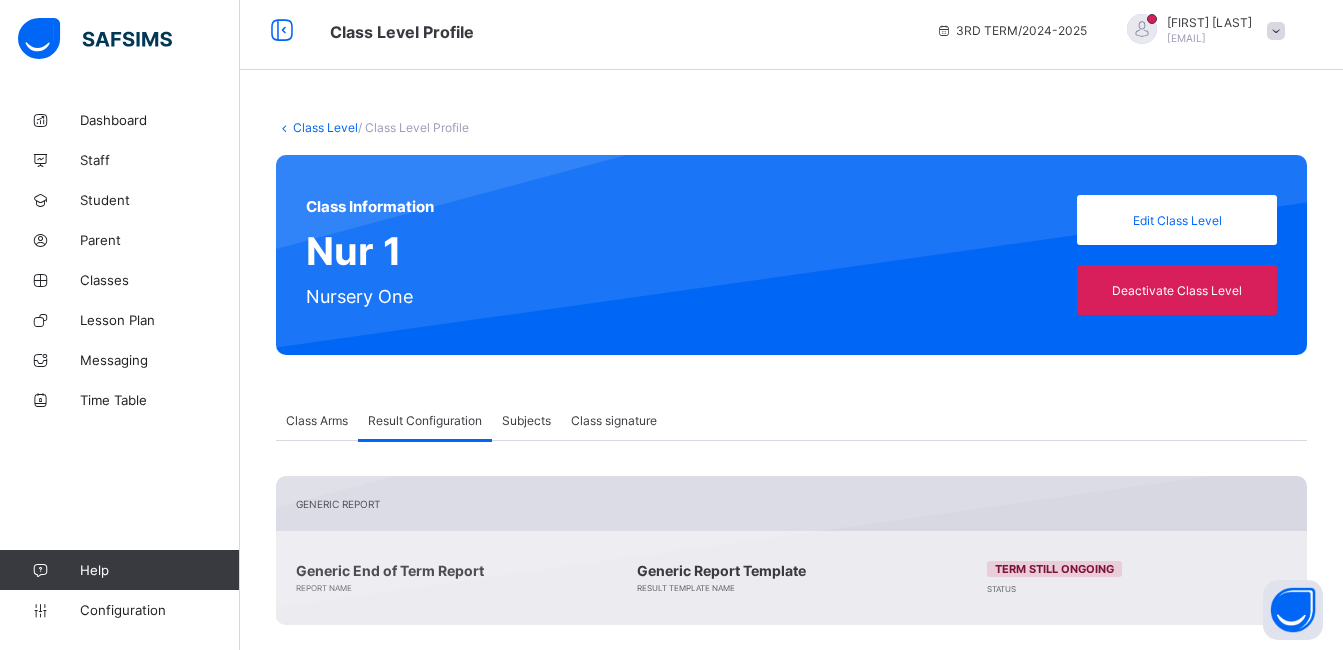 scroll, scrollTop: 290, scrollLeft: 0, axis: vertical 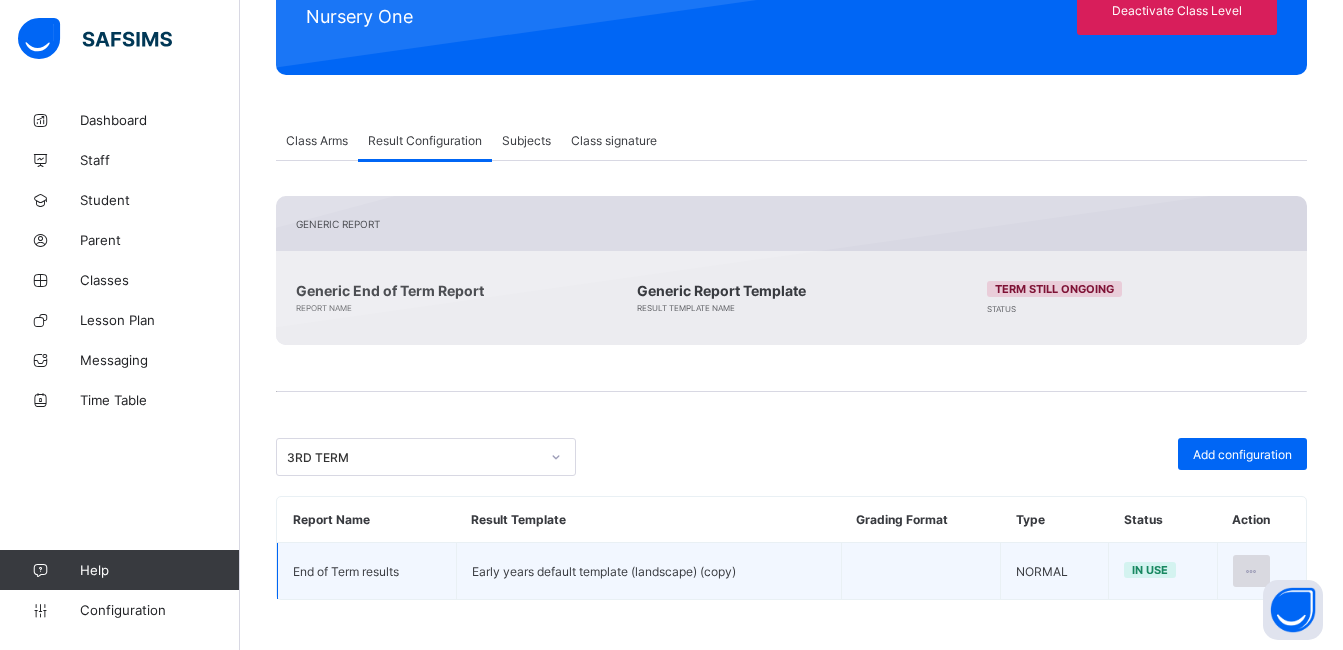 click at bounding box center [1251, 571] 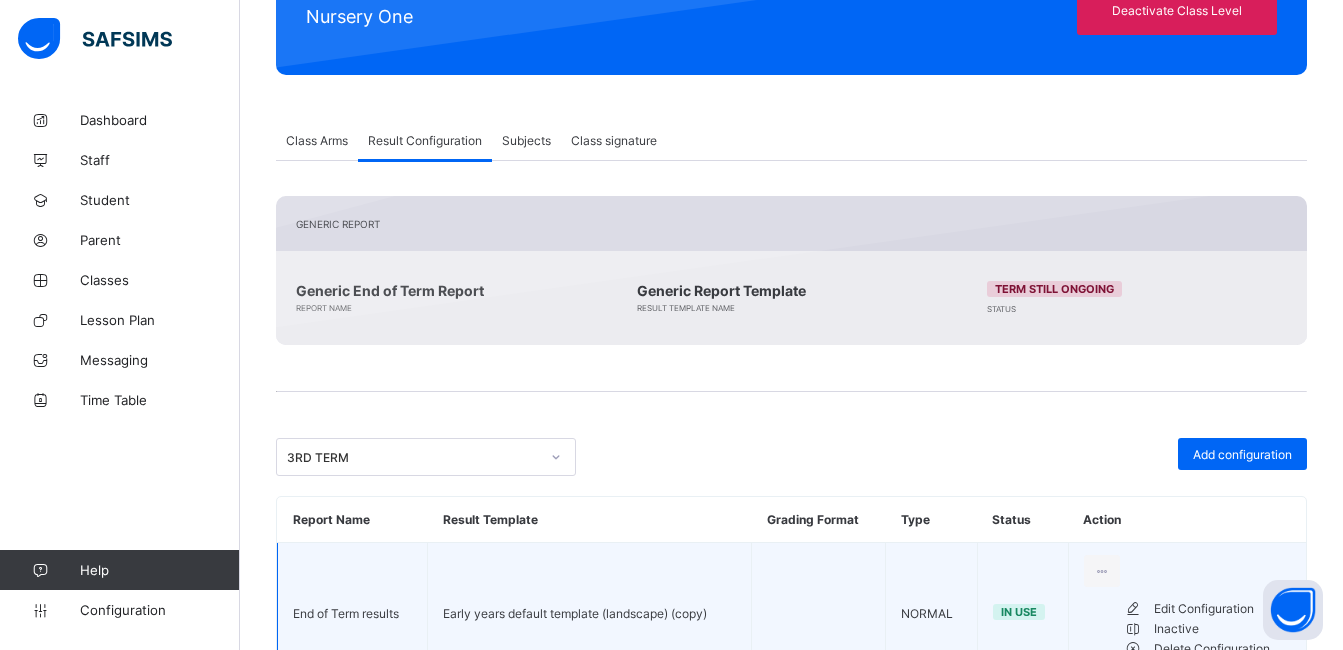 click on "Edit Configuration" at bounding box center [1222, 609] 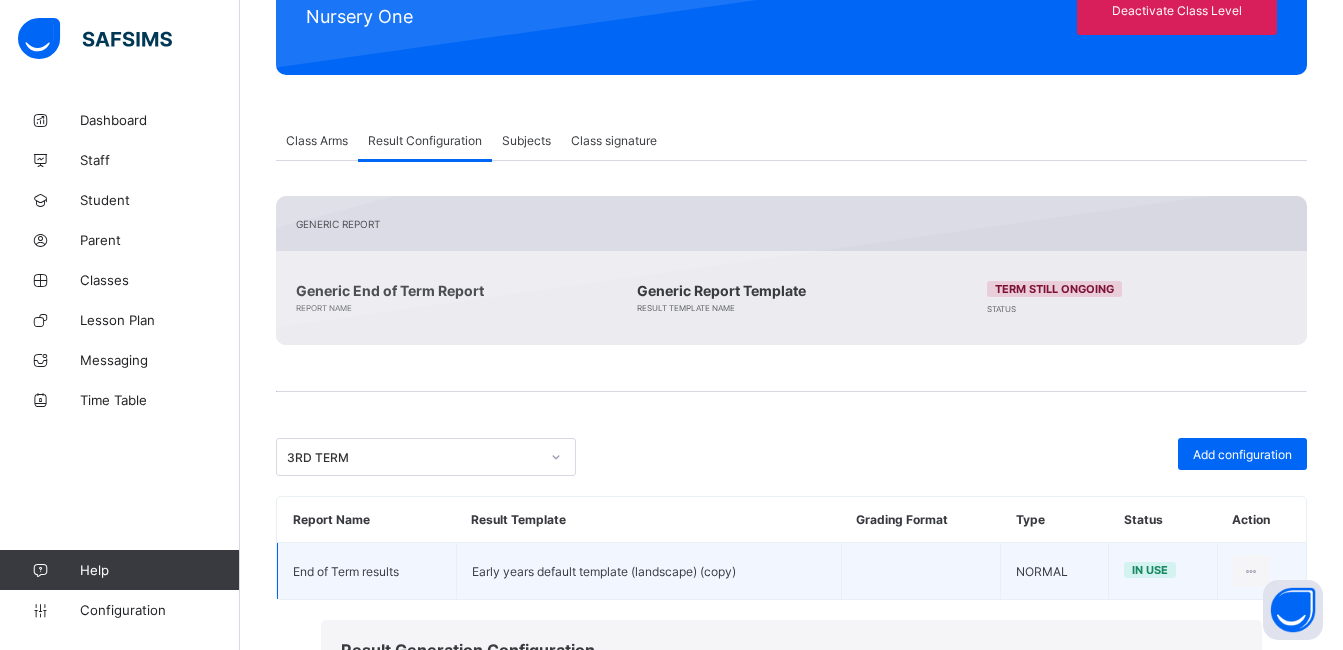 click on "**********" at bounding box center [791, 714] 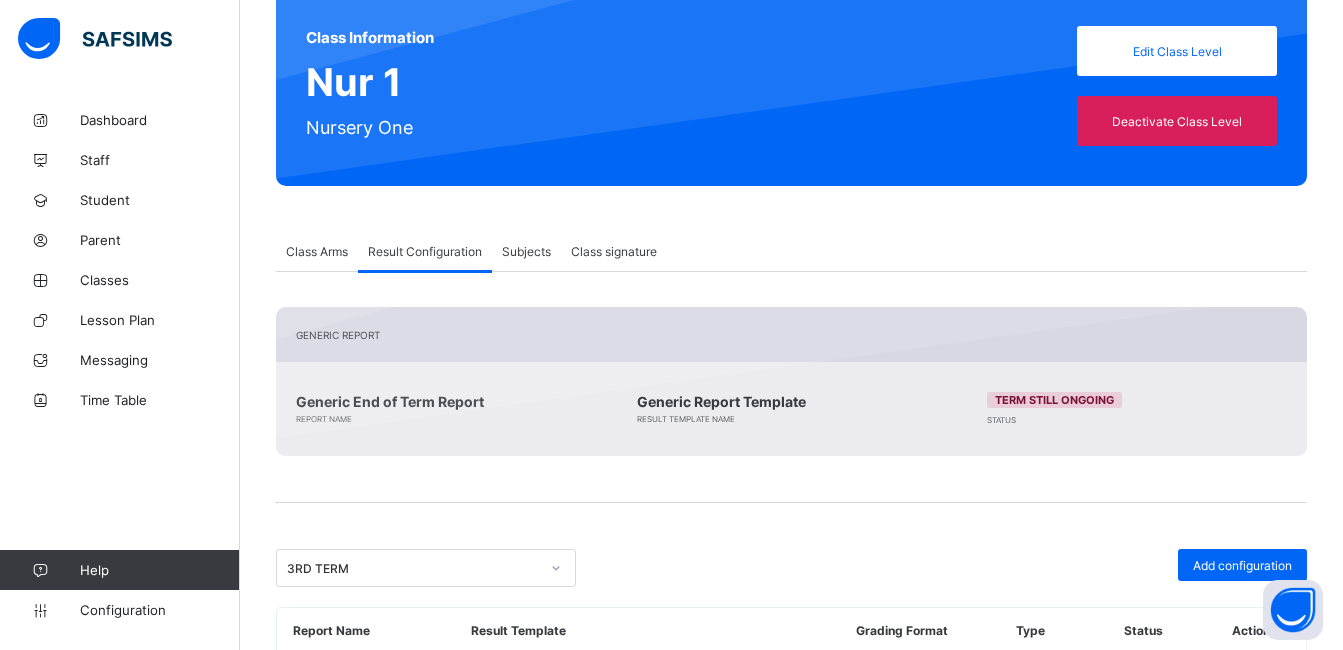 scroll, scrollTop: 0, scrollLeft: 0, axis: both 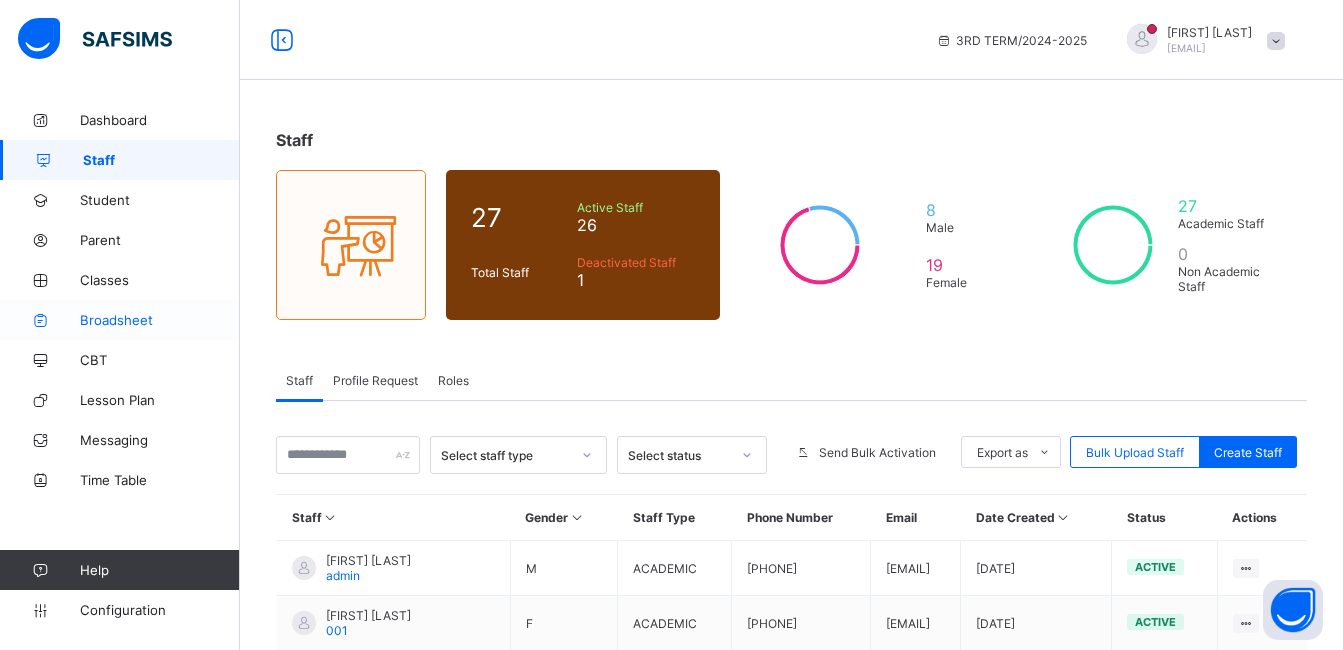 click on "Broadsheet" at bounding box center (160, 320) 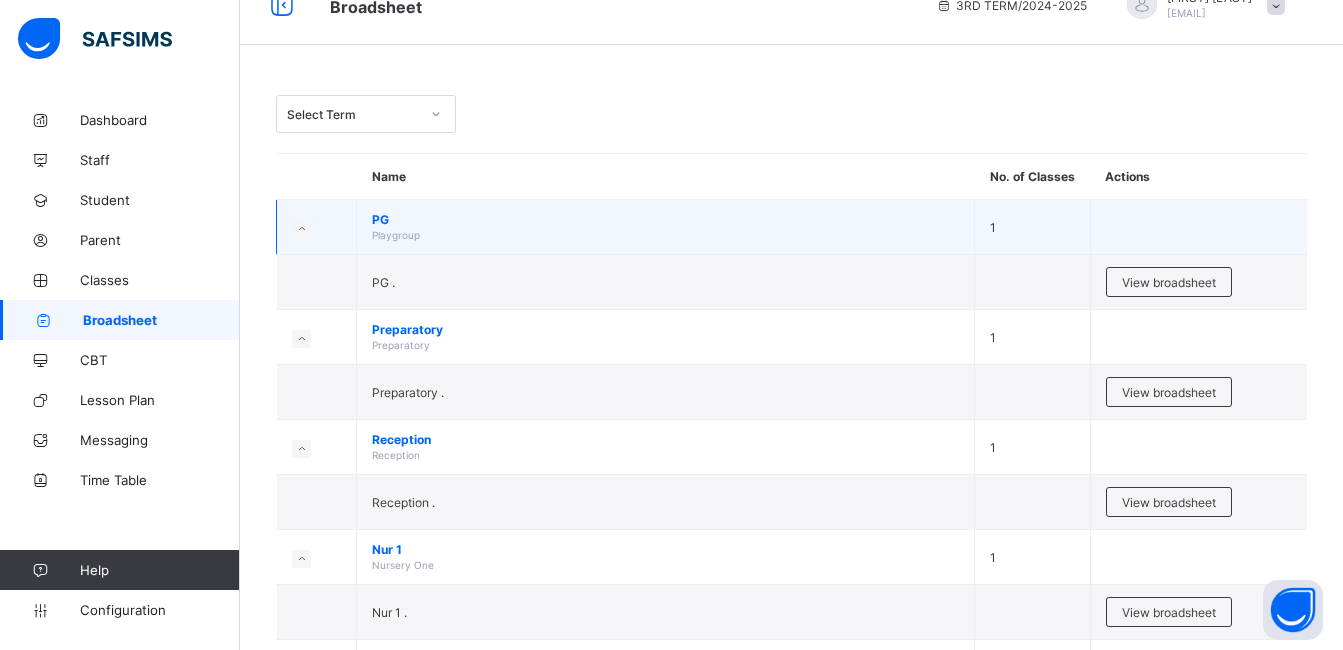 scroll, scrollTop: 40, scrollLeft: 0, axis: vertical 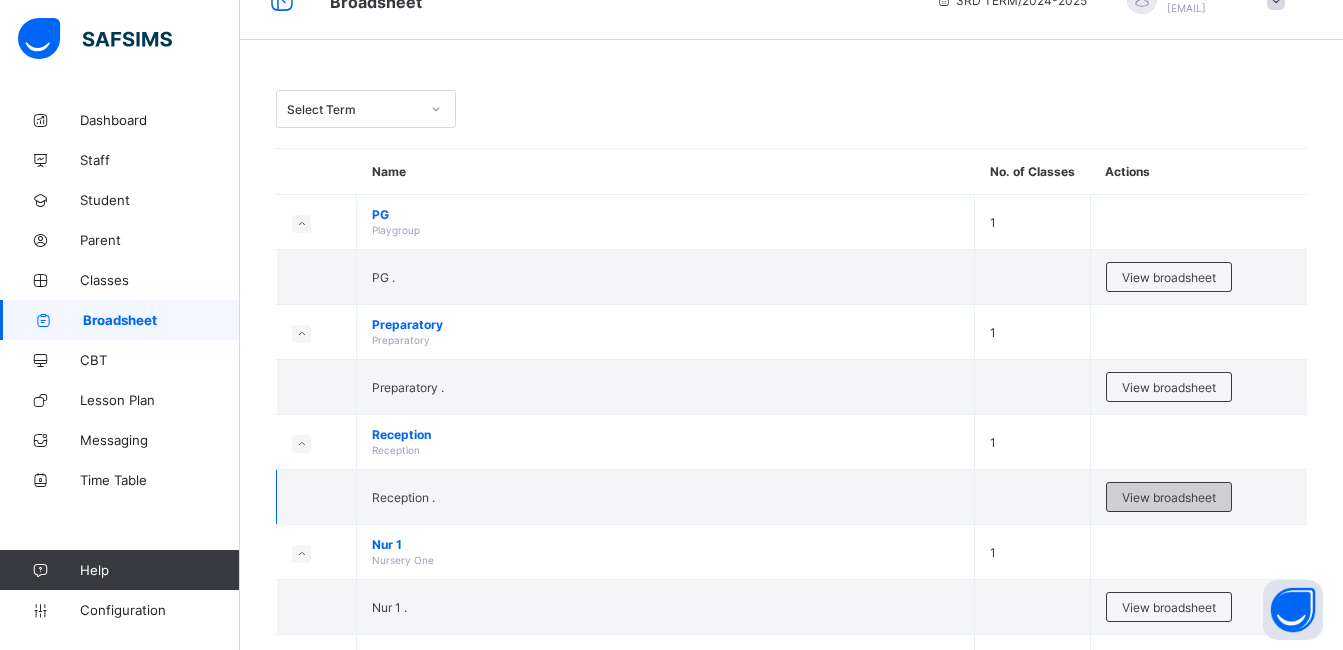 click on "View broadsheet" at bounding box center [1169, 497] 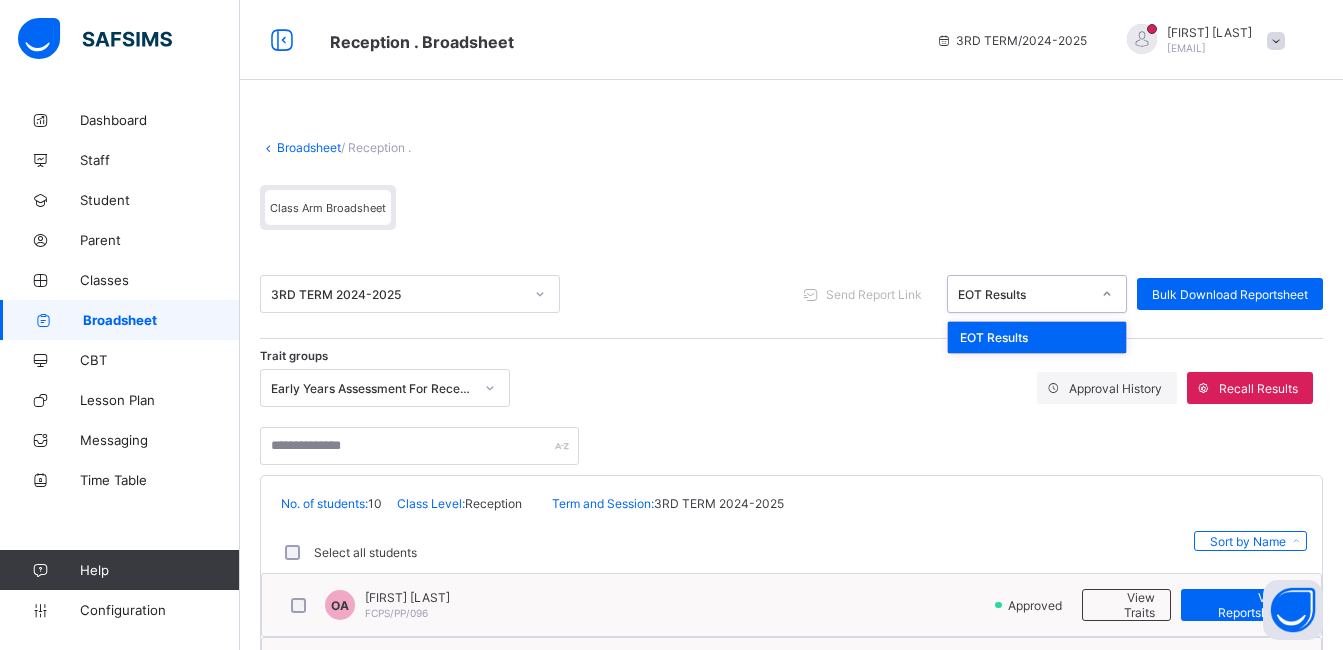 click on "EOT Results" at bounding box center [1024, 294] 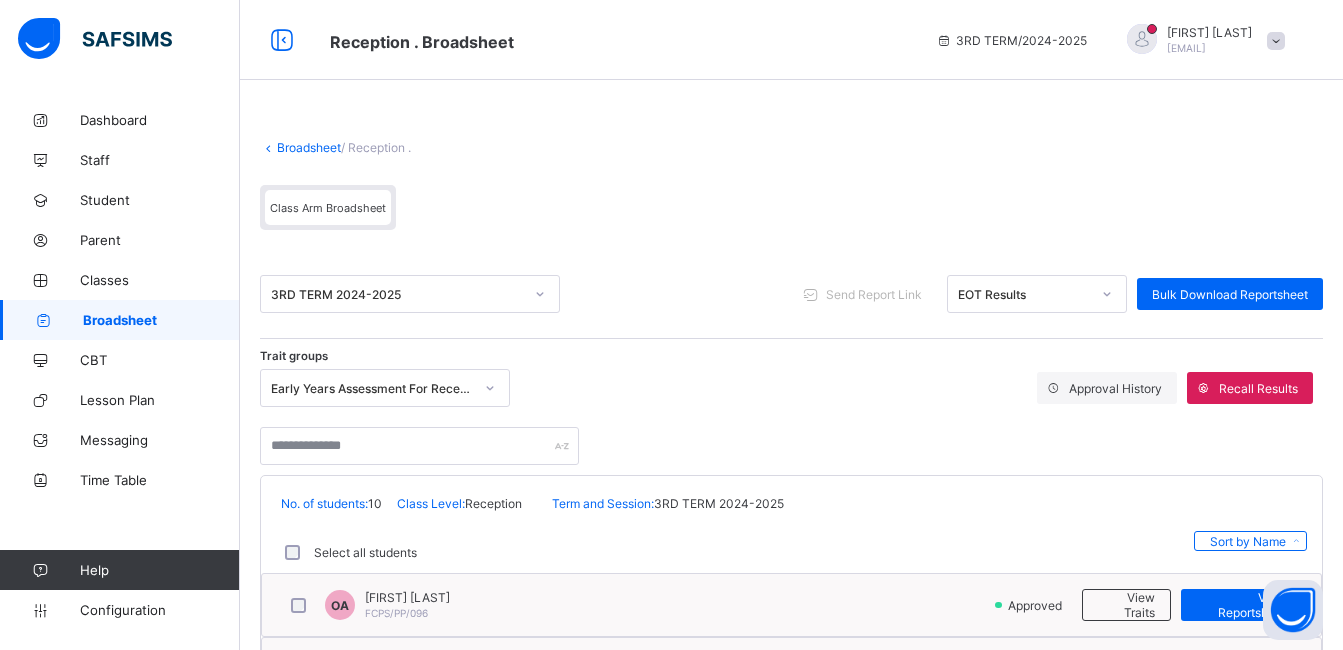 click on "[TERM] [YEAR] Send Report Link EOT Results Bulk Download Reportsheet" at bounding box center (791, 294) 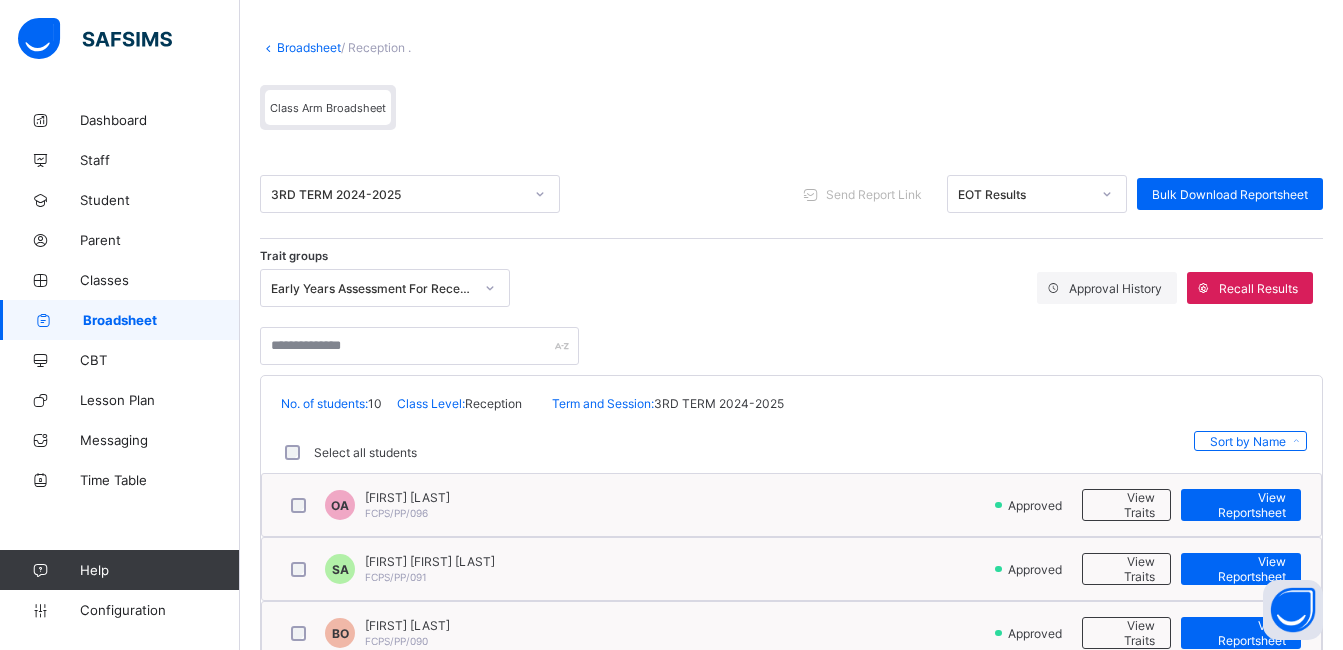 scroll, scrollTop: 240, scrollLeft: 0, axis: vertical 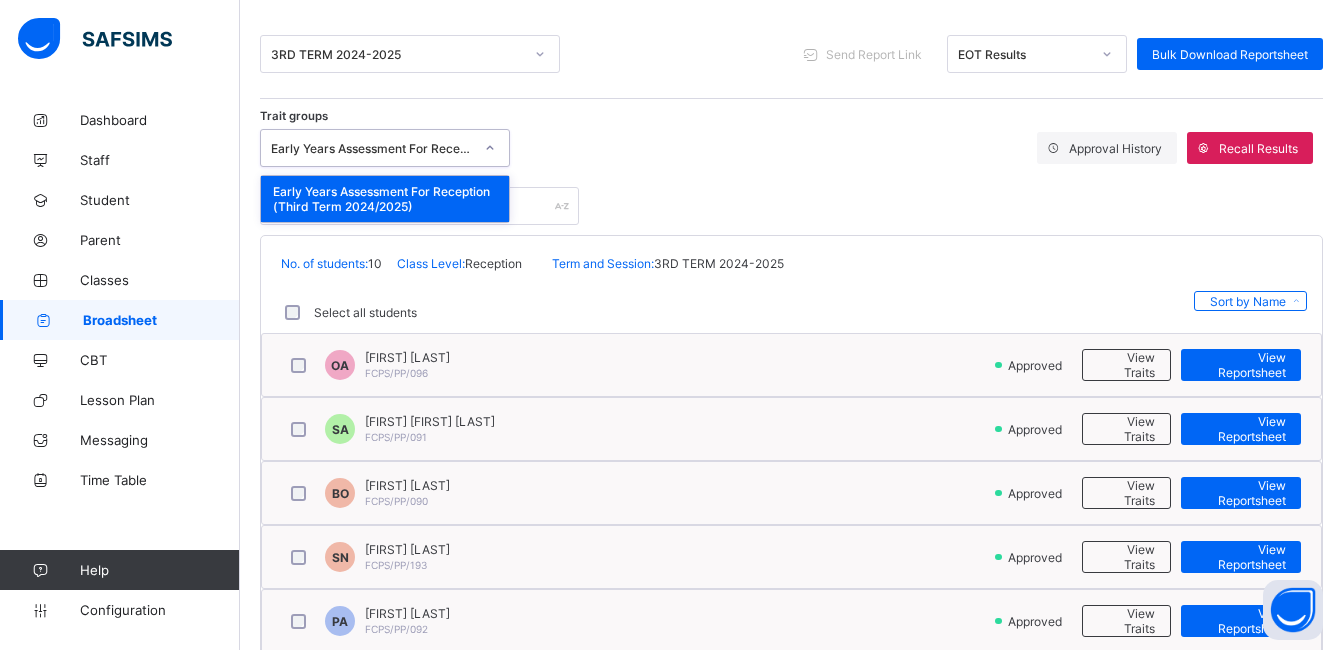 click at bounding box center [490, 148] 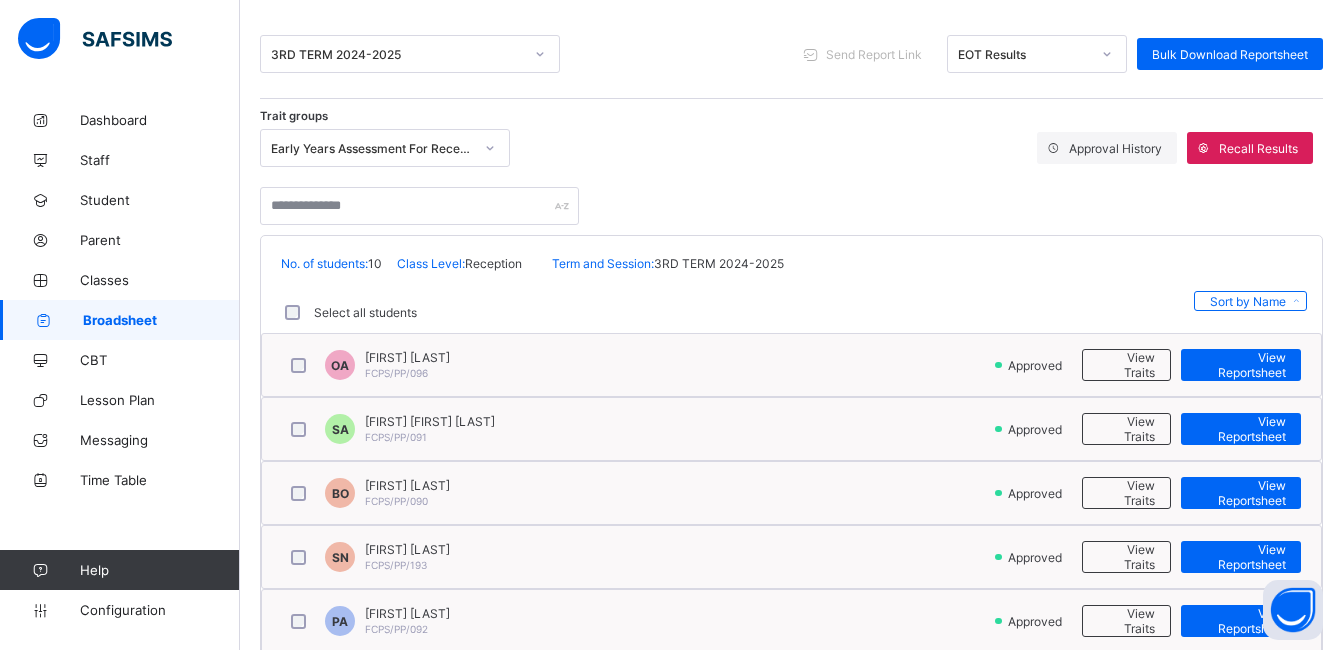 click at bounding box center [791, 196] 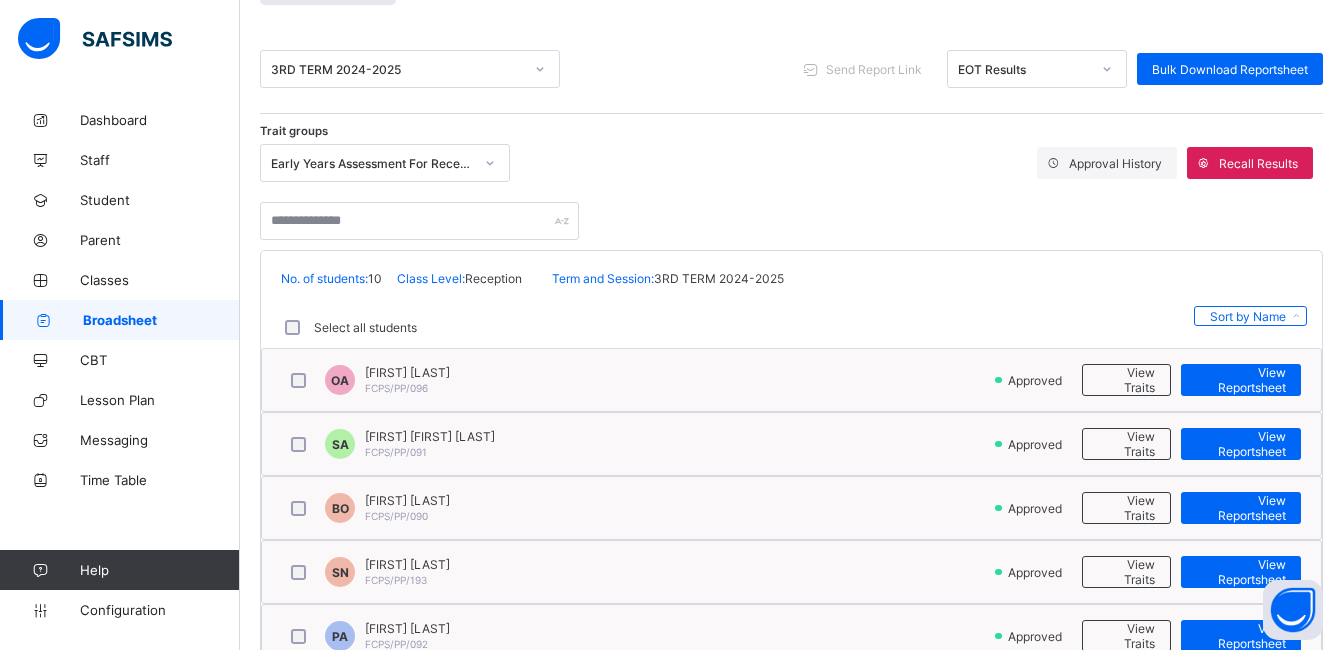 scroll, scrollTop: 160, scrollLeft: 0, axis: vertical 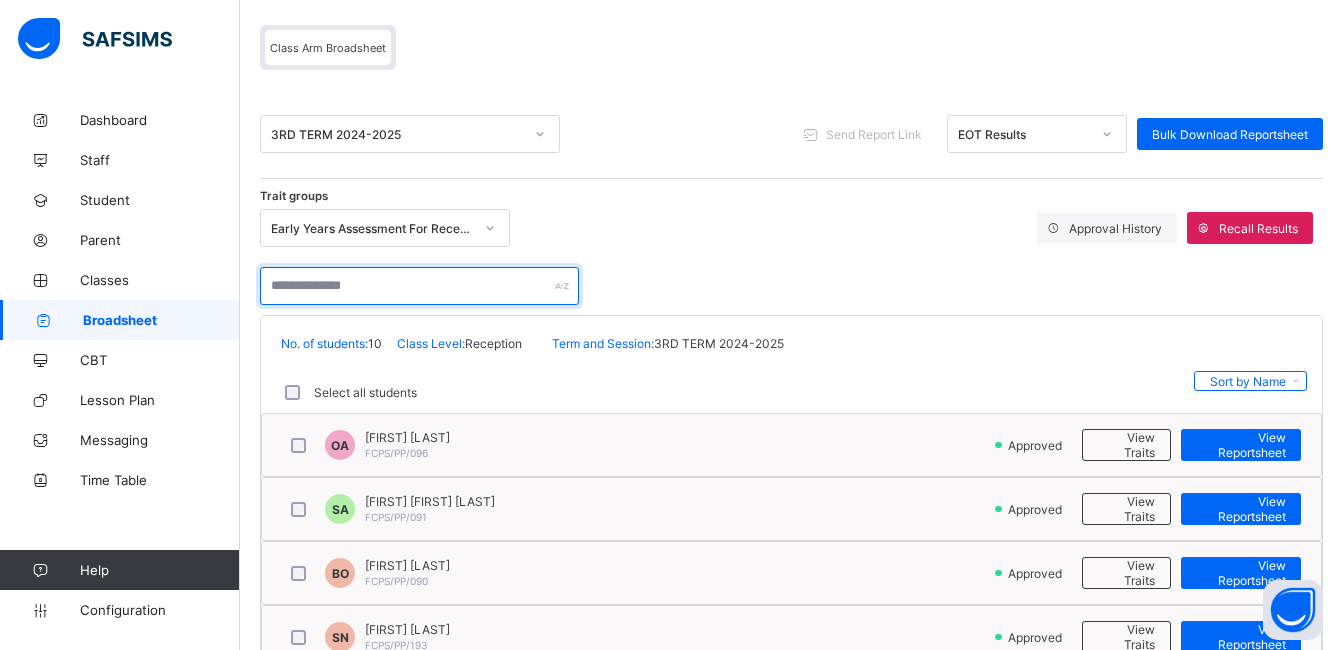 click at bounding box center (419, 286) 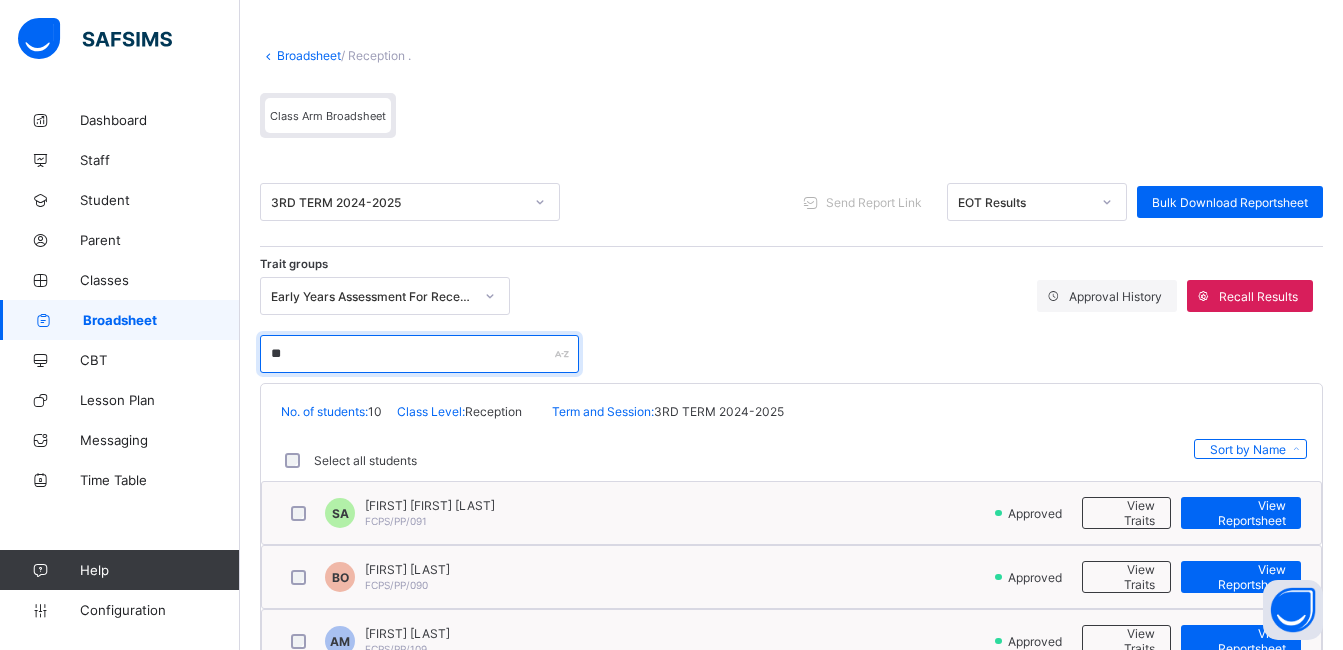 scroll, scrollTop: 160, scrollLeft: 0, axis: vertical 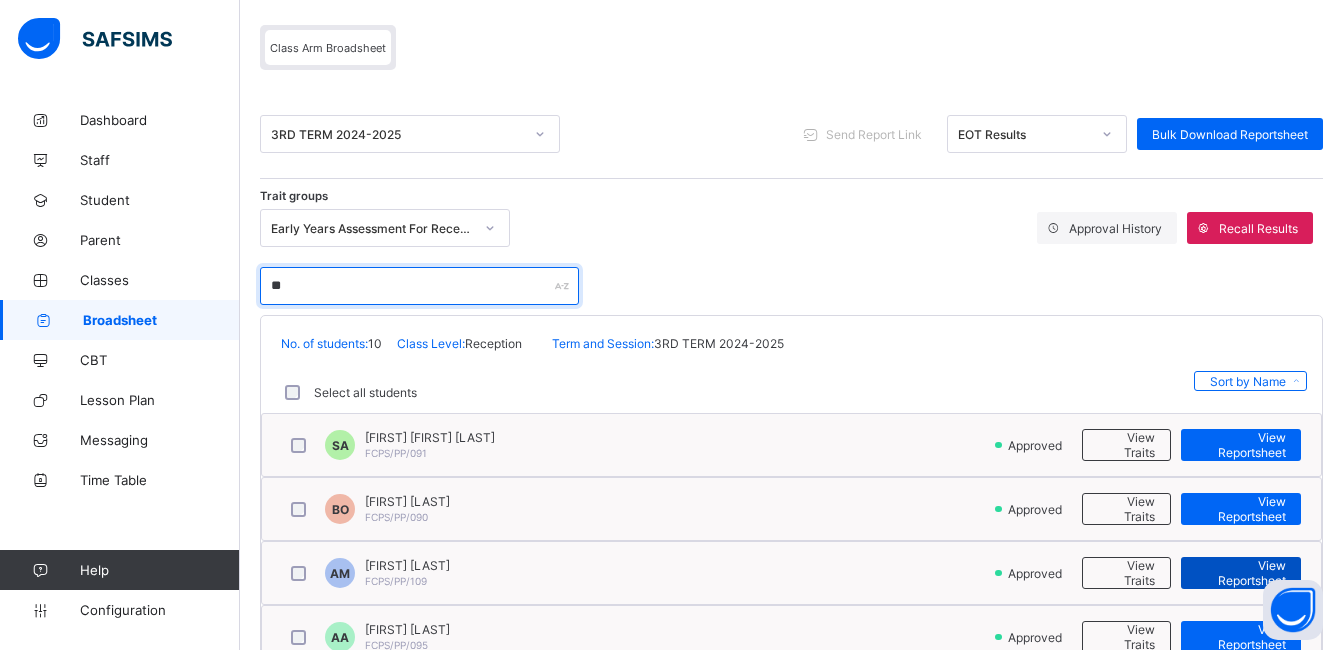 type on "**" 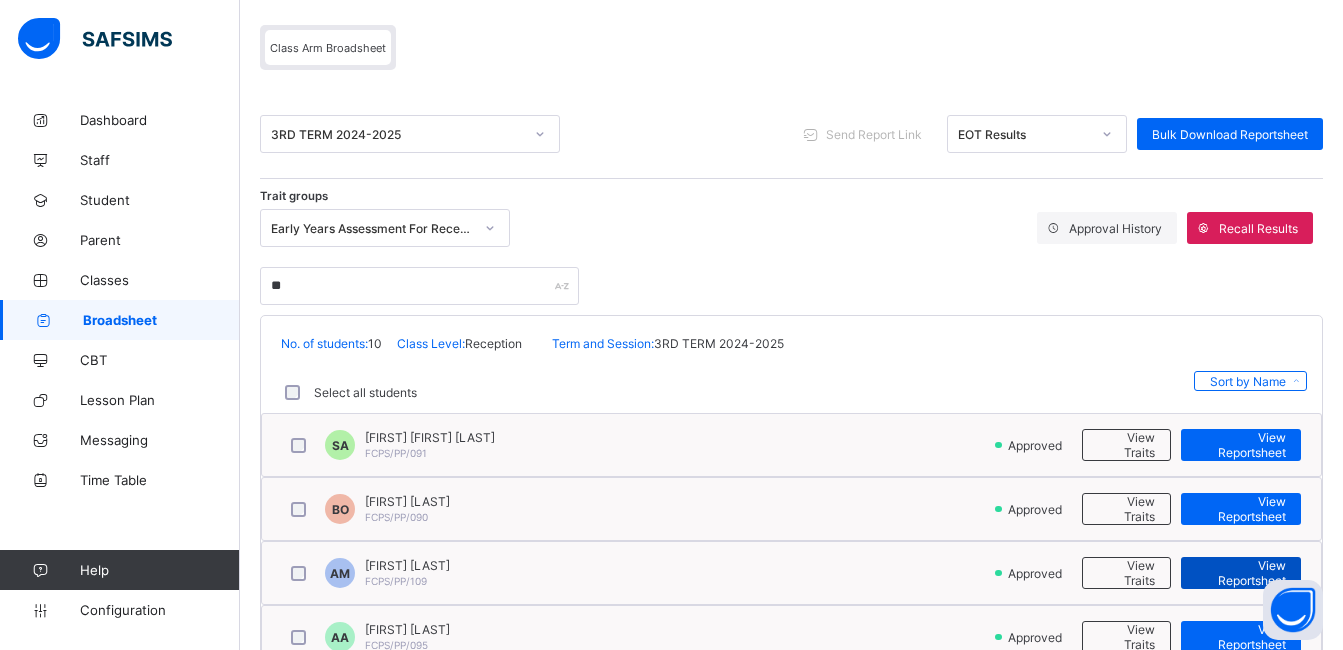 click on "View Reportsheet" at bounding box center (1241, 573) 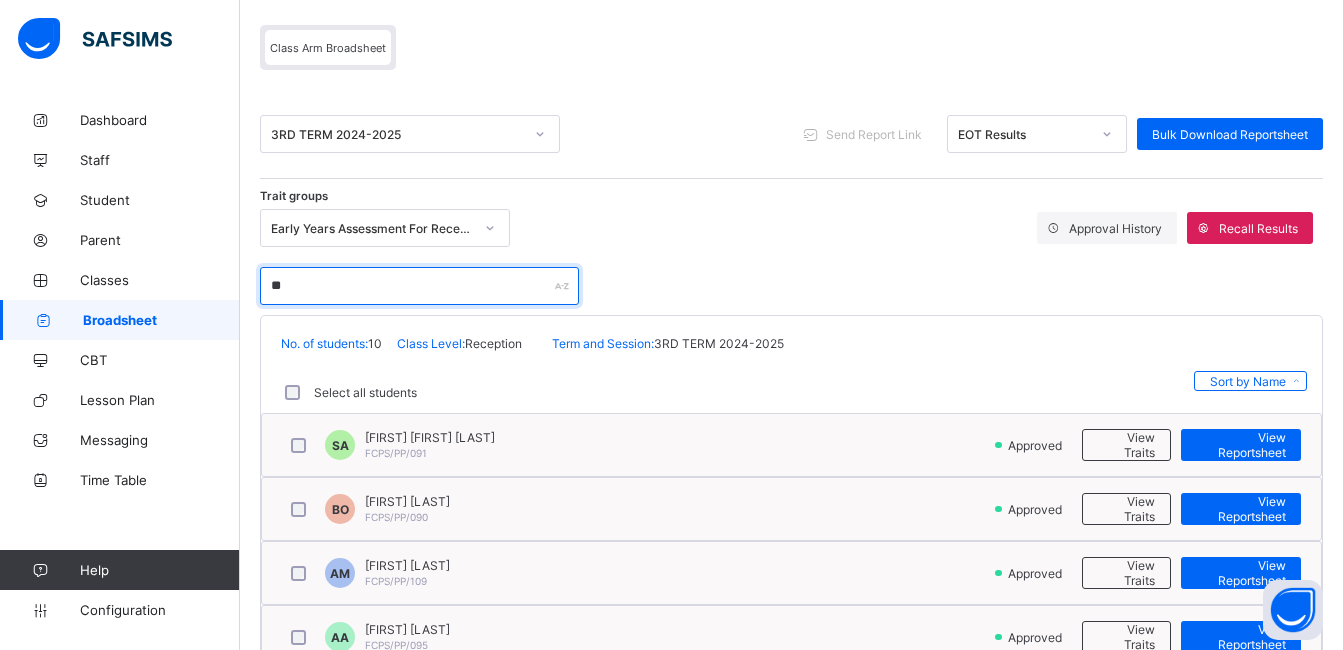 click on "**" at bounding box center [419, 286] 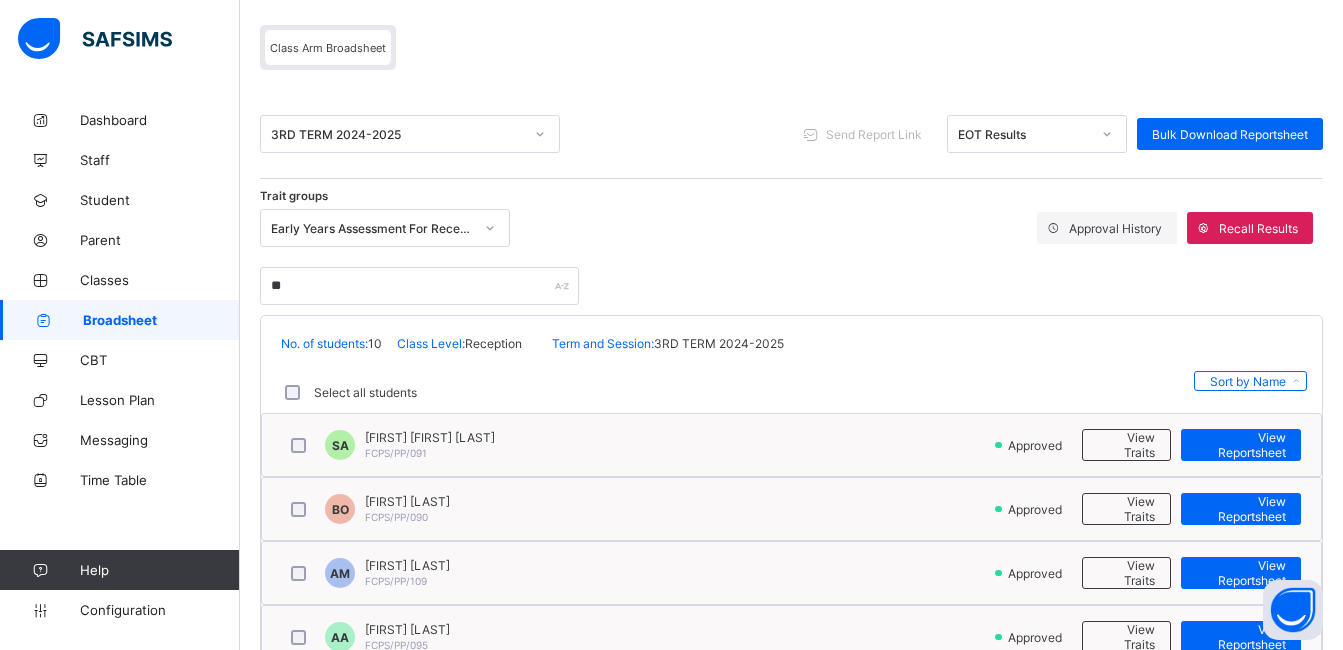 click on "Trait groups Early Years Assessment For Reception (Third Term 2024/2025)  Approval History  Recall Results **" at bounding box center (791, 252) 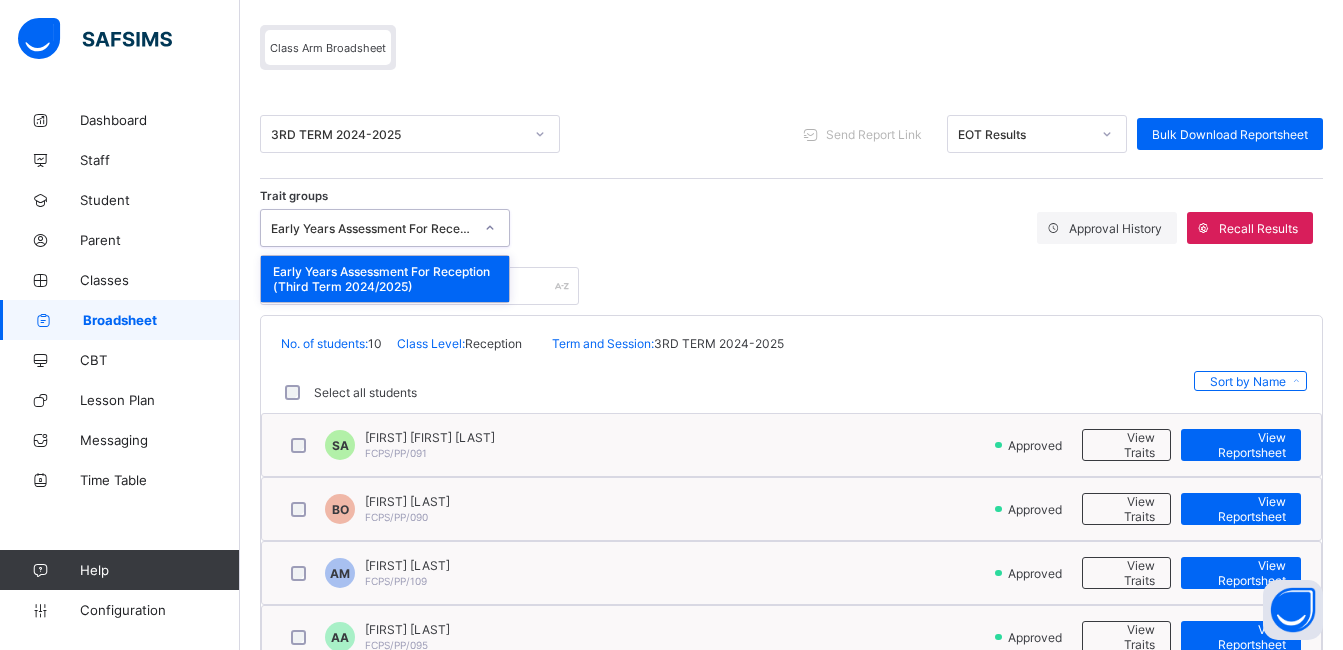 click on "Early Years Assessment For Reception (Third Term 2024/2025)" at bounding box center [372, 228] 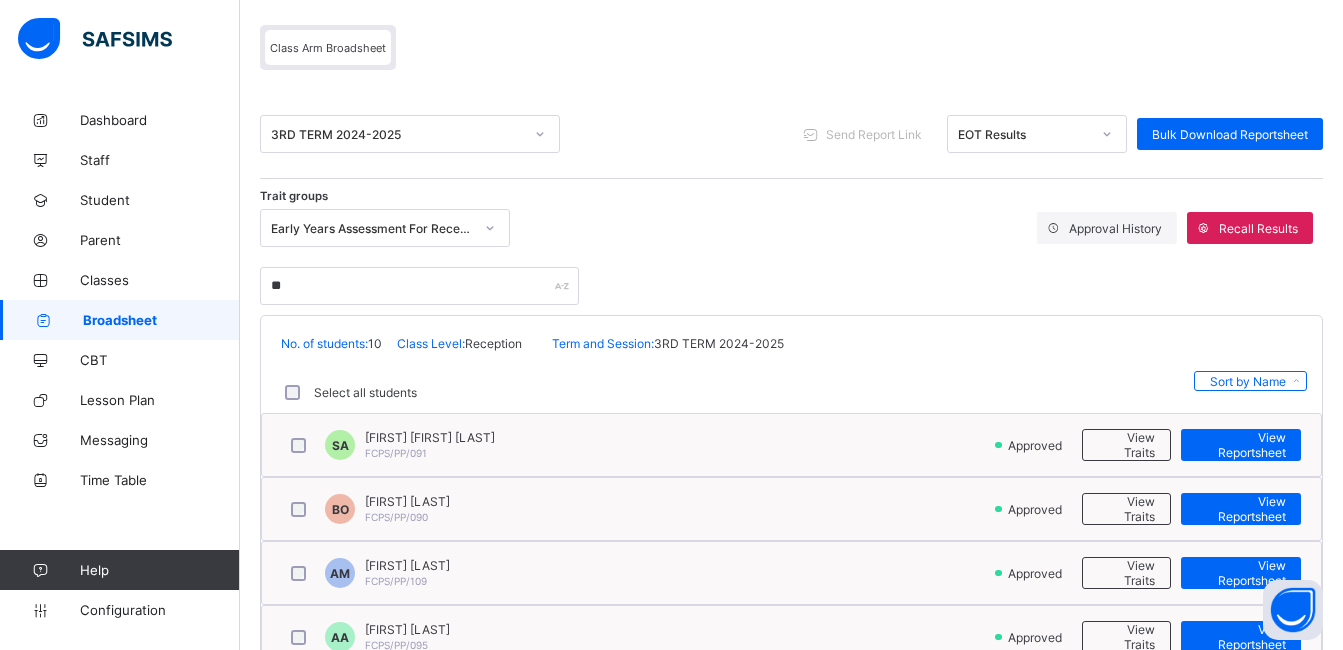 click on "Trait groups Early Years Assessment For Reception (Third Term 2024/2025)  Approval History  Recall Results" at bounding box center (791, 228) 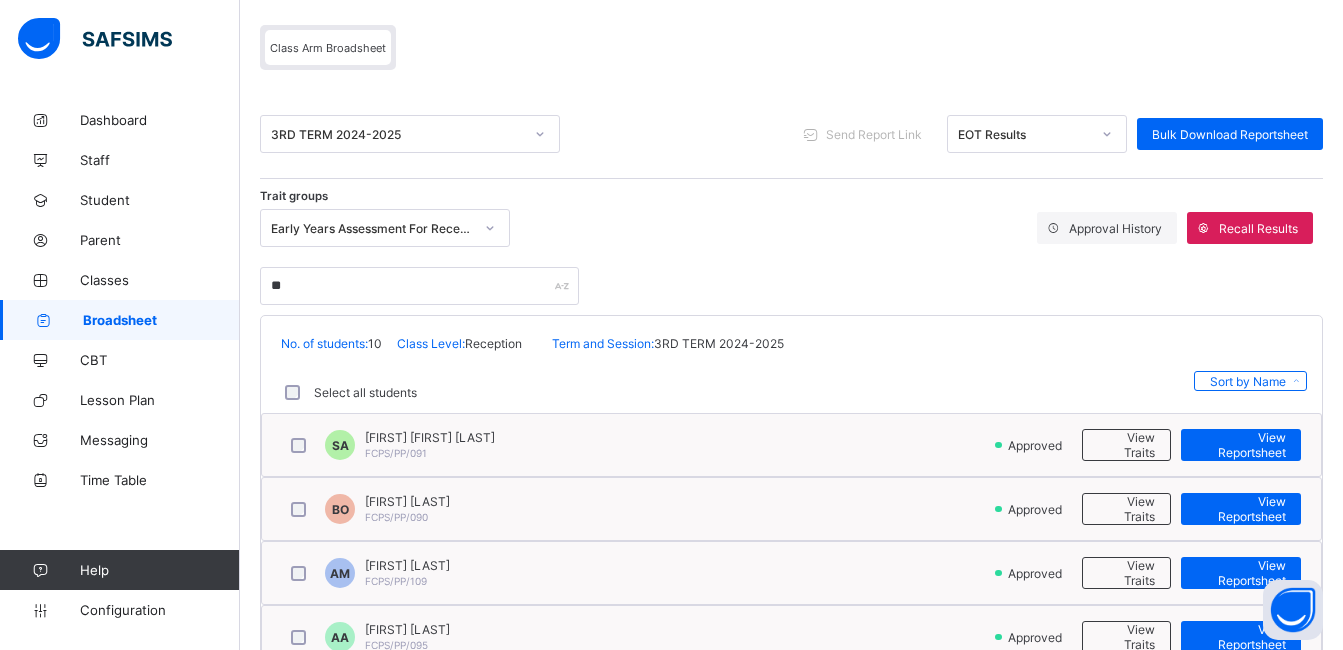 click on "Broadsheet" at bounding box center (161, 320) 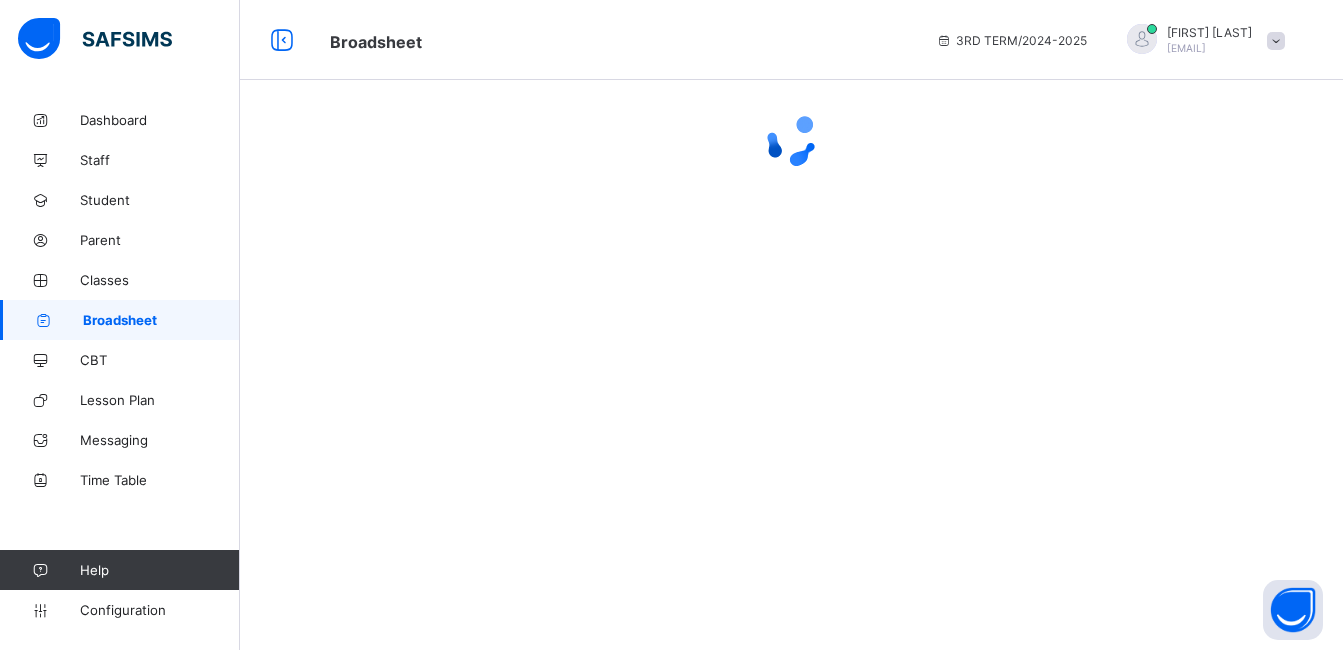 scroll, scrollTop: 0, scrollLeft: 0, axis: both 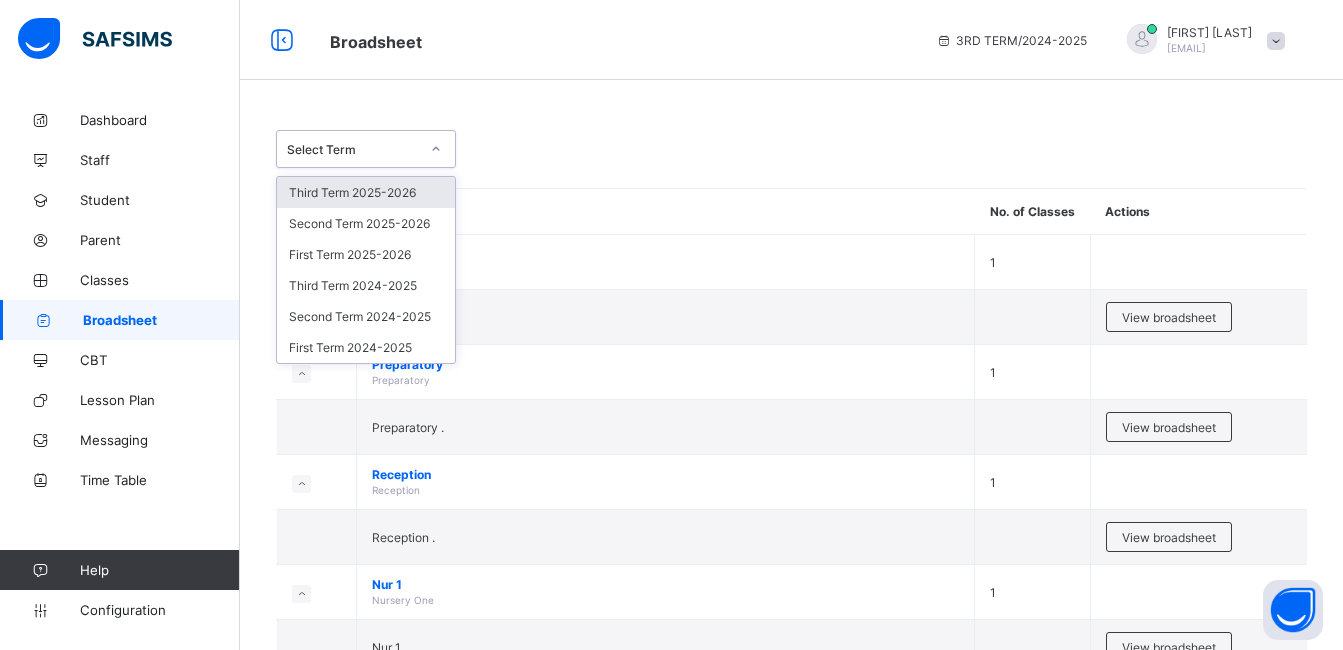 click at bounding box center (436, 149) 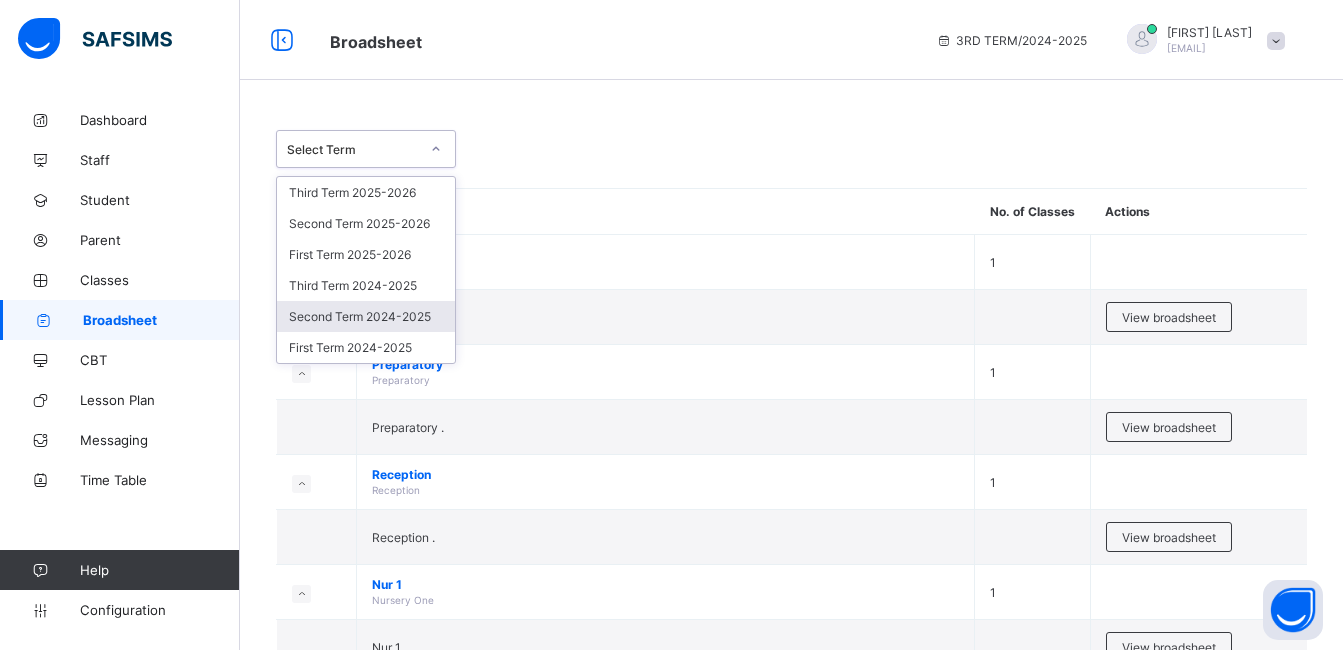 click on "Second Term 2024-2025" at bounding box center (366, 316) 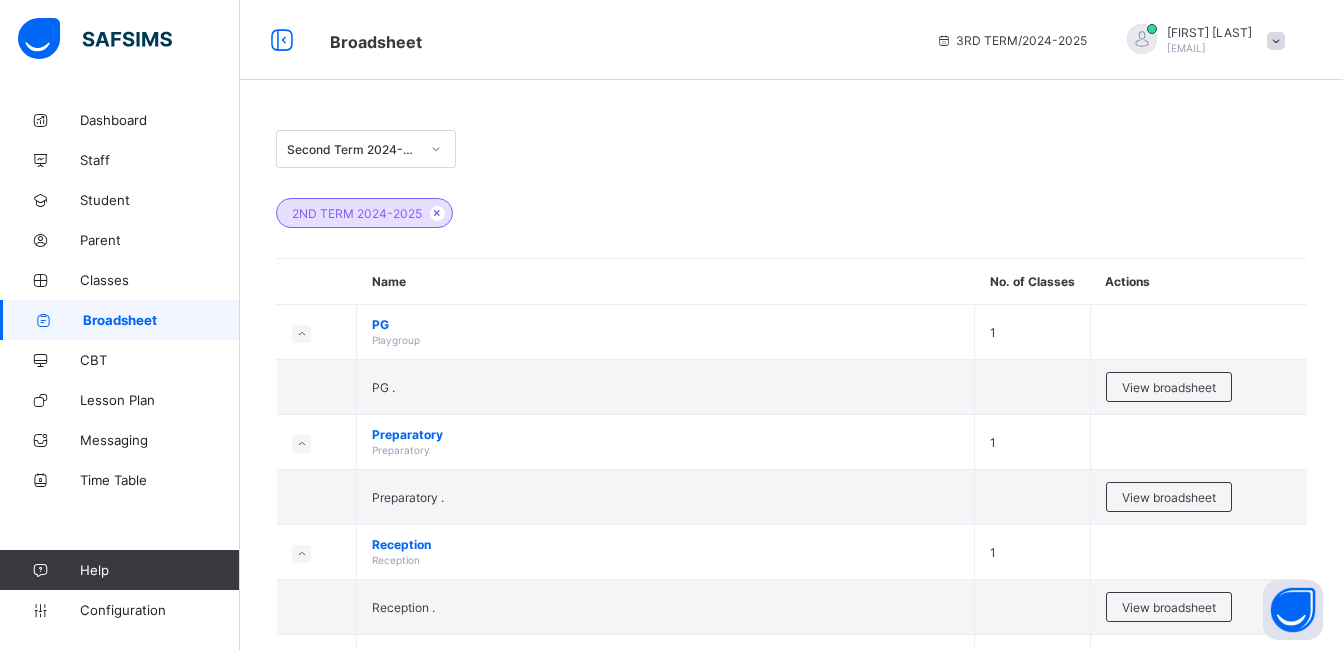 click on "[TERM] [YEAR] [TERM] [YEAR] Name No. of Classes Actions PG Playgroup 1 PG . View broadsheet Preparatory Preparatory 1 Preparatory . View broadsheet Reception Reception 1 Reception . View broadsheet Nur 1 Nursery One 1 Nur 1 . View broadsheet Nur 2 Nursery Two 1 Nur 2 . View broadsheet Pry 1 Primary One 1 View class level broadsheet Pry 1 . View broadsheet Pry 2 Primary Two 1 View class level broadsheet Pry 2 . View broadsheet Pry 3 Primary Three 1 View class level broadsheet Pry 3 . View broadsheet Pry 4 Primary Four 1 View class level broadsheet Pry 4 . View broadsheet Pry 5 Primary Five 1 View class level broadsheet Pry 5 . View broadsheet Pry 6 Primary Six 1 View class level broadsheet Pry 6 . View broadsheet JSS 1 Junior Secondary School One 1 View class level broadsheet JSS 1 . View broadsheet" at bounding box center (791, 1006) 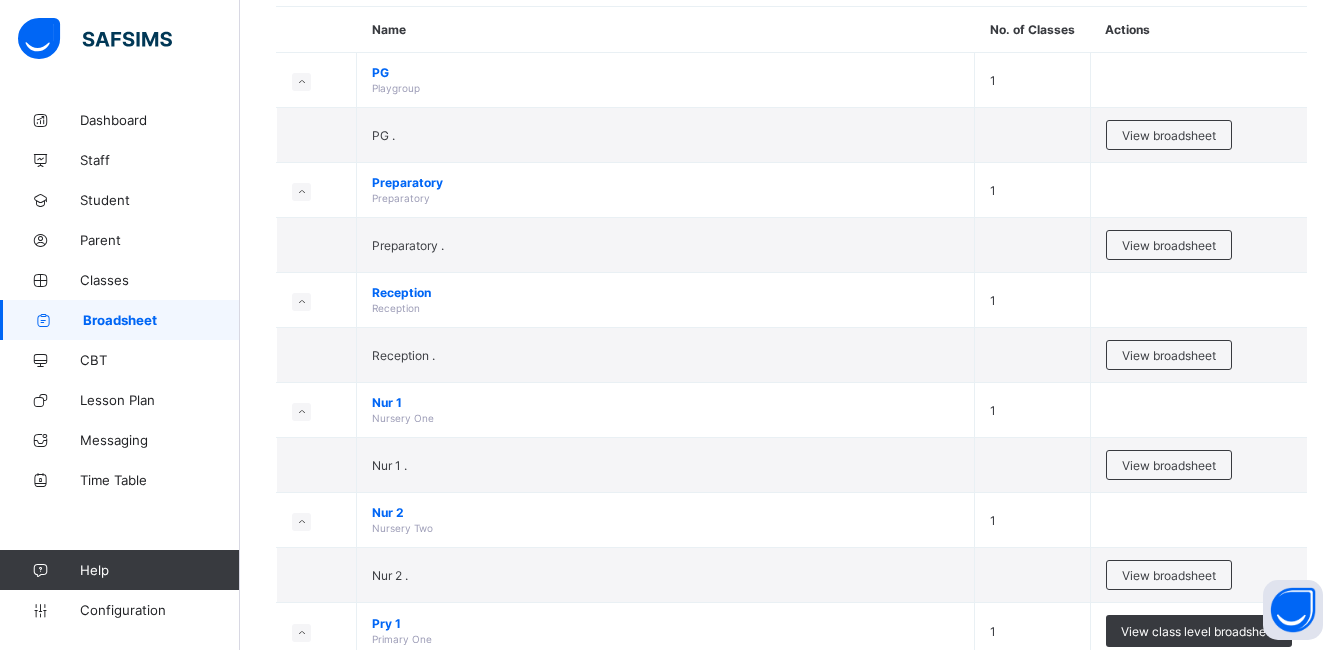 scroll, scrollTop: 360, scrollLeft: 0, axis: vertical 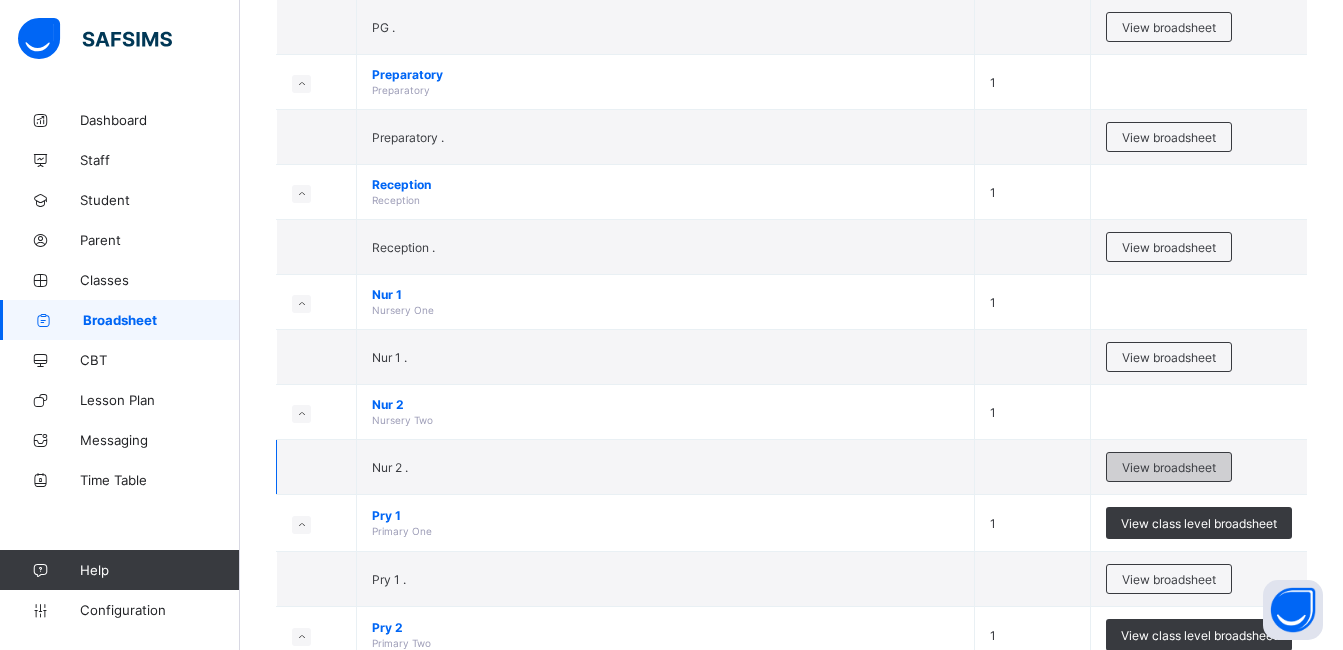 click on "View broadsheet" at bounding box center (1169, 467) 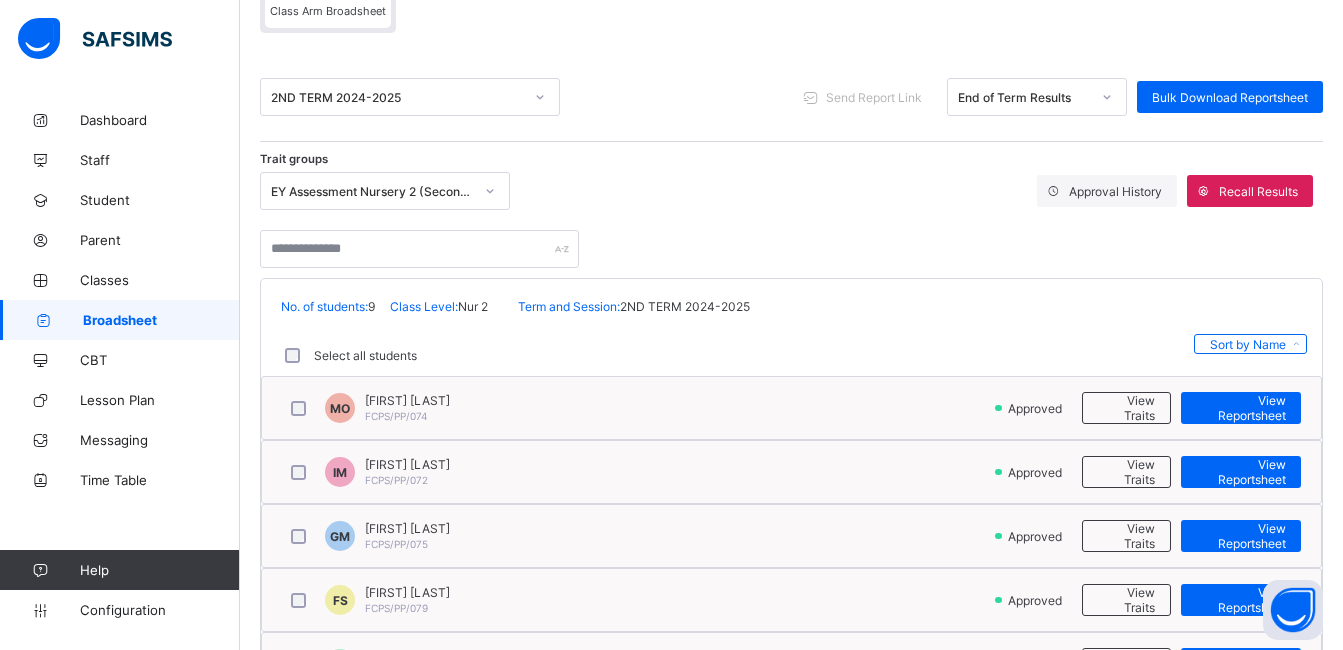 scroll, scrollTop: 240, scrollLeft: 0, axis: vertical 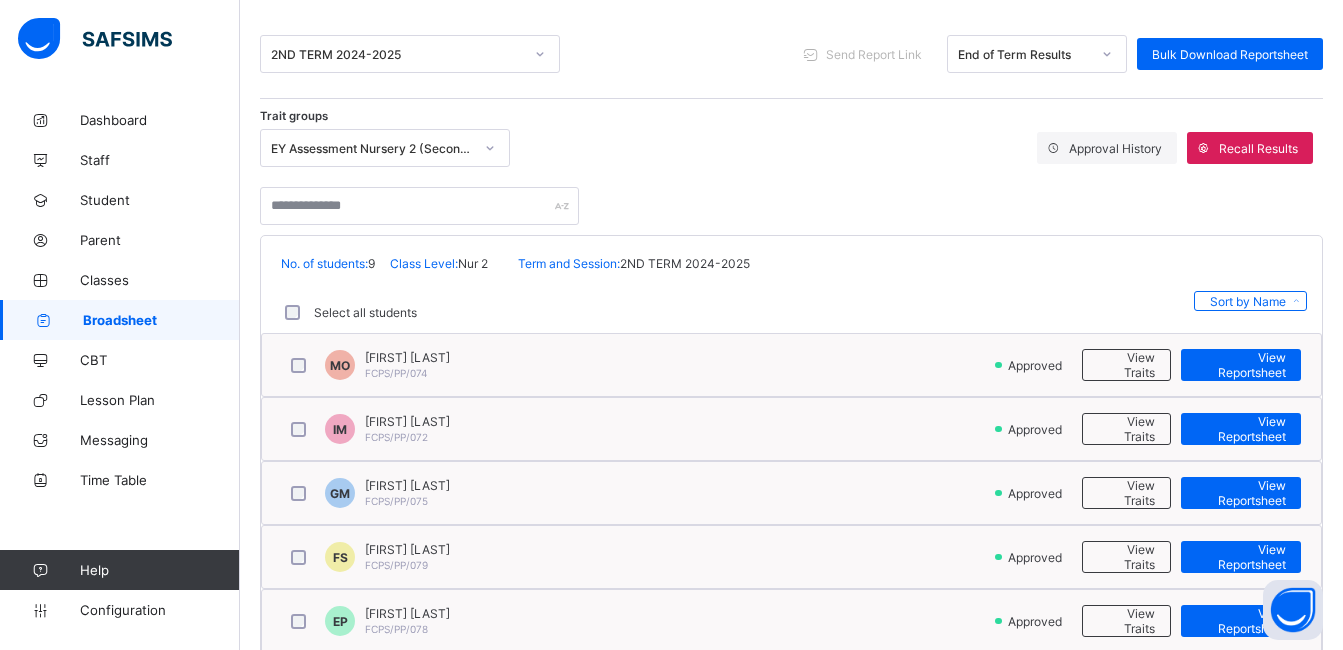 click on "Trait groups EY Assessment Nursery 2 (Second Term)  Approval History  Recall Results" at bounding box center [791, 148] 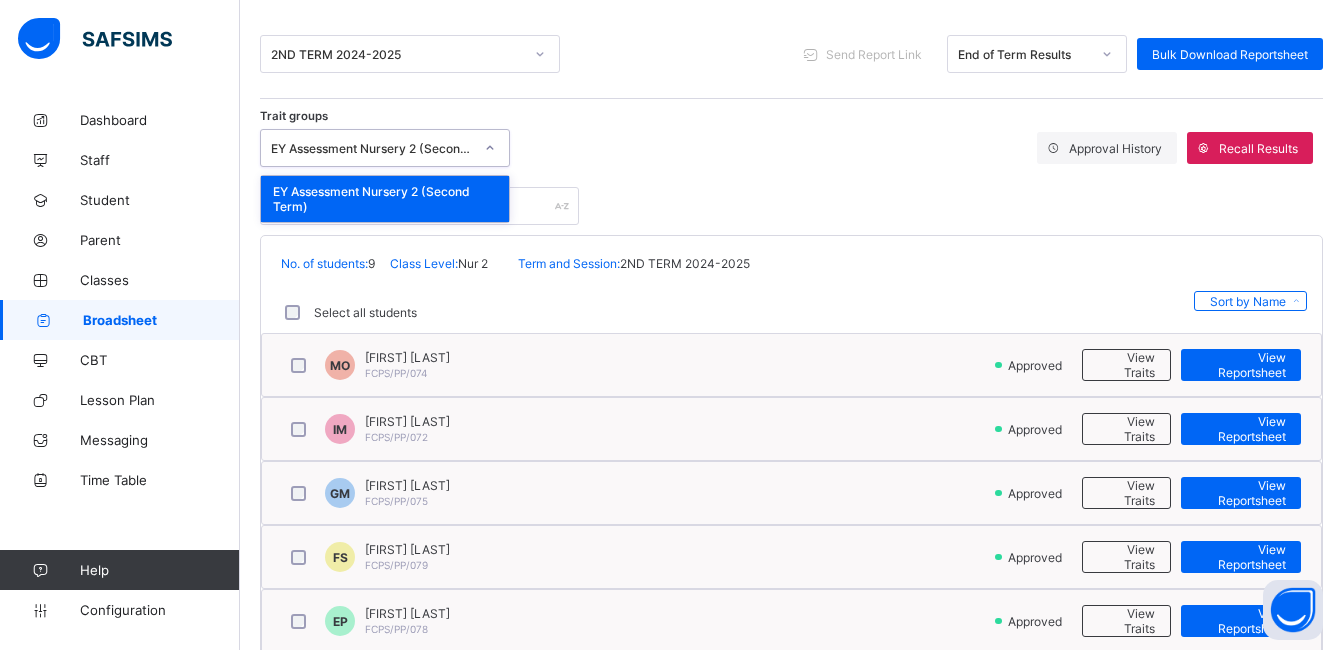 click 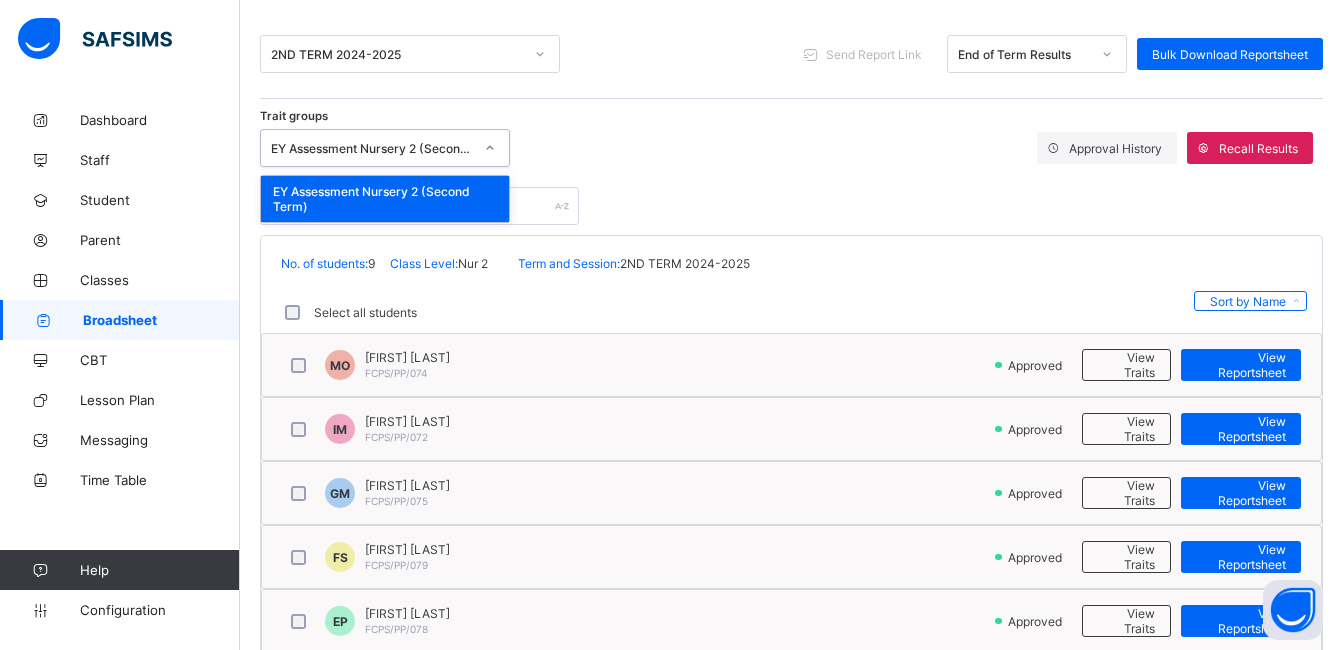 click at bounding box center [791, 196] 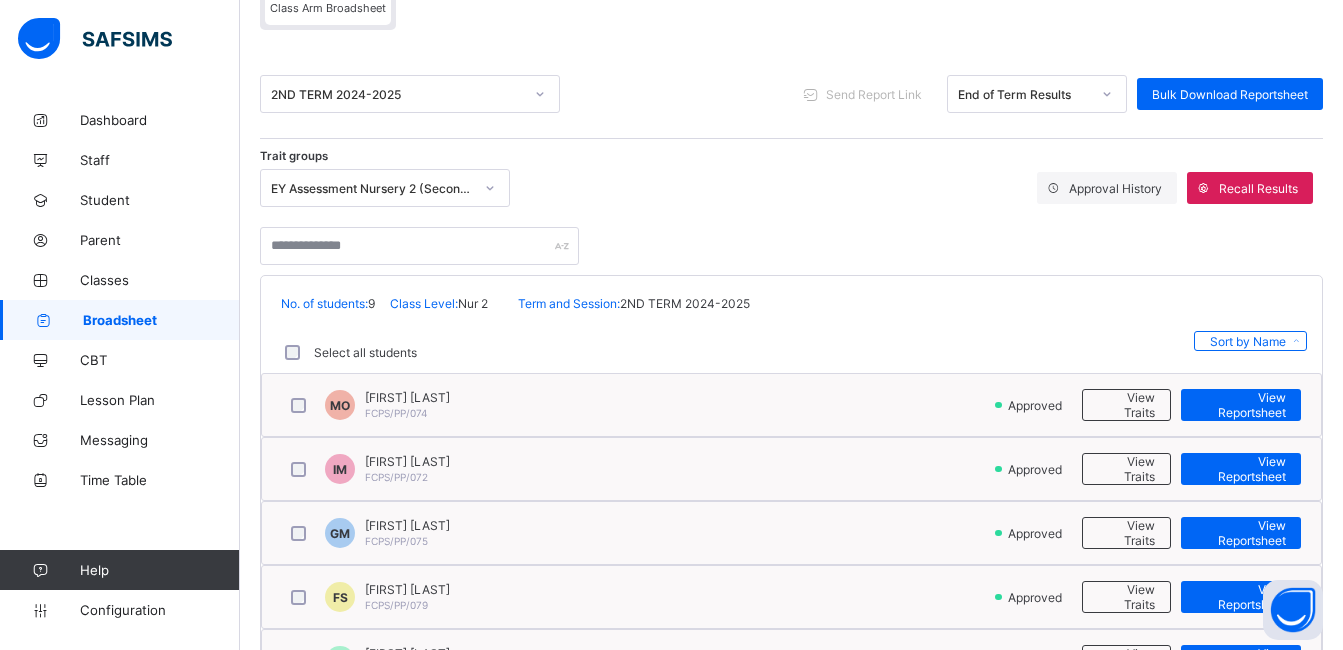 scroll, scrollTop: 240, scrollLeft: 0, axis: vertical 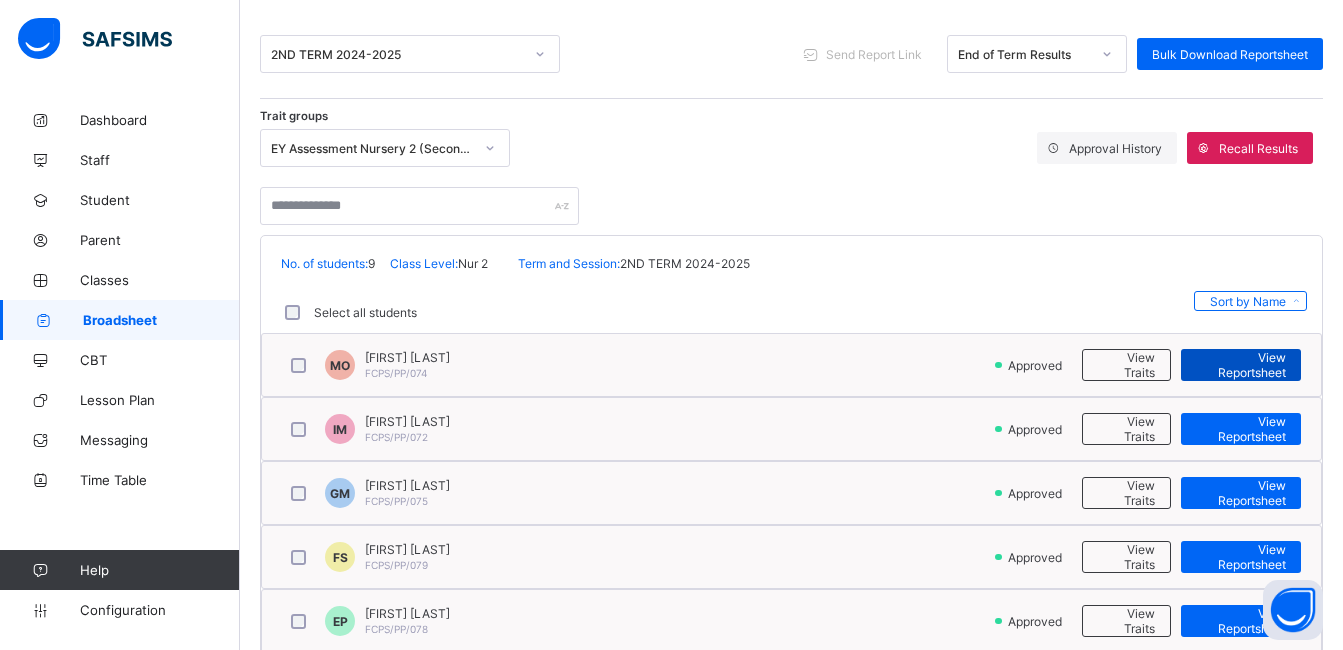 click on "View Reportsheet" at bounding box center [1241, 365] 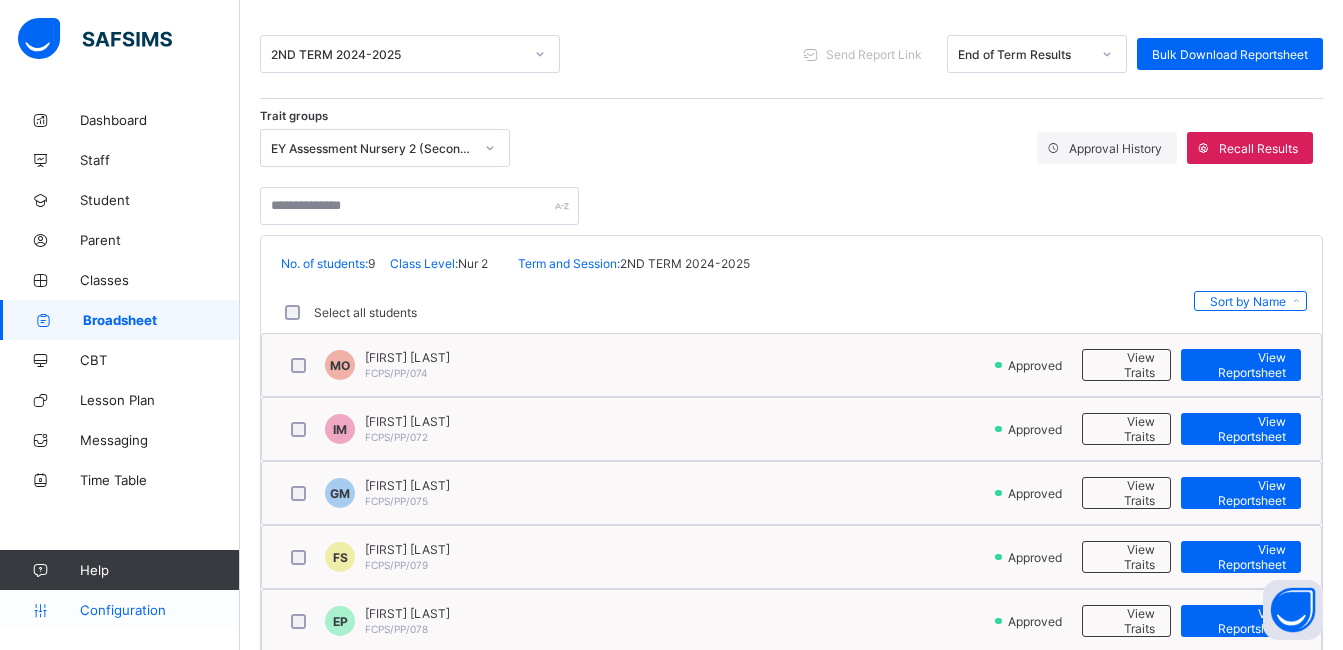 click on "Configuration" at bounding box center (159, 610) 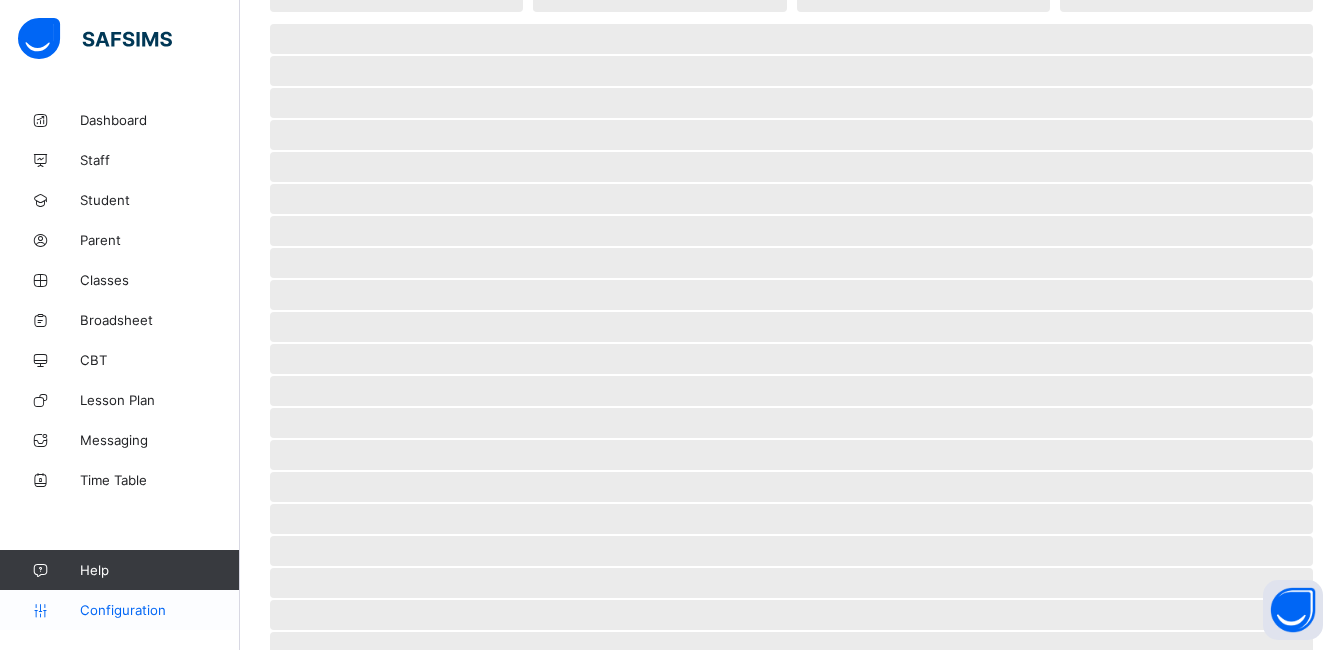 scroll, scrollTop: 133, scrollLeft: 0, axis: vertical 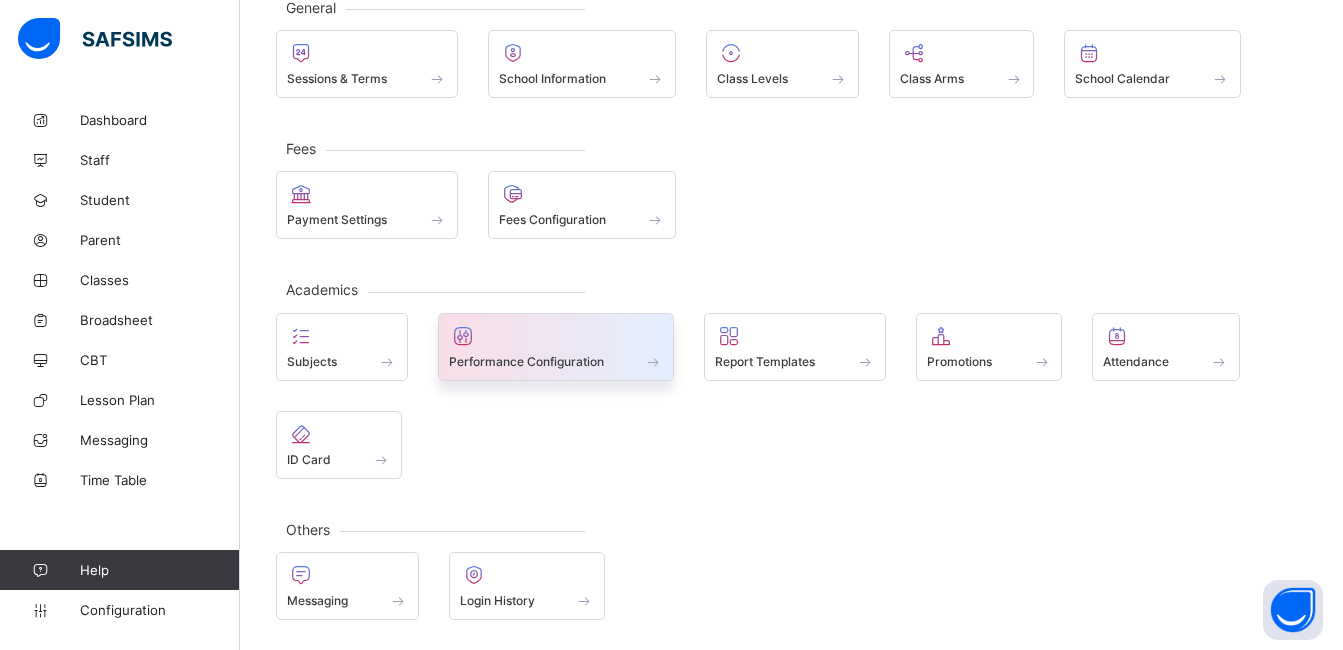 click at bounding box center (556, 336) 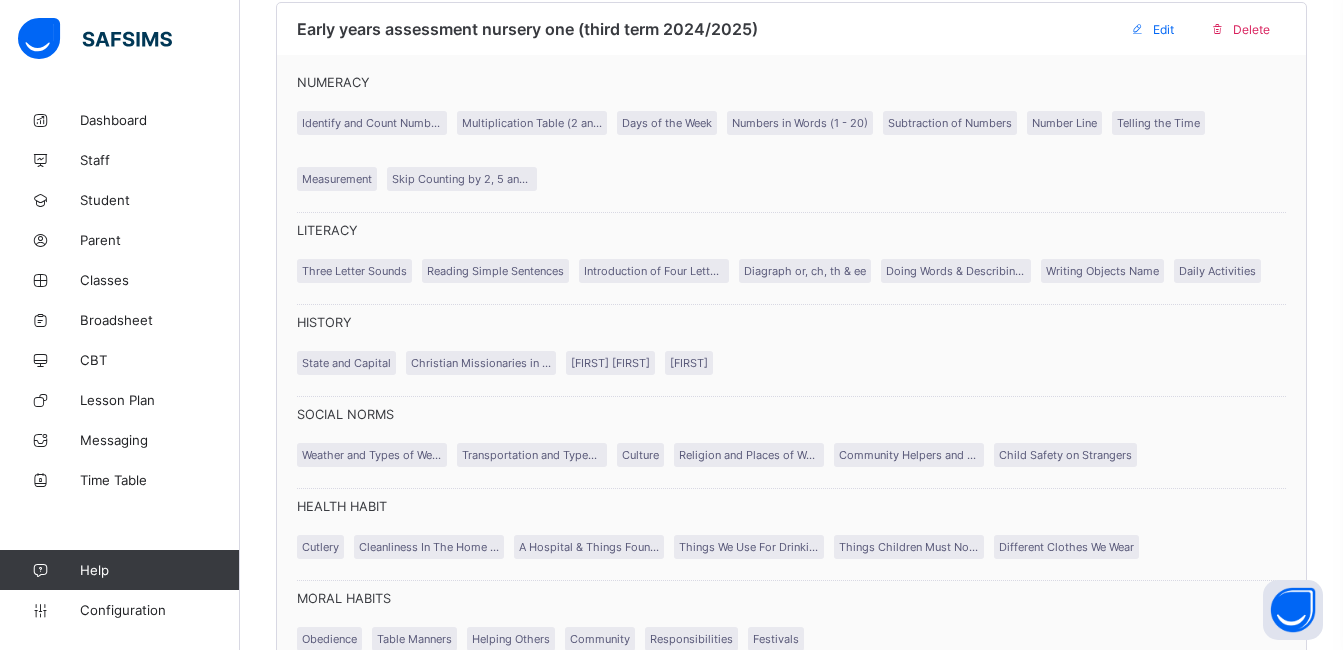 scroll, scrollTop: 9681, scrollLeft: 0, axis: vertical 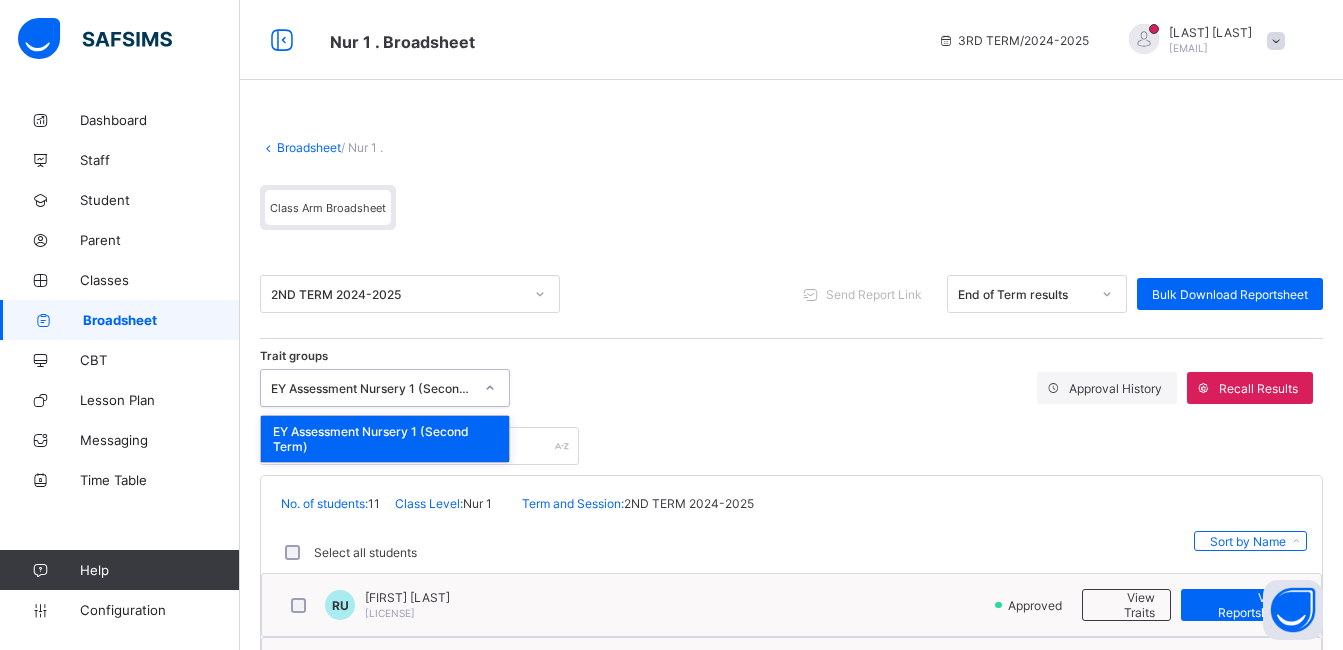 click at bounding box center [490, 388] 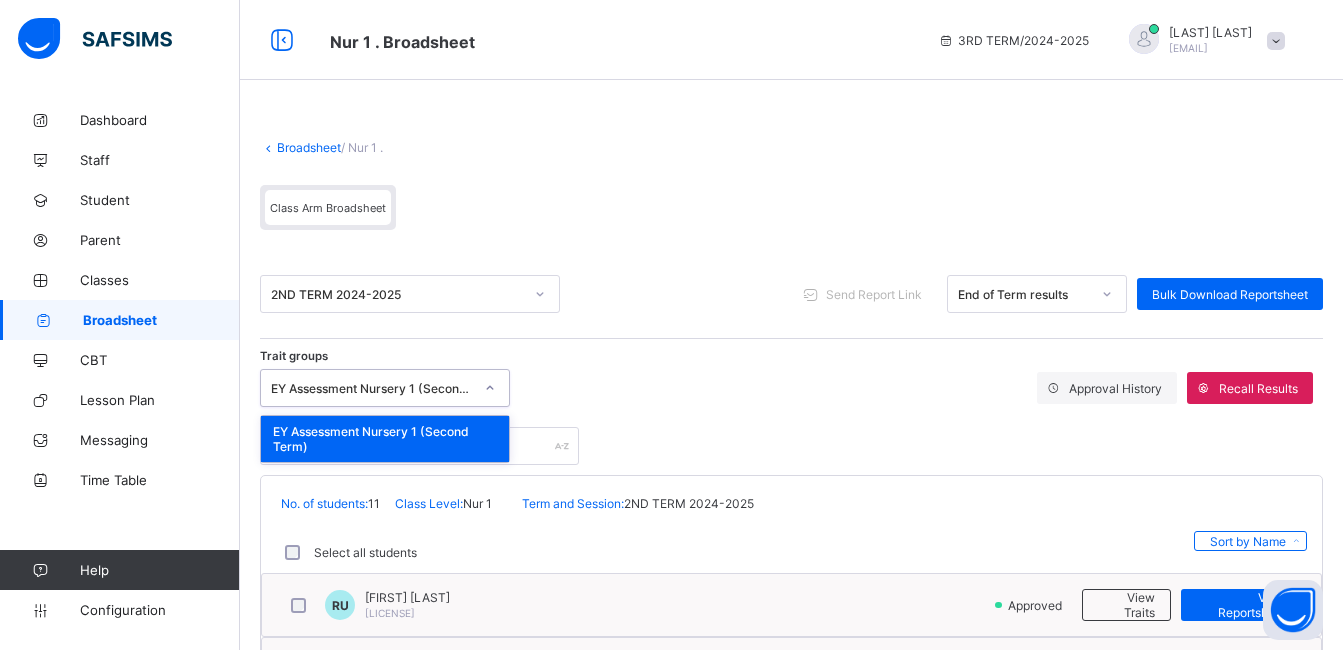 click on "2ND TERM 2024-2025 Send Report Link End of Term results Bulk Download Reportsheet" at bounding box center [791, 294] 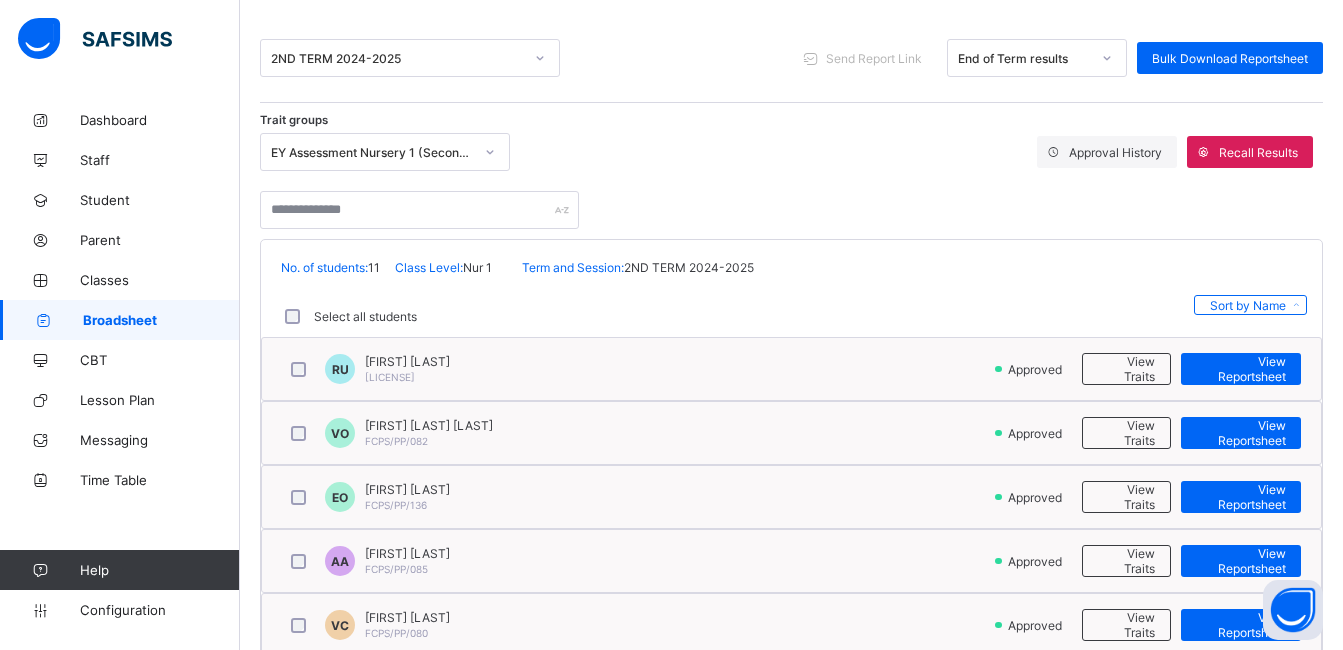 scroll, scrollTop: 240, scrollLeft: 0, axis: vertical 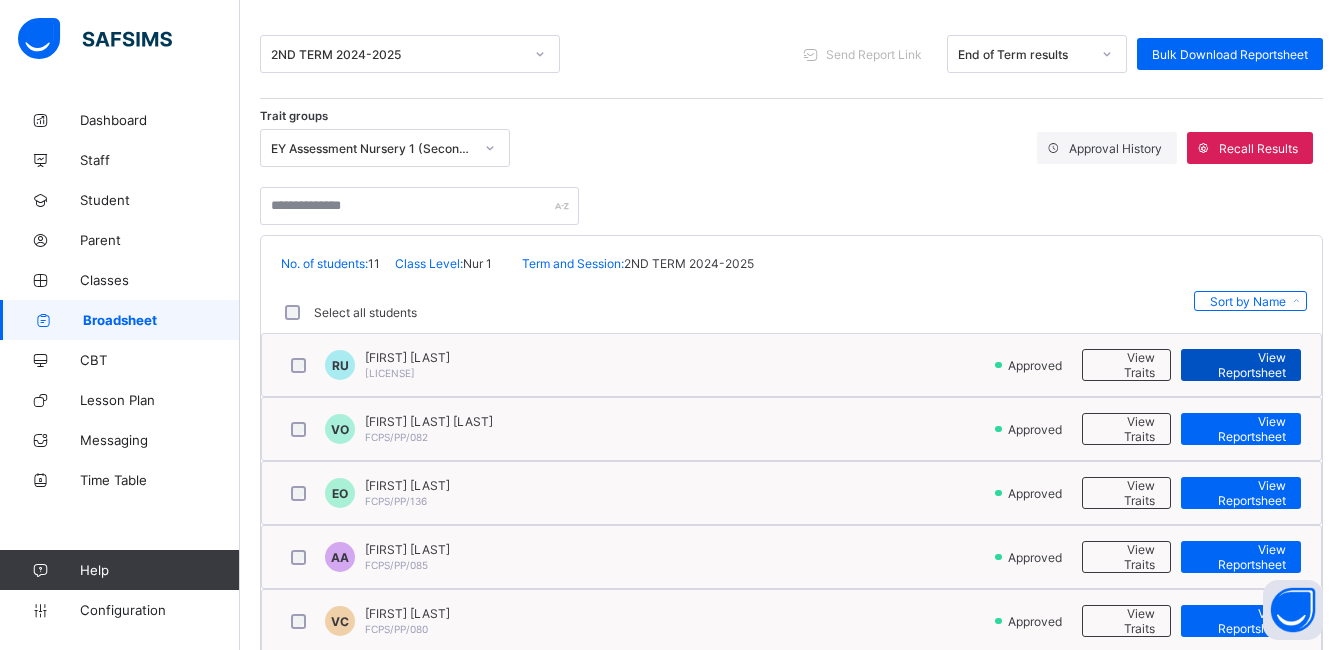 click on "View Reportsheet" at bounding box center (1241, 365) 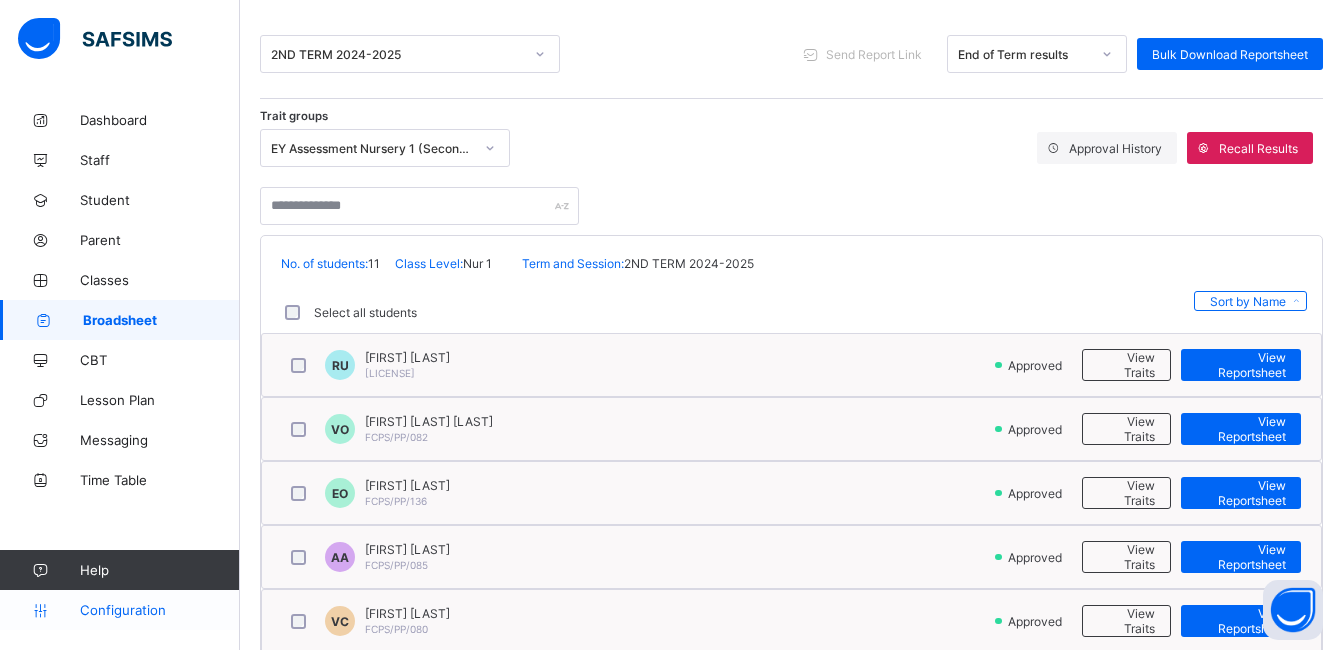 click on "Configuration" at bounding box center [159, 610] 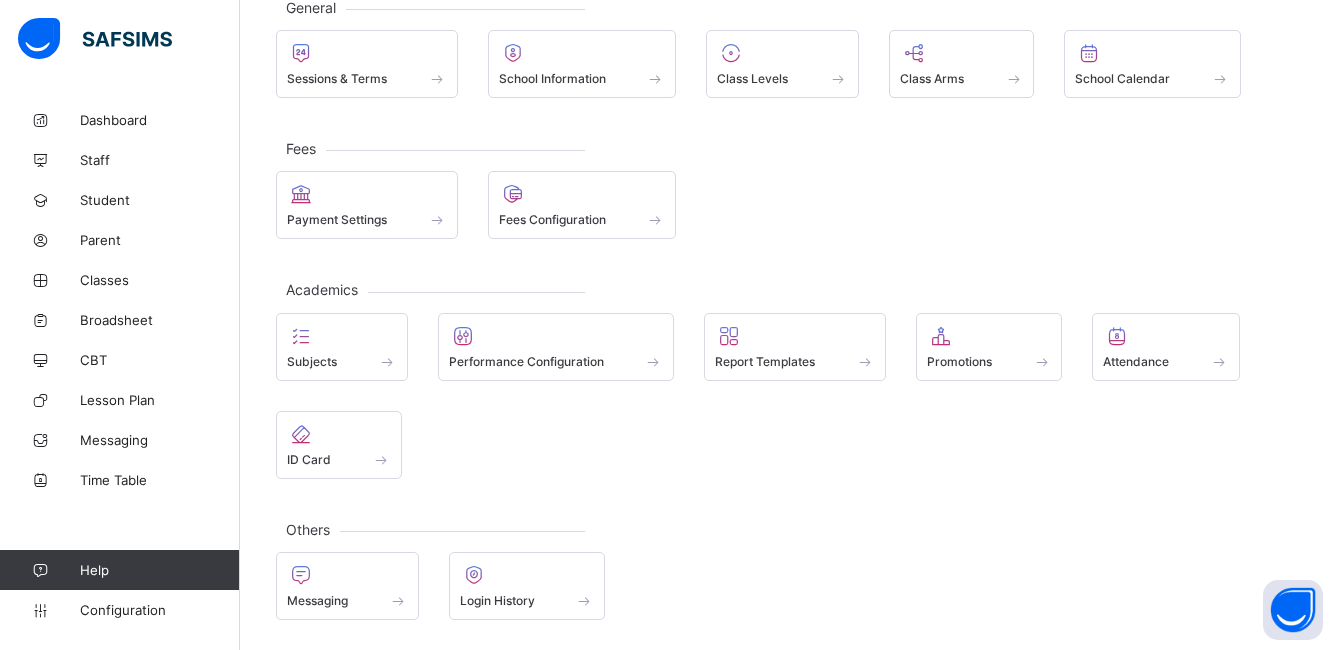 scroll, scrollTop: 133, scrollLeft: 0, axis: vertical 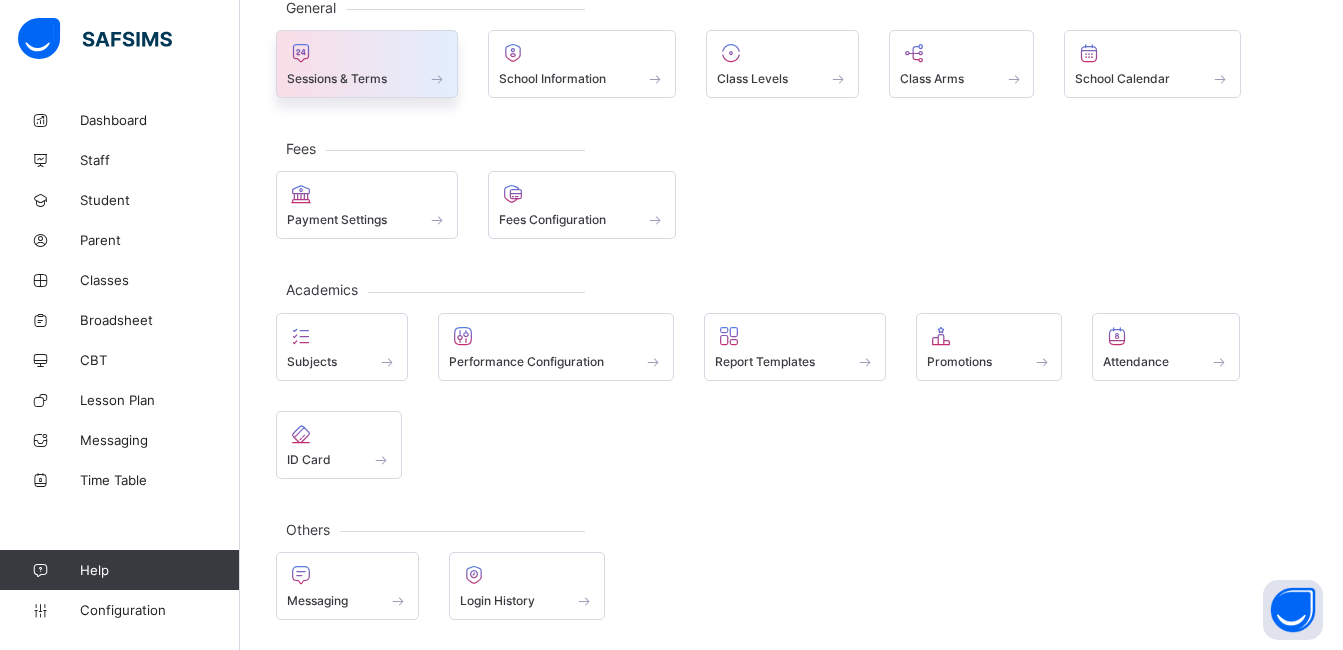 click on "Sessions & Terms" at bounding box center (367, 64) 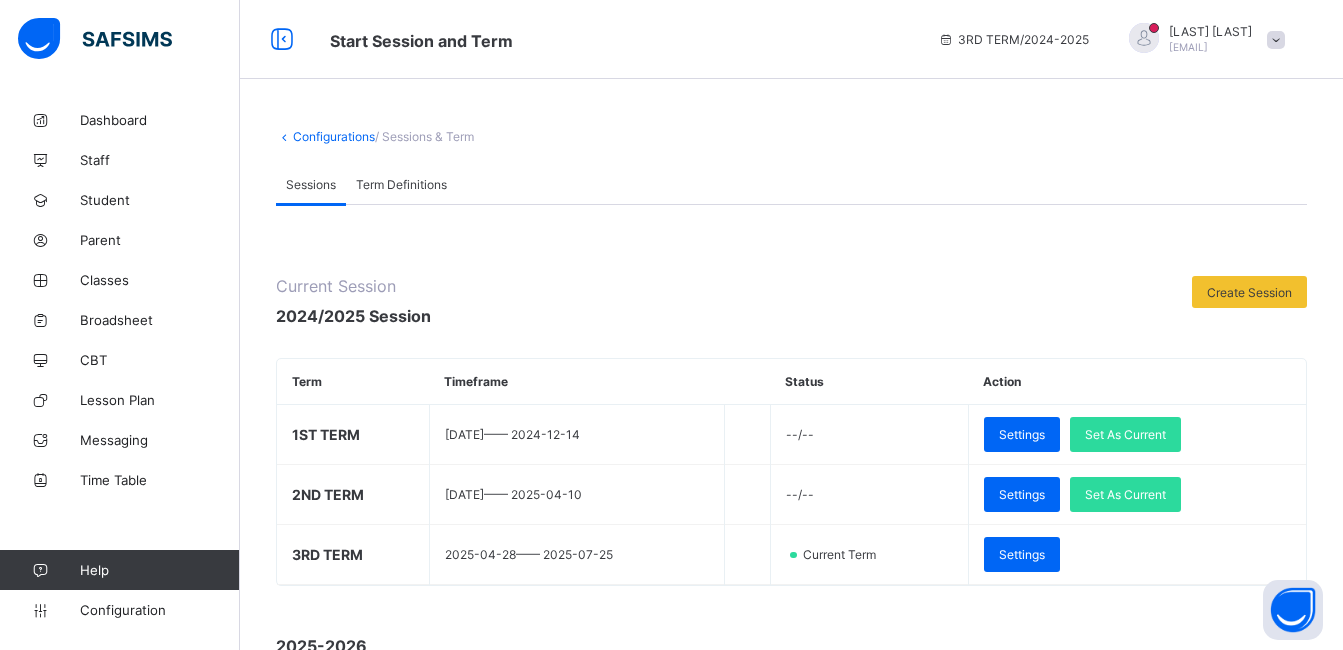 scroll, scrollTop: 240, scrollLeft: 0, axis: vertical 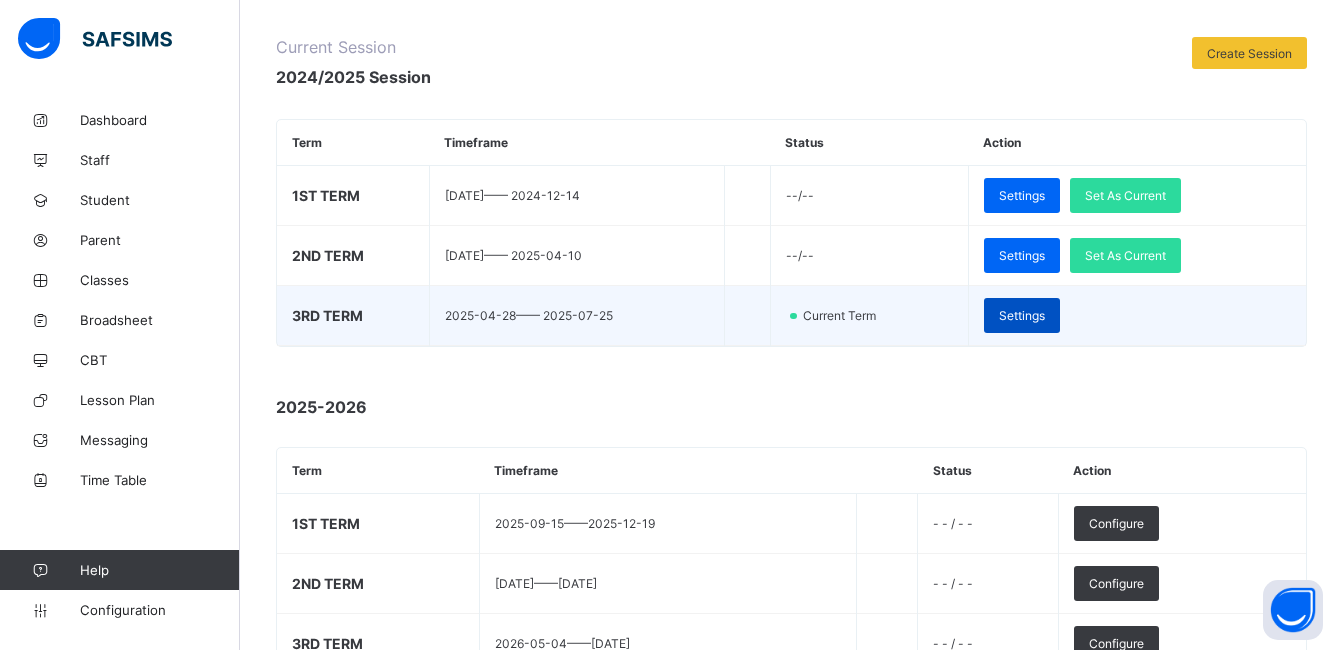 click on "Settings" at bounding box center [1022, 315] 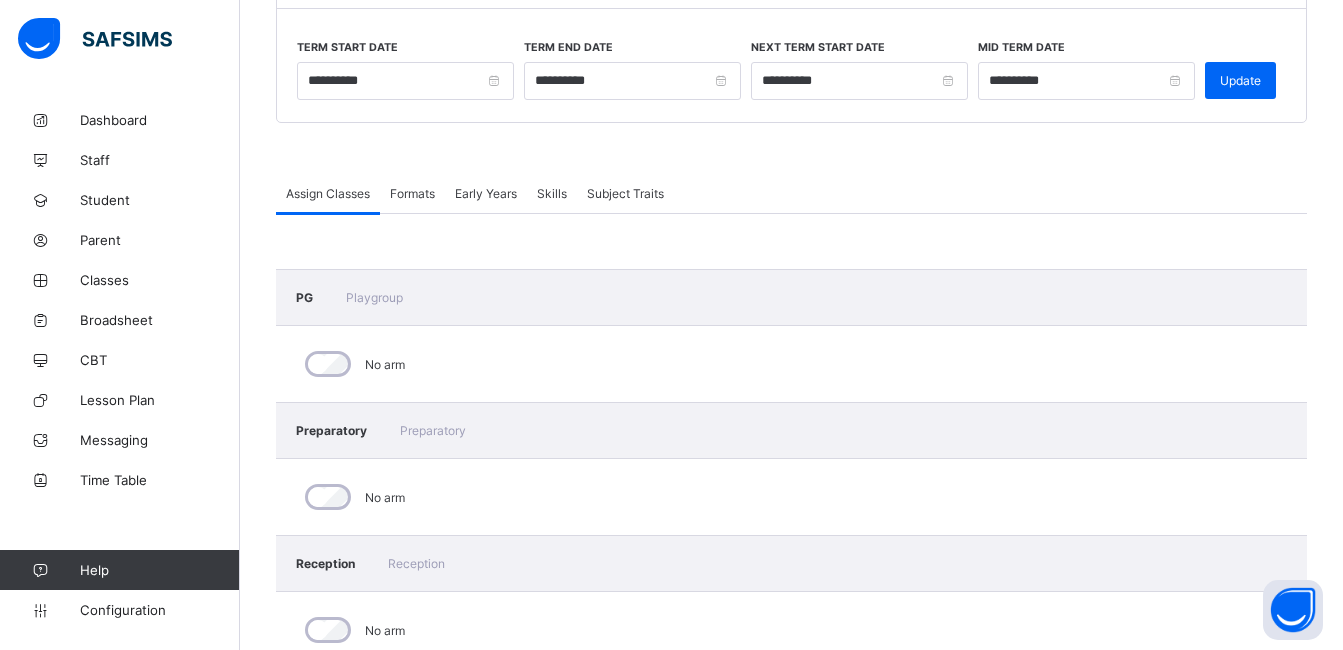 click on "Early Years" at bounding box center (486, 193) 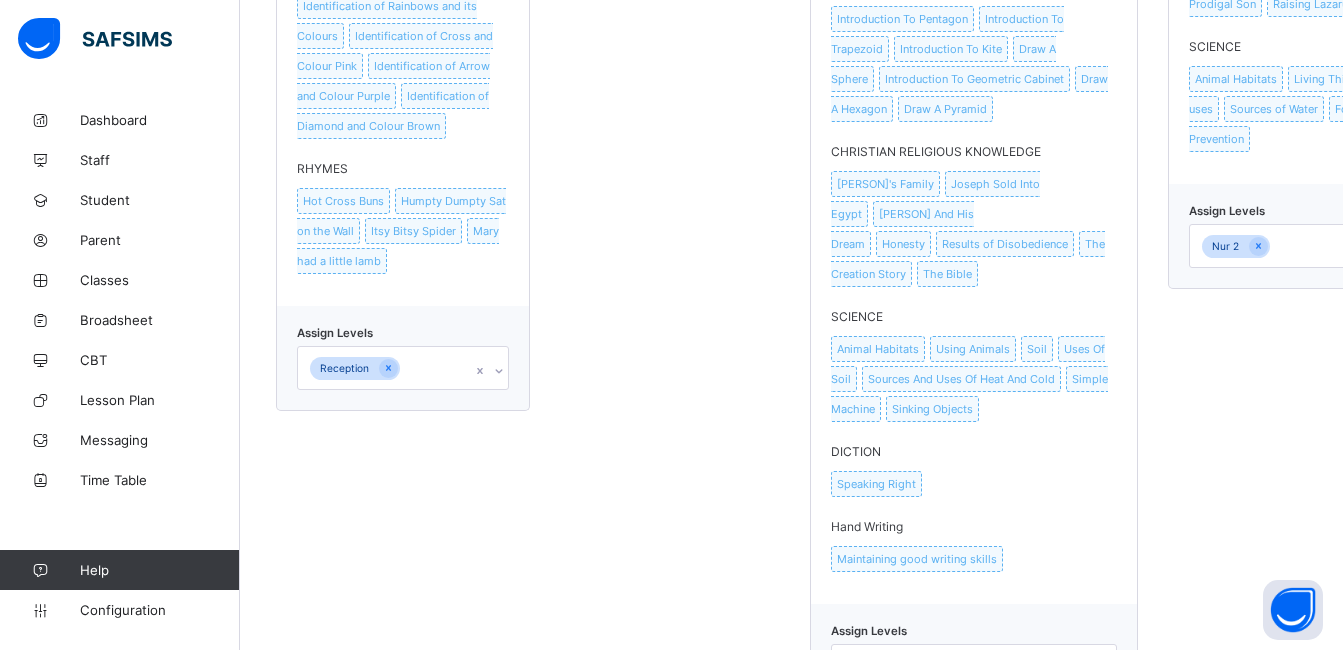 scroll, scrollTop: 6180, scrollLeft: 0, axis: vertical 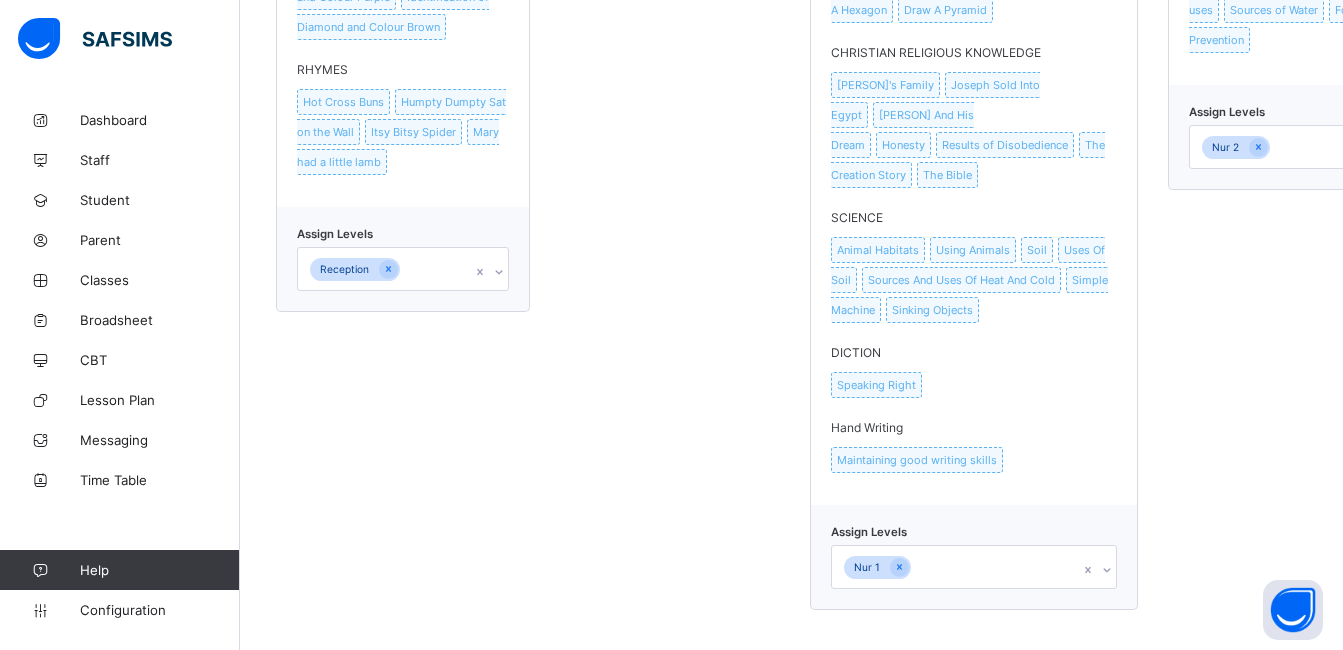 click on "Early Years Assessment Nursery Two (2024/2025 Third Term) NUMERACY Counting in 5's Count and write from 400 - 500 Adding sum to hundred Introduction to greater than, less than & equal to Multiplication Table 4 & 5 Time: Half Past Time: Quarter To LITERACY Pronoun Articles  Verbs The use of is, are and am Adjective Words and Opposite  Comprehension Passage  HISTORY Traditional Foods  Nigeria Folktales Nigeria Currency Brief History of Nnamdi Azikwe  Games in Nigeria  Cooperation and Sharing Responsibility Patience MORAL HABITS Gratitude Forgiveness Courage Empathy Patience Self Control Generosity SOCIAL HABITS Traditional Festivals  Greetings in our Locality Emotion Gender Issues Caring for children with special needs HEALTHY HABITS Sanitation Water Diseases Hot Weather Food Supplements Community Health GEOMETRY Rhombus Cuboid Trapezium Pentagon Crescent  Pyramid Hand Writing Maintaining writing skills Diction Speaking Right  CHRISTIAN RELIGIOUS KNOWLEDGE  The Story of Esther  Daniel in the Lions Den SCIENCE" at bounding box center (1380, -303) 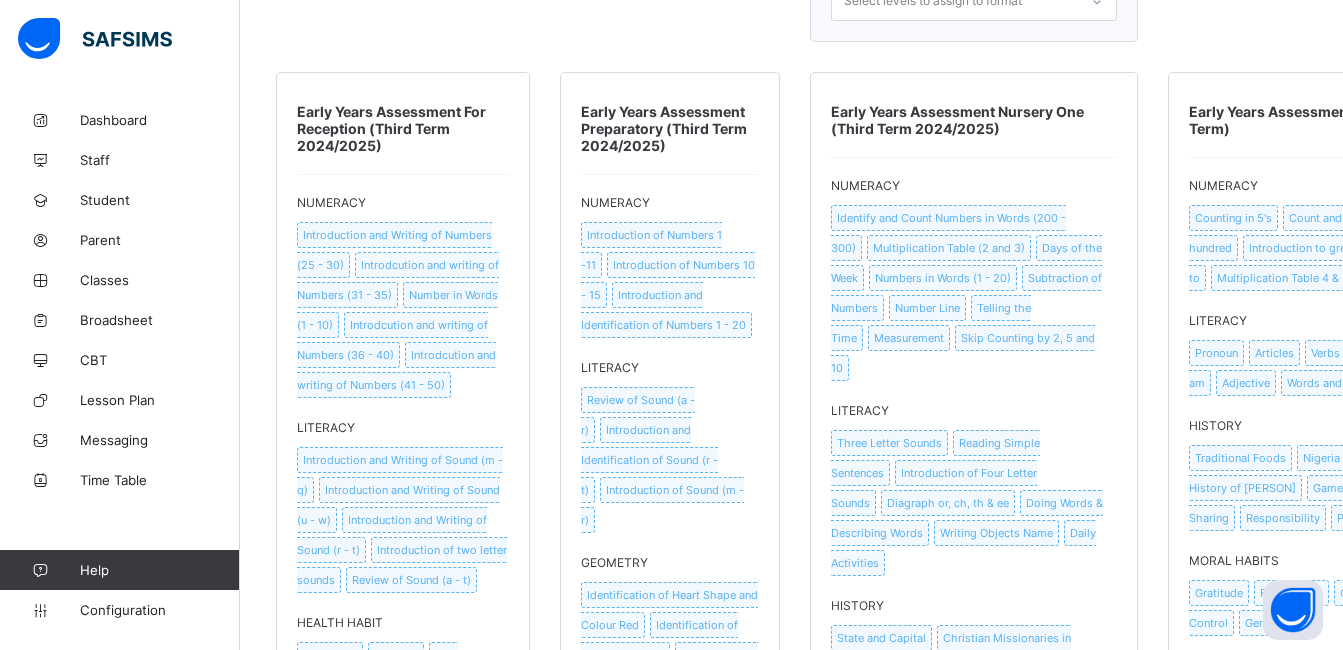 scroll, scrollTop: 4860, scrollLeft: 0, axis: vertical 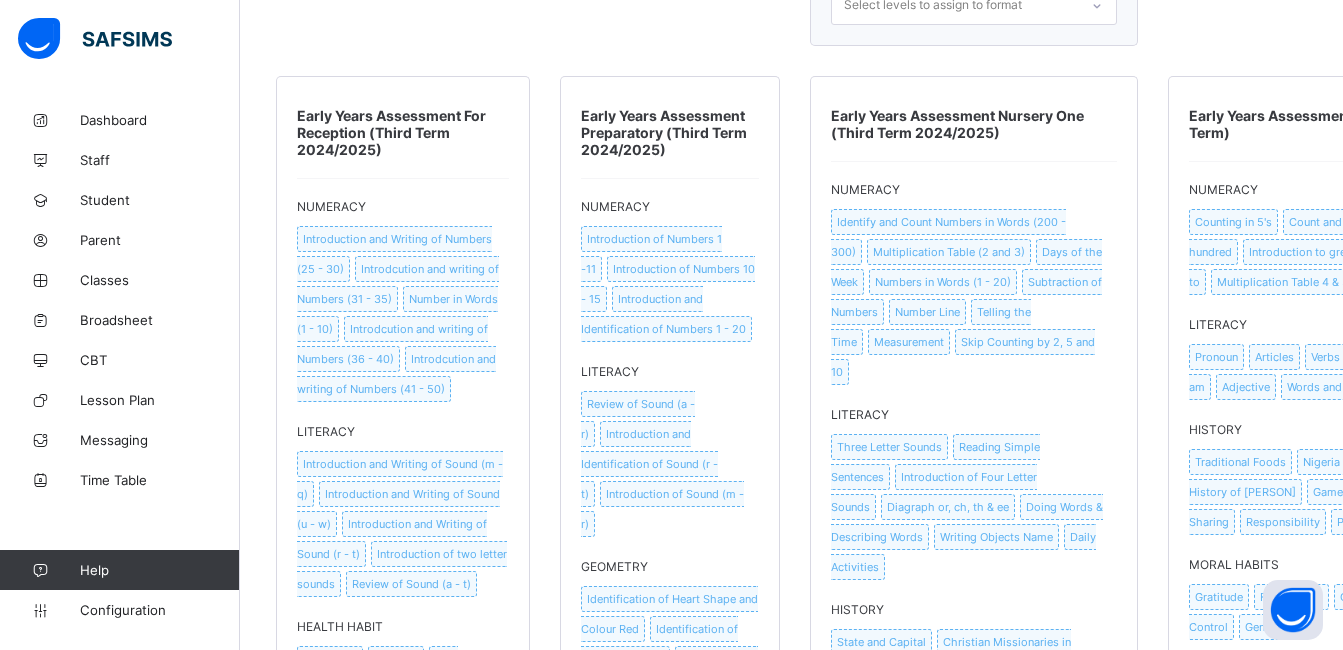 click on "EY Assessment for Preparatory (Second Term) Numeracy Introduction to Number 5 Introduction of number 10 - 11 Introduction and recognition of number 6 - 10 Literacy Introduction and recognition of sound g - k Oral counting of sound a - k Introduction to sound k - m Moral Instruction  Objects in the bedroom Objects in the toilet Exploring the school environment  Materials used for keeping our body clean Materials used for brushing our teeth Geometry Identification of star shape and colour green Introduction of crescent shape and colour purple Introduction of heart shape and colour brown Rhymes Teddy bear, Teddy bear Two little duck (went out one day) 1, 2, 3, 4, 5 once I caught a fish alive Hickory Dickory Dock Mary had a little lamb Happy Birthday  Practical life Washing our hands after using the toilet  Zipping Beading Opening and closing materials with various lids Assign Levels Select levels to assign to format" at bounding box center (1380, -715) 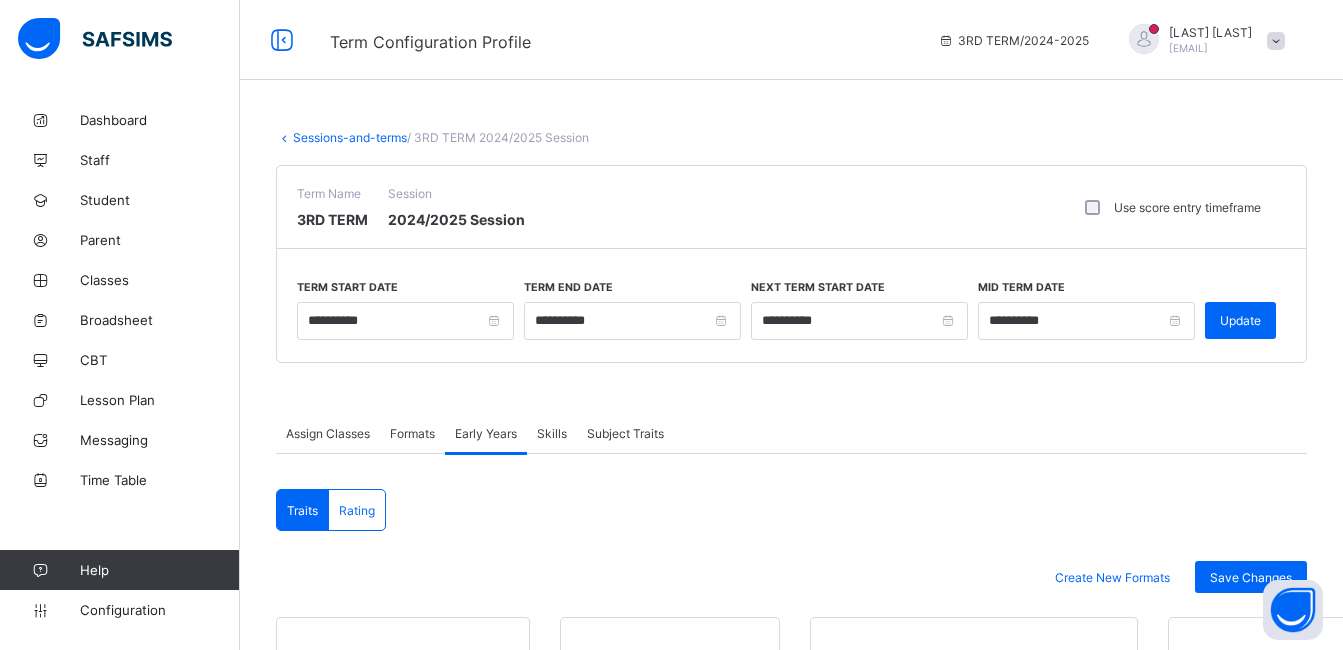 click on "Olufemi   Ibitokun olufemi.ibitokun@flexisaf.com" at bounding box center [1202, 40] 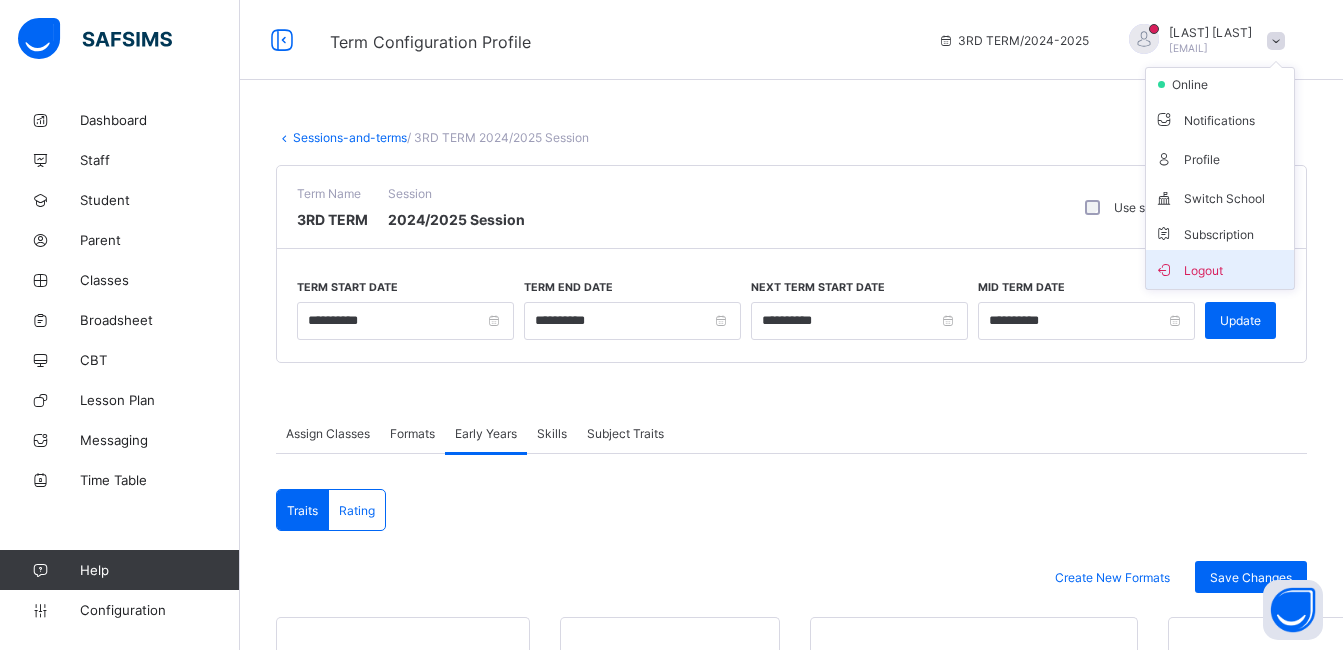 click on "Logout" at bounding box center [1220, 269] 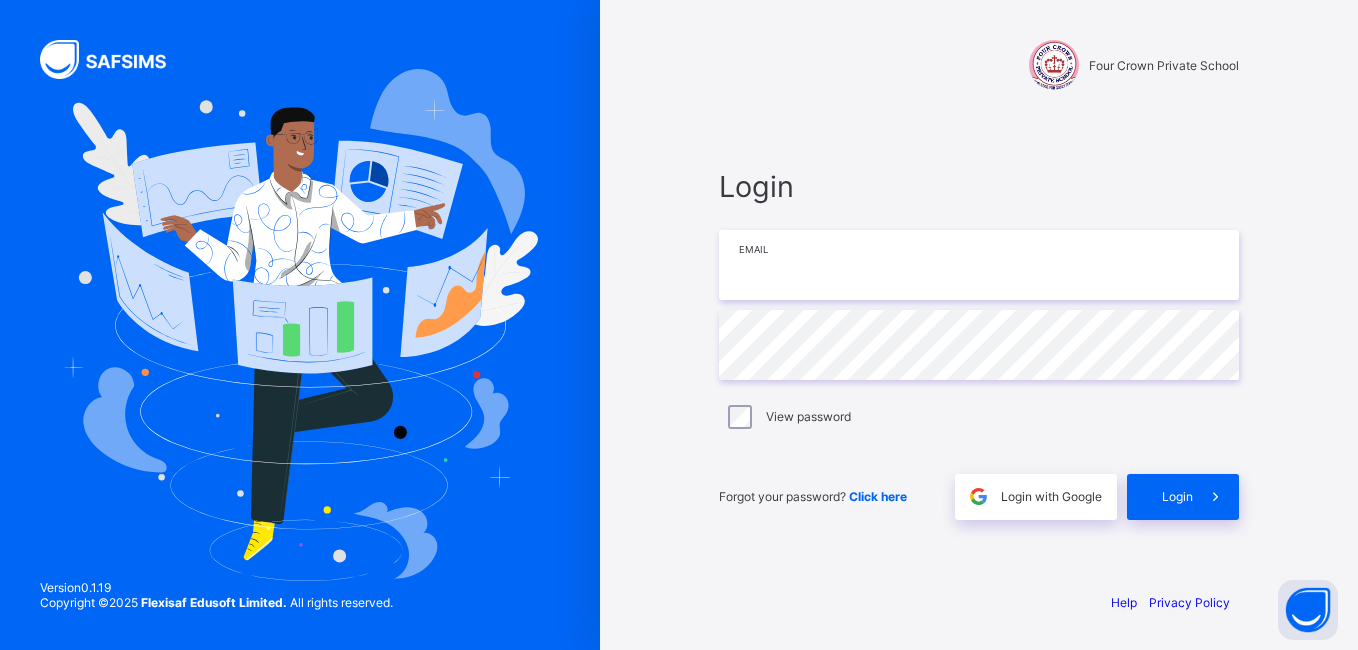 type on "**********" 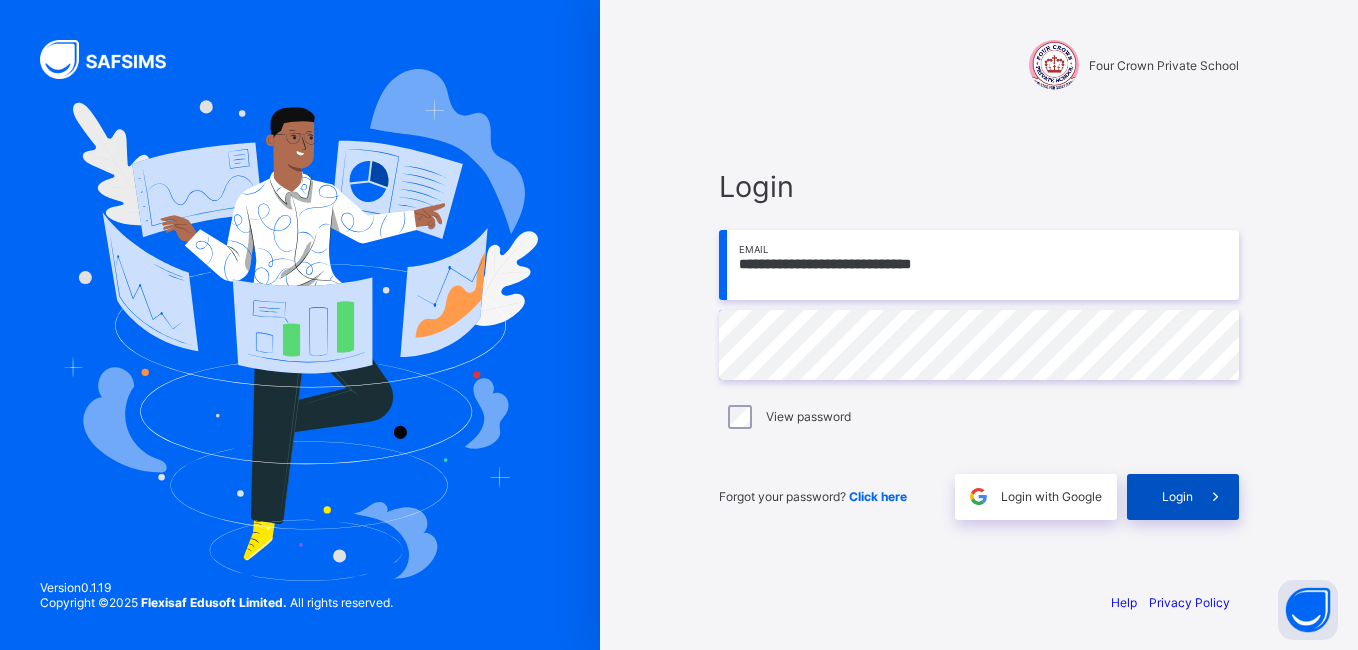 click on "Login" at bounding box center (1177, 496) 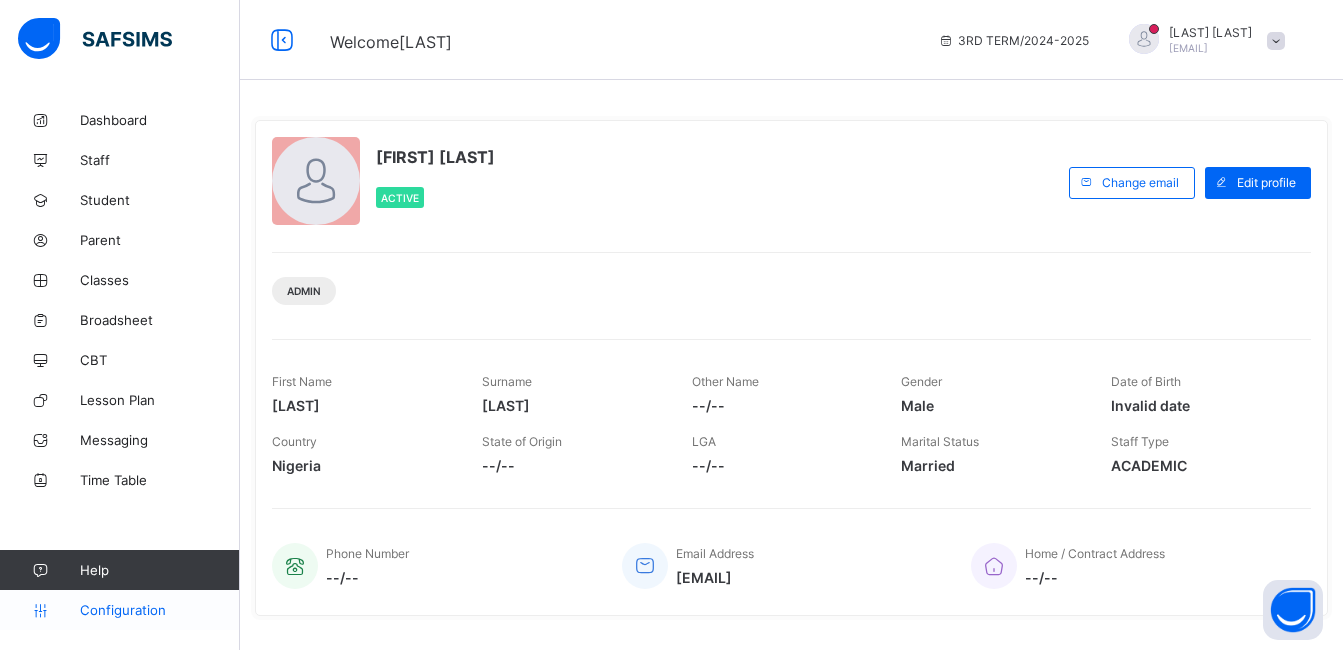 click on "Configuration" at bounding box center (119, 610) 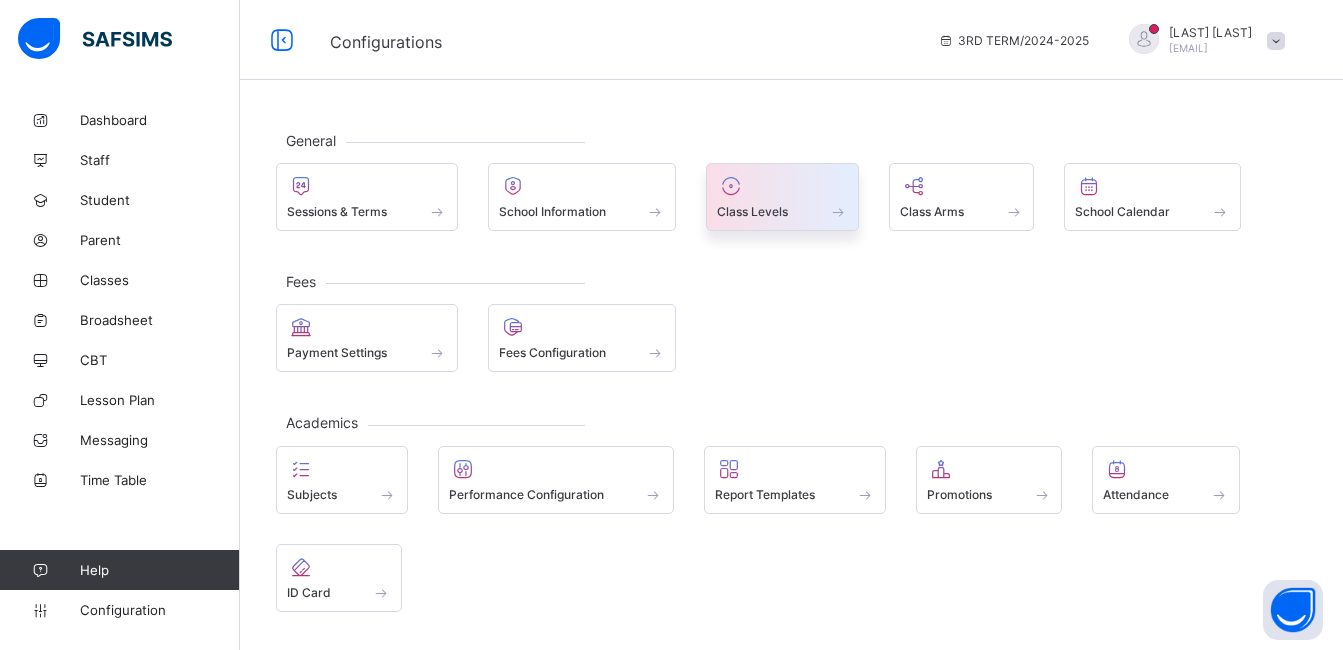 click on "Class Levels" at bounding box center (752, 211) 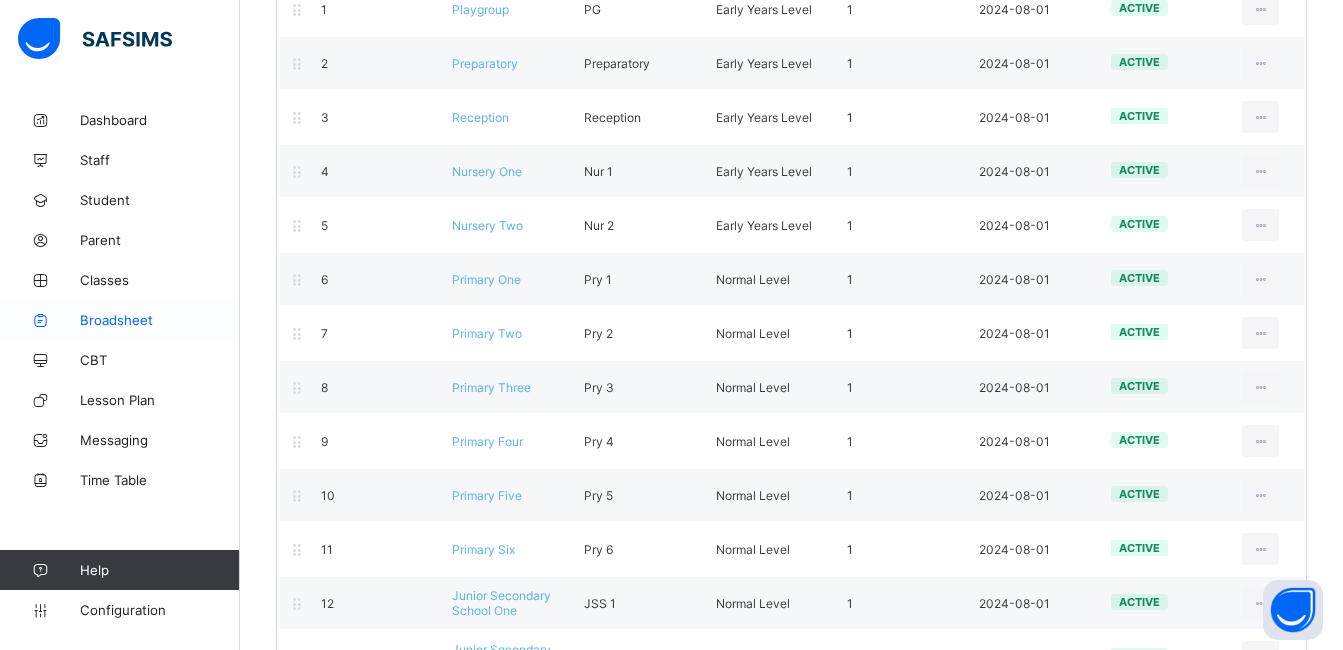 scroll, scrollTop: 320, scrollLeft: 0, axis: vertical 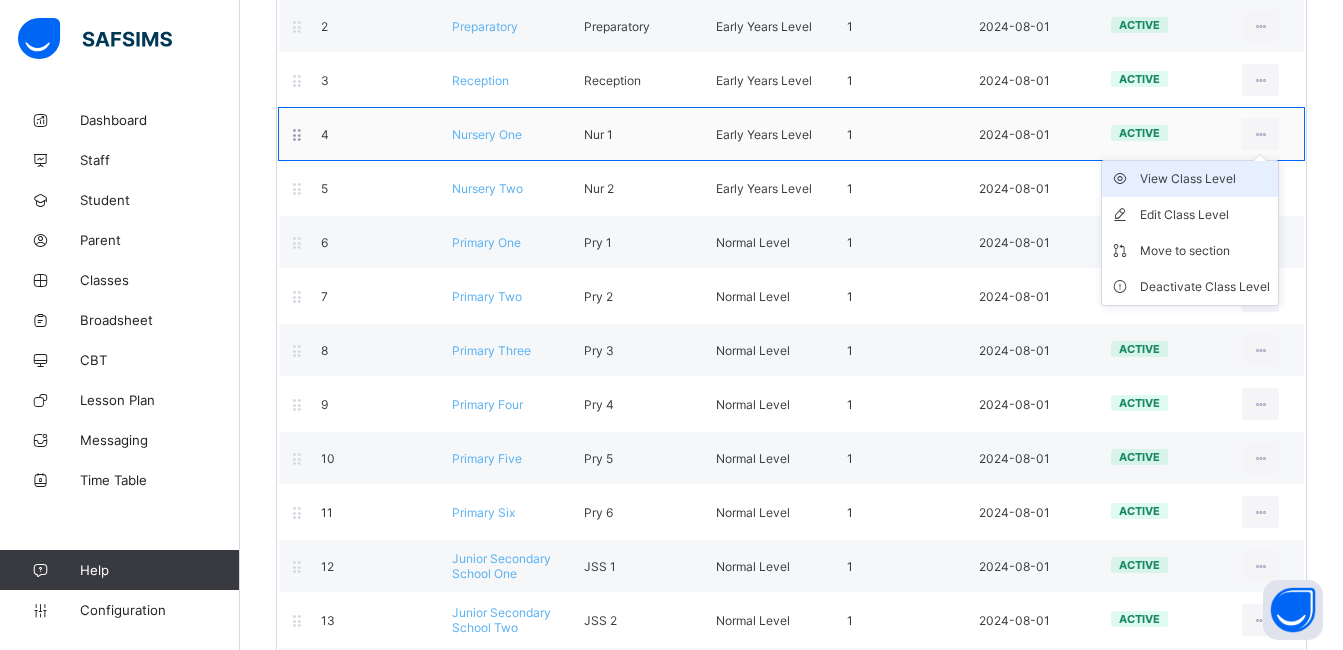 click on "View Class Level" at bounding box center [1205, 179] 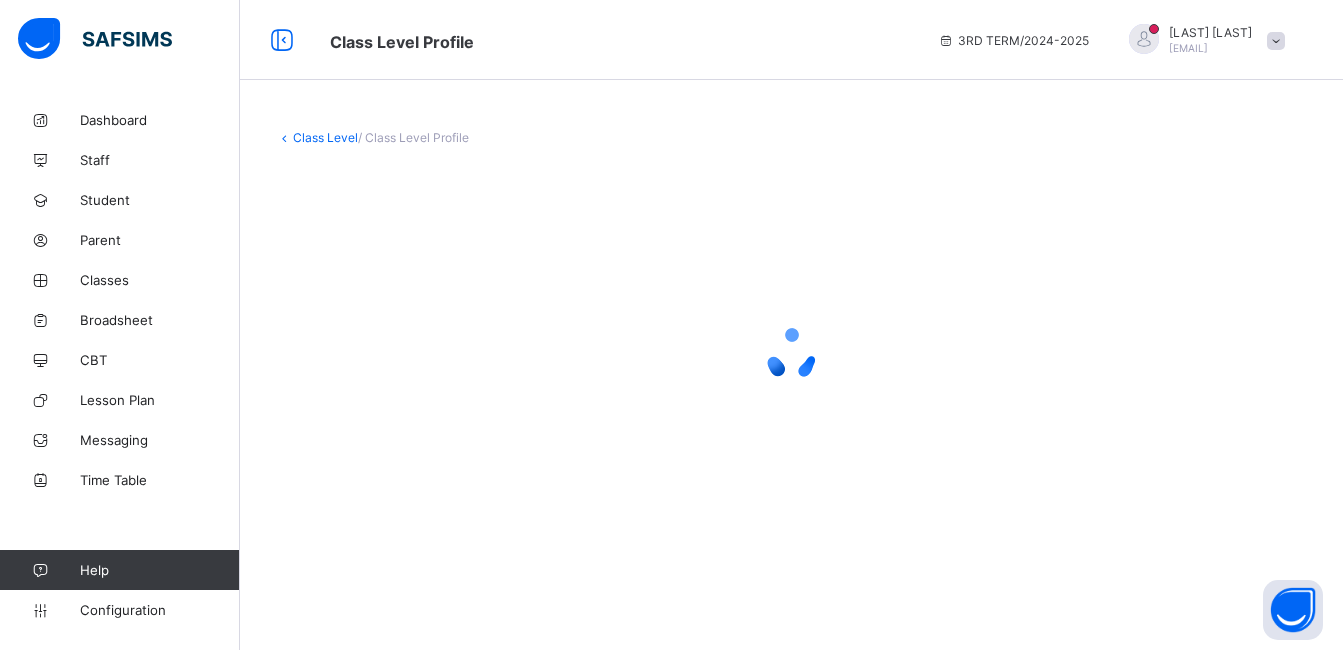 scroll, scrollTop: 0, scrollLeft: 0, axis: both 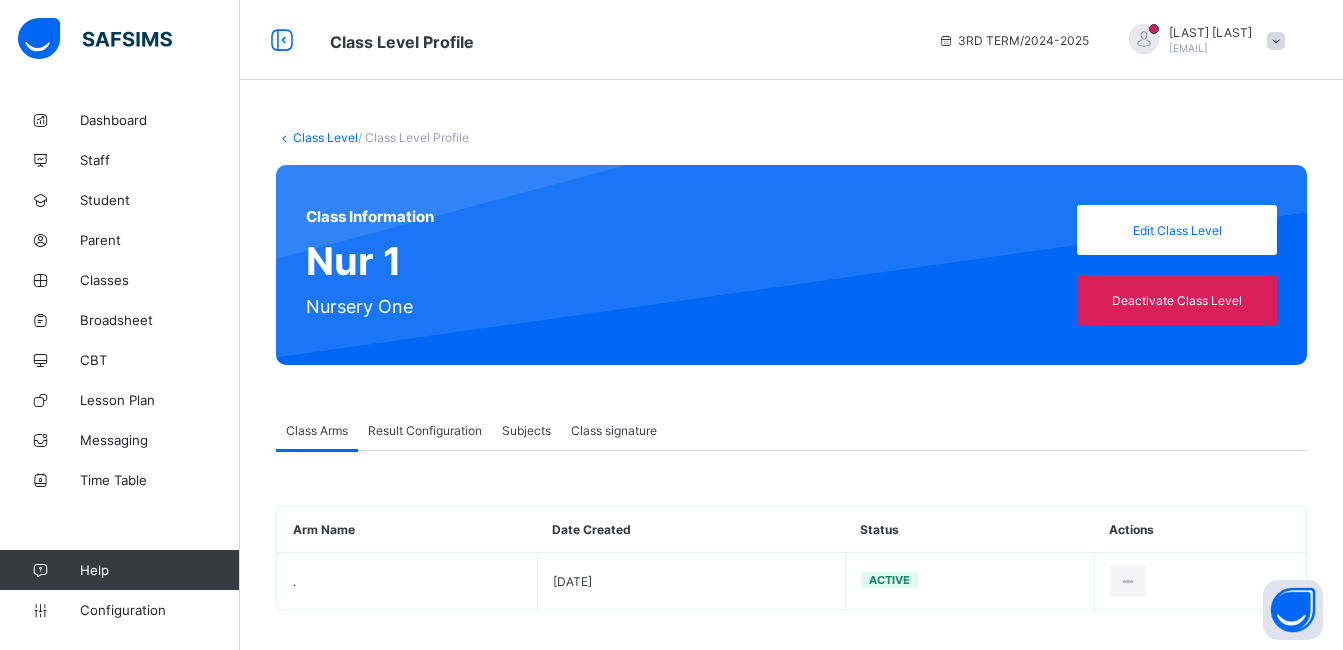 click on "Result Configuration" at bounding box center (425, 430) 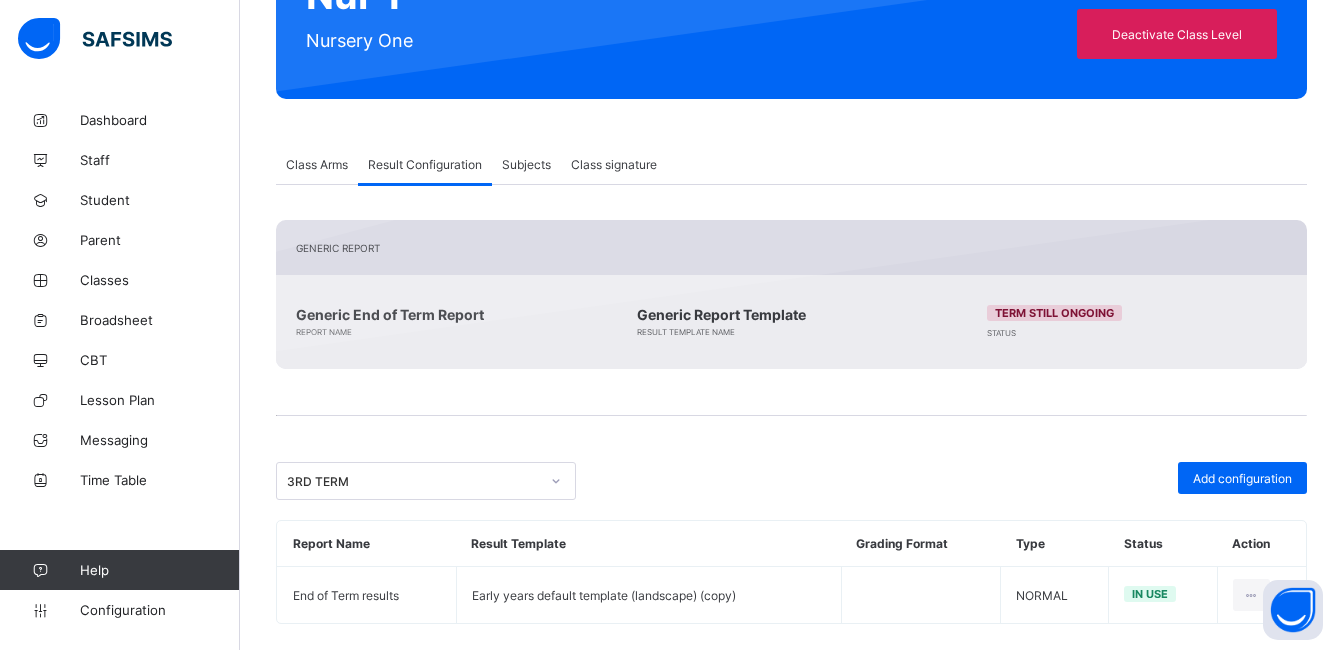 scroll, scrollTop: 290, scrollLeft: 0, axis: vertical 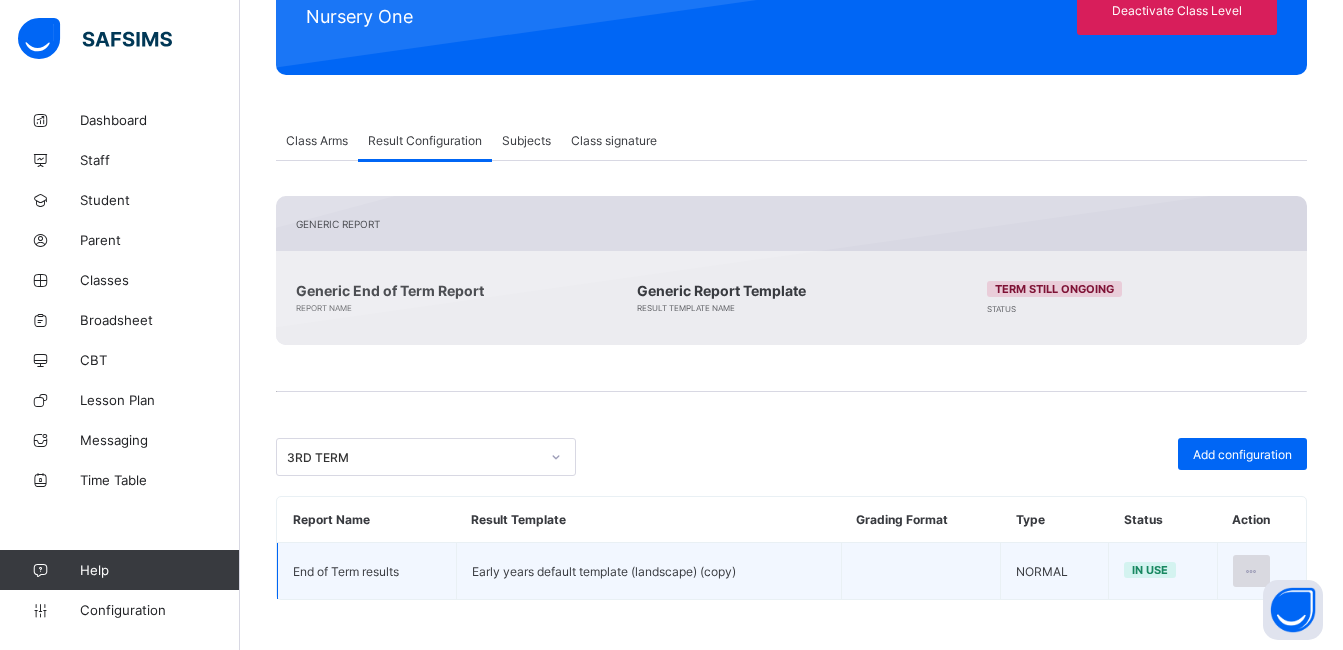 click at bounding box center [1251, 571] 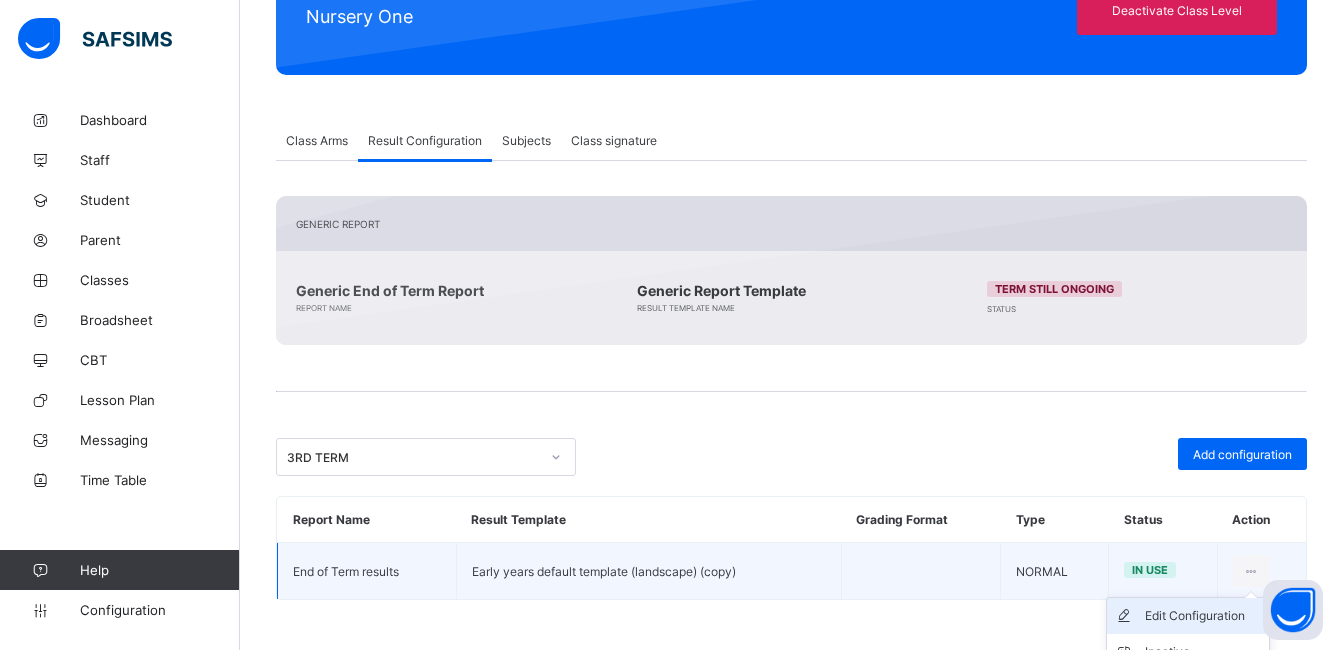 click on "Edit Configuration" at bounding box center [1203, 616] 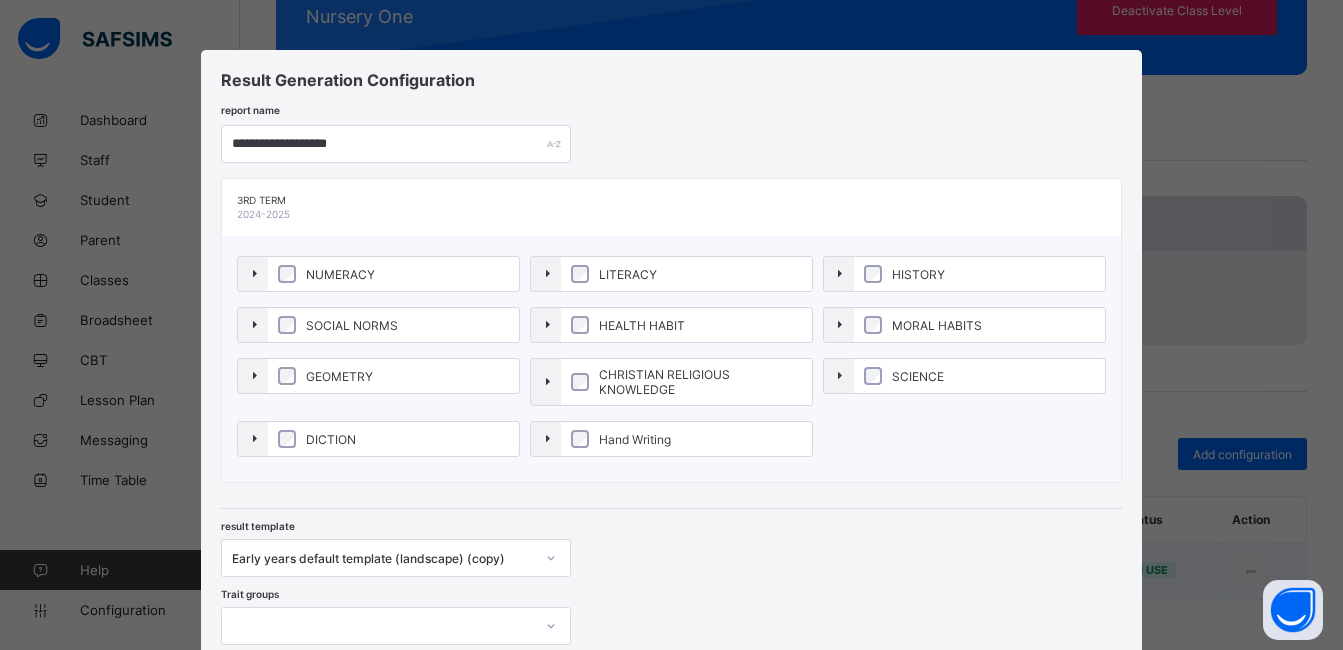 click on "**********" at bounding box center [671, 365] 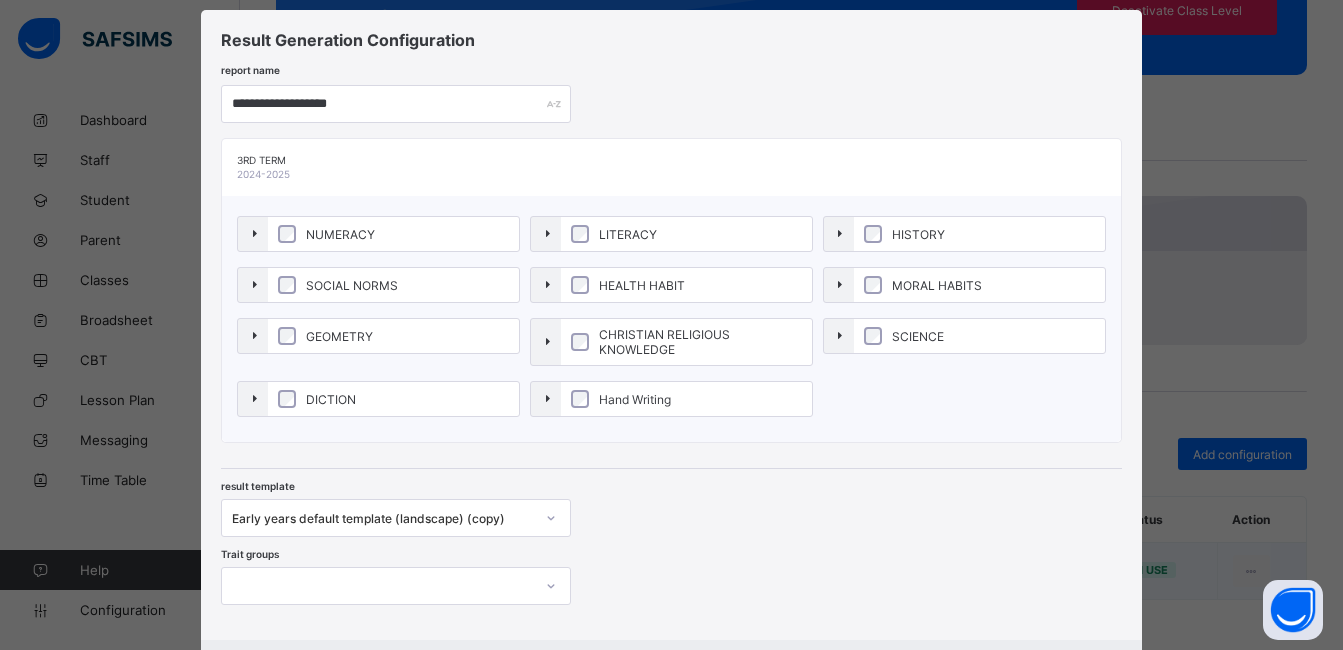 scroll, scrollTop: 140, scrollLeft: 0, axis: vertical 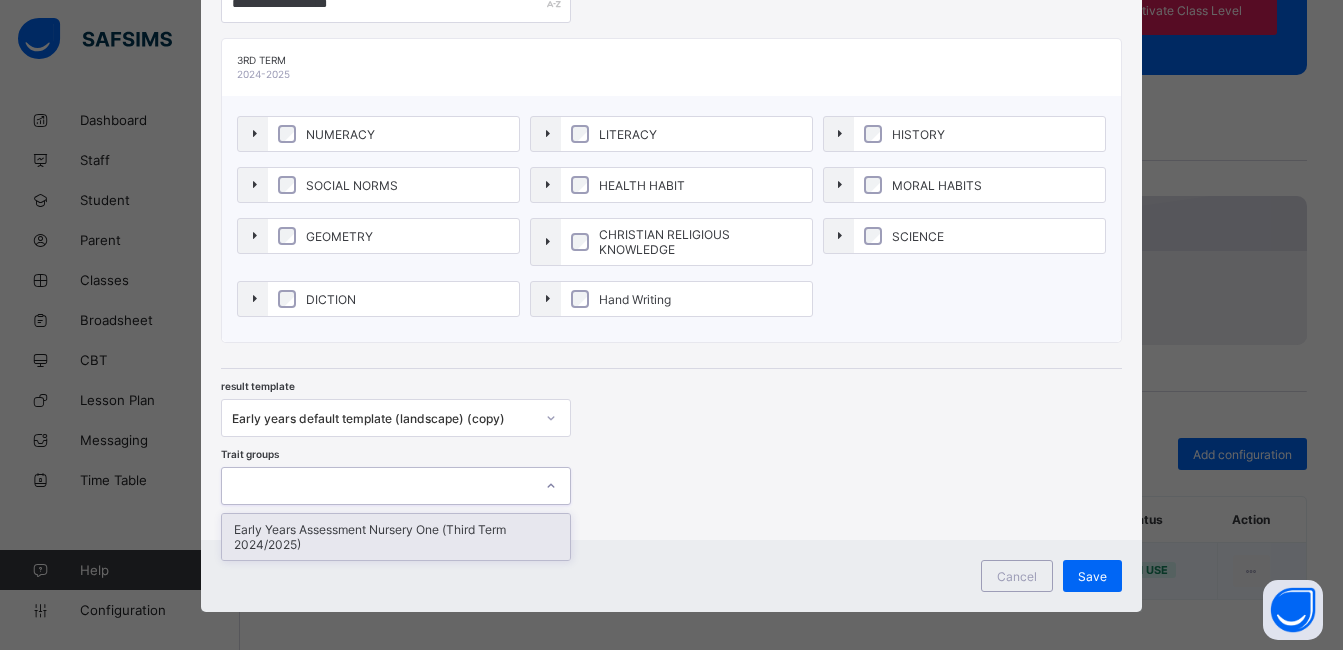 click at bounding box center [377, 486] 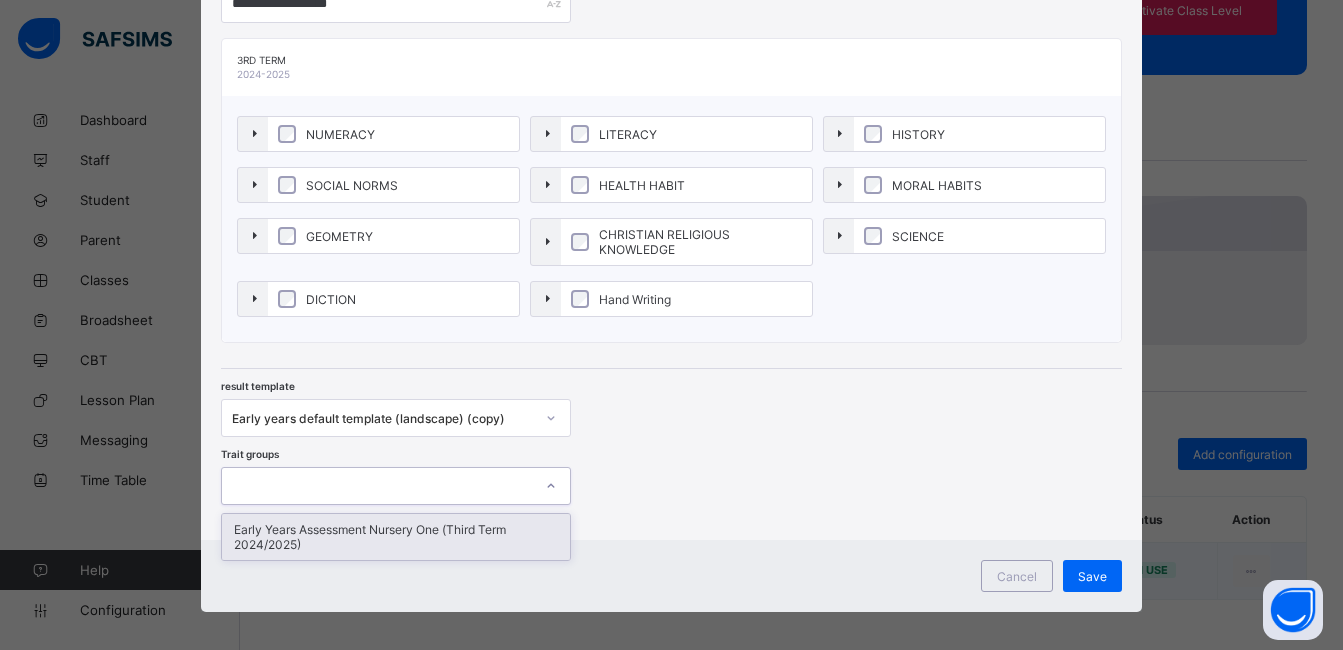 click on "Early Years Assessment Nursery One (Third Term 2024/2025)" at bounding box center (396, 537) 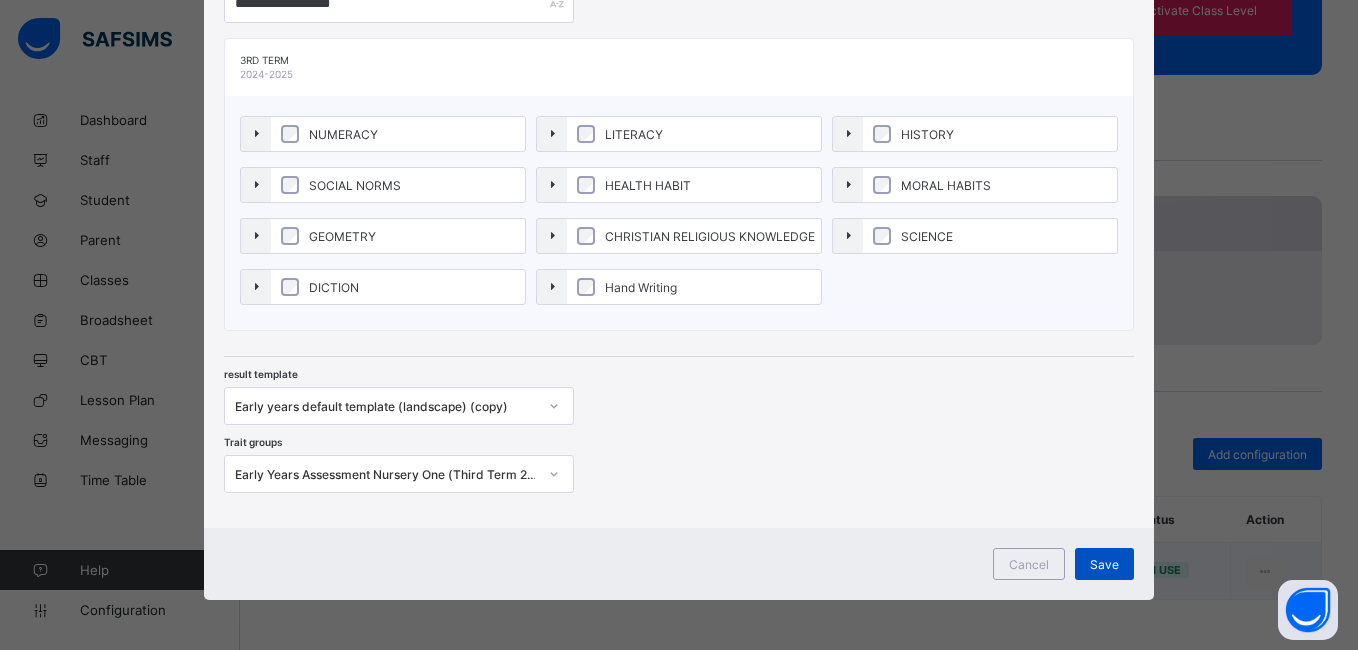 click on "Save" at bounding box center [1104, 564] 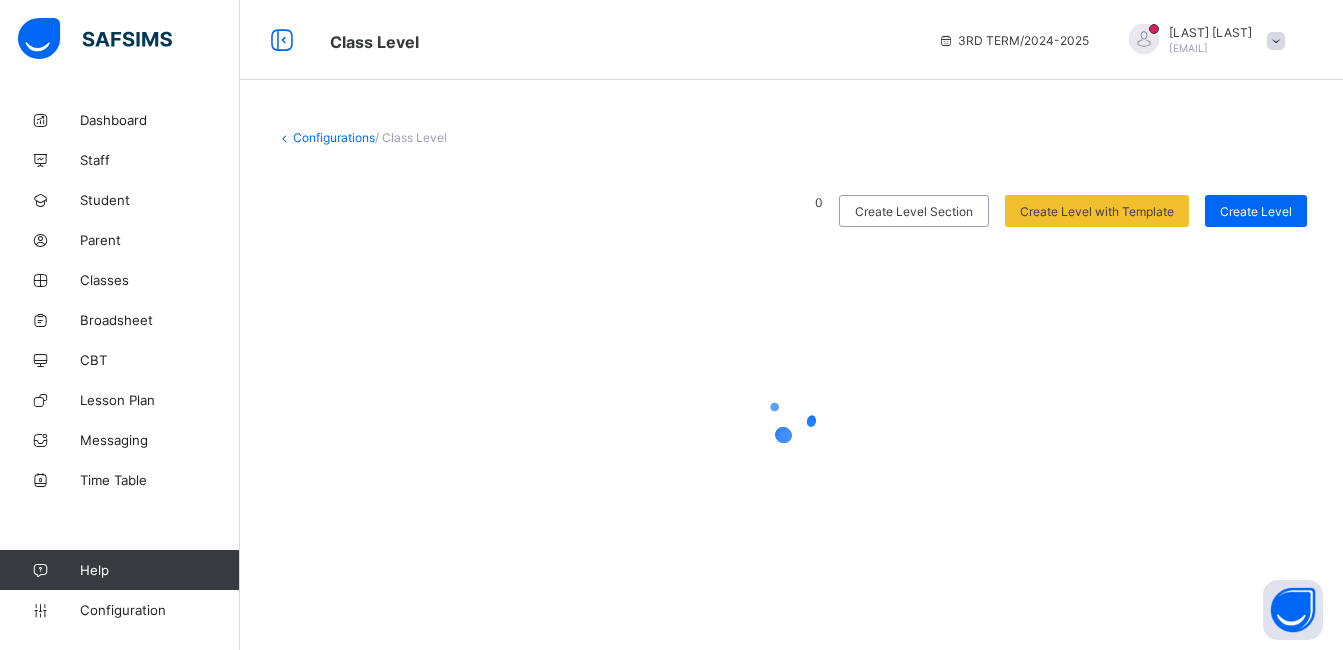 scroll, scrollTop: 0, scrollLeft: 0, axis: both 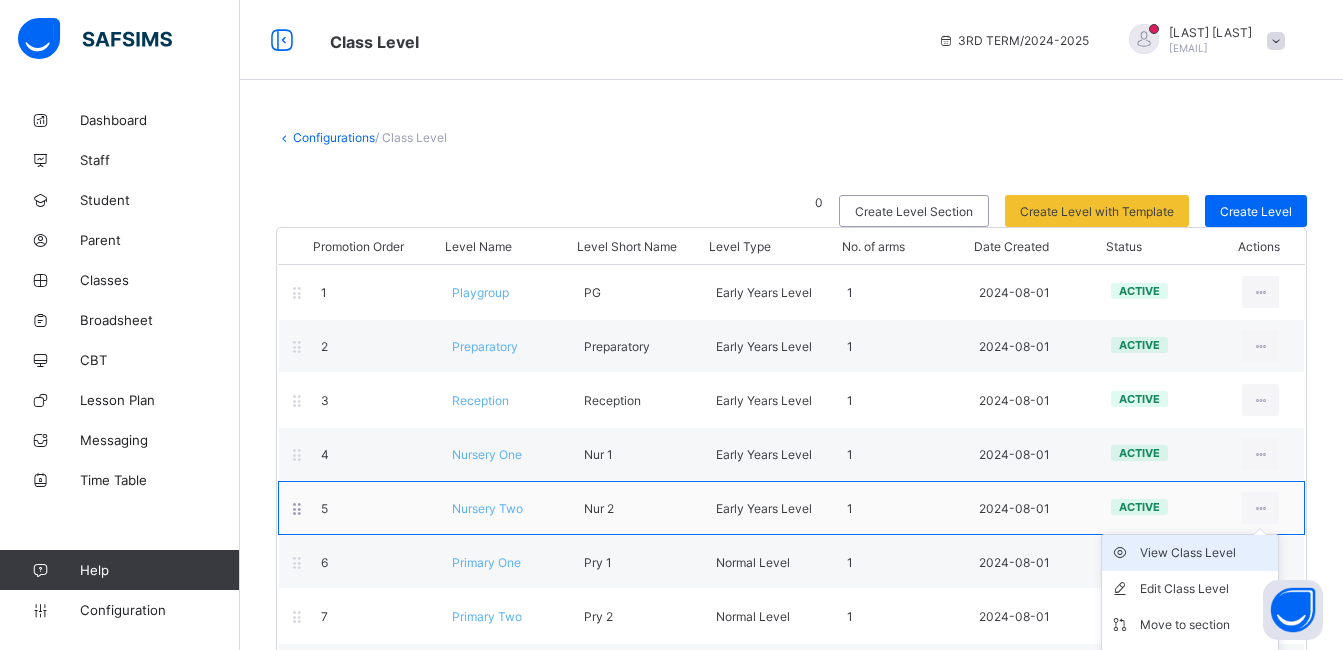 click on "View Class Level" at bounding box center [1205, 553] 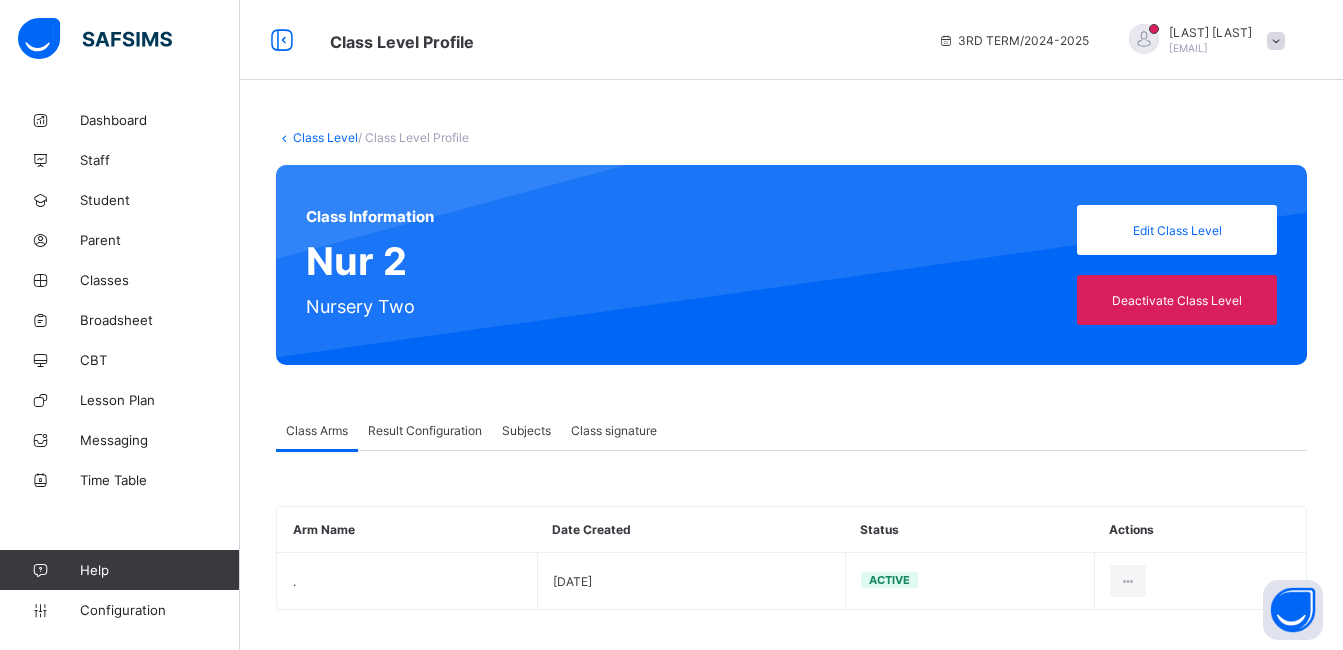 click on "Result Configuration" at bounding box center [425, 430] 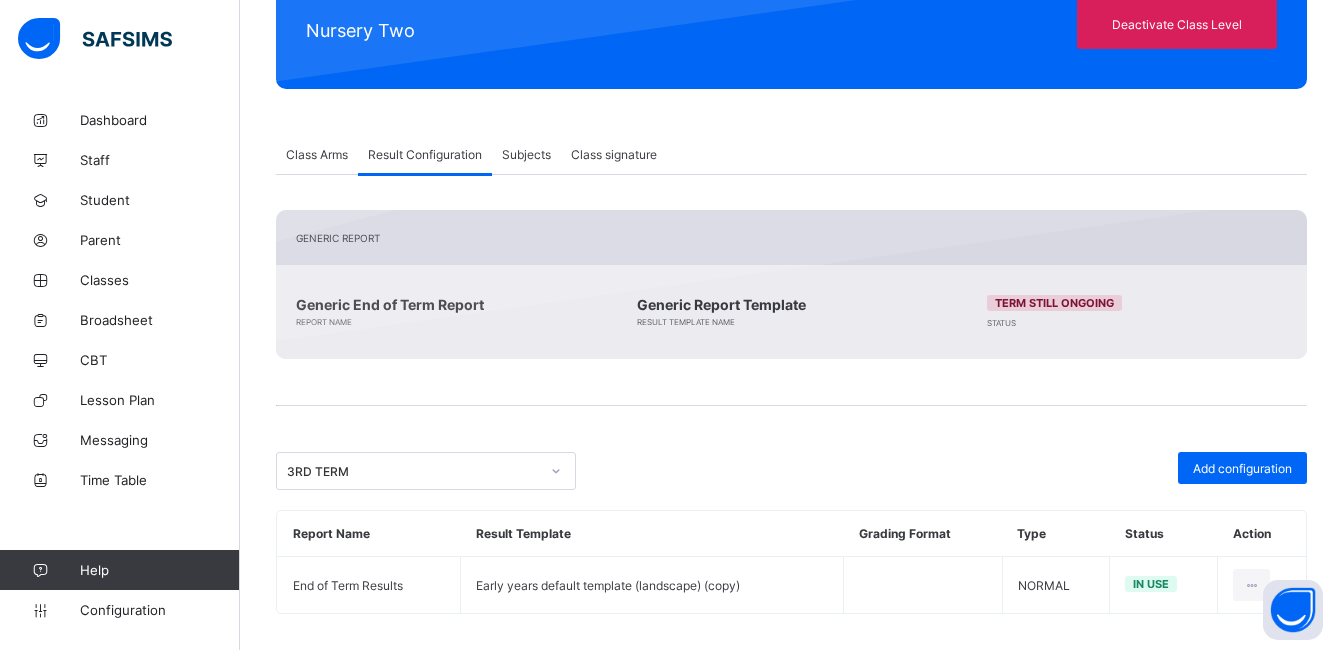 scroll, scrollTop: 290, scrollLeft: 0, axis: vertical 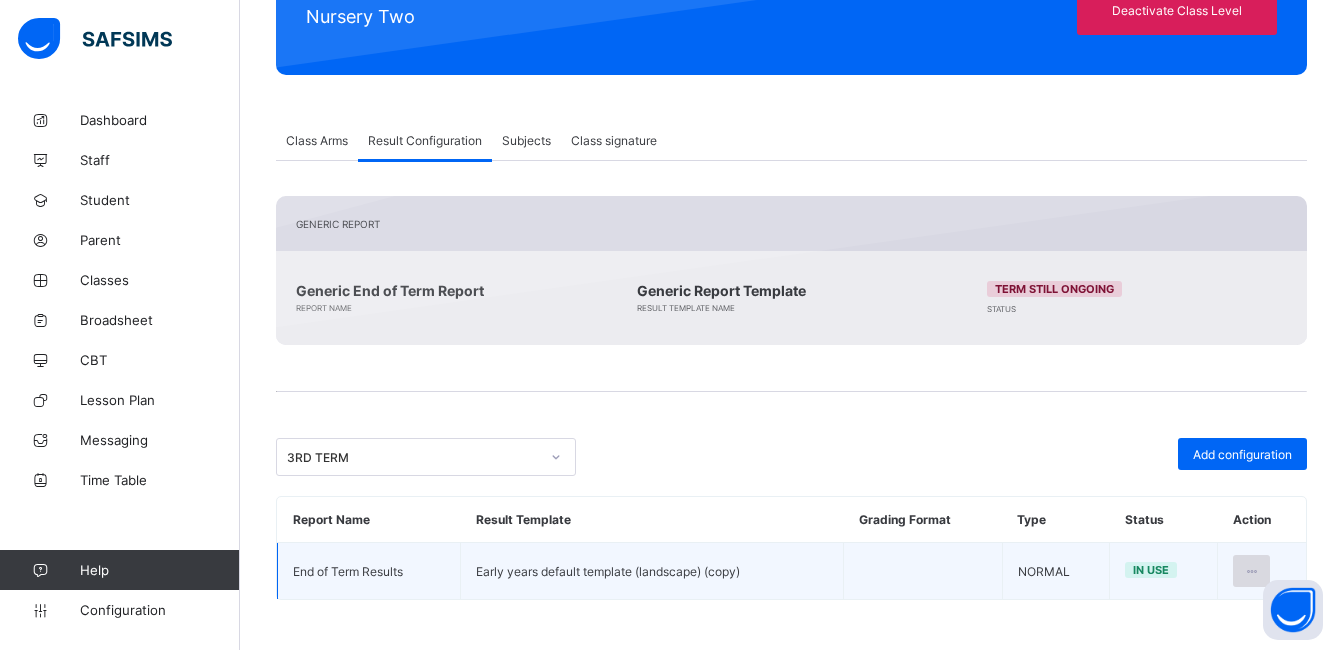 click at bounding box center (1251, 571) 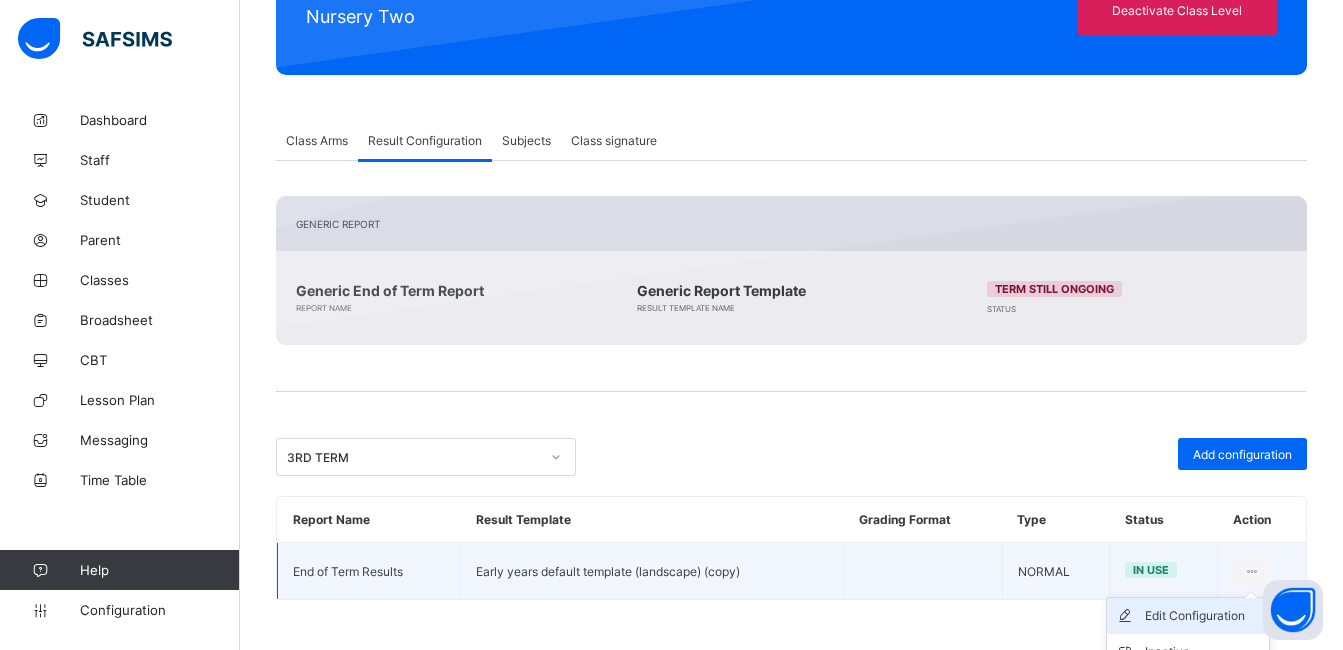 click on "Edit Configuration" at bounding box center (1203, 616) 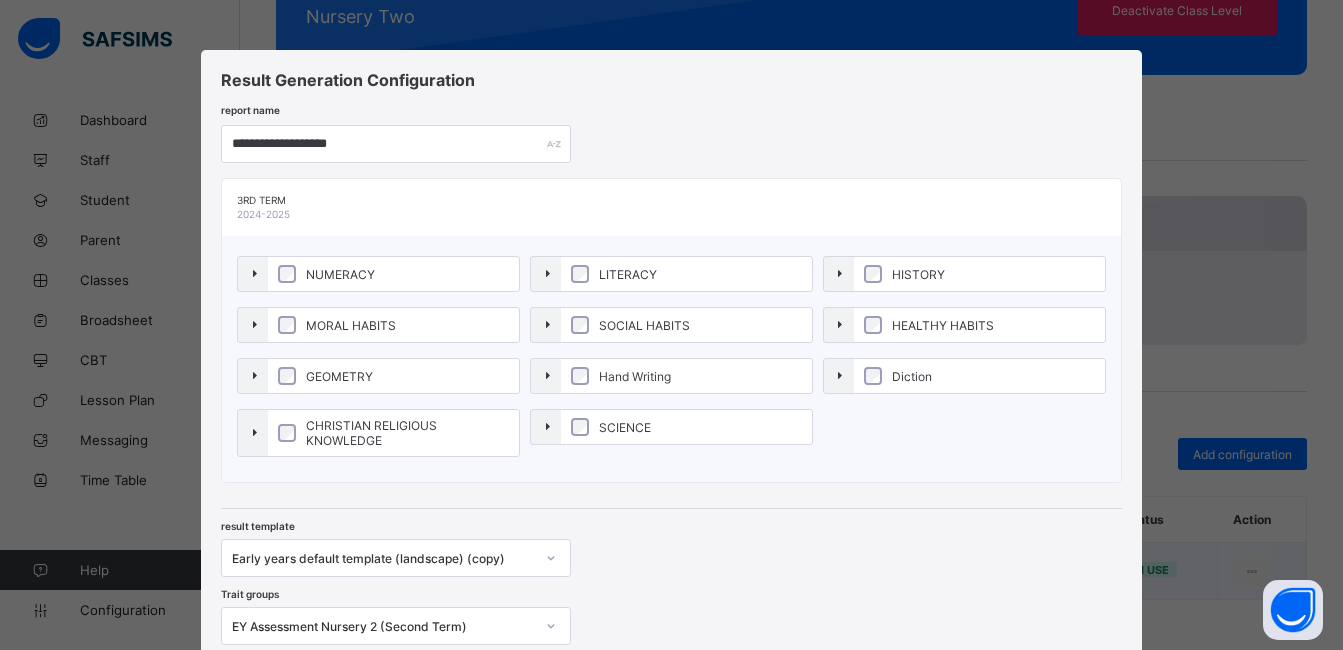 click on "**********" at bounding box center (671, 365) 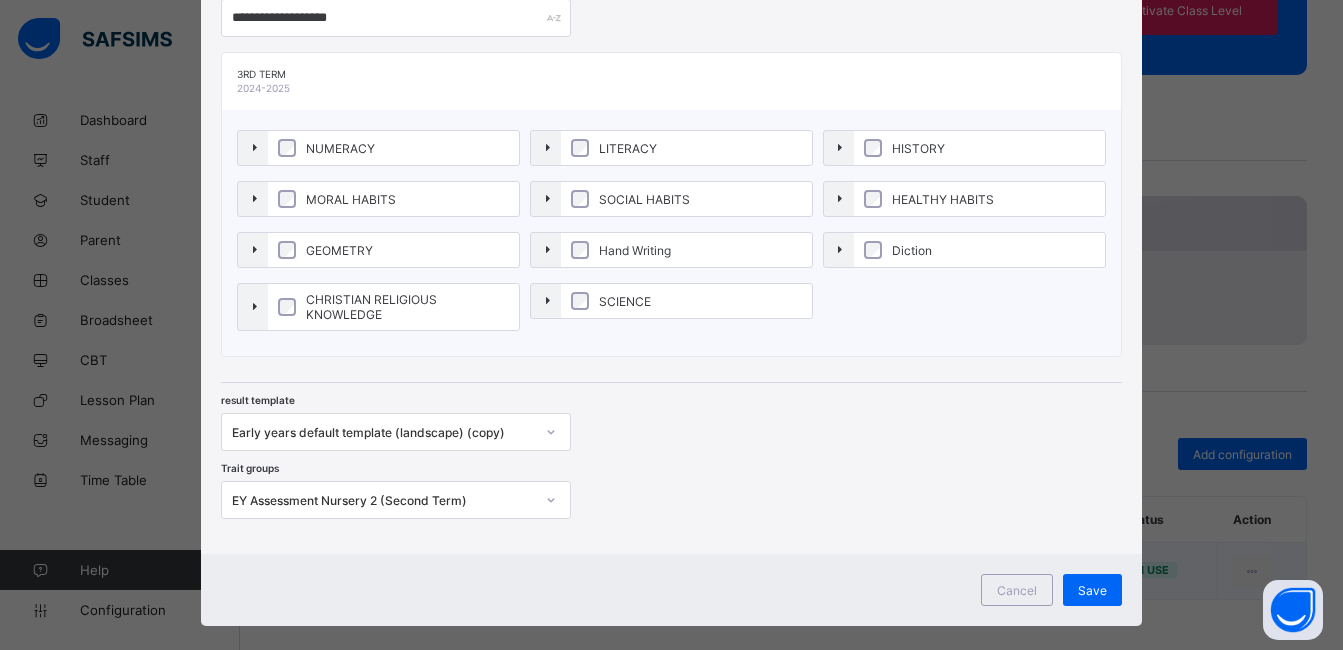 scroll, scrollTop: 140, scrollLeft: 0, axis: vertical 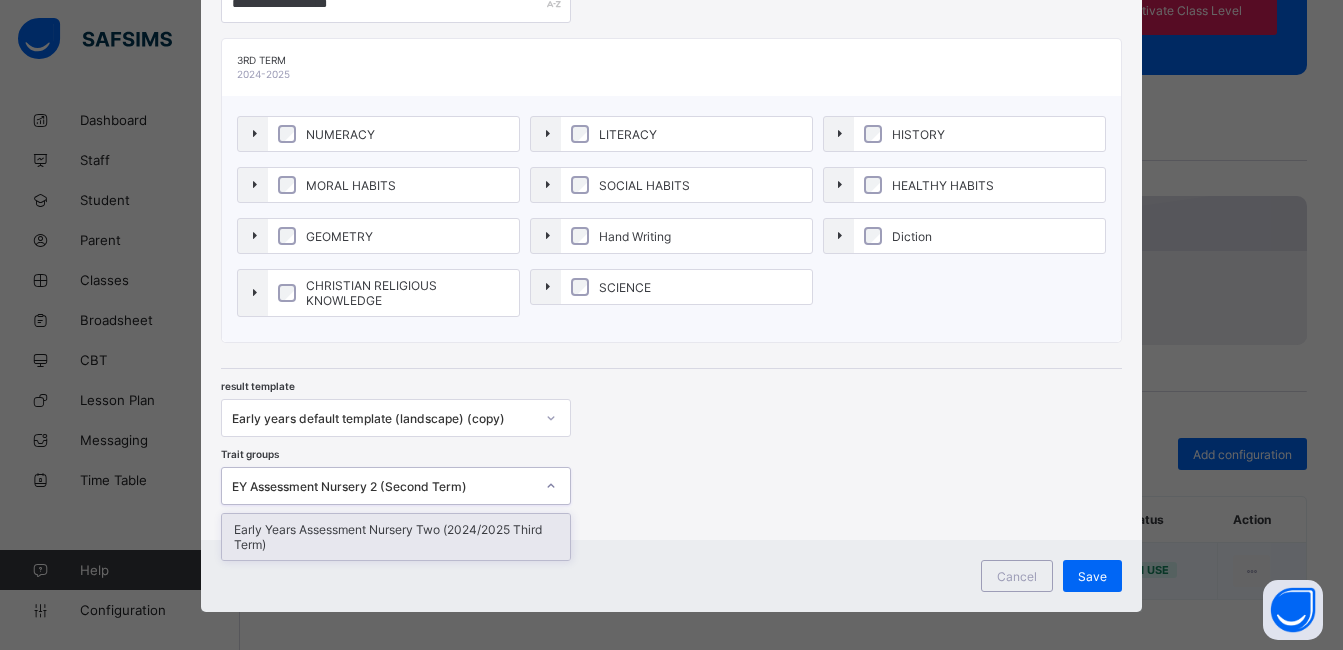click on "EY Assessment Nursery 2 (Second Term)" at bounding box center [383, 486] 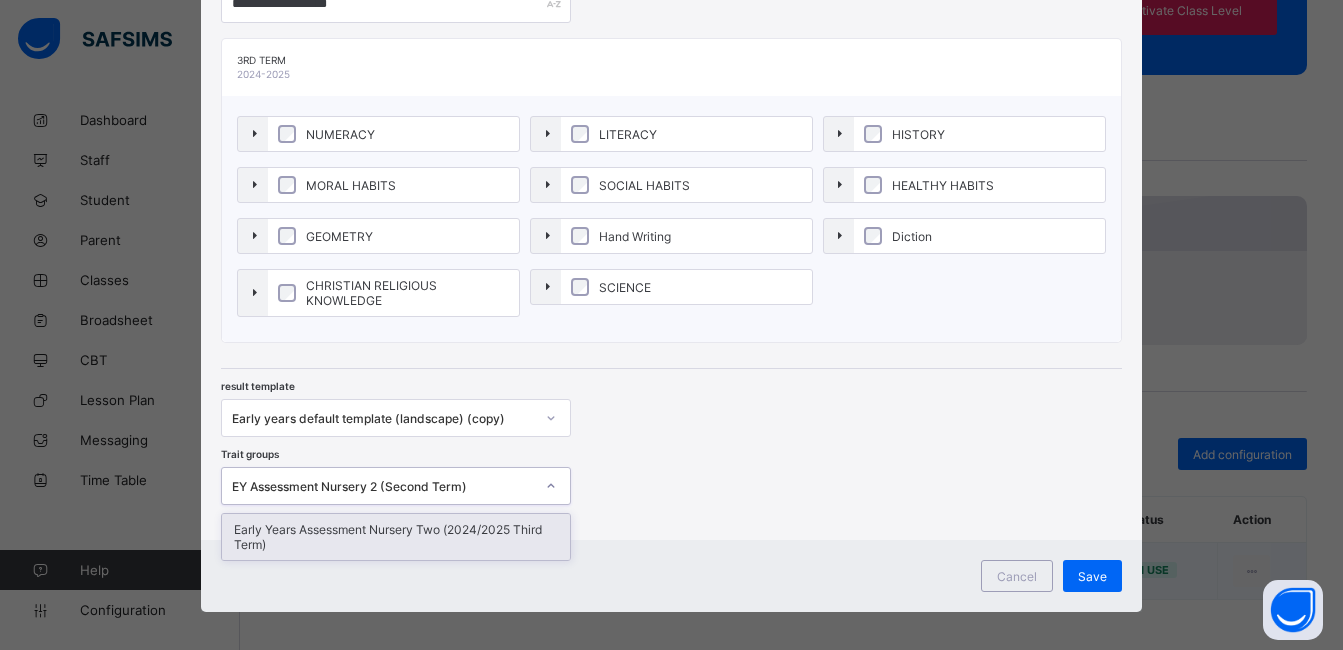 click on "Early Years Assessment Nursery Two (2024/2025 Third Term)" at bounding box center [396, 537] 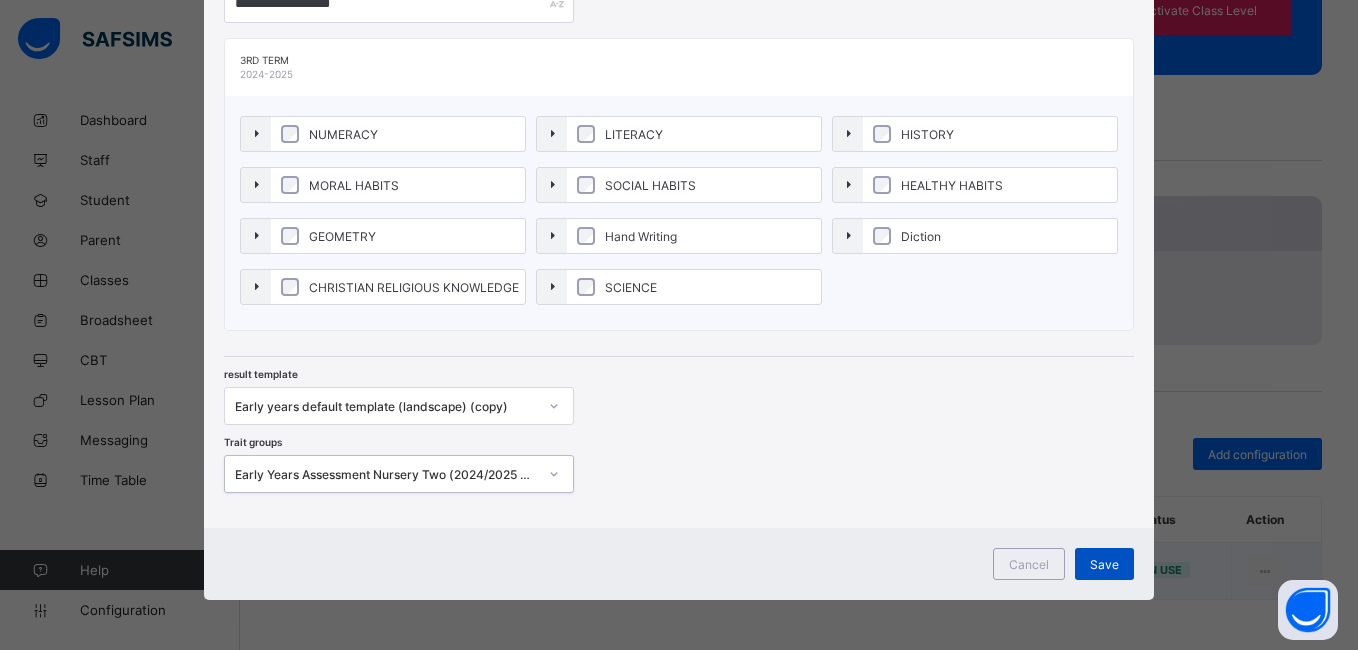 click on "Save" at bounding box center (1104, 564) 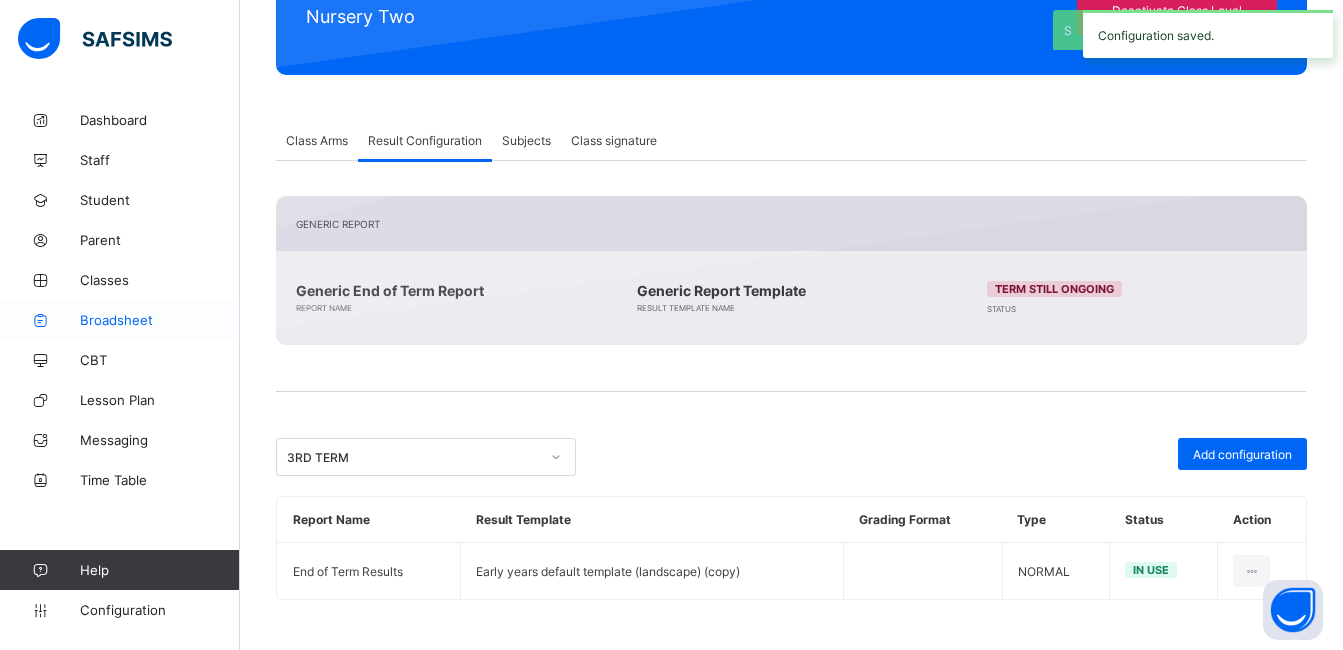 click on "Broadsheet" at bounding box center [160, 320] 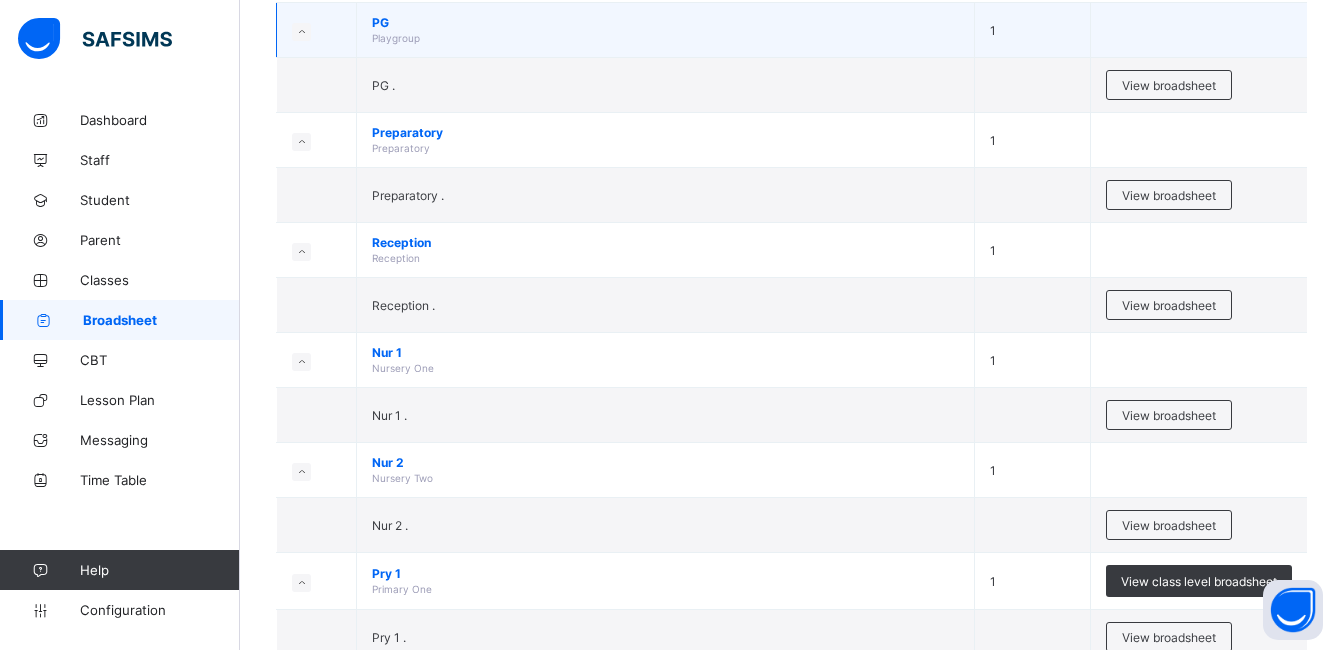 scroll, scrollTop: 240, scrollLeft: 0, axis: vertical 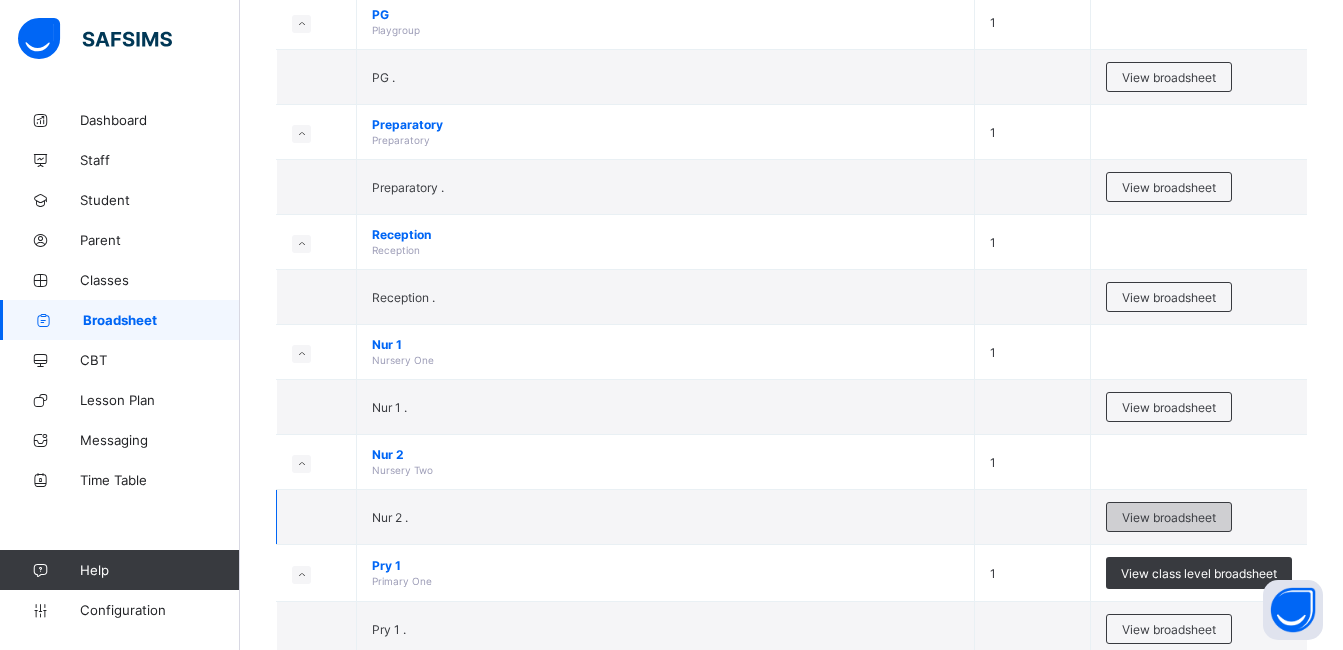 click on "View broadsheet" at bounding box center (1169, 517) 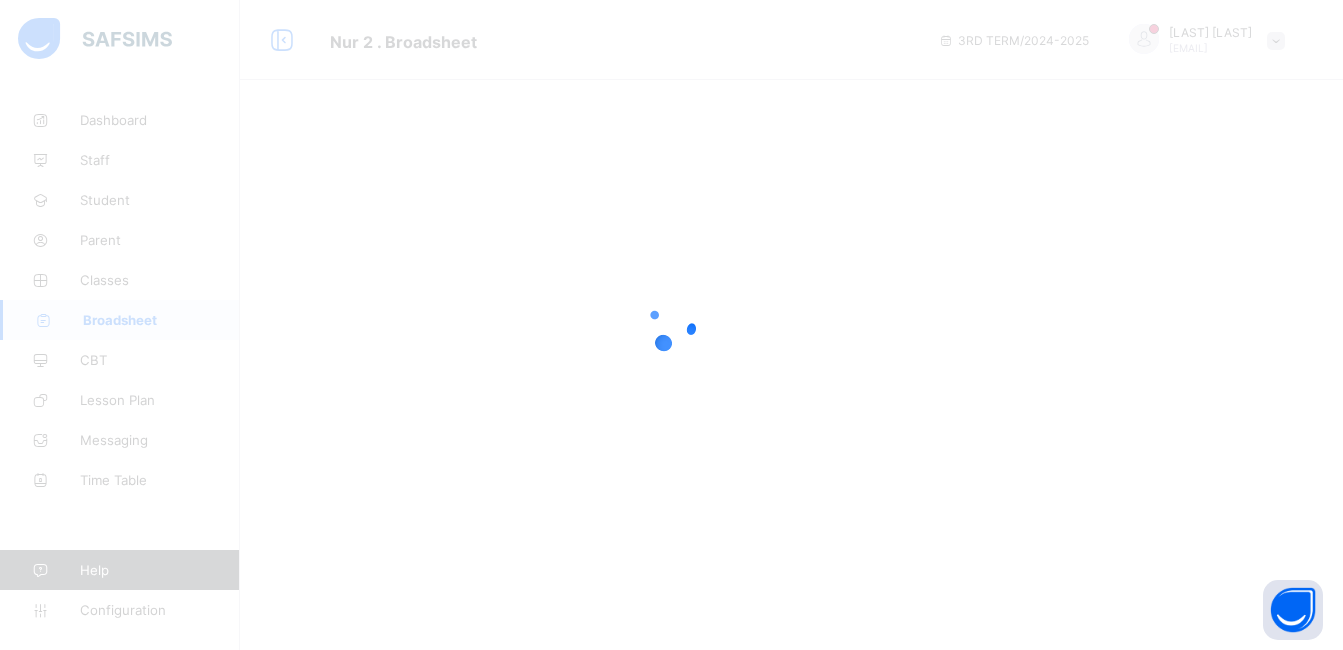 scroll, scrollTop: 0, scrollLeft: 0, axis: both 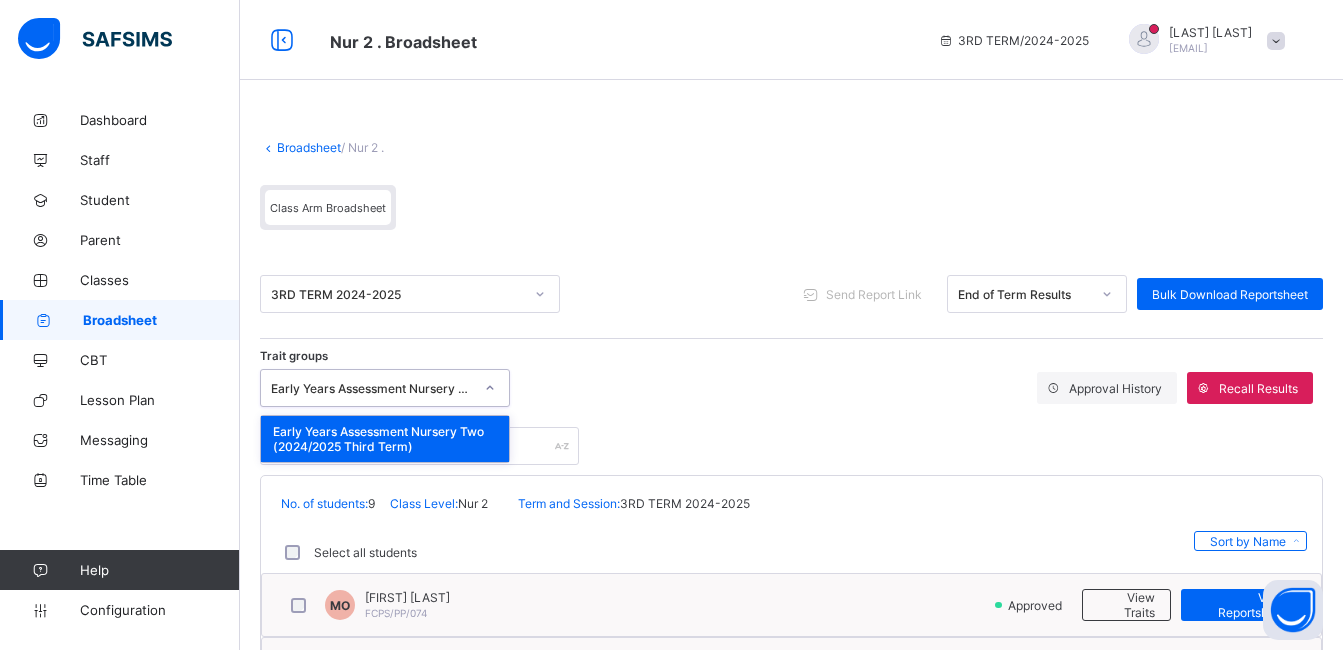click on "Early Years Assessment Nursery Two (2024/2025 Third Term)" at bounding box center (372, 388) 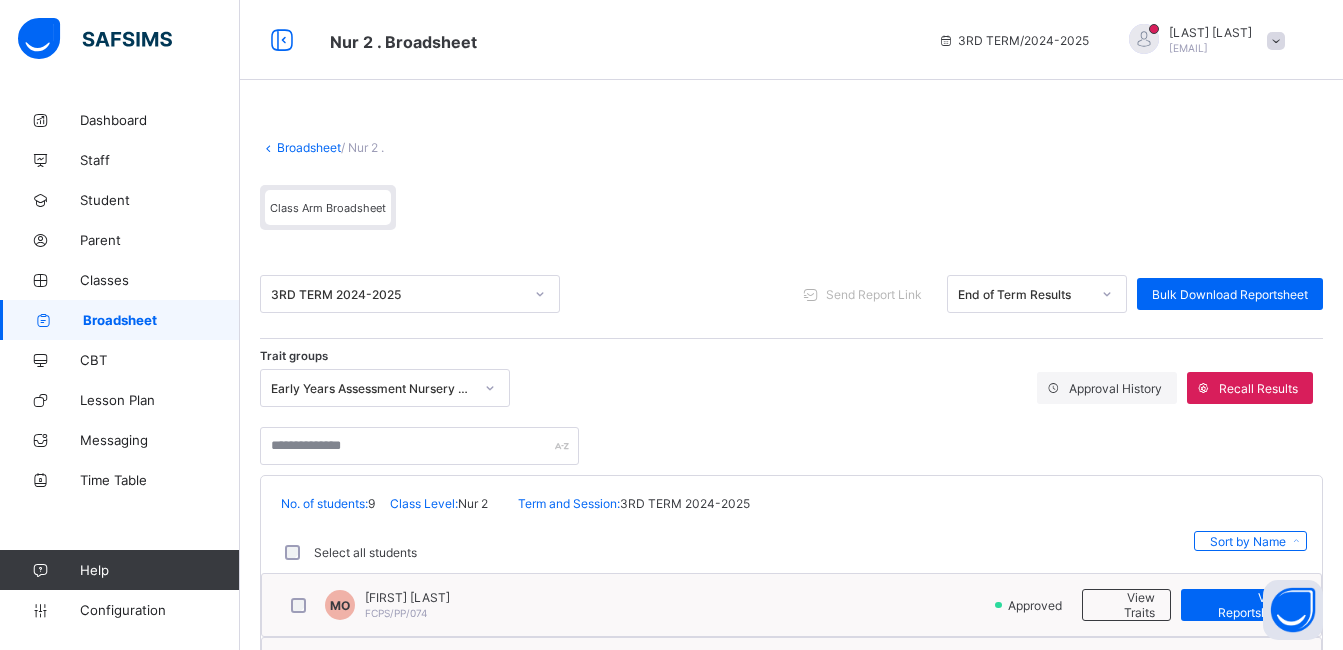 click on "Trait groups Early Years Assessment Nursery Two (2024/2025 Third Term)  Approval History  Recall Results" at bounding box center (791, 388) 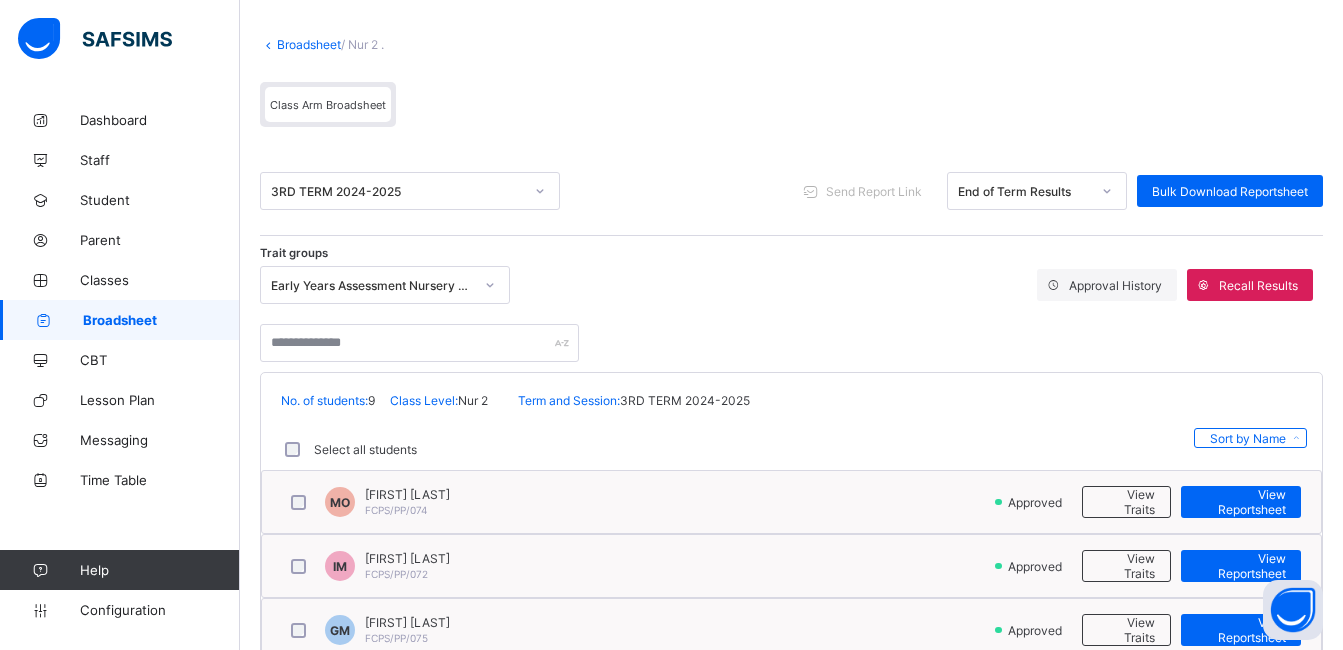 scroll, scrollTop: 360, scrollLeft: 0, axis: vertical 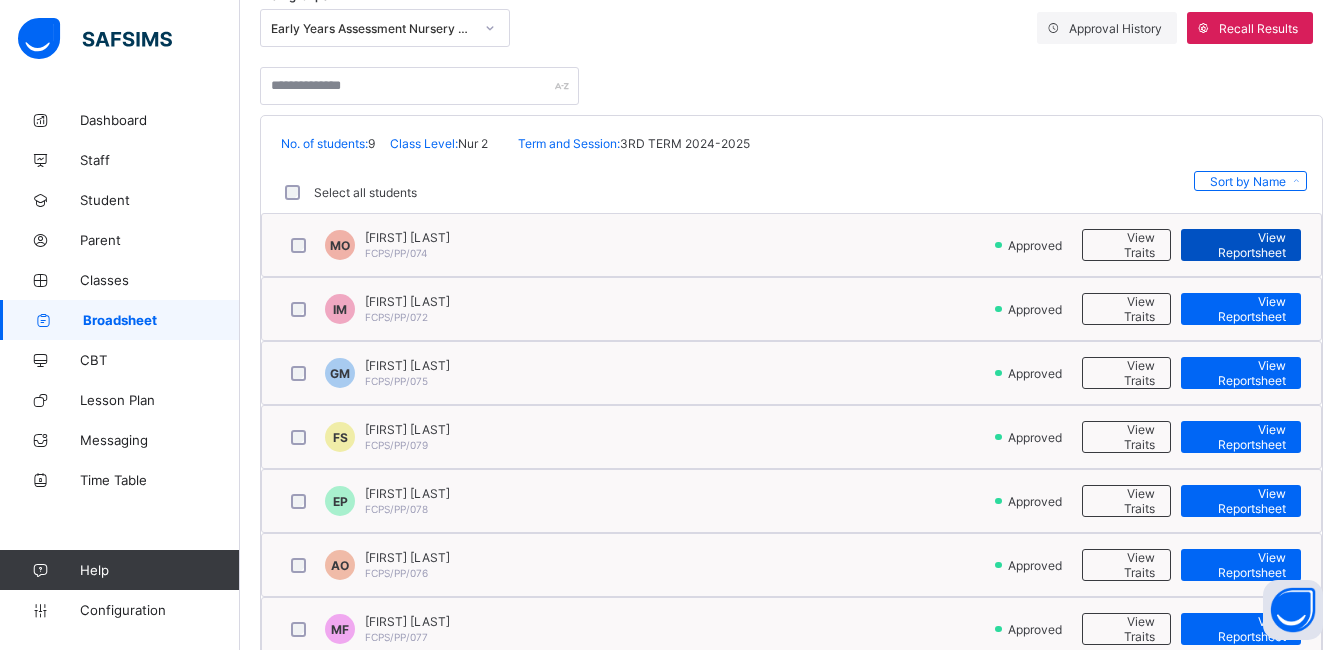 click on "View Reportsheet" at bounding box center (1241, 245) 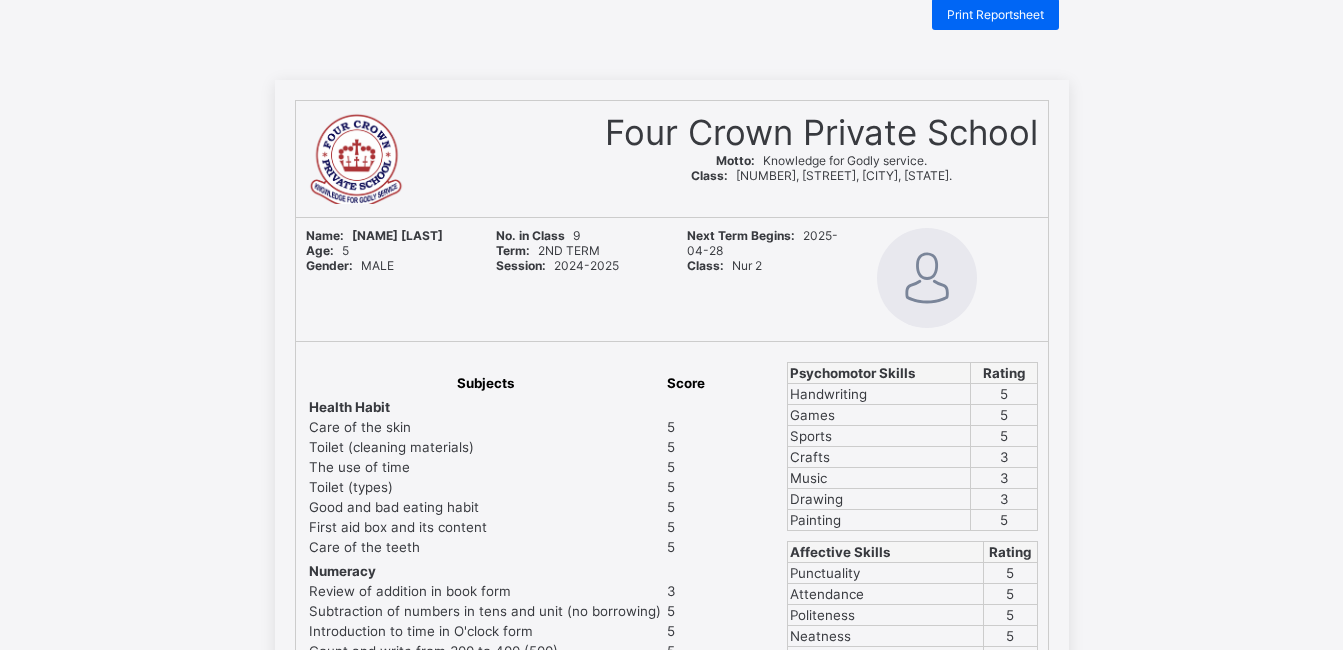 scroll, scrollTop: 0, scrollLeft: 0, axis: both 